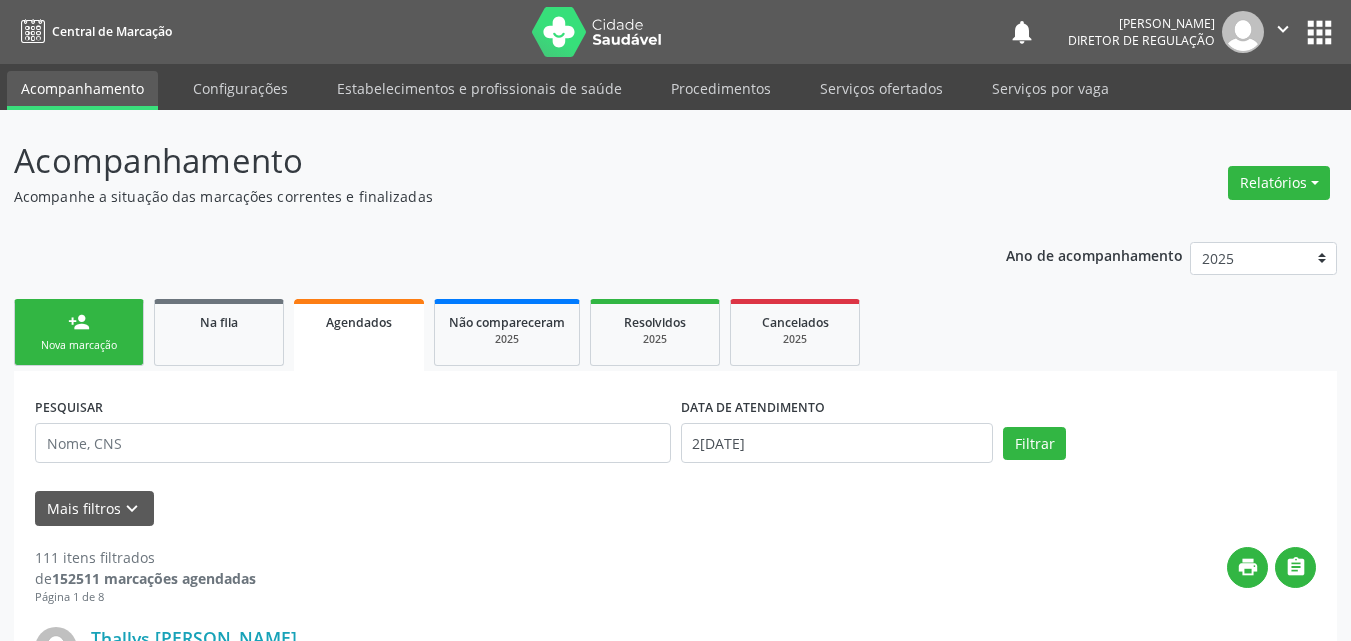scroll, scrollTop: 26, scrollLeft: 0, axis: vertical 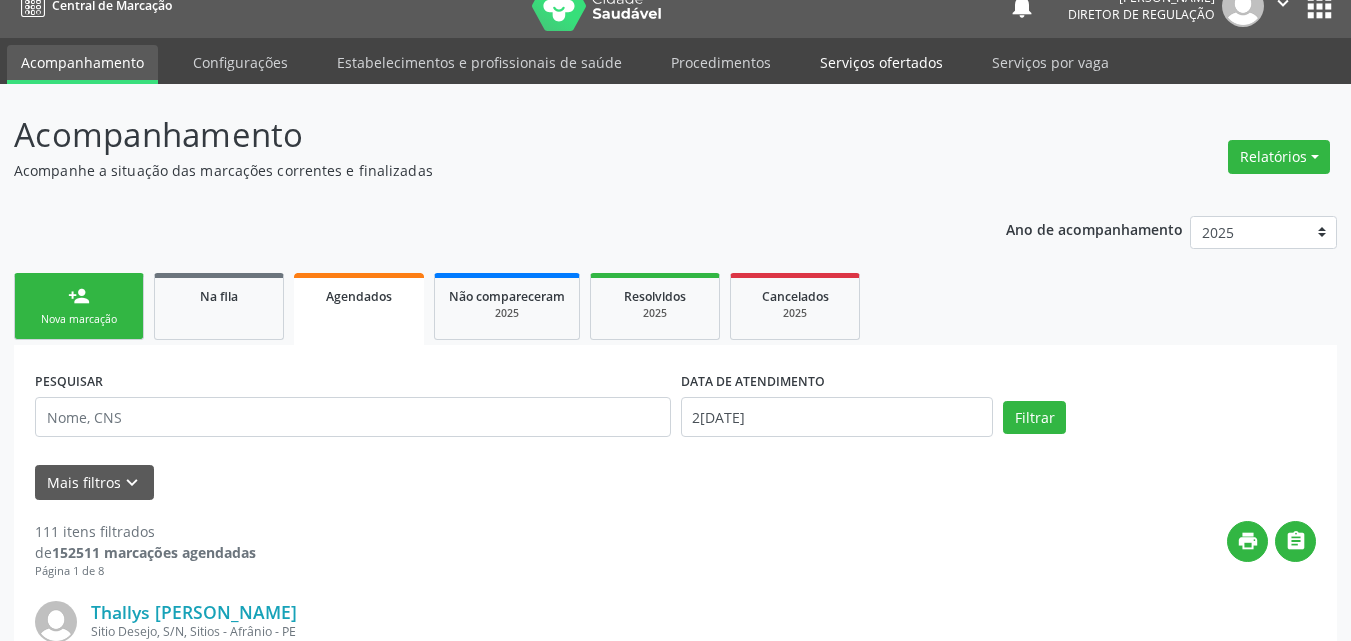 click on "Serviços ofertados" at bounding box center [881, 62] 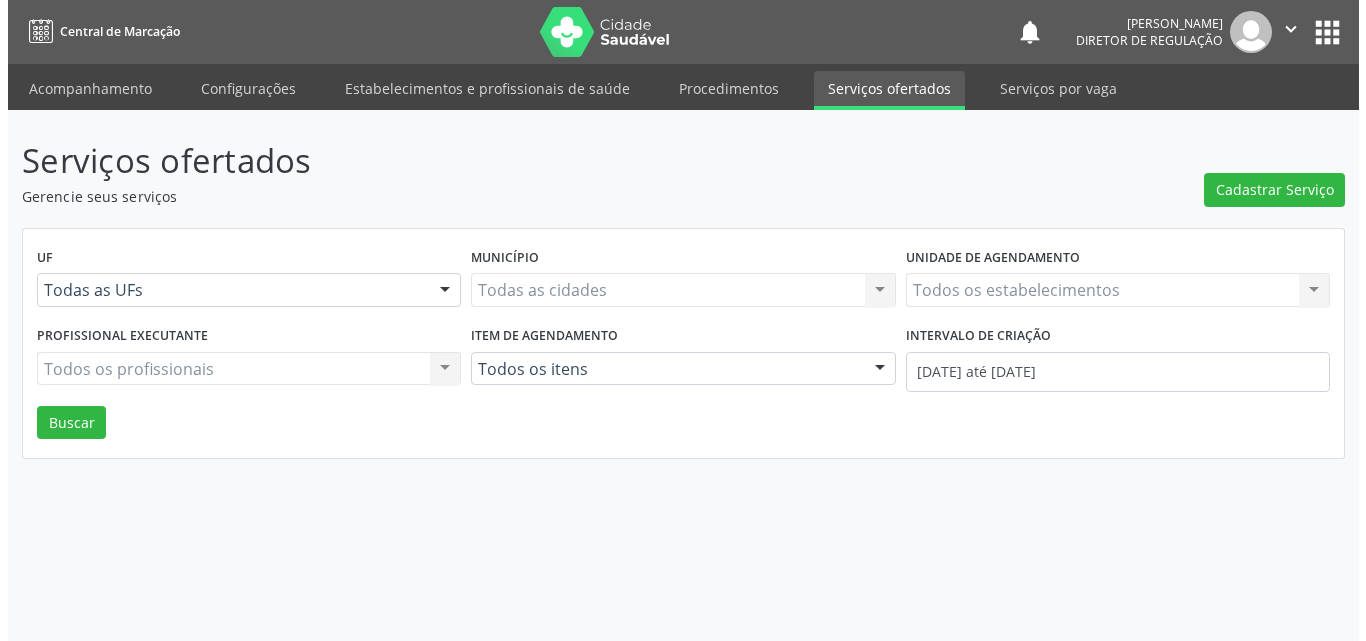 scroll, scrollTop: 0, scrollLeft: 0, axis: both 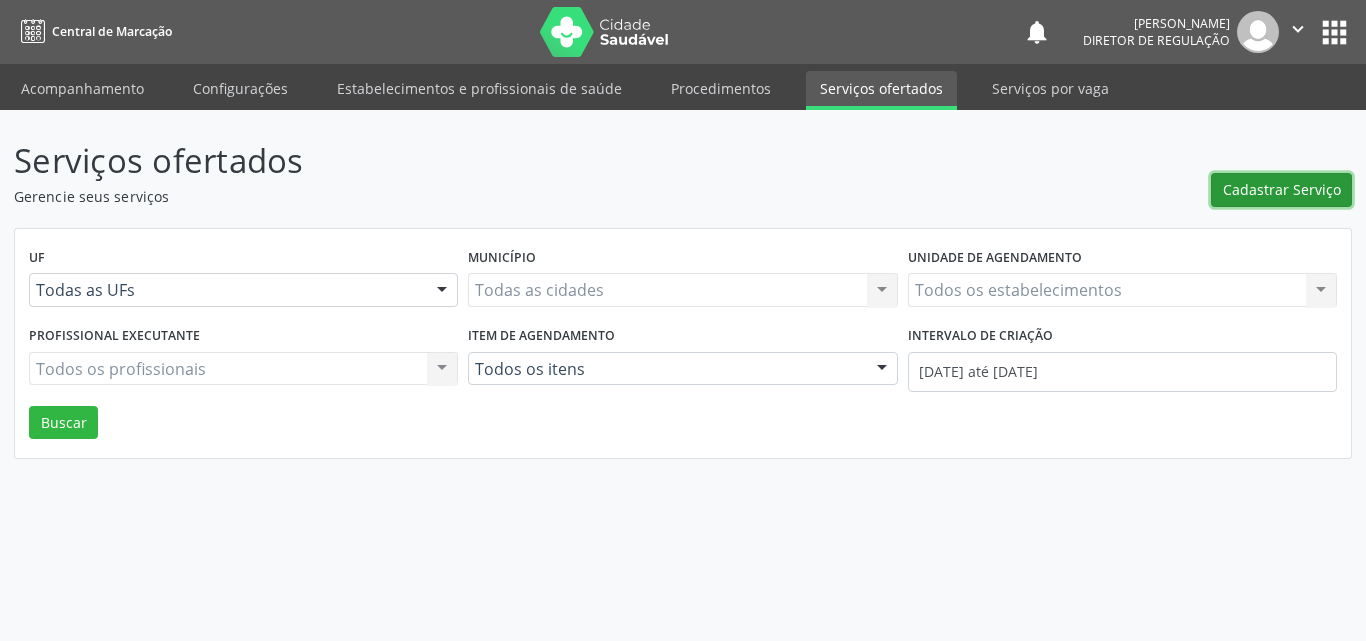 click on "Cadastrar Serviço" at bounding box center [1282, 189] 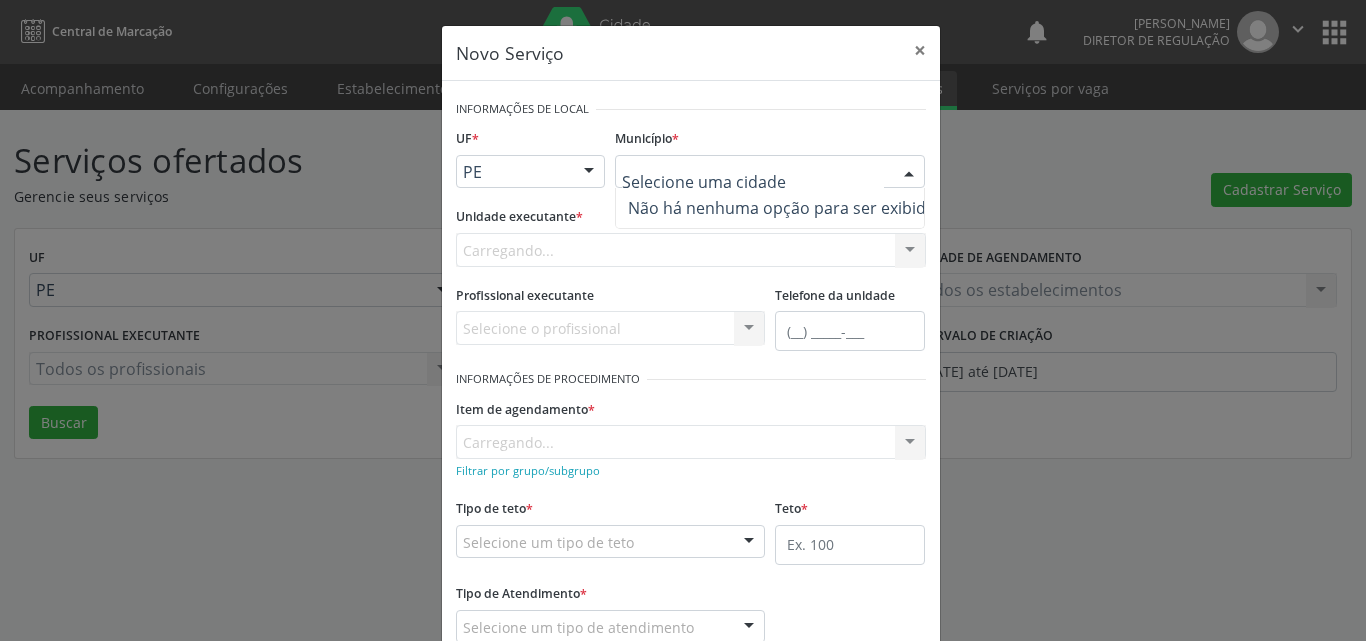 click at bounding box center [770, 172] 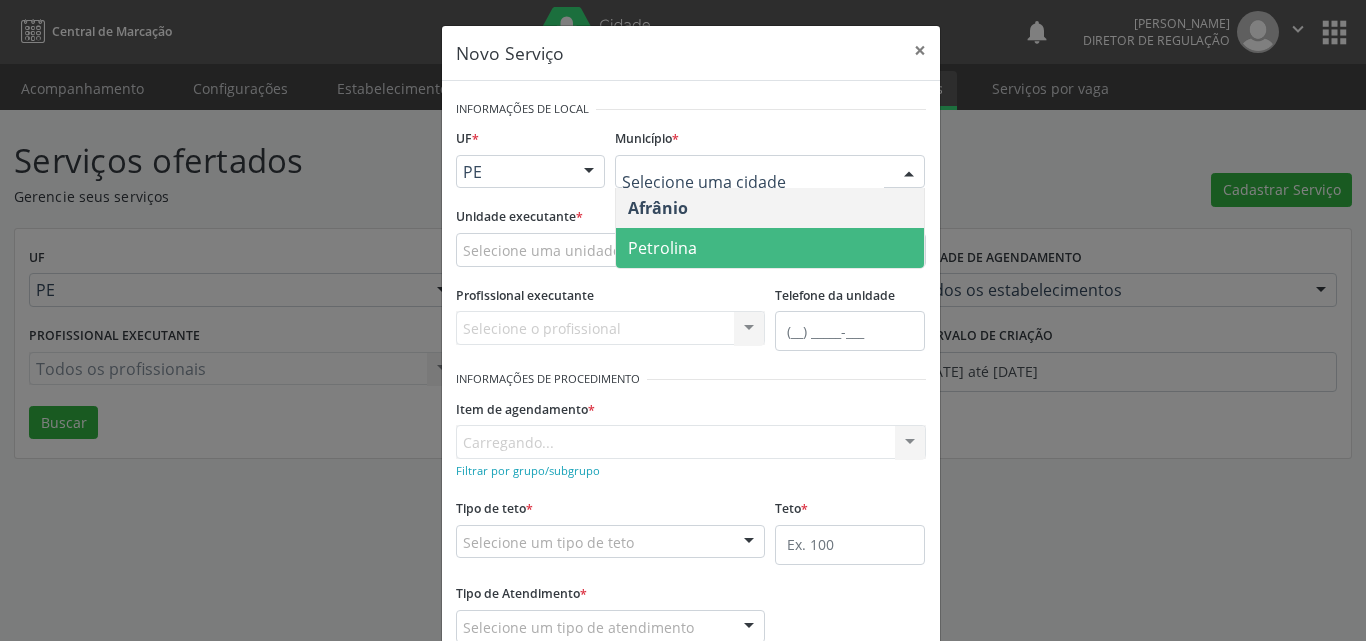 drag, startPoint x: 747, startPoint y: 248, endPoint x: 711, endPoint y: 245, distance: 36.124783 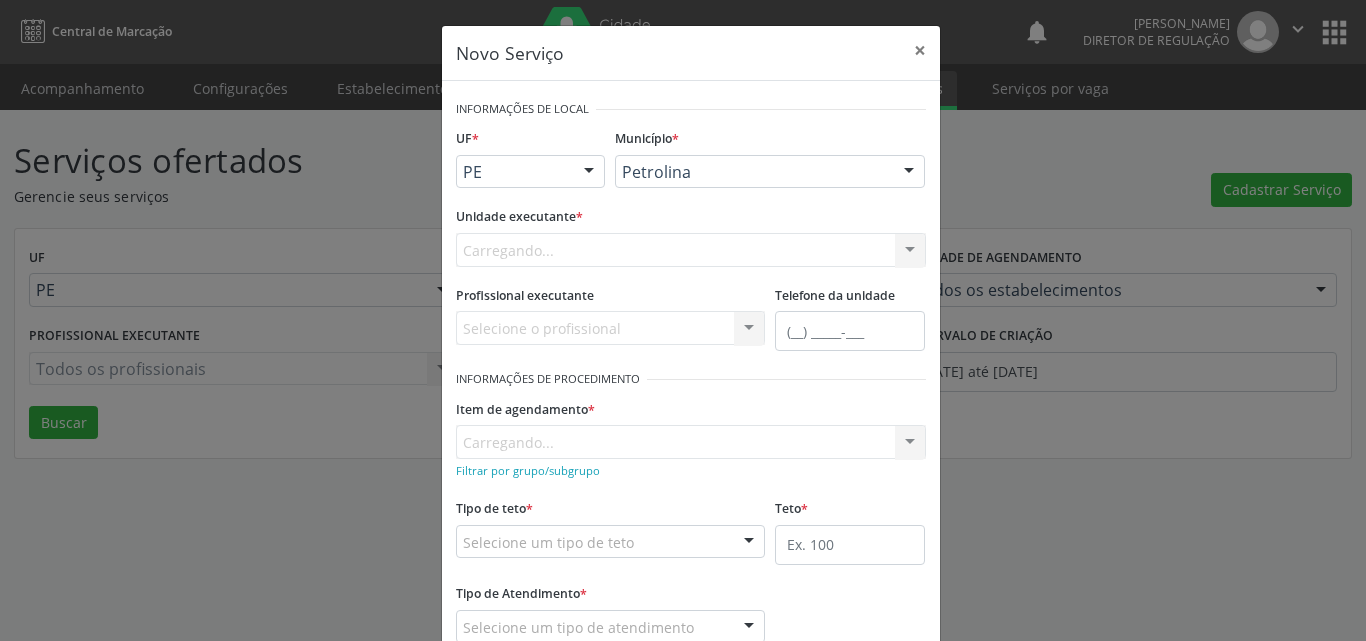 click on "Carregando...
Academia da Saude de Afranio   Academia da Saude do Bairro Roberto Luis   Academia da Saude do Distrito de Cachoeira do Roberto   Academia da Saude do Distrito de Extrema   Academia da Saude do Jose Ramos   Alves Landim   Ambulatorio Municipal de Saude   Caf Central de Abastecimento Farmaceutico   Centro de Atencao Psicossocial de Afranio Pe   Centro de Especialidades   Cime   Cuidar   Equipe de Atencao Basica Prisional Tipo I com Saude Mental   Esf Ana Coelho Nonato   Esf Custodia Maria da Conceicao   Esf Isabel Gomes   Esf Jose Ramos   Esf Jose e Maria Rodrigues de Macedo   Esf Maria Dilurdes da Silva   Esf Maria da Silva Pereira   Esf Rosalia Cavalcanti Gomes   Esf de Barra das Melancias   Esf de Extrema   Farmacia Basica do Municipio de Afranio   Hospital Municipal Maria Coelho Cavalcanti Rodrigues   Hospital de Campanha Covid 19 Ambulatorio Municipal   Laboratorio de Protese Dentario   Lid Laboratorio de Investigacoes e Diagnosticos               Selac" at bounding box center (691, 250) 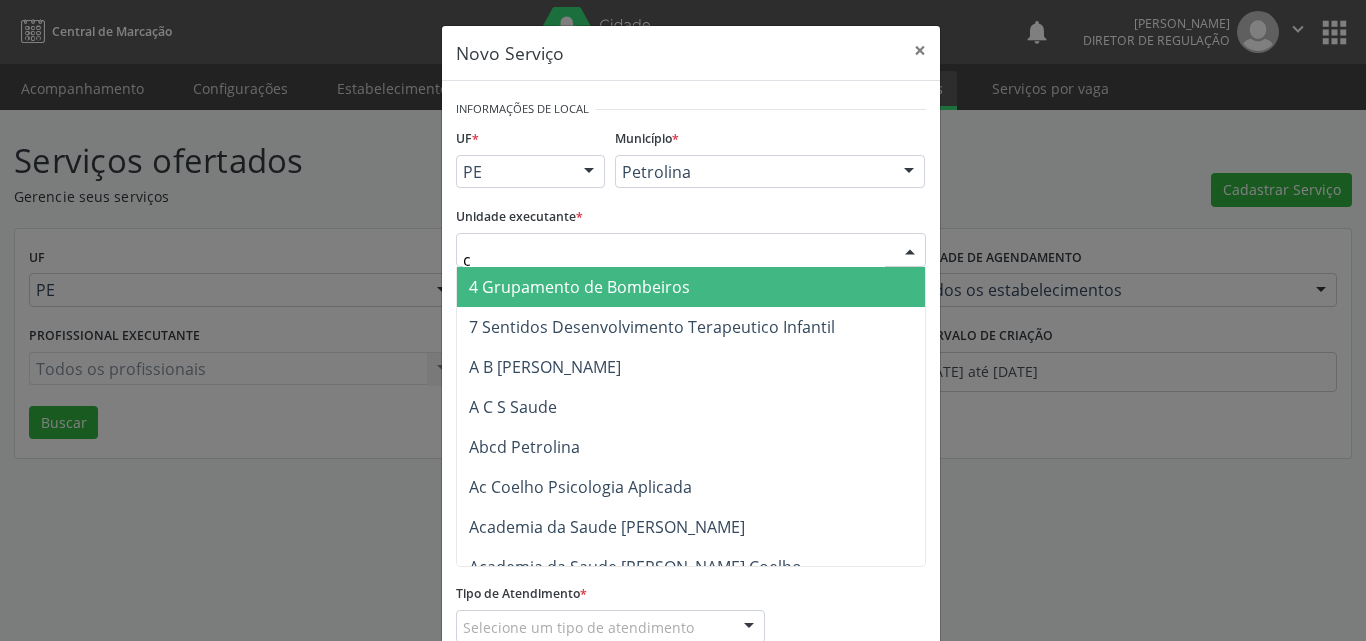 type on "cd" 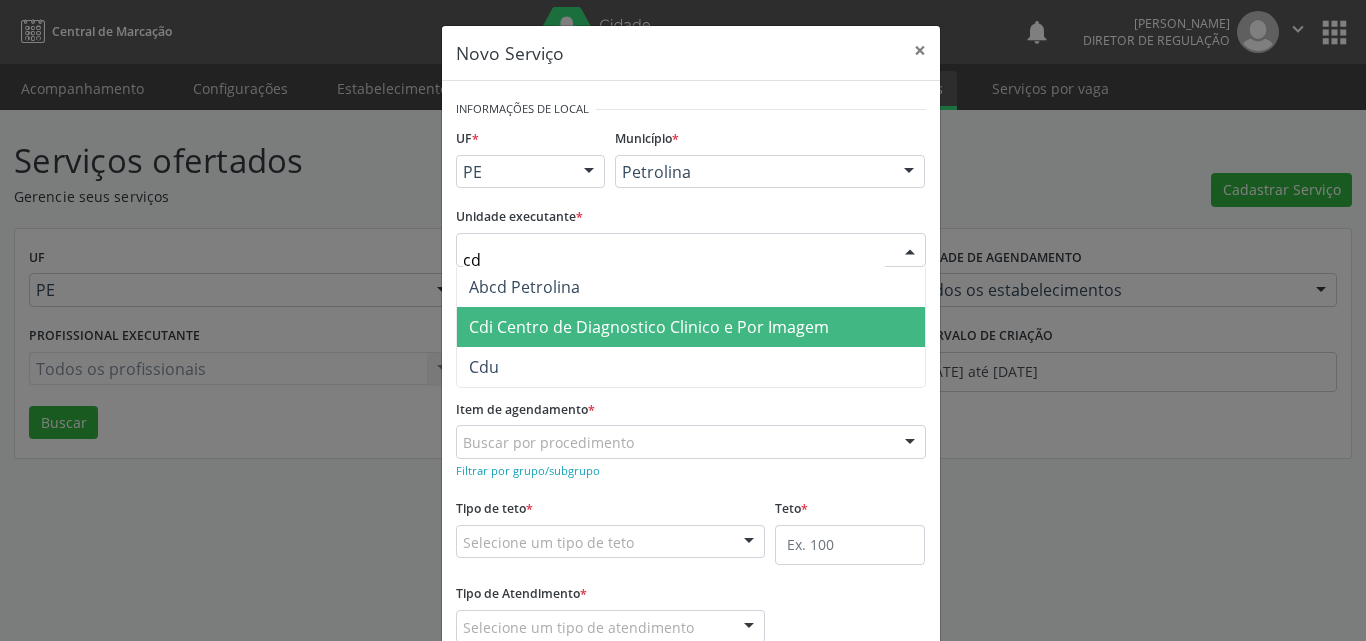 click on "Cdi Centro de Diagnostico Clinico e Por Imagem" at bounding box center [649, 327] 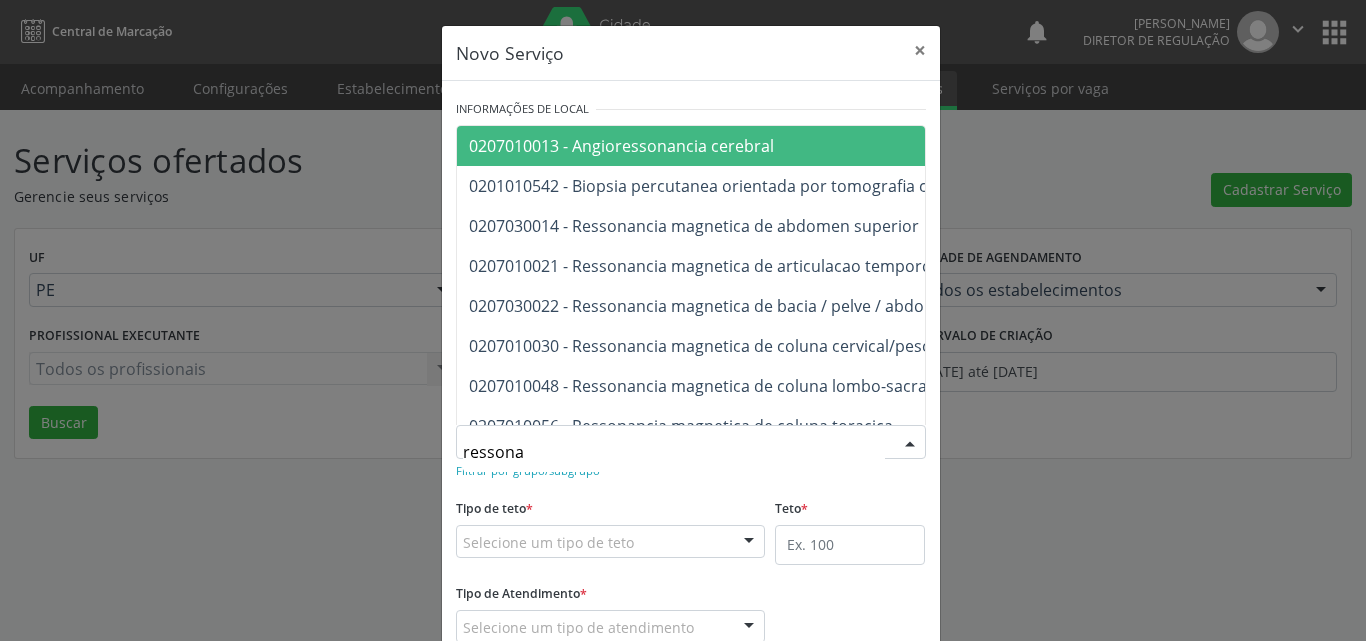 type on "ressonan" 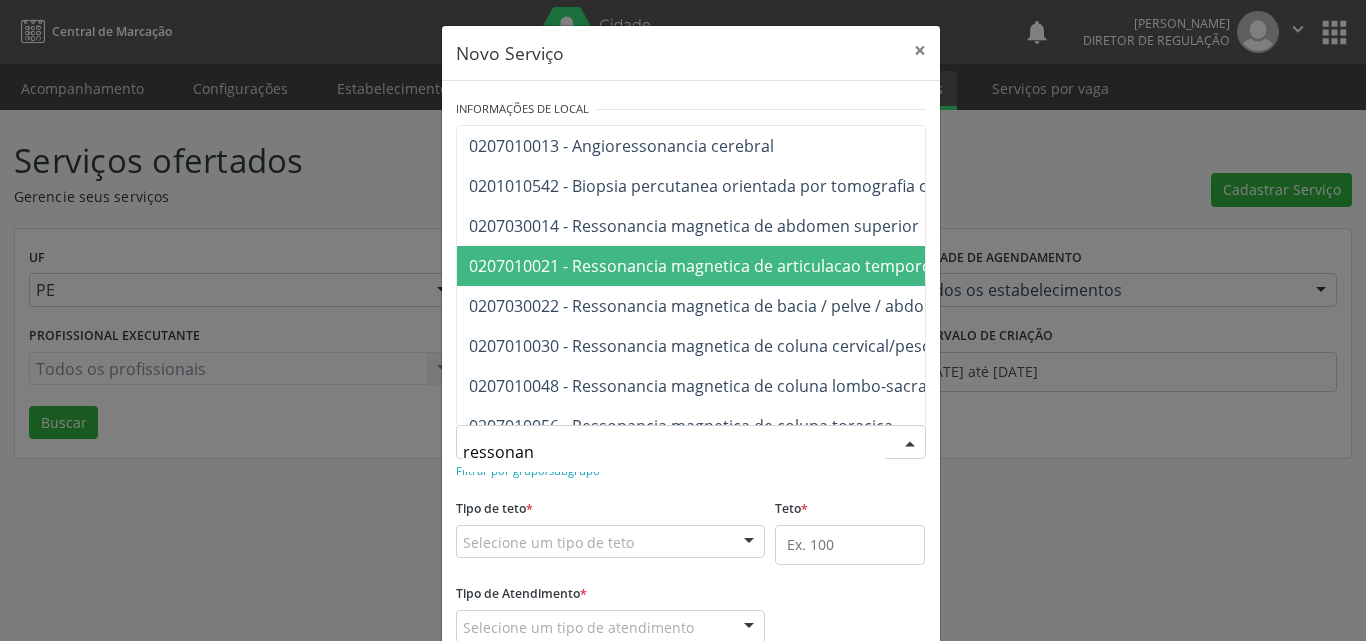 click on "0207010021 - Ressonancia magnetica de articulacao temporo-mandibular (bilateral)" at bounding box center (785, 266) 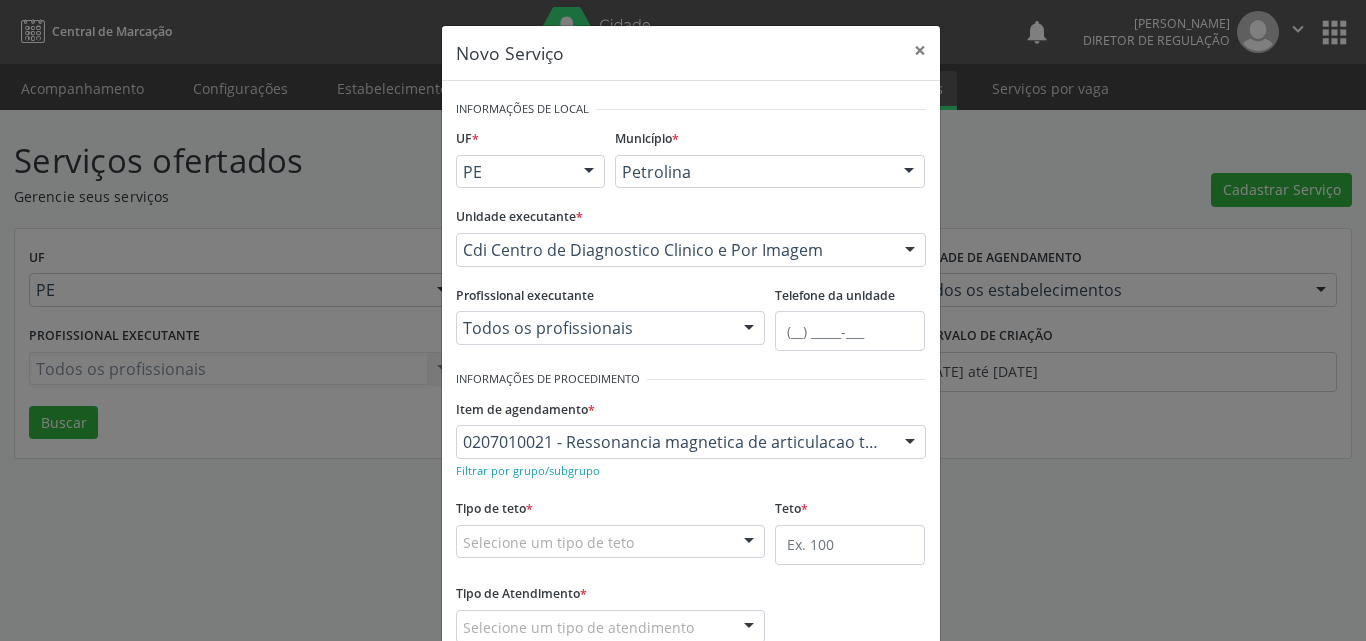 click on "Selecione um tipo de teto" at bounding box center (611, 542) 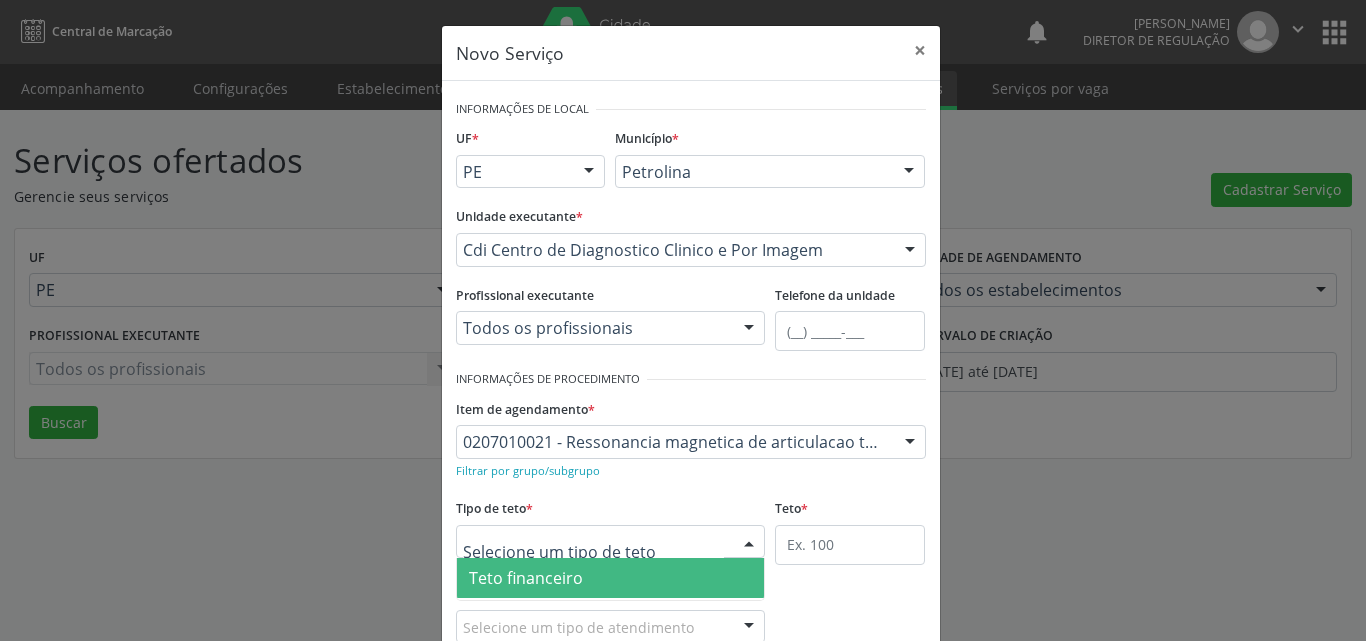 scroll, scrollTop: 100, scrollLeft: 0, axis: vertical 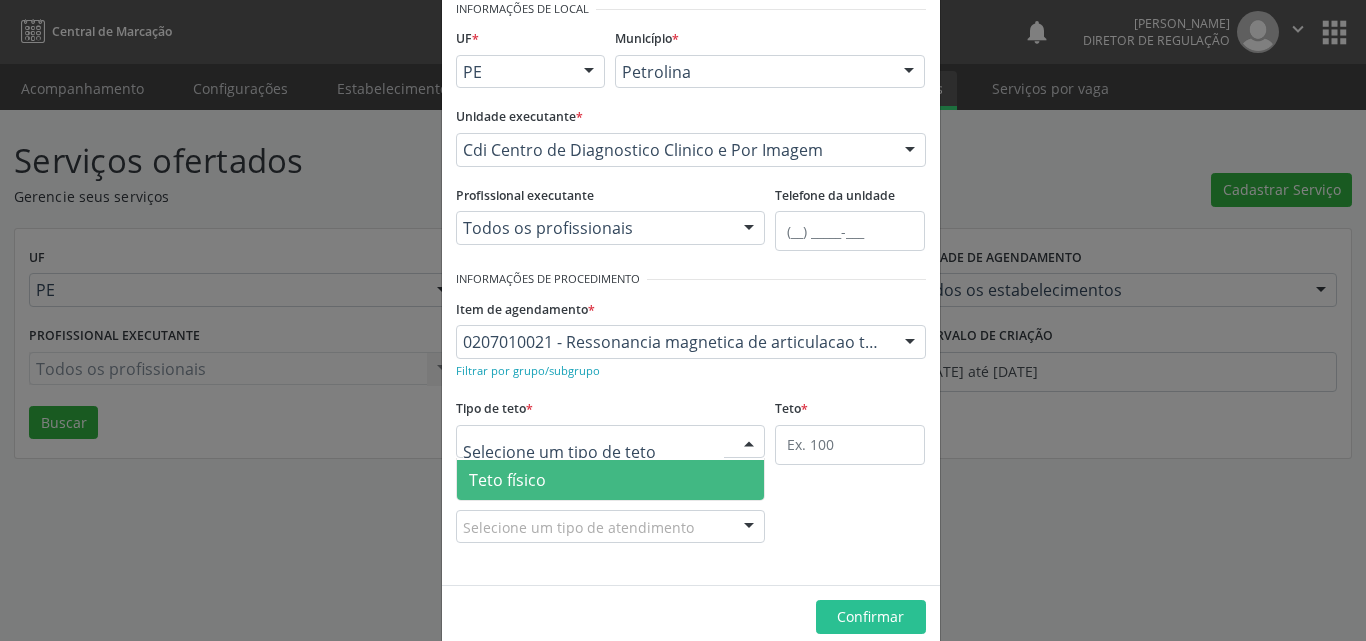 click on "Teto físico" at bounding box center (611, 480) 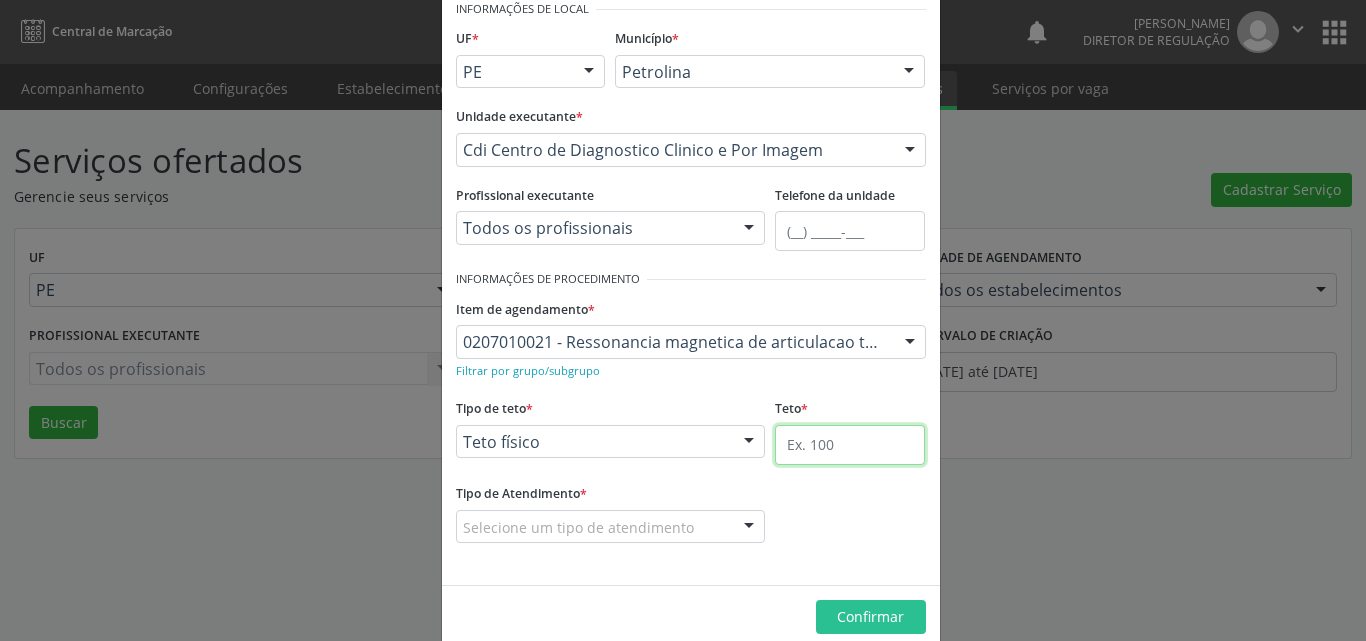 click at bounding box center [850, 445] 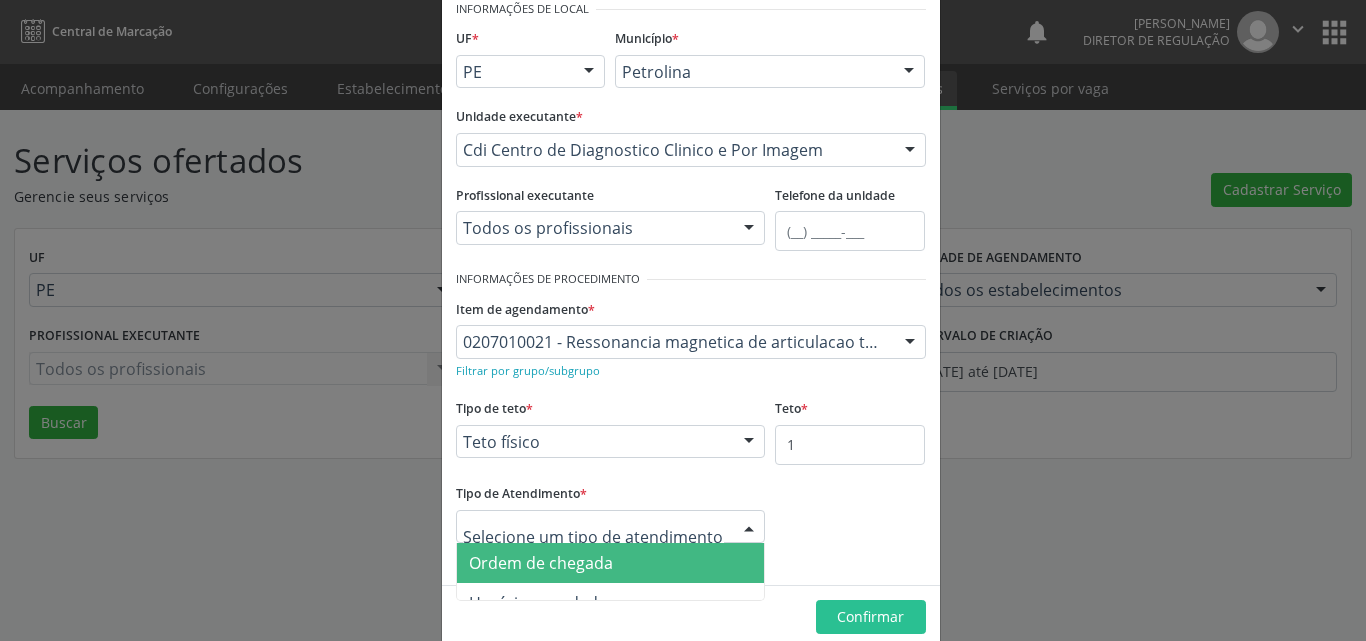 click on "Ordem de chegada" at bounding box center [611, 563] 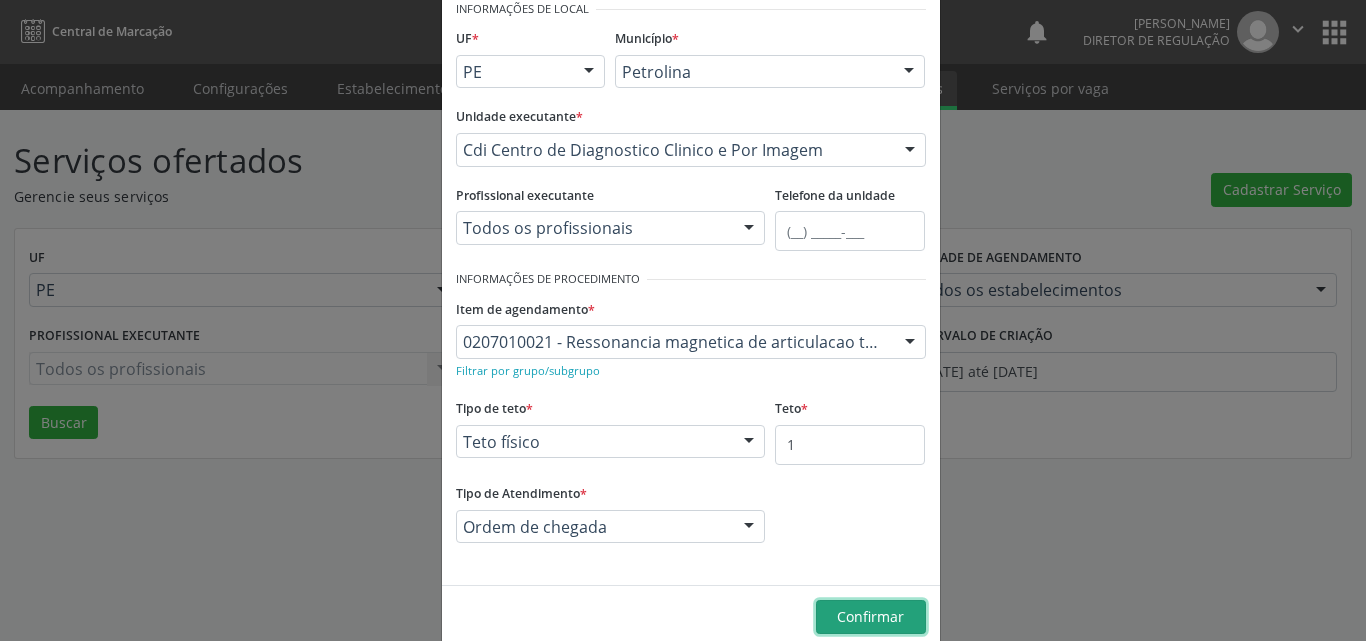 click on "Confirmar" at bounding box center (870, 616) 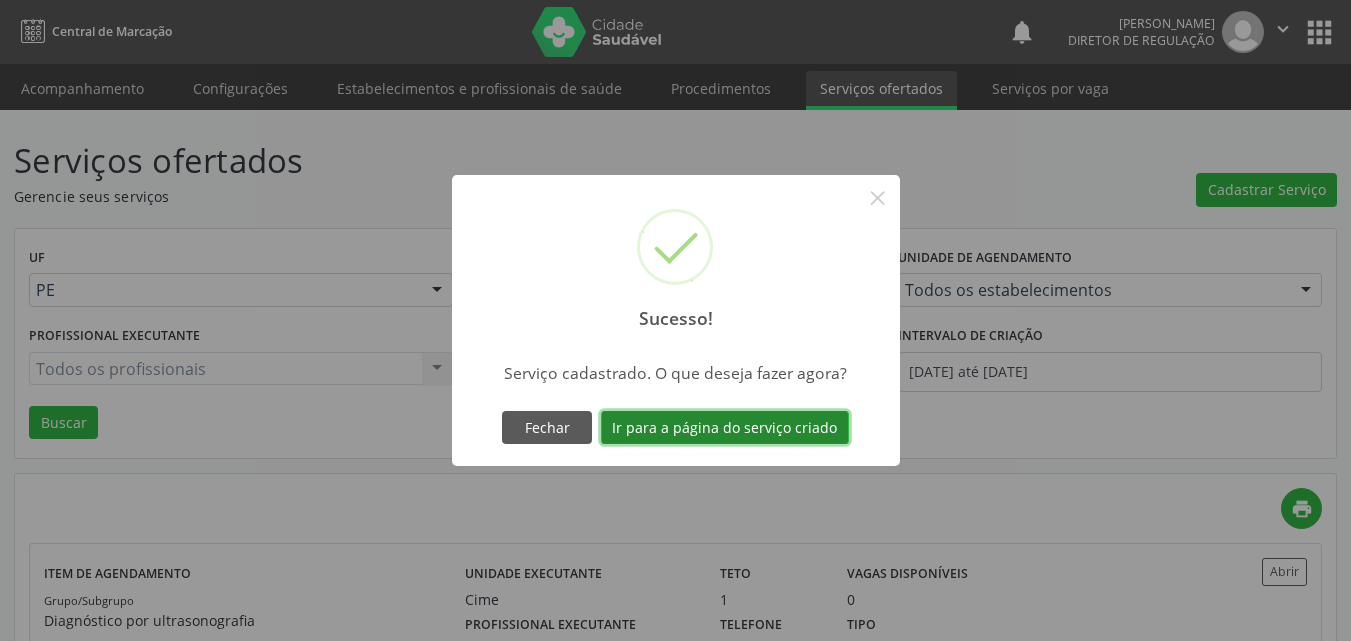 click on "Ir para a página do serviço criado" at bounding box center (725, 428) 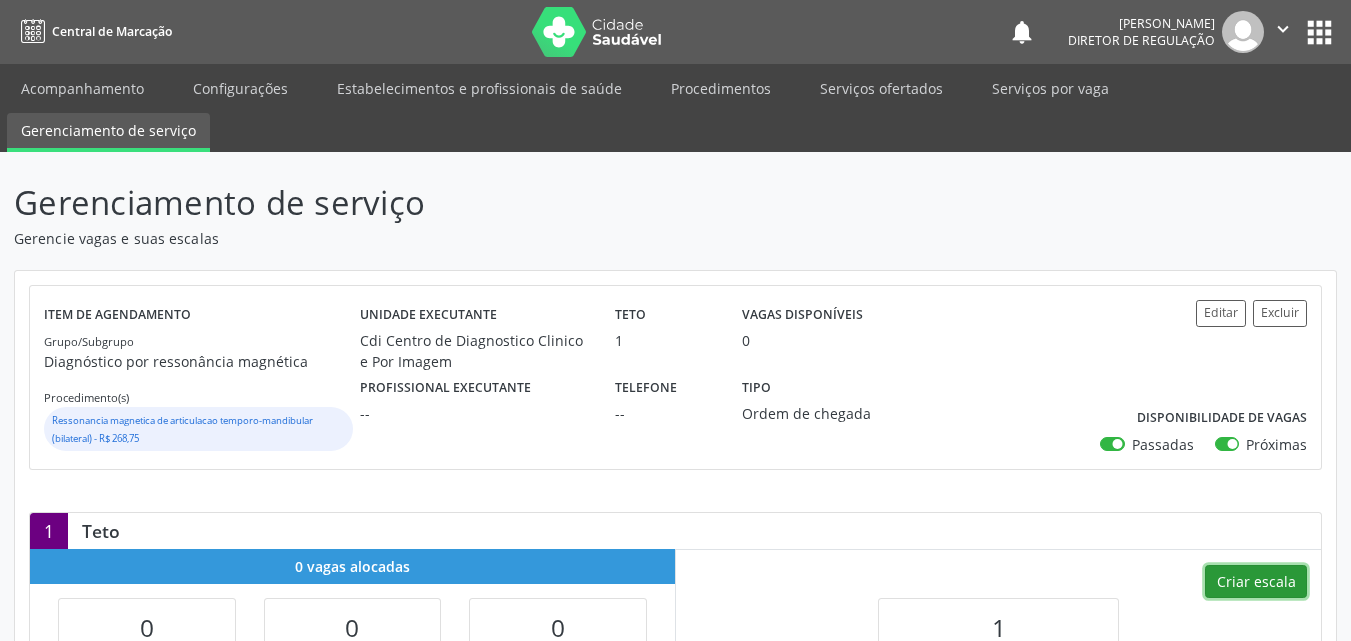 click on "Criar escala" at bounding box center (1256, 582) 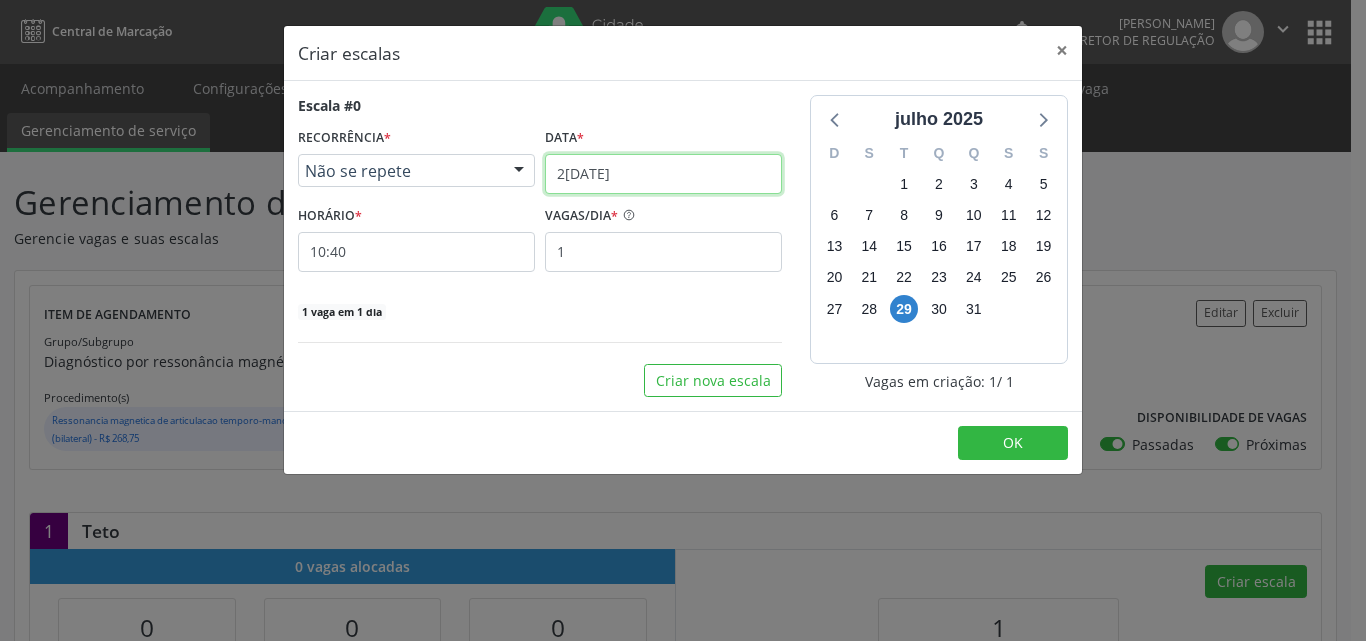 click on "[DATE]" at bounding box center [663, 174] 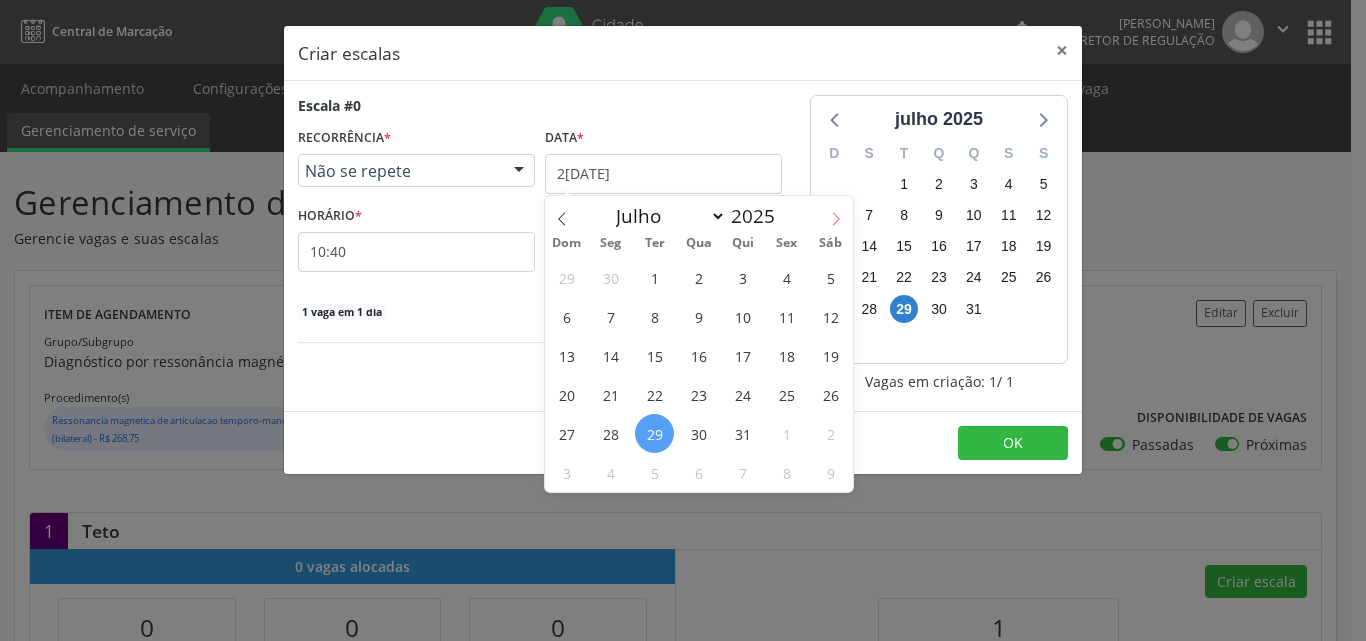 click 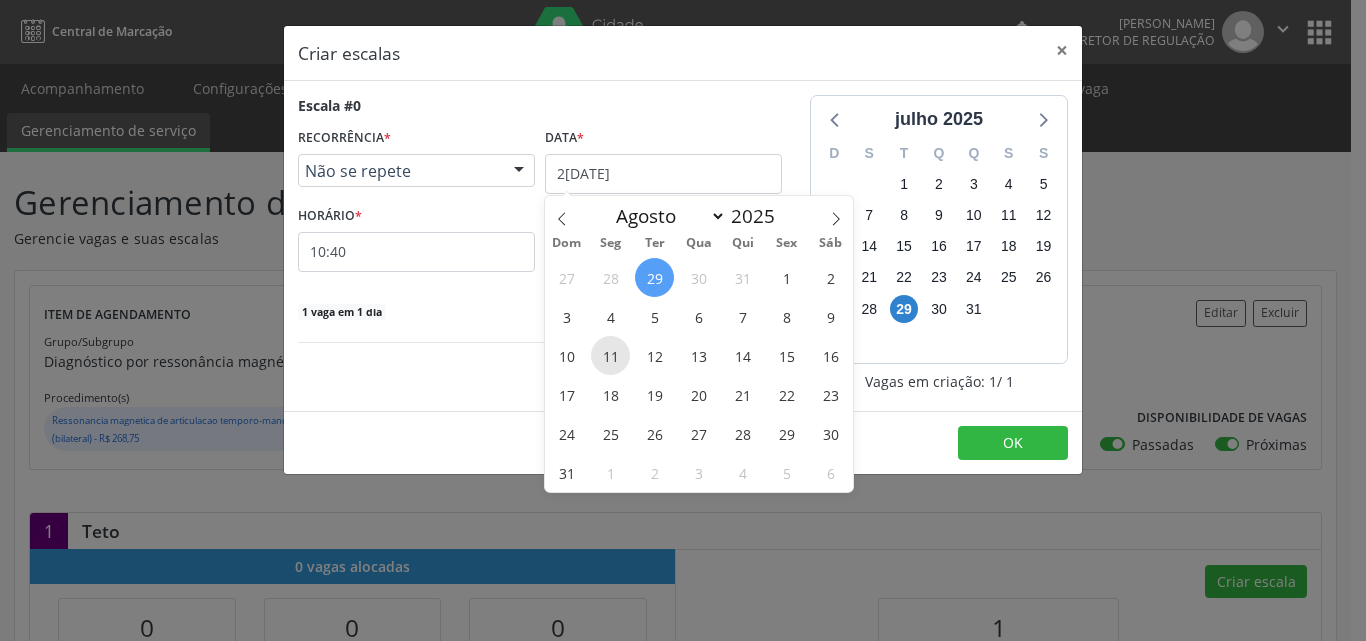 click on "11" at bounding box center (610, 355) 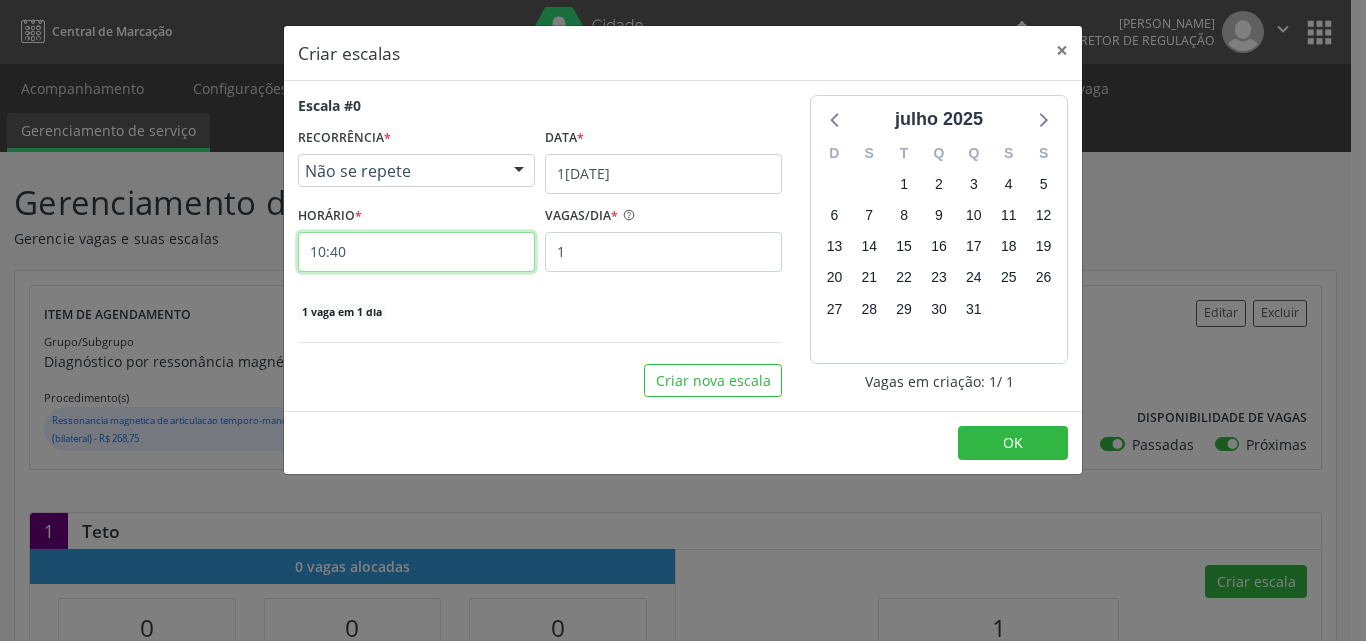 click on "10:40" at bounding box center (416, 252) 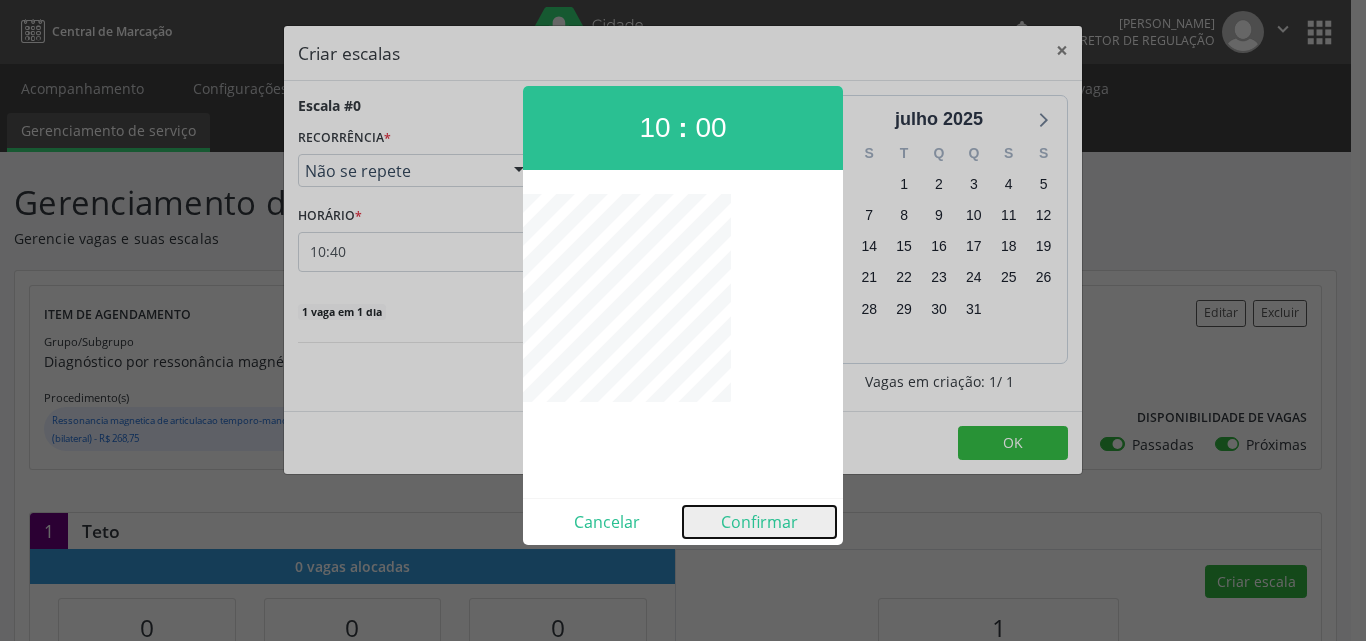 click on "Confirmar" at bounding box center [759, 522] 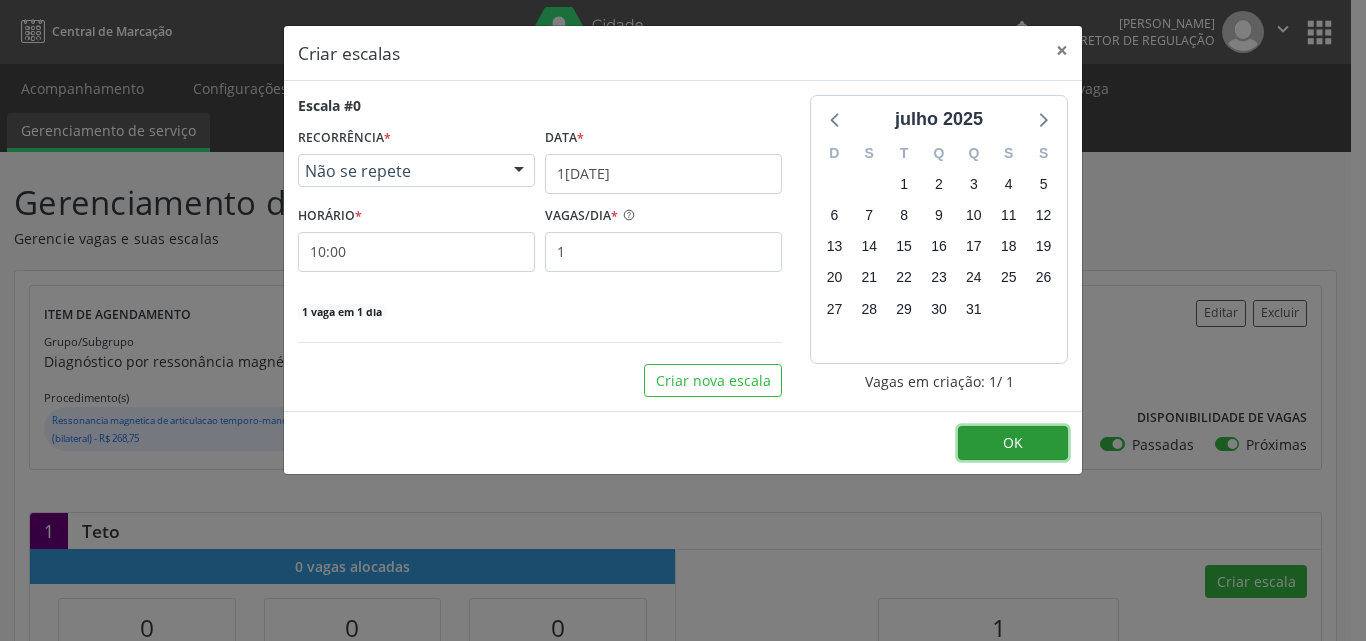 click on "OK" at bounding box center [1013, 443] 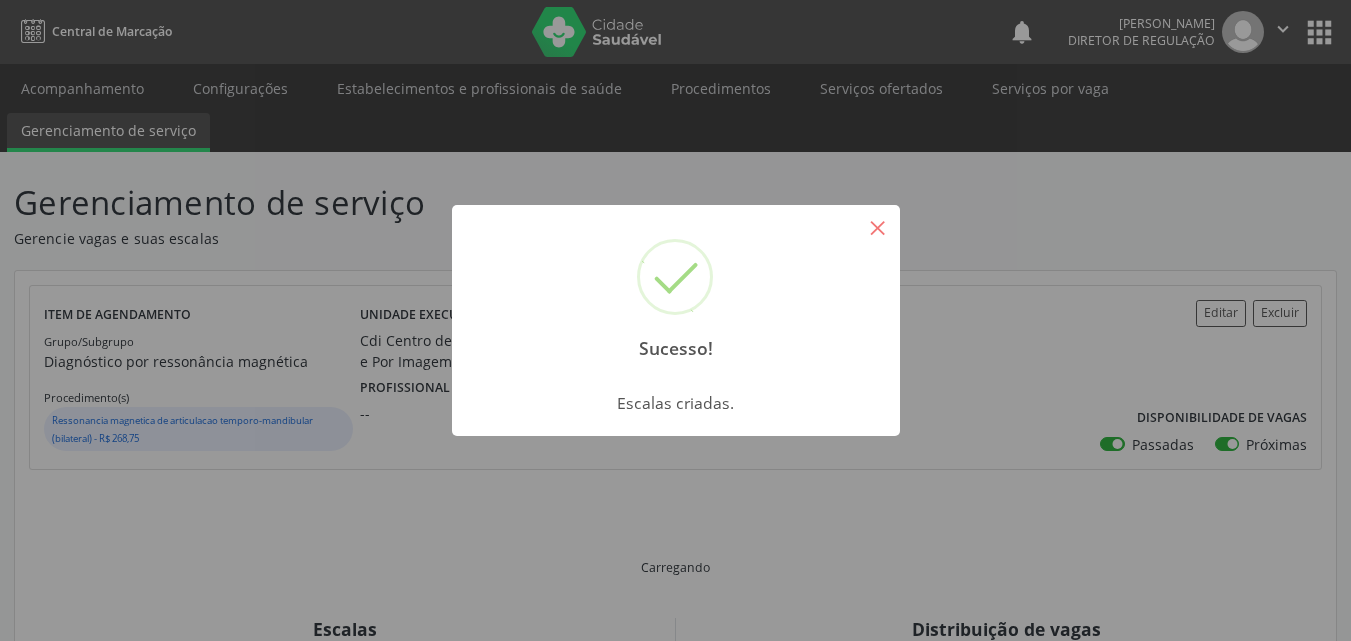 click on "×" at bounding box center (878, 227) 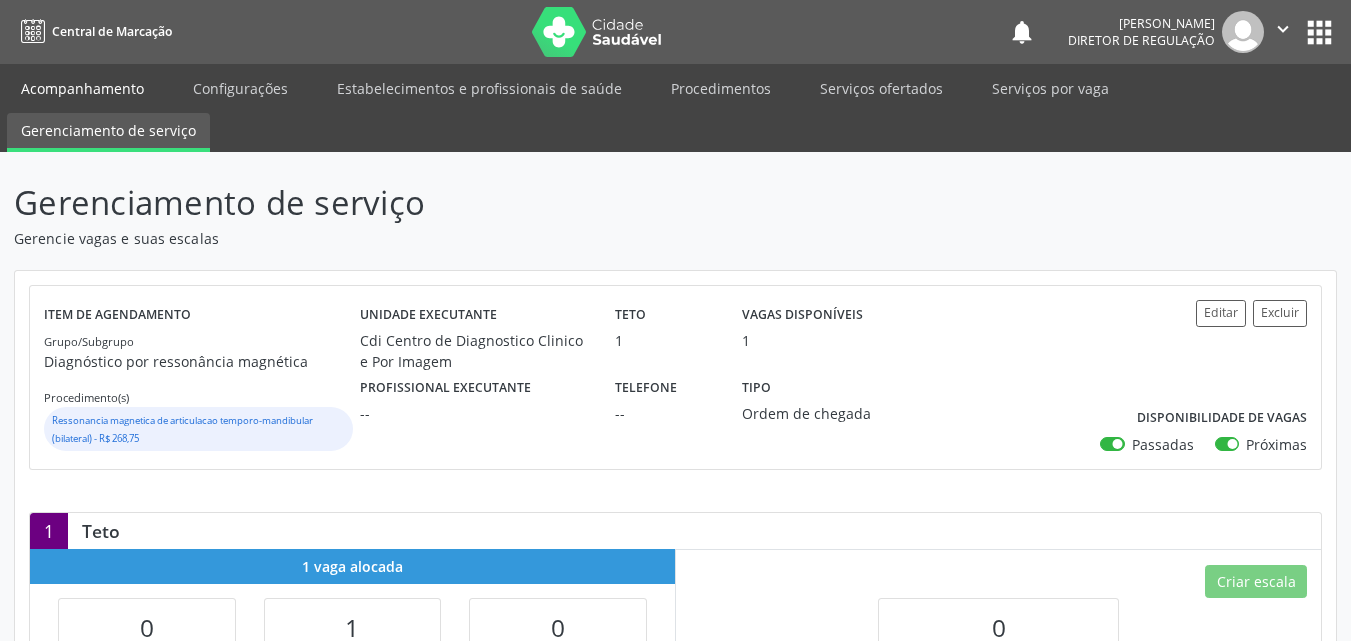click on "Acompanhamento" at bounding box center (82, 88) 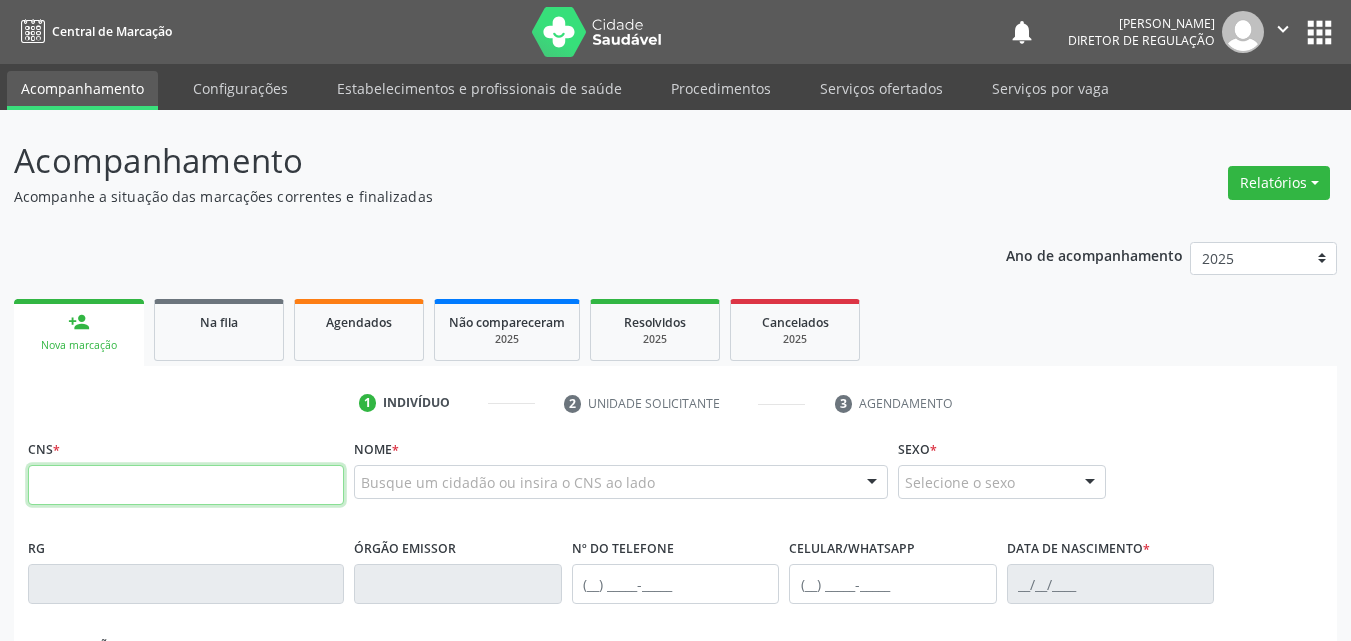 click at bounding box center (186, 485) 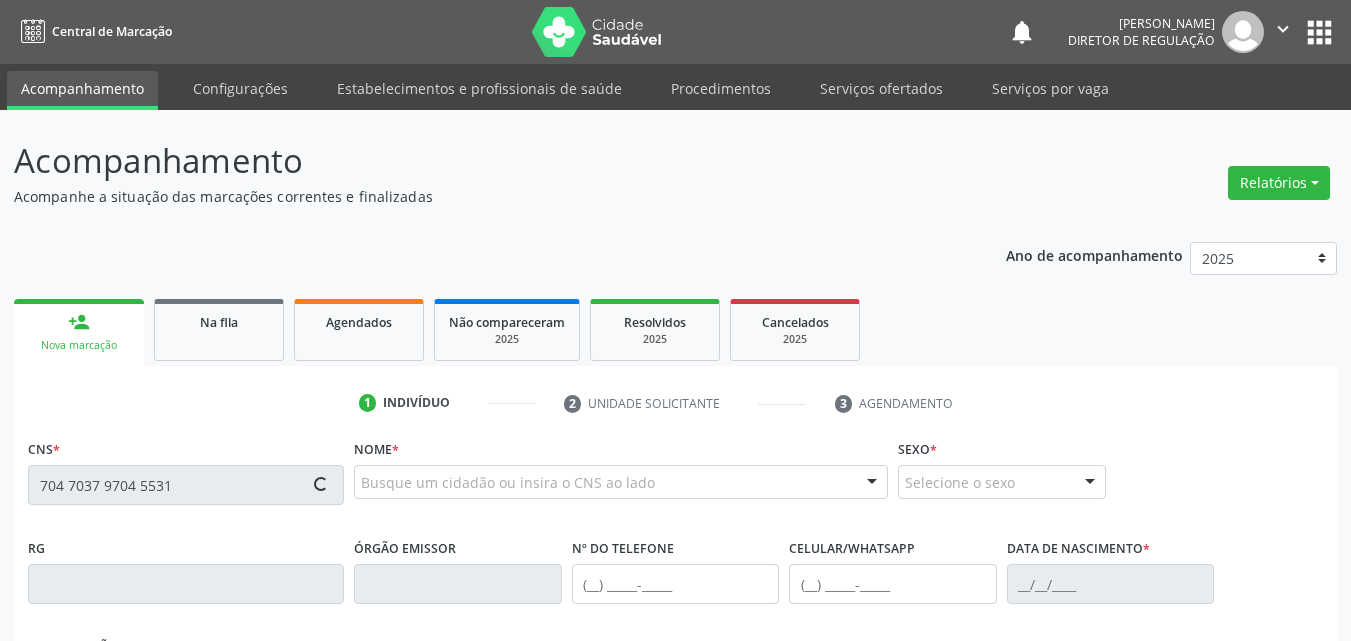 type on "704 7037 9704 5531" 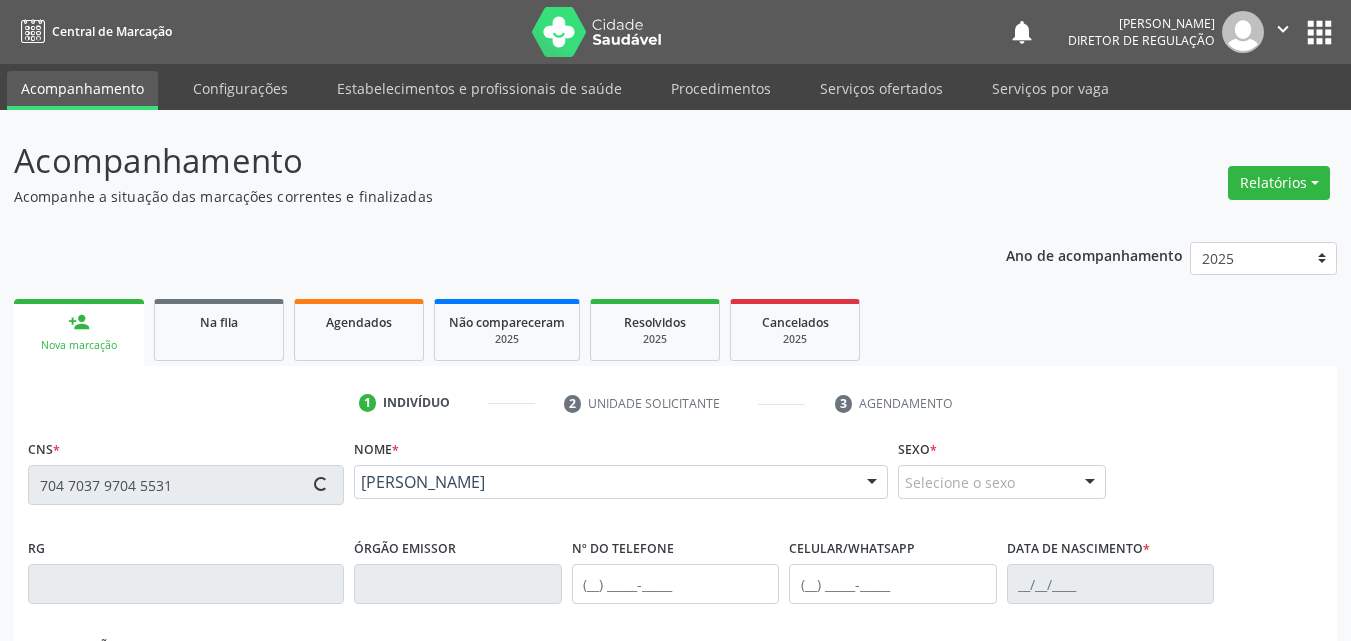 type on "(87) 8821-9300" 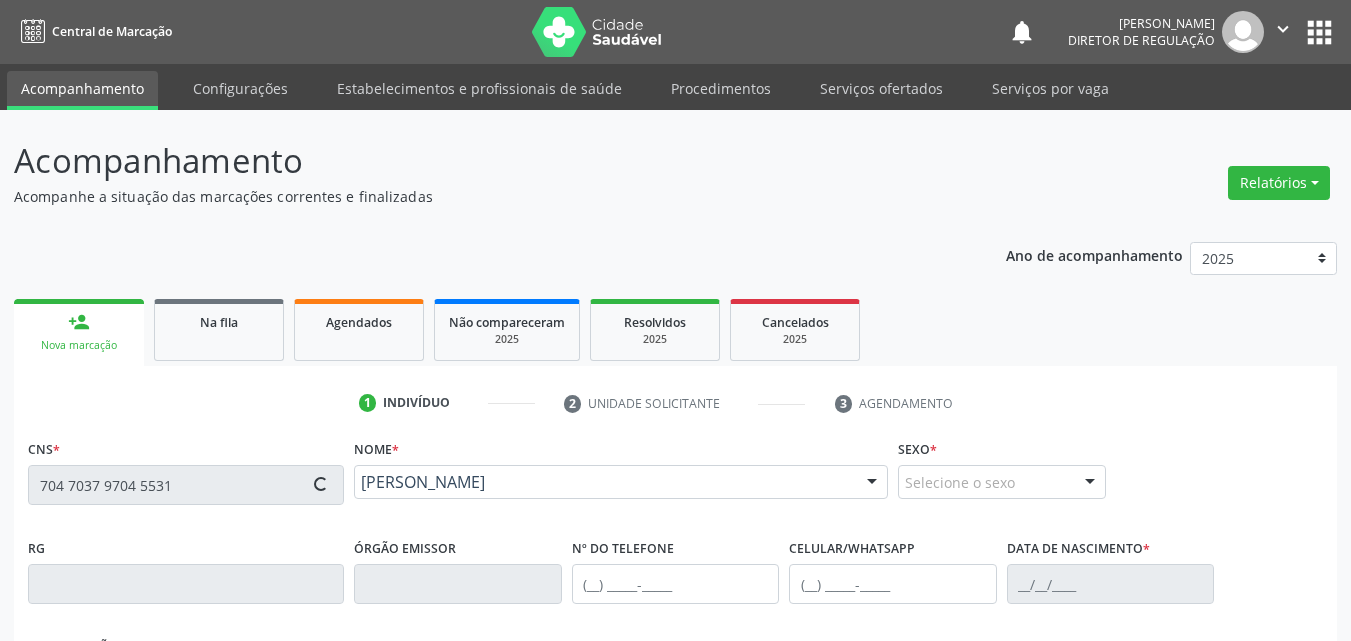 type on "(87) 8821-9300" 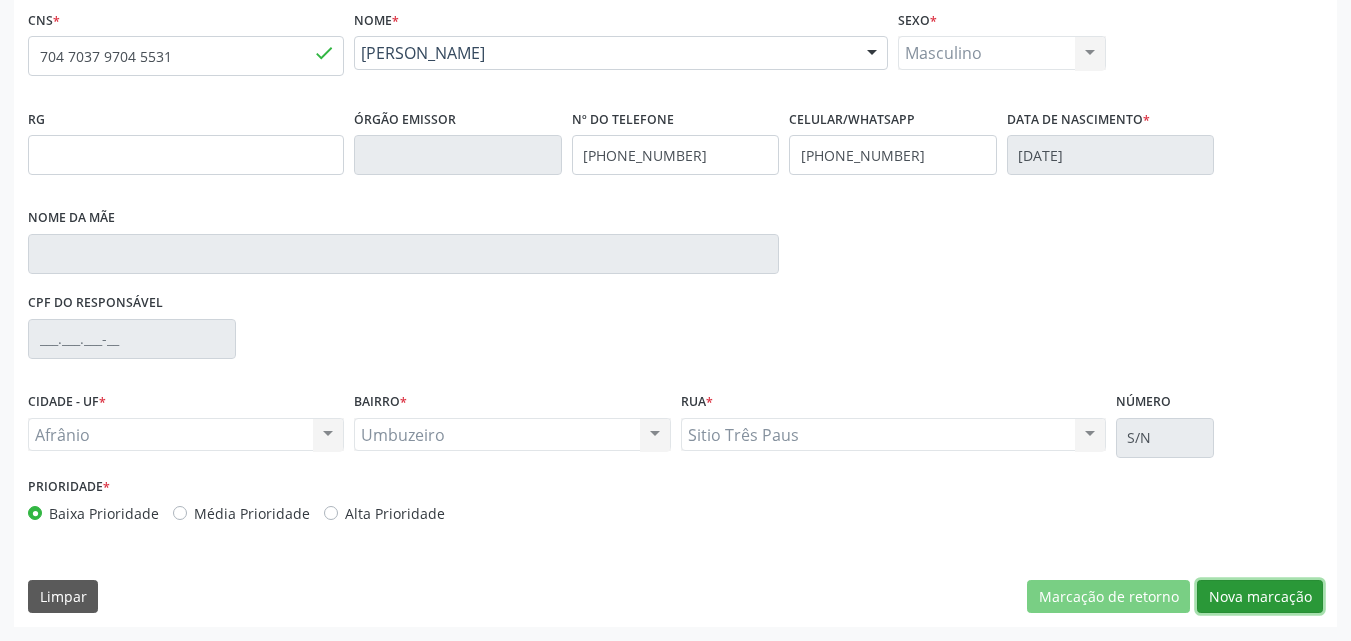 click on "Nova marcação" at bounding box center (1260, 597) 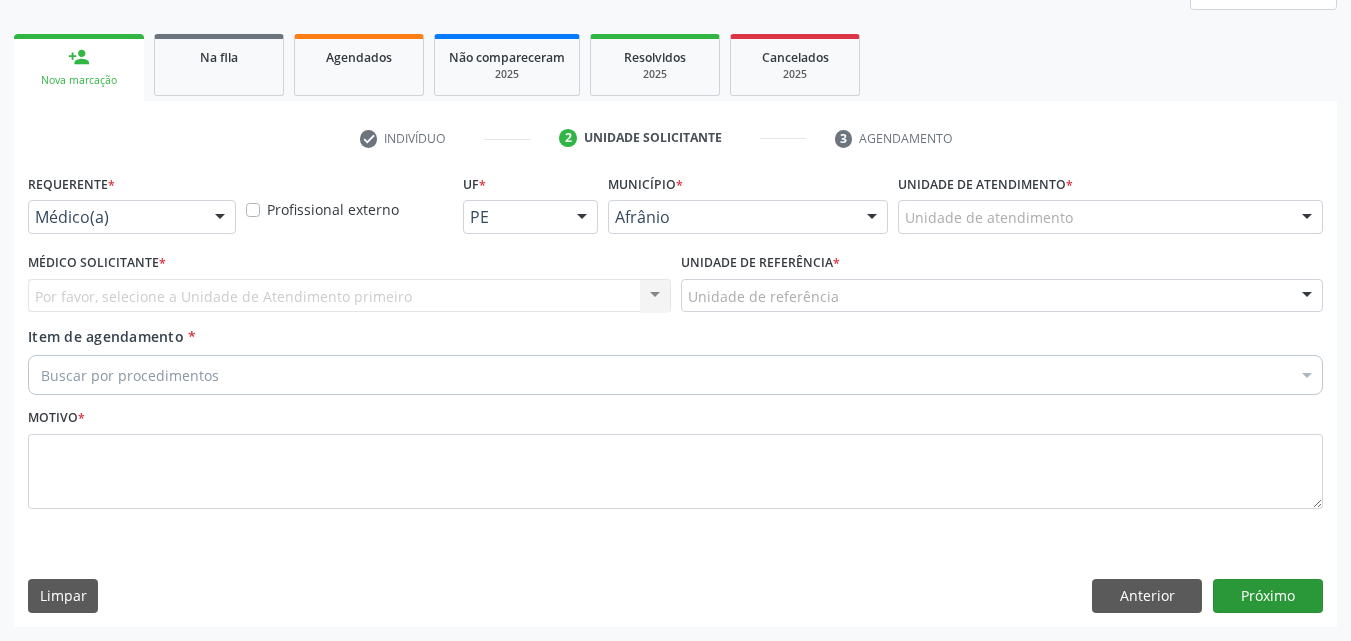 scroll, scrollTop: 265, scrollLeft: 0, axis: vertical 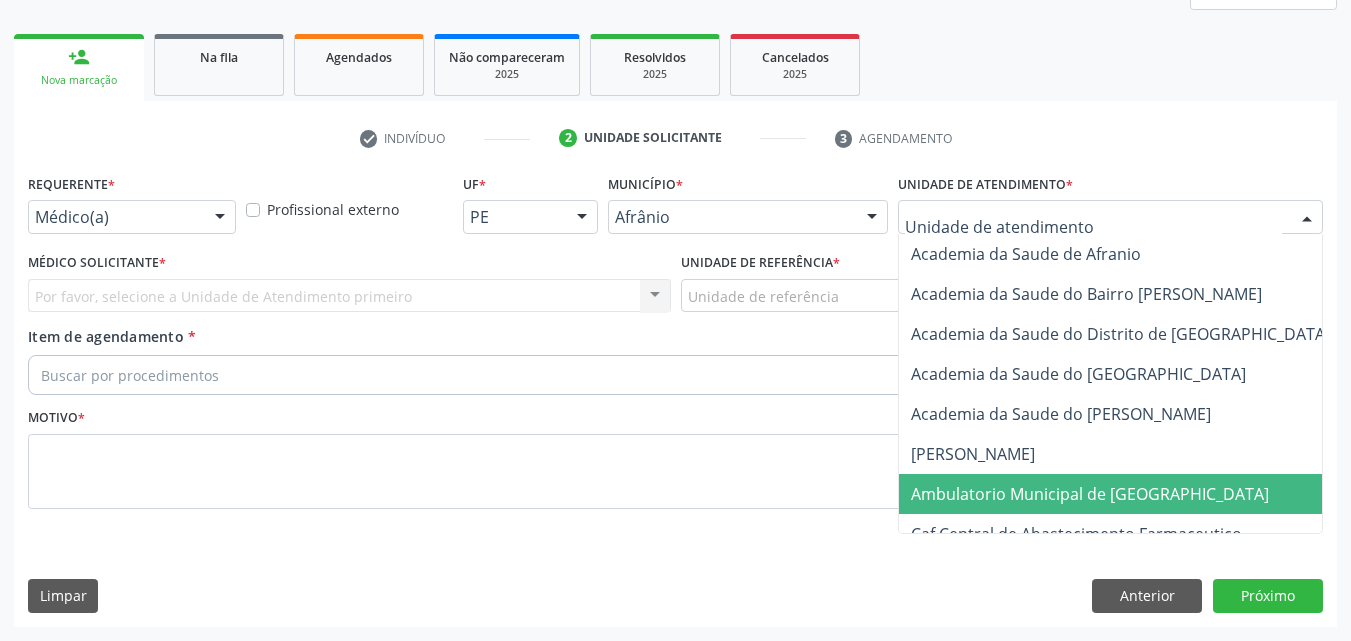 click on "Ambulatorio Municipal de [GEOGRAPHIC_DATA]" at bounding box center (1090, 494) 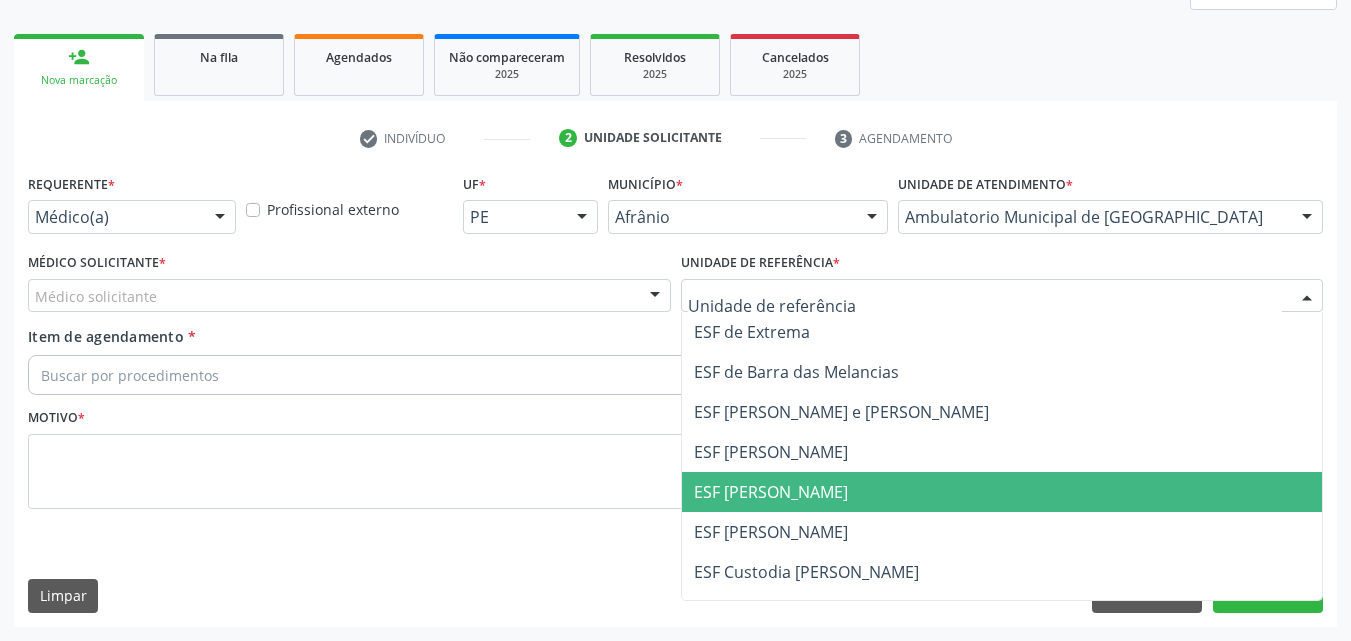 click on "ESF [PERSON_NAME]" at bounding box center [771, 492] 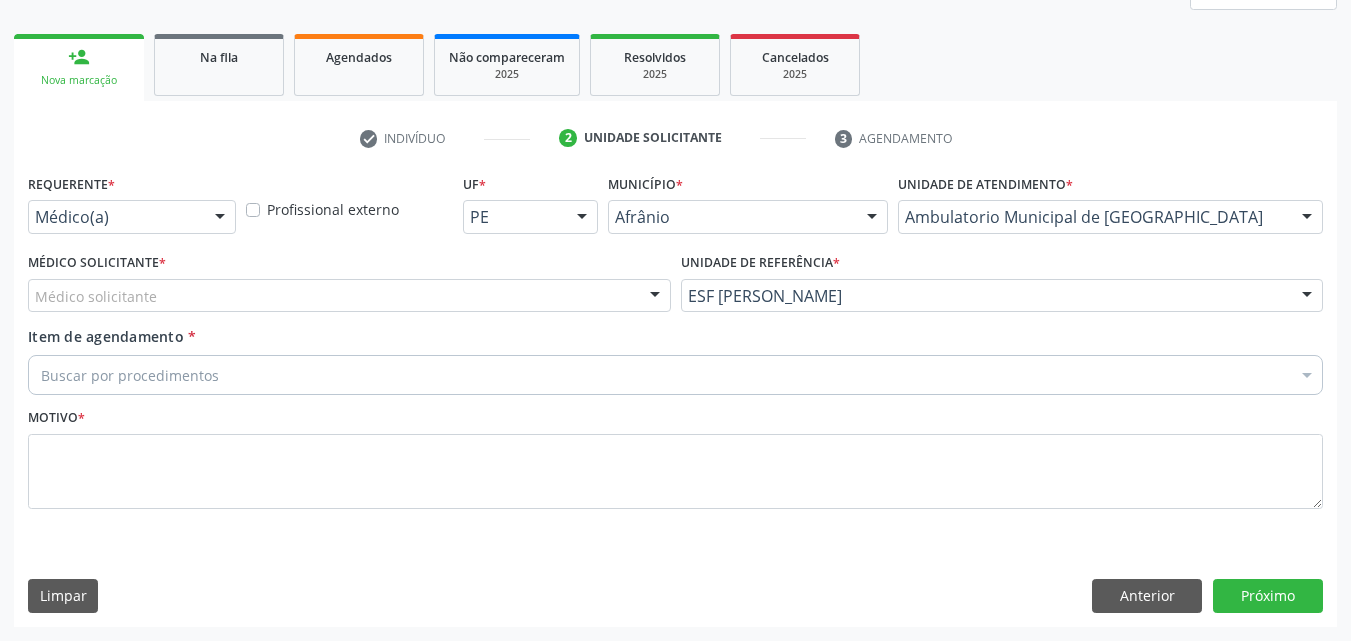 click on "Médico solicitante" at bounding box center (349, 296) 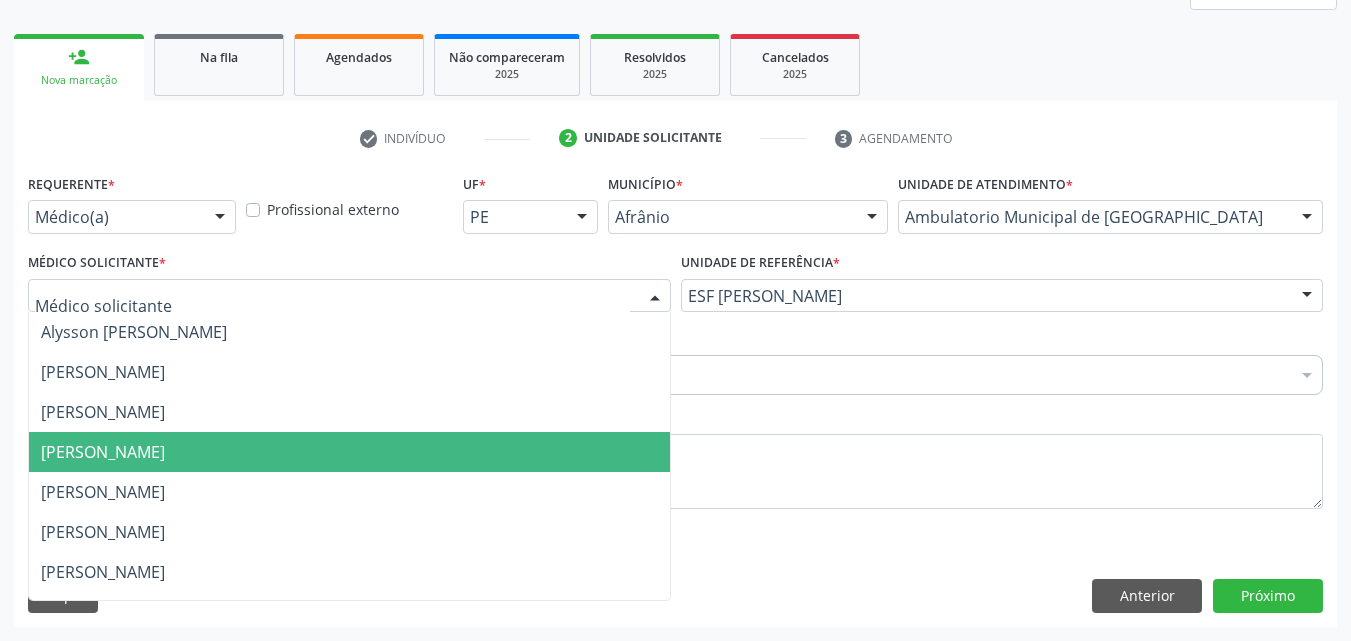 click on "[PERSON_NAME]" at bounding box center [349, 452] 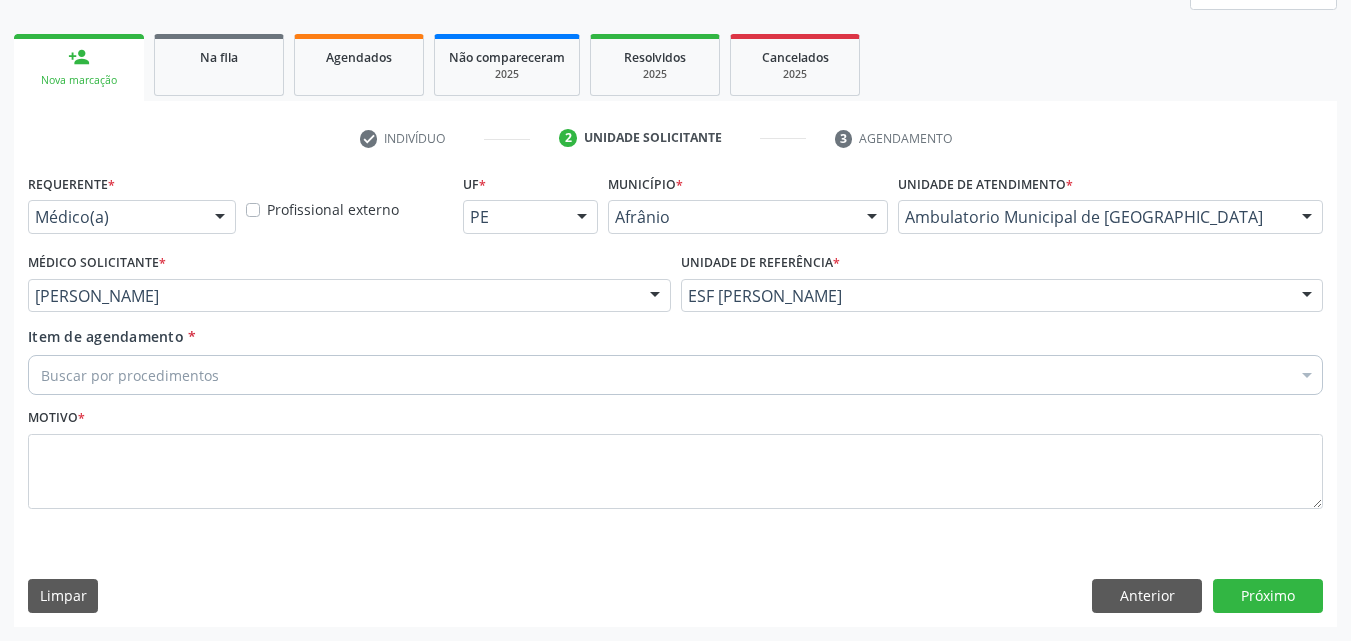 click on "Buscar por procedimentos" at bounding box center [675, 375] 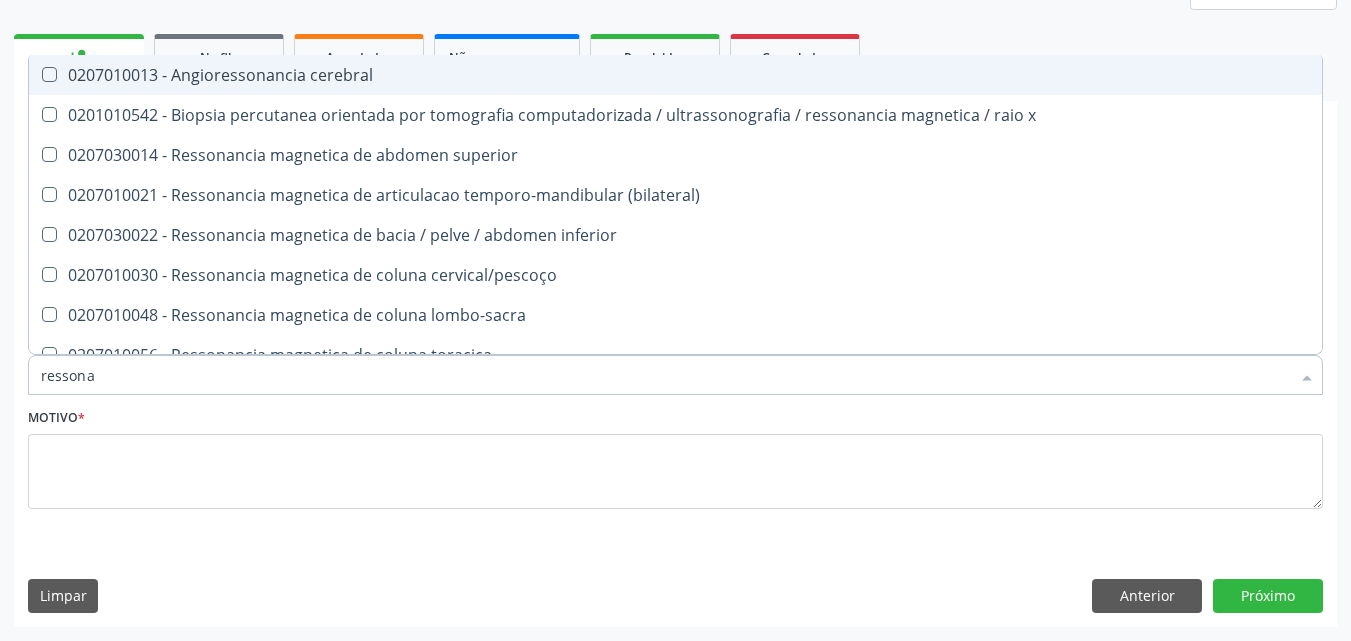 type on "ressonan" 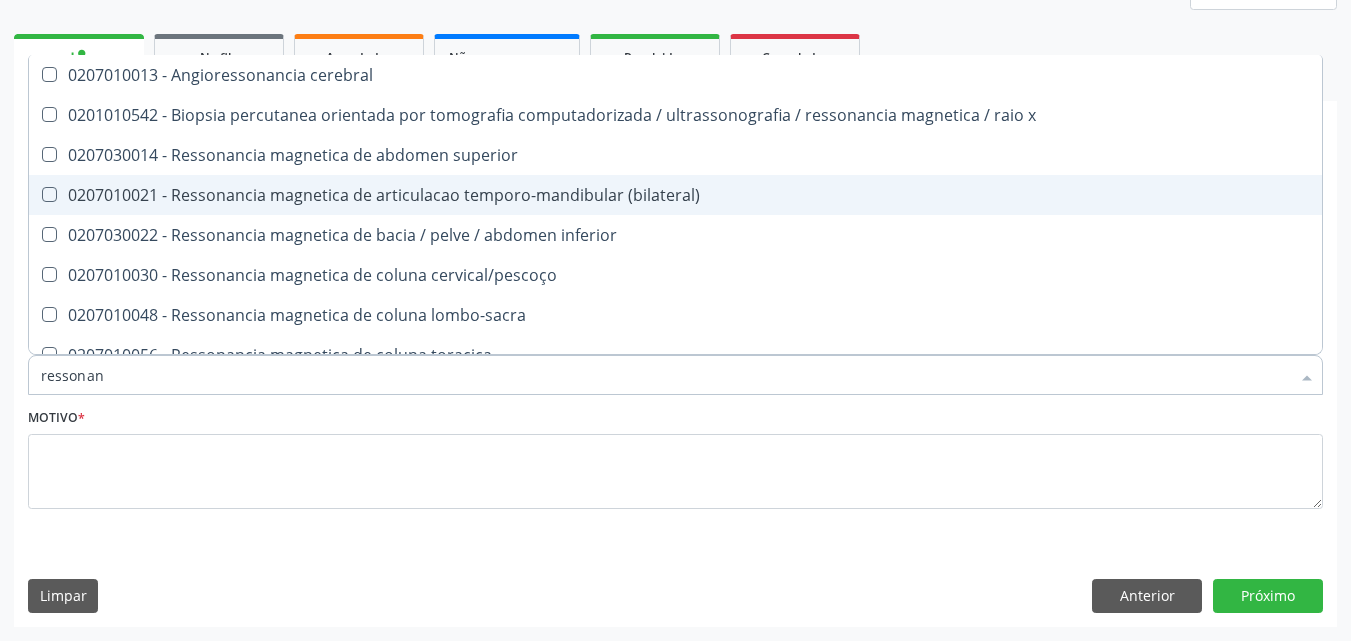 click on "0207010021 - Ressonancia magnetica de articulacao temporo-mandibular (bilateral)" at bounding box center (675, 195) 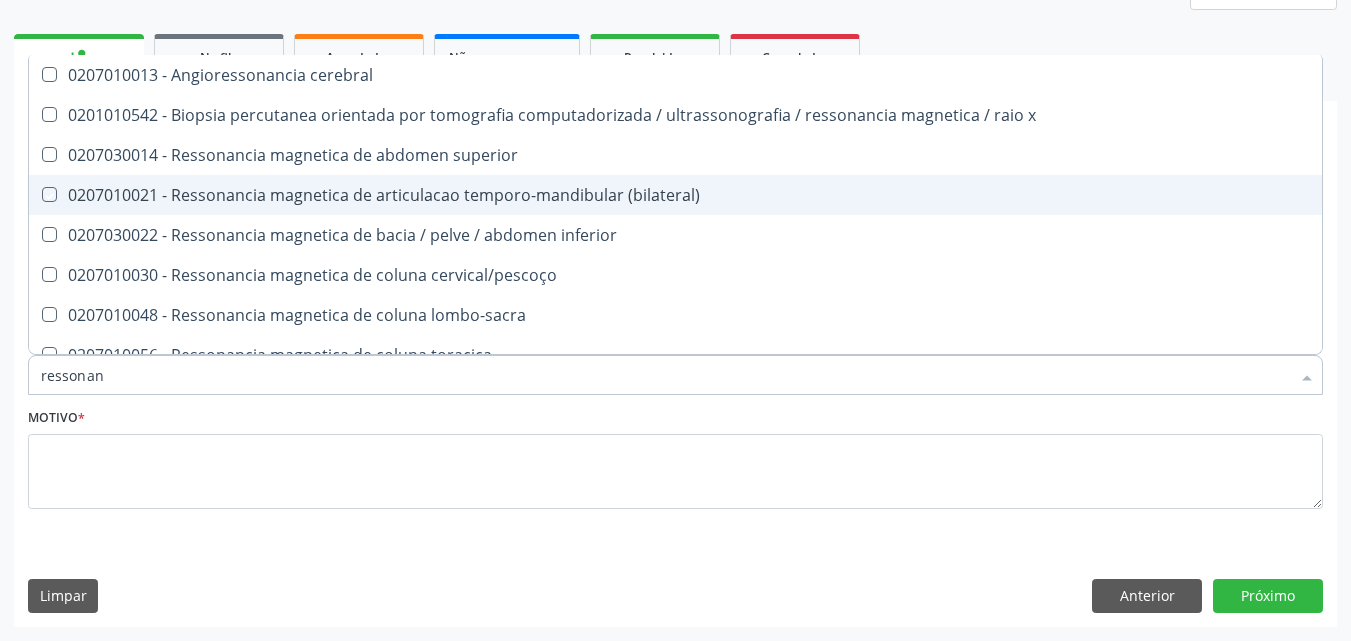 checkbox on "true" 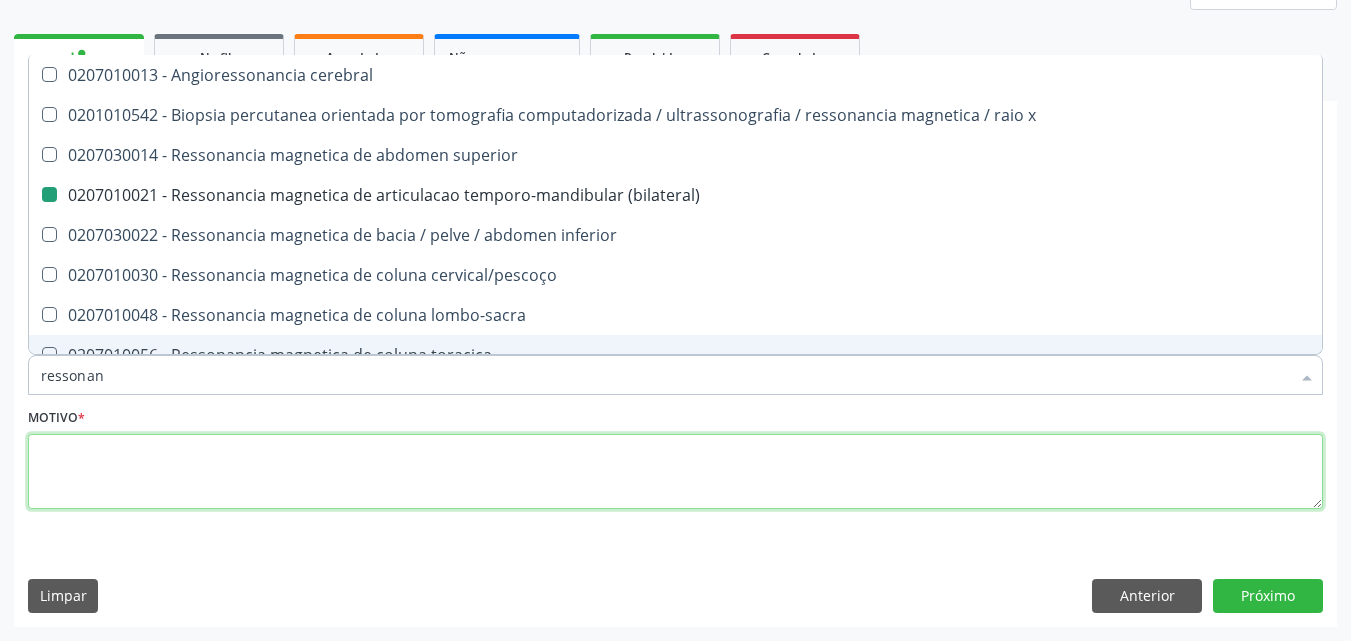 click at bounding box center [675, 472] 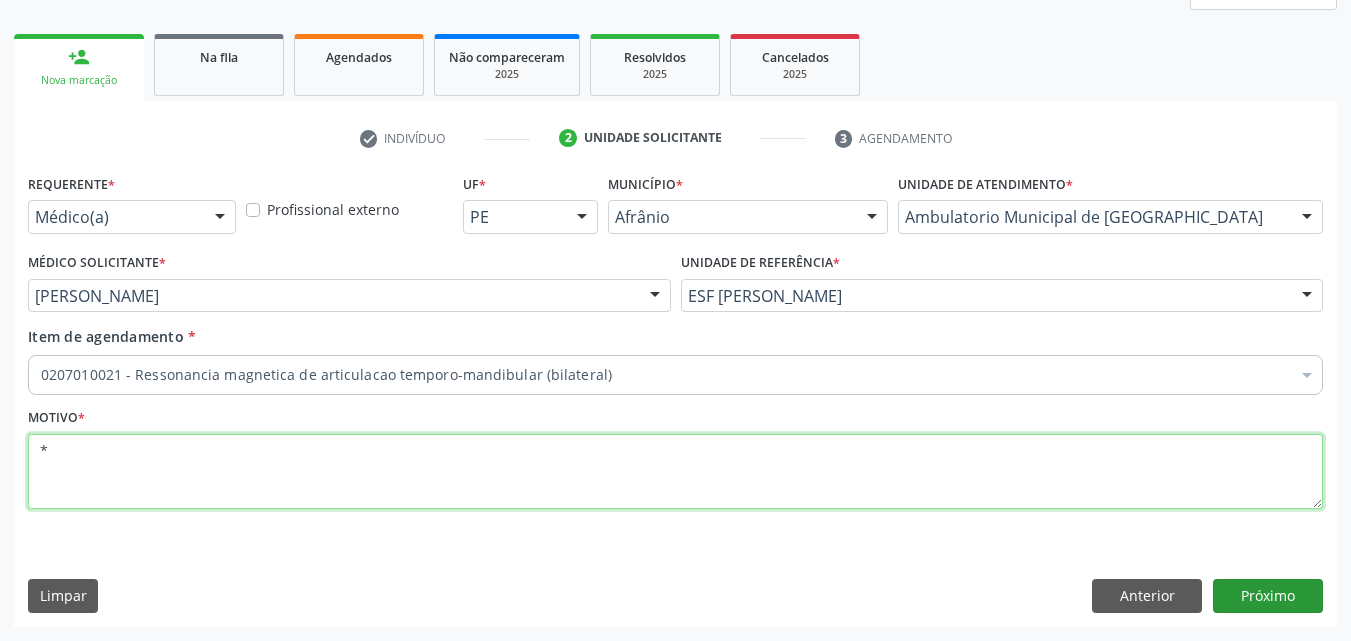 type on "*" 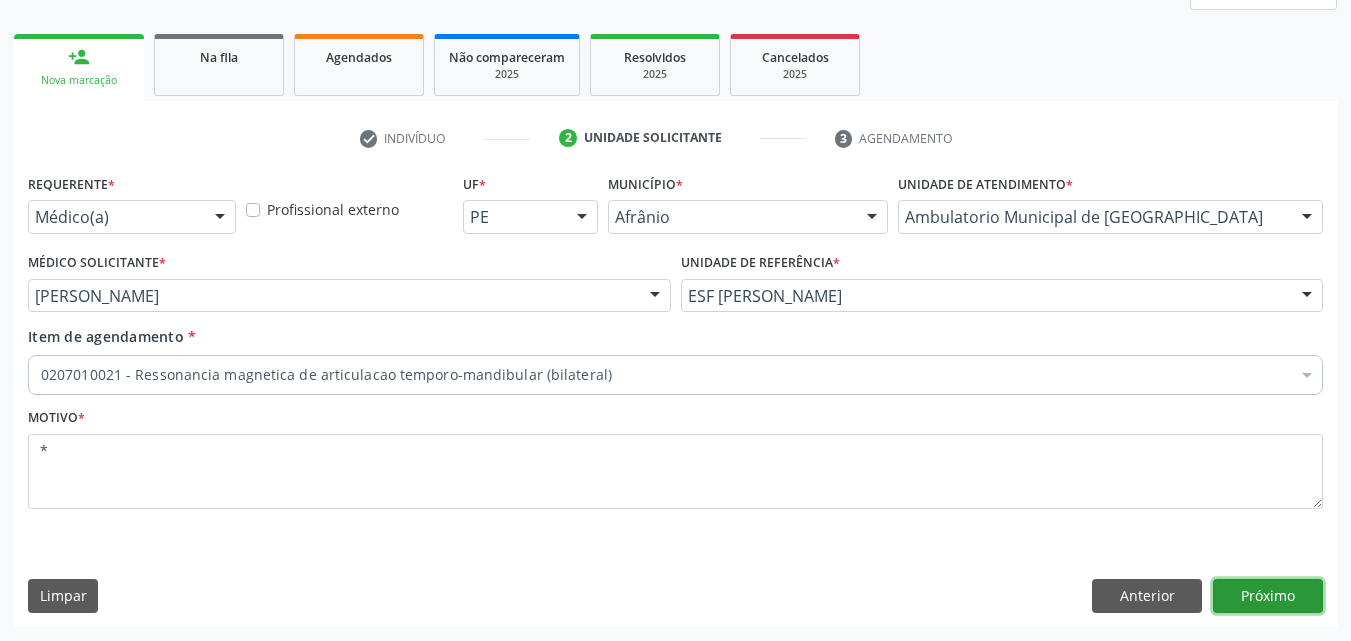 click on "Próximo" at bounding box center (1268, 596) 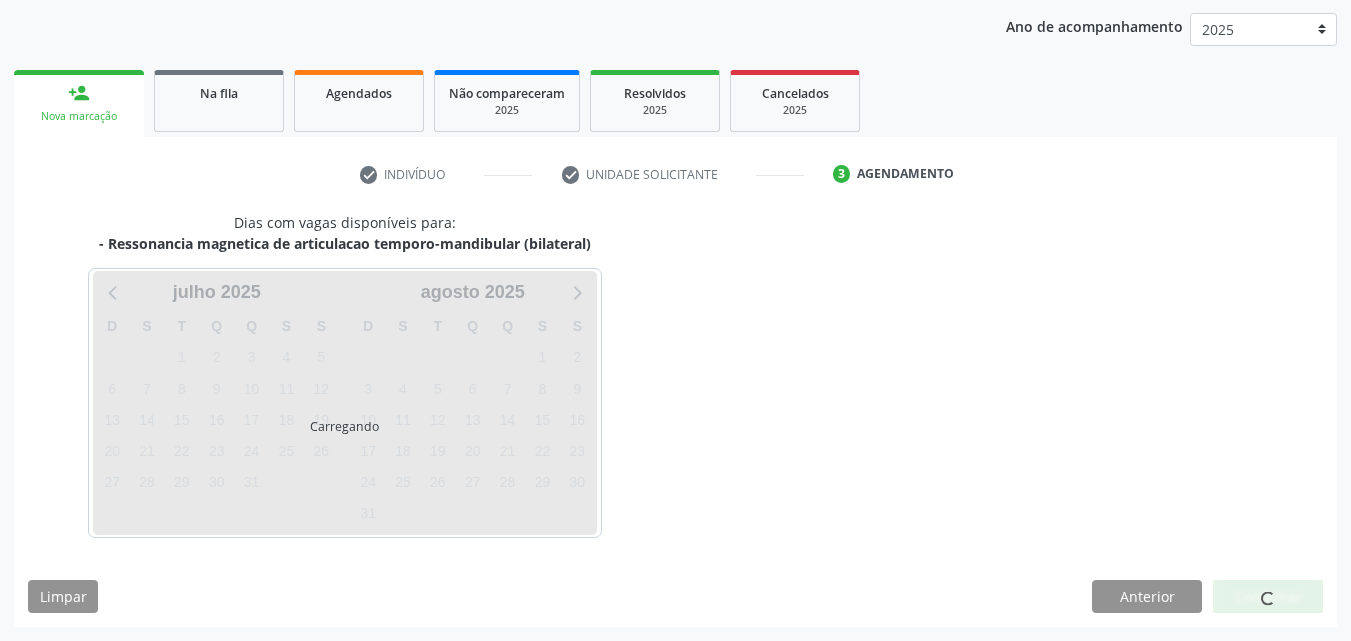 scroll, scrollTop: 229, scrollLeft: 0, axis: vertical 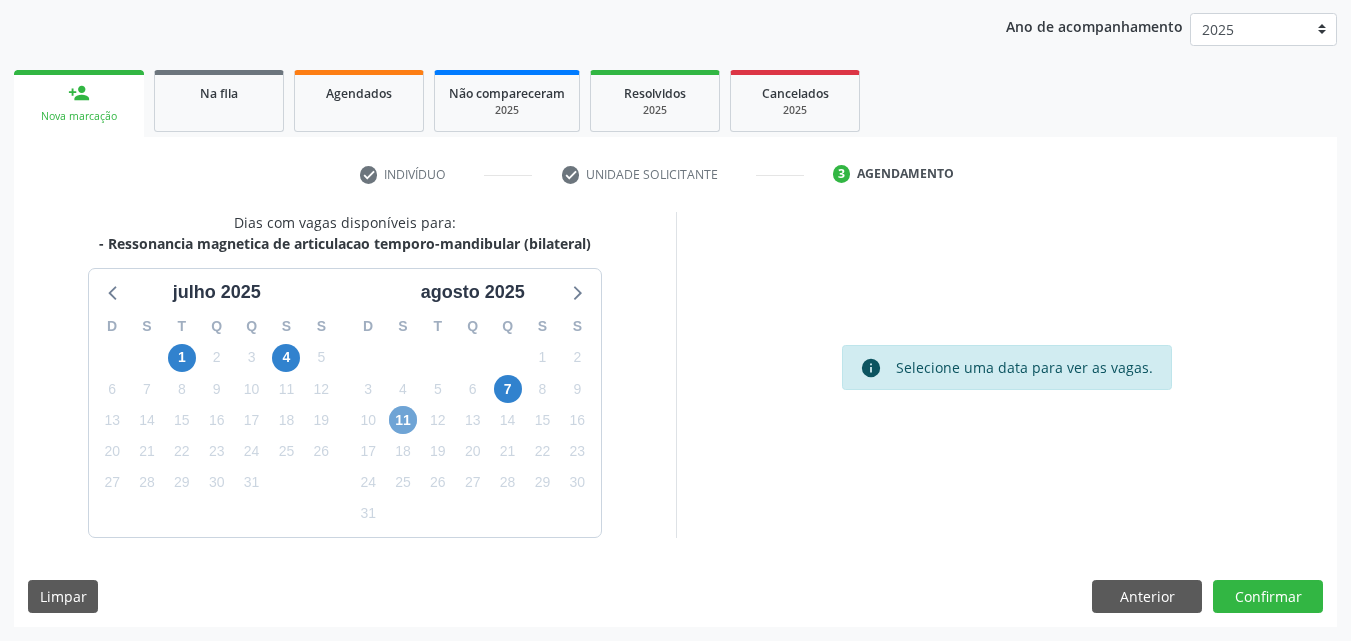 click on "11" at bounding box center (403, 420) 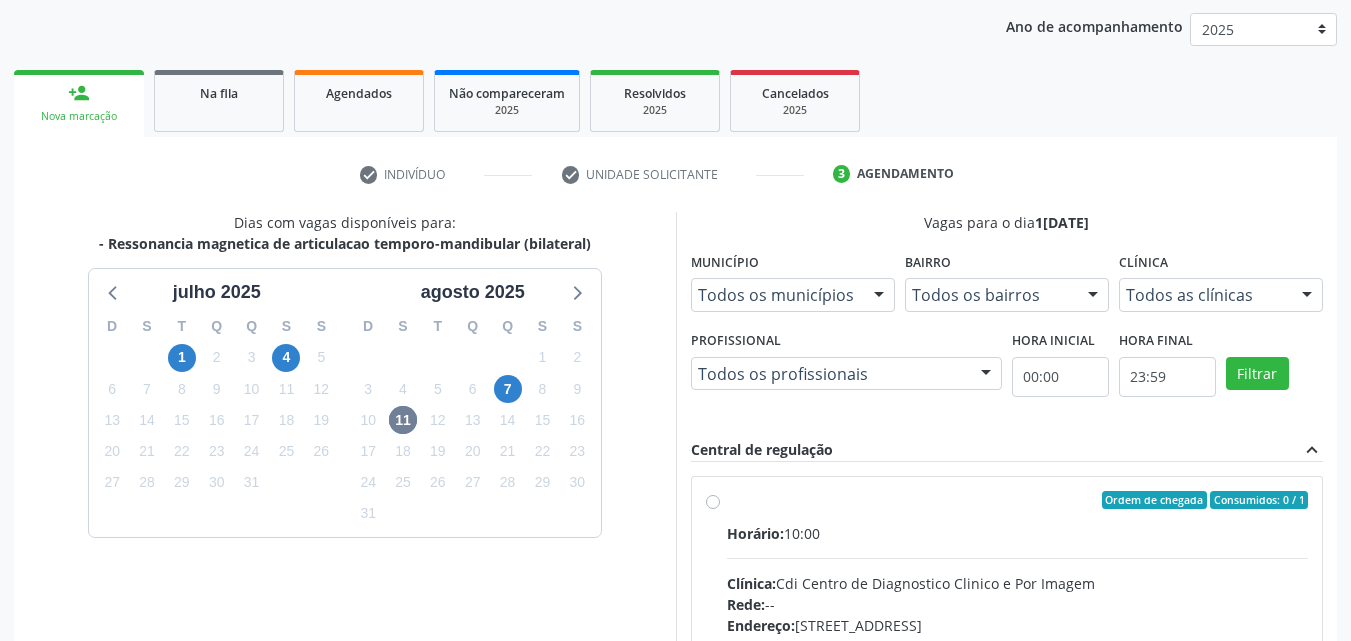 click on "Ordem de chegada
Consumidos: 0 / 1" at bounding box center [1018, 500] 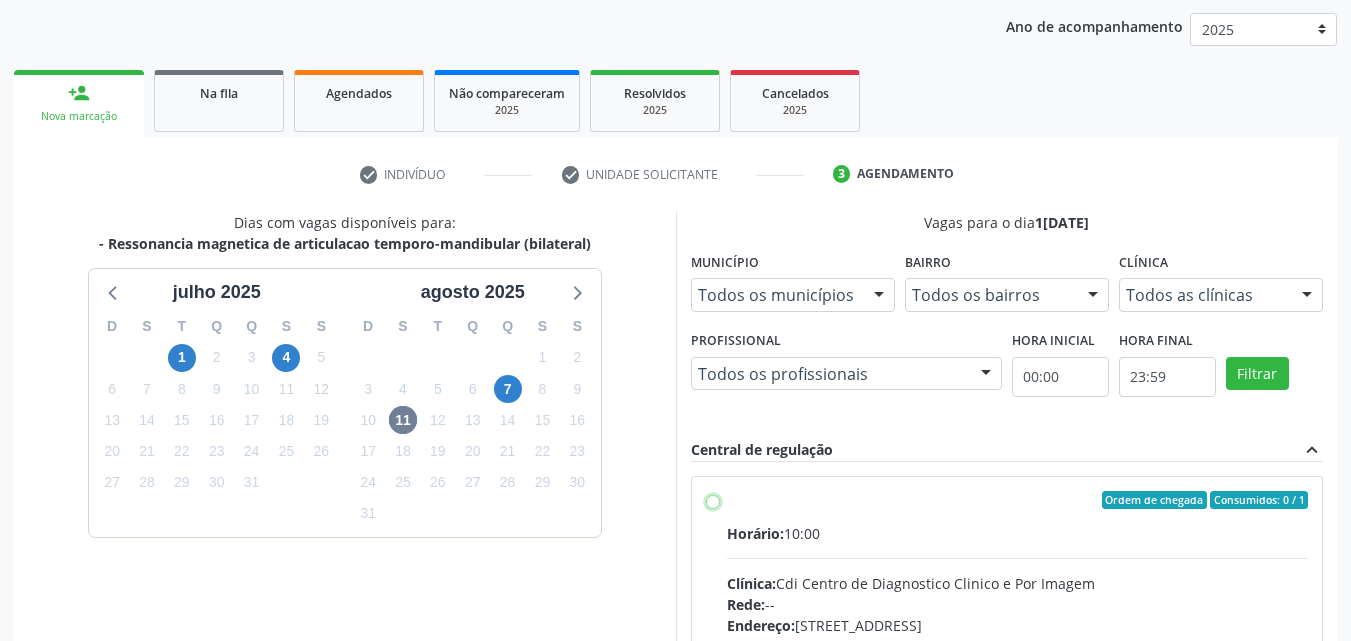 click on "Ordem de chegada
Consumidos: 0 / 1
Horário:   10:00
Clínica:  Cdi Centro de Diagnostico Clinico e Por Imagem
Rede:
--
Endereço:   Sala C, nº 7, Centro, Petrolina - PE
Telefone:   --
Profissional:
--
Informações adicionais sobre o atendimento
Idade de atendimento:
Sem restrição
Gênero(s) atendido(s):
Sem restrição
Informações adicionais:
--" at bounding box center [713, 500] 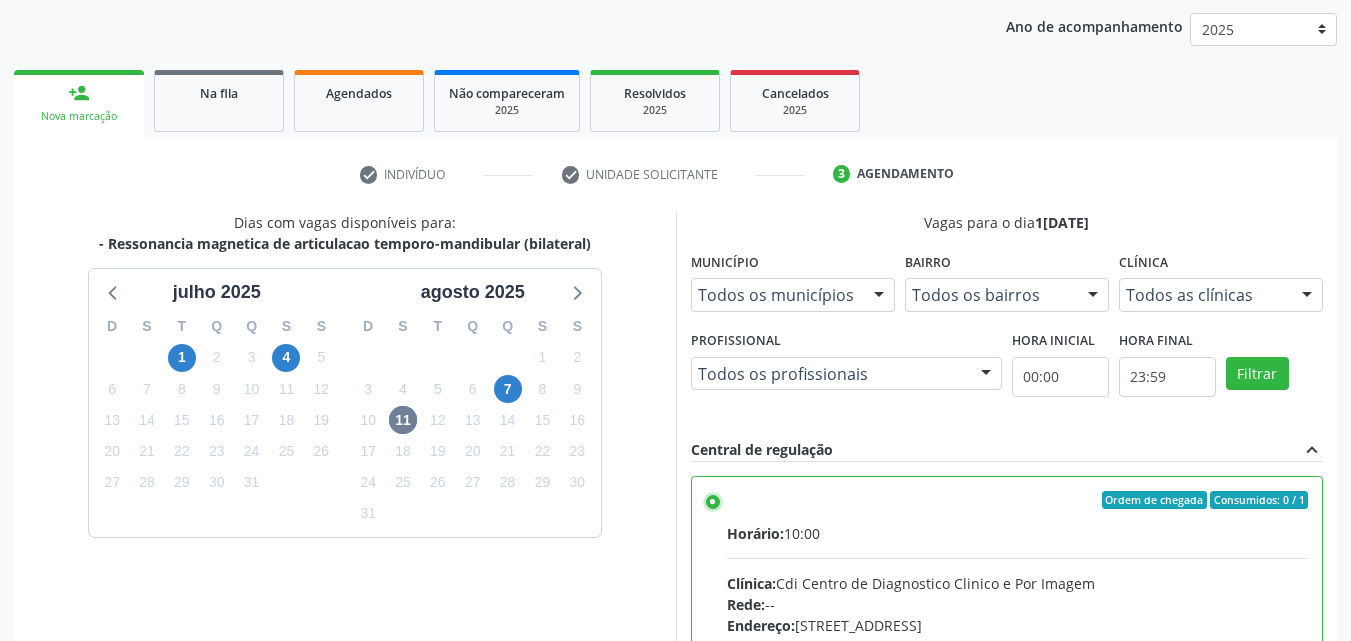 scroll, scrollTop: 99, scrollLeft: 0, axis: vertical 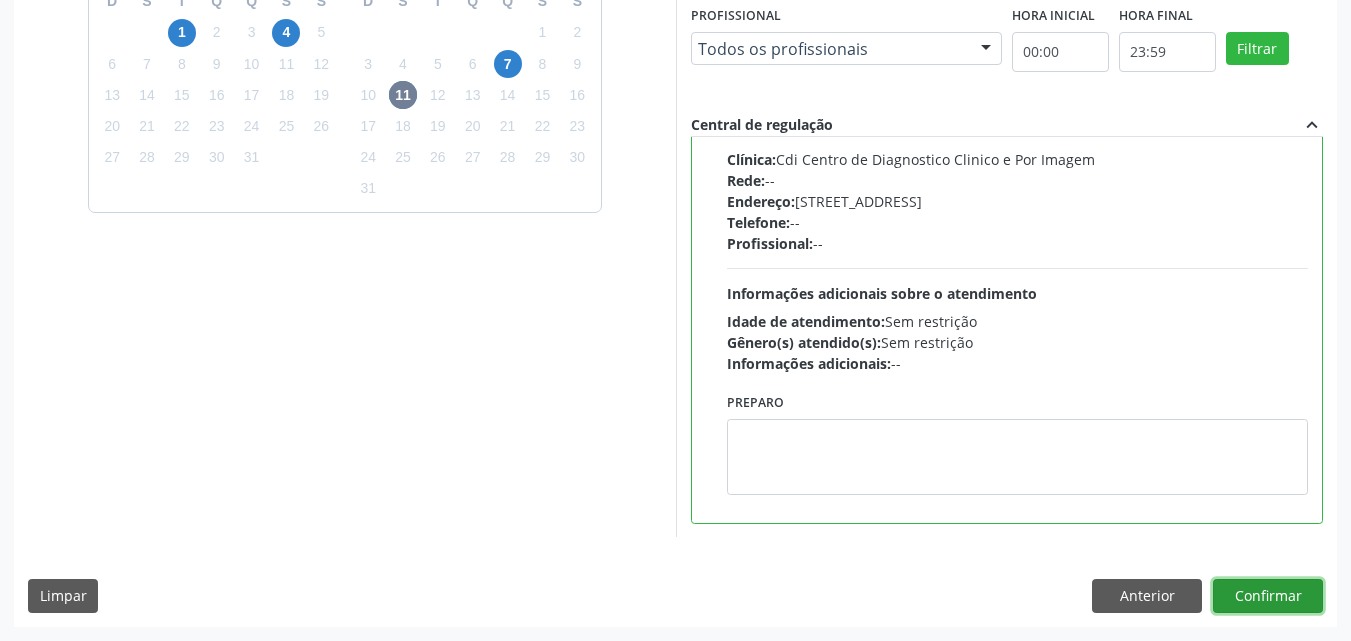 click on "Confirmar" at bounding box center [1268, 596] 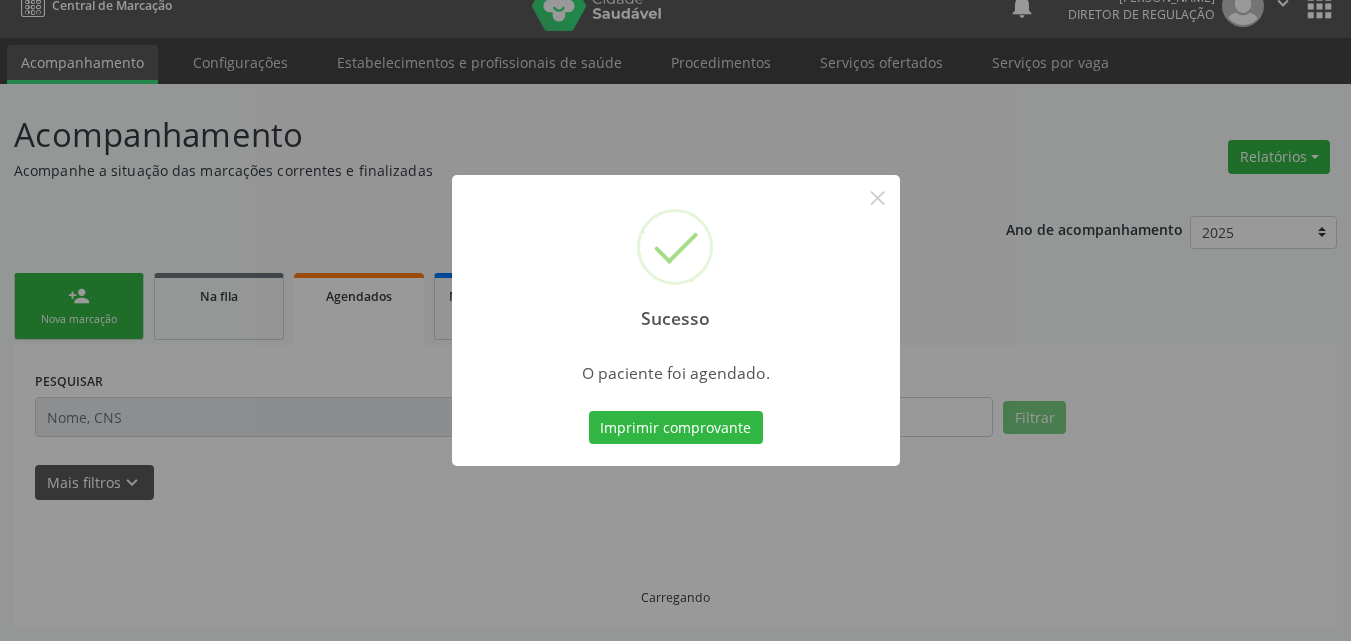scroll, scrollTop: 26, scrollLeft: 0, axis: vertical 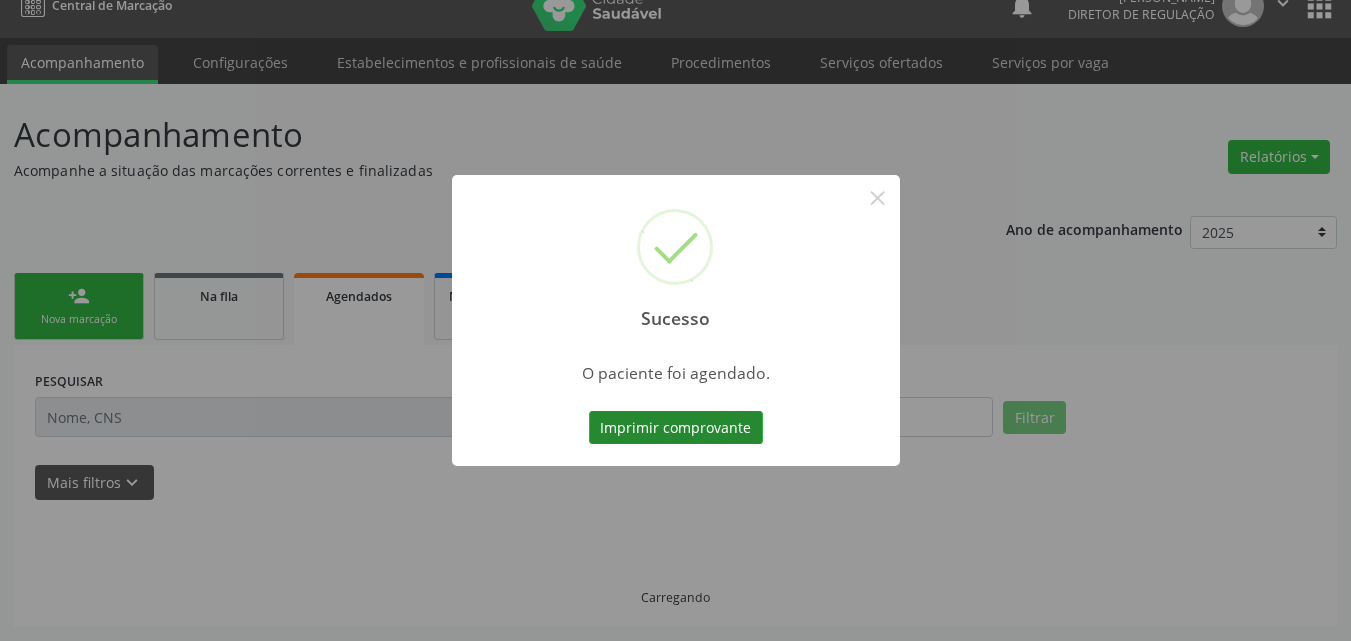 click on "Imprimir comprovante" at bounding box center (676, 428) 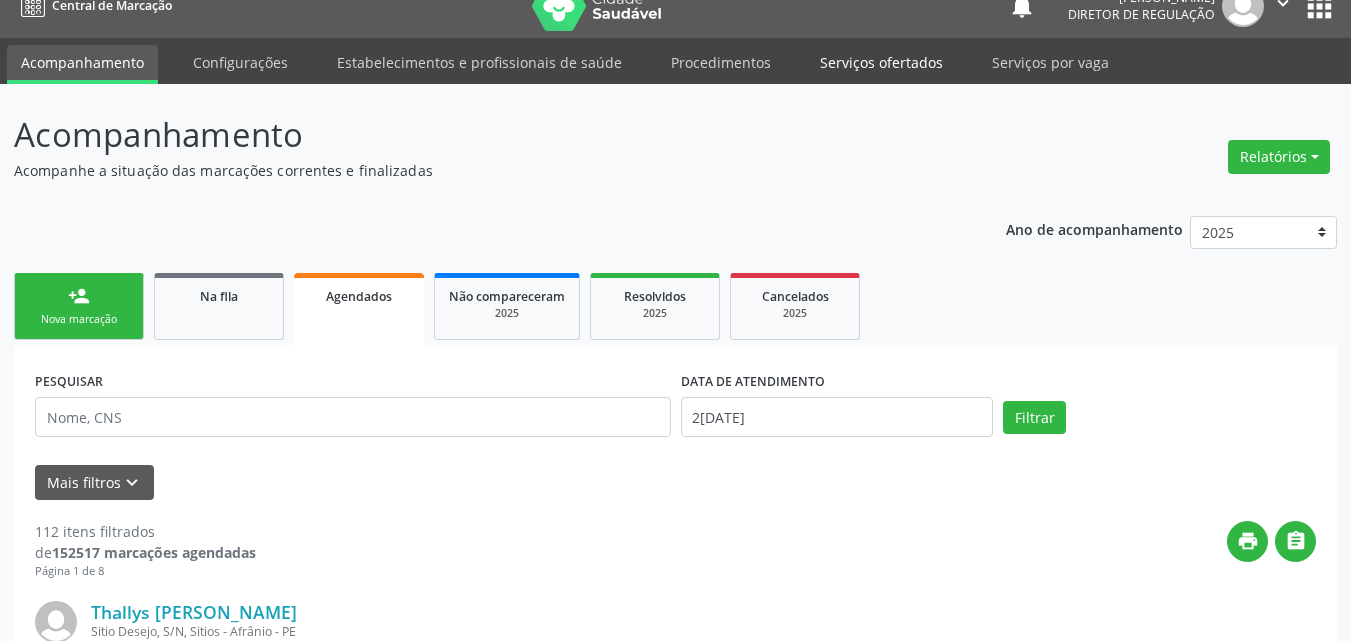 click on "Serviços ofertados" at bounding box center (881, 62) 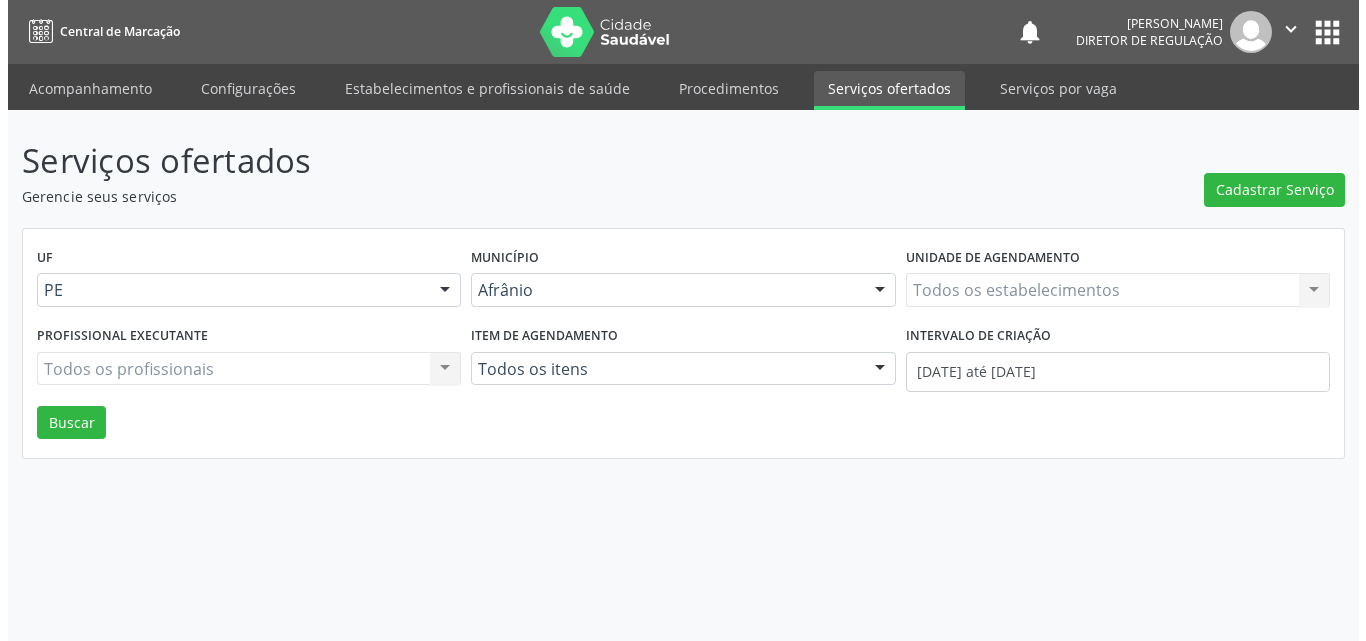 scroll, scrollTop: 0, scrollLeft: 0, axis: both 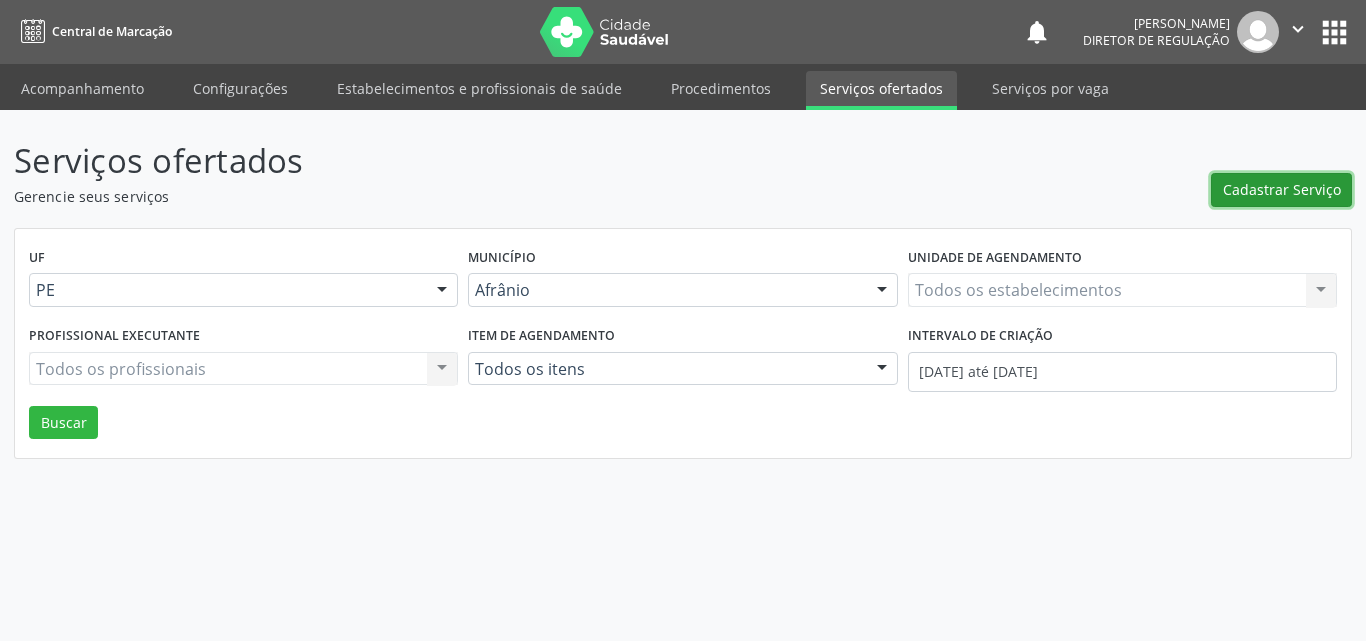 click on "Cadastrar Serviço" at bounding box center [1282, 189] 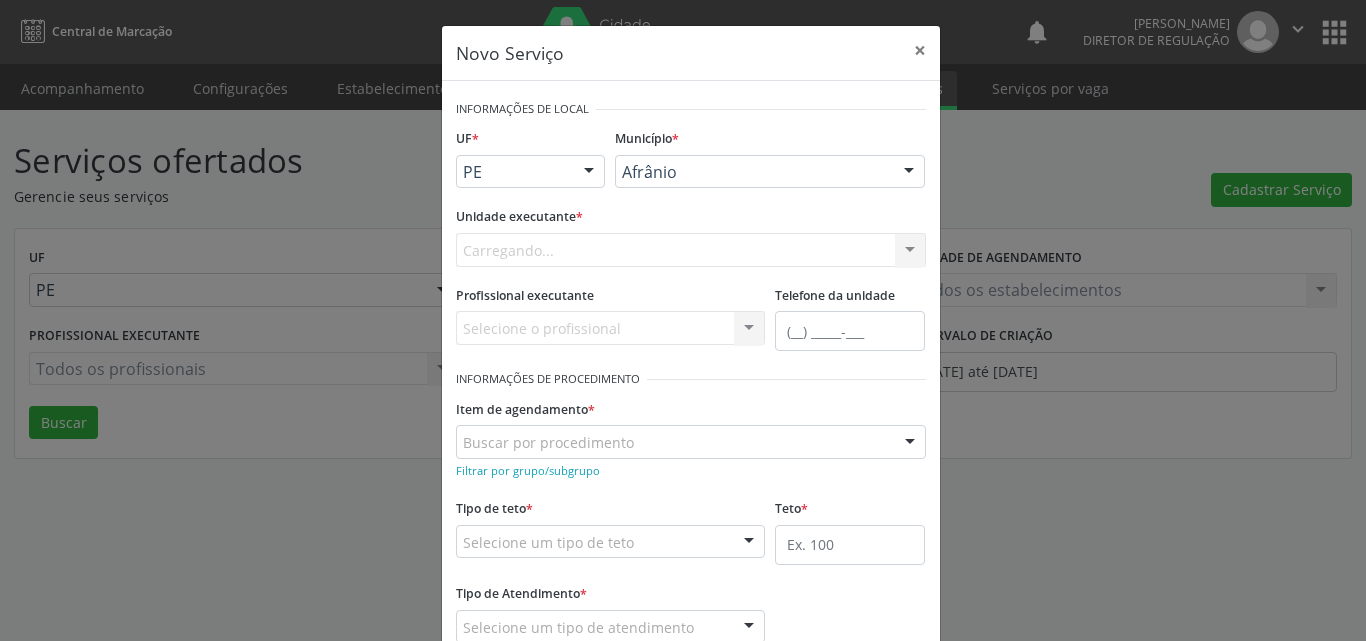 scroll, scrollTop: 0, scrollLeft: 0, axis: both 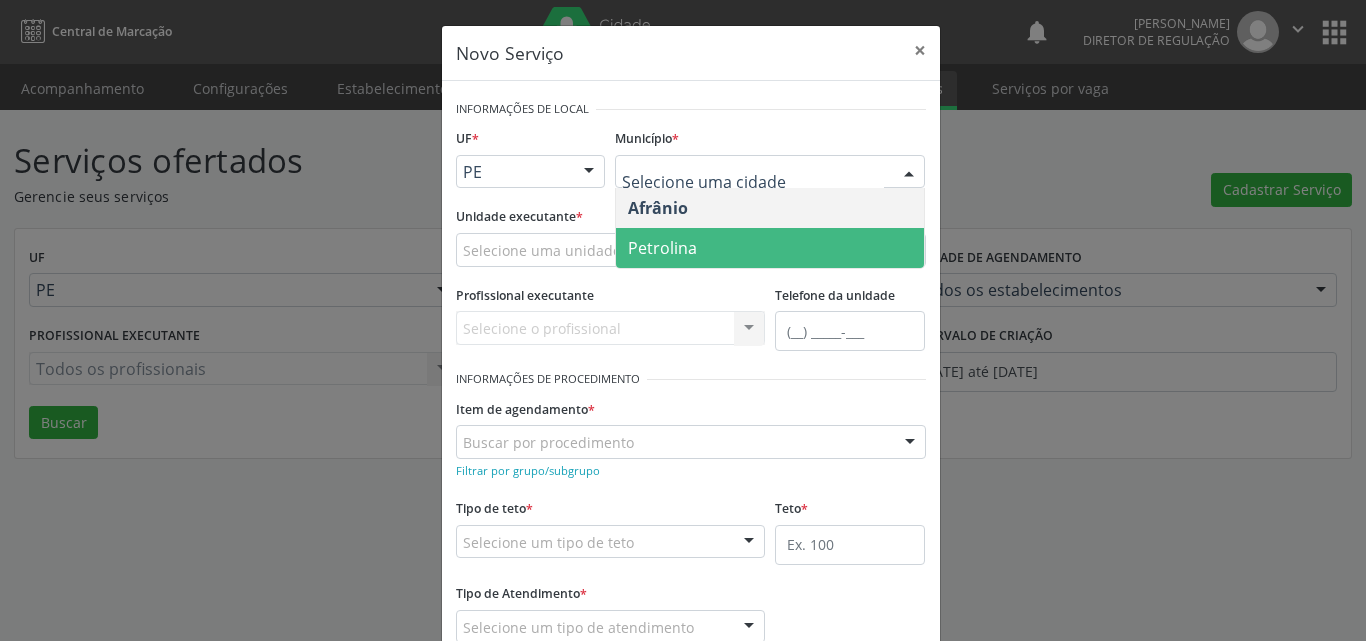 click on "Petrolina" at bounding box center (770, 248) 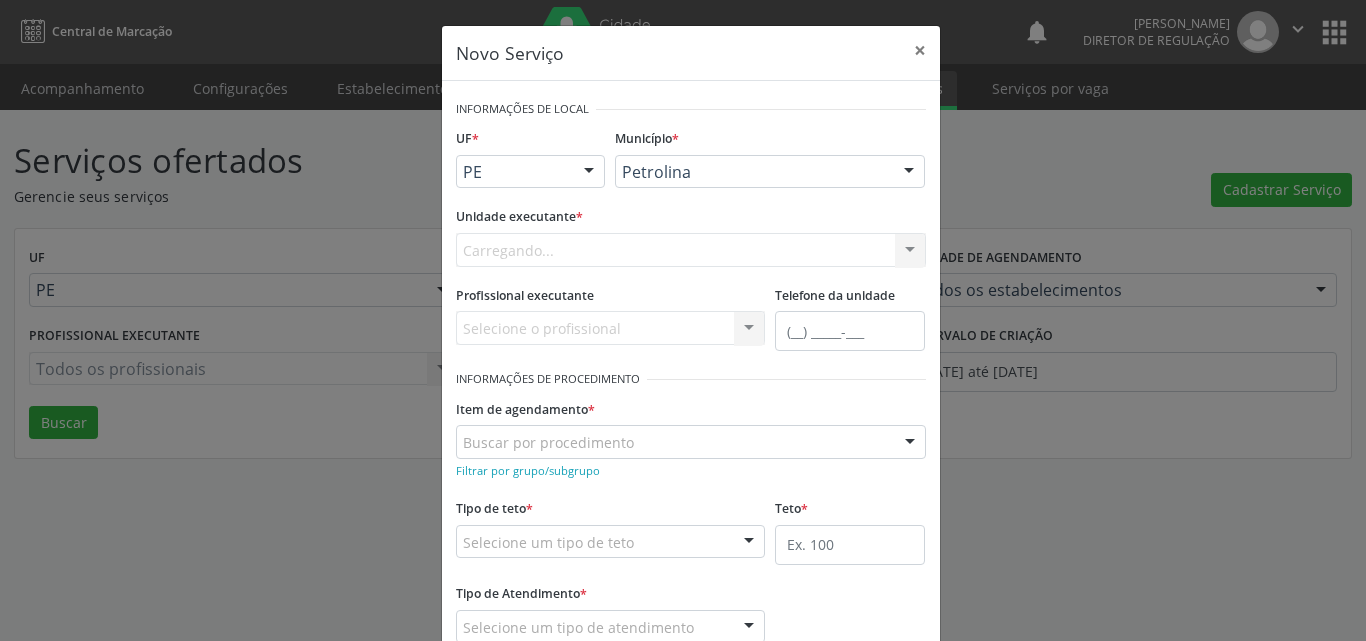 click on "Carregando...
Academia da Saude de Afranio   Academia da Saude do Bairro Roberto Luis   Academia da Saude do Distrito de Cachoeira do Roberto   Academia da Saude do Distrito de Extrema   Academia da Saude do Jose Ramos   Alves Landim   Ambulatorio Municipal de Saude   Caf Central de Abastecimento Farmaceutico   Centro de Atencao Psicossocial de Afranio Pe   Centro de Especialidades   Cime   Cuidar   Equipe de Atencao Basica Prisional Tipo I com Saude Mental   Esf Ana Coelho Nonato   Esf Custodia Maria da Conceicao   Esf Isabel Gomes   Esf Jose Ramos   Esf Jose e Maria Rodrigues de Macedo   Esf Maria Dilurdes da Silva   Esf Maria da Silva Pereira   Esf Rosalia Cavalcanti Gomes   Esf de Barra das Melancias   Esf de Extrema   Farmacia Basica do Municipio de Afranio   Hospital Municipal Maria Coelho Cavalcanti Rodrigues   Hospital de Campanha Covid 19 Ambulatorio Municipal   Laboratorio de Protese Dentario   Lid Laboratorio de Investigacoes e Diagnosticos               Selac" at bounding box center [691, 250] 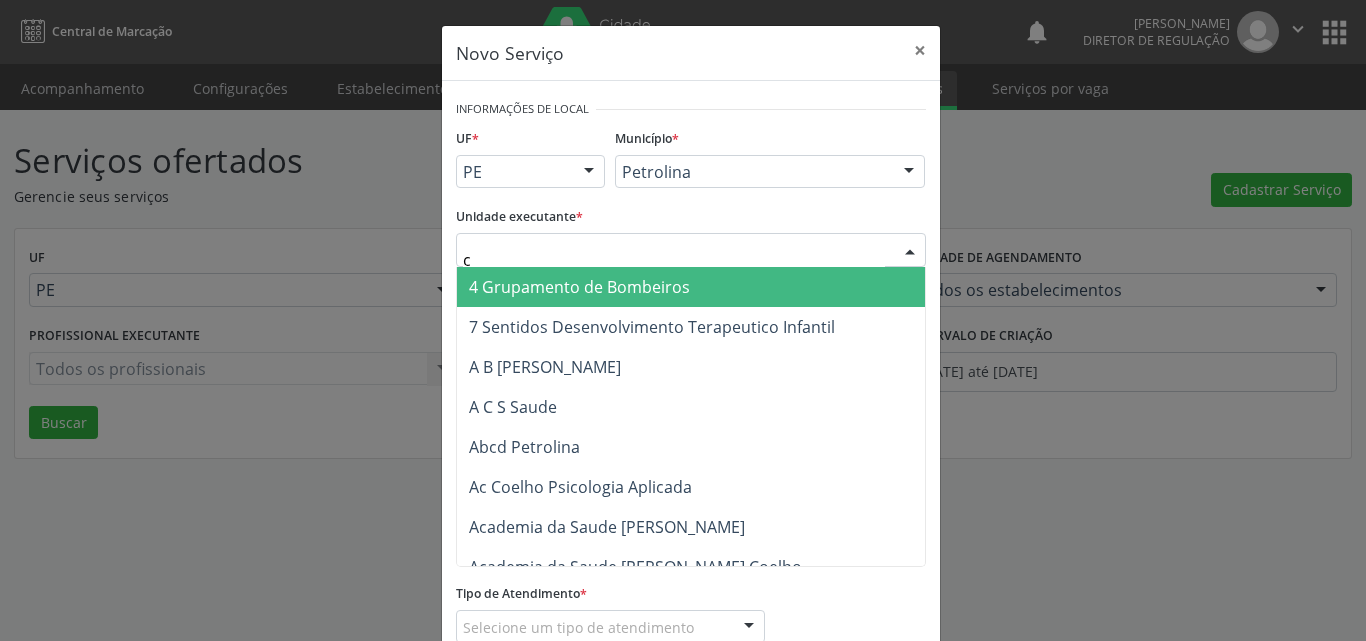 type on "cd" 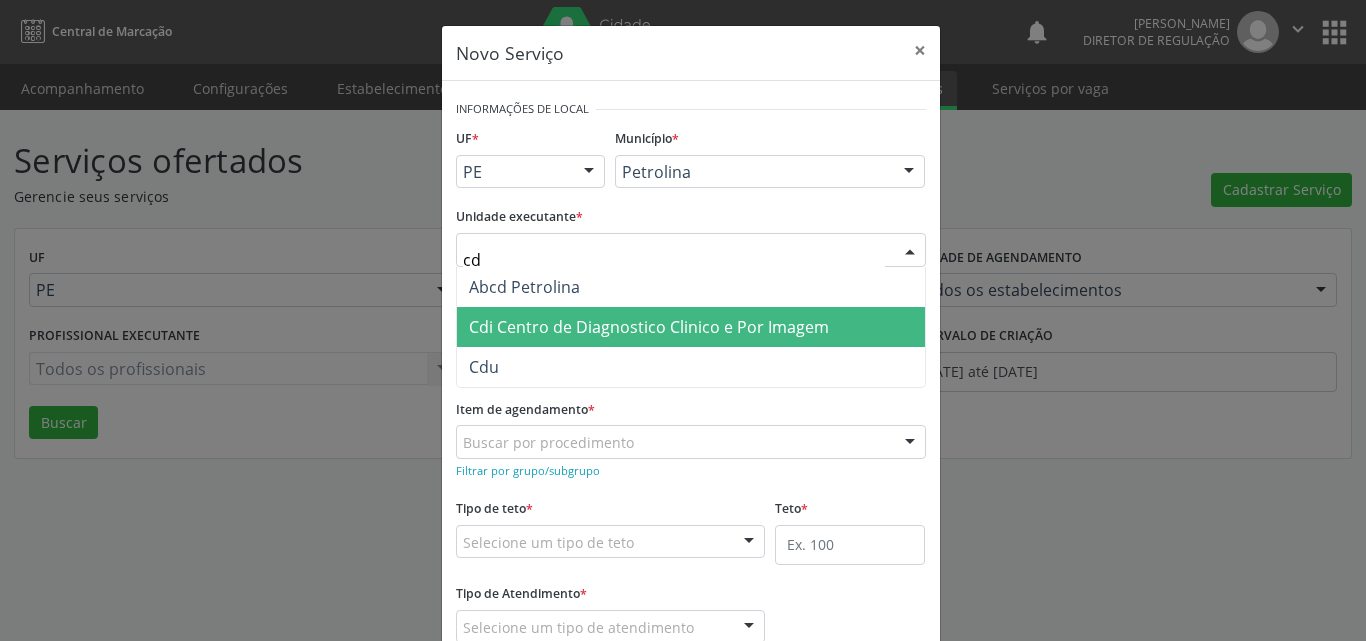 click on "Cdi Centro de Diagnostico Clinico e Por Imagem" at bounding box center (649, 327) 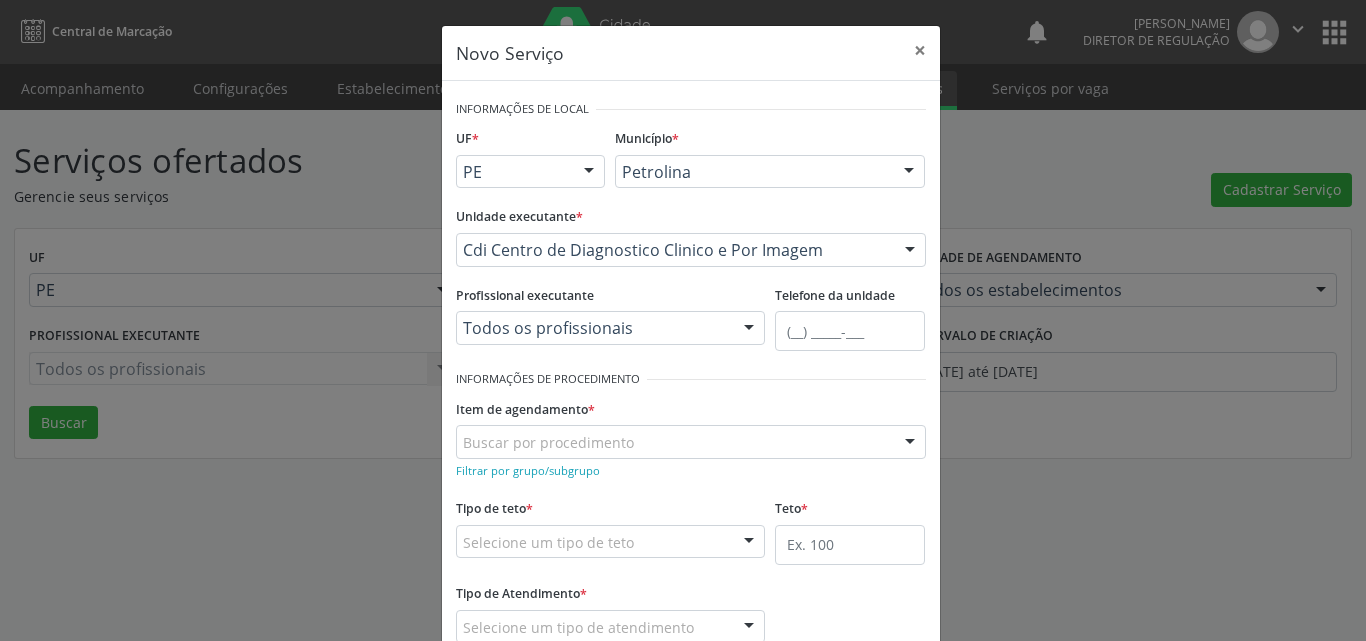 click on "Buscar por procedimento" at bounding box center [691, 442] 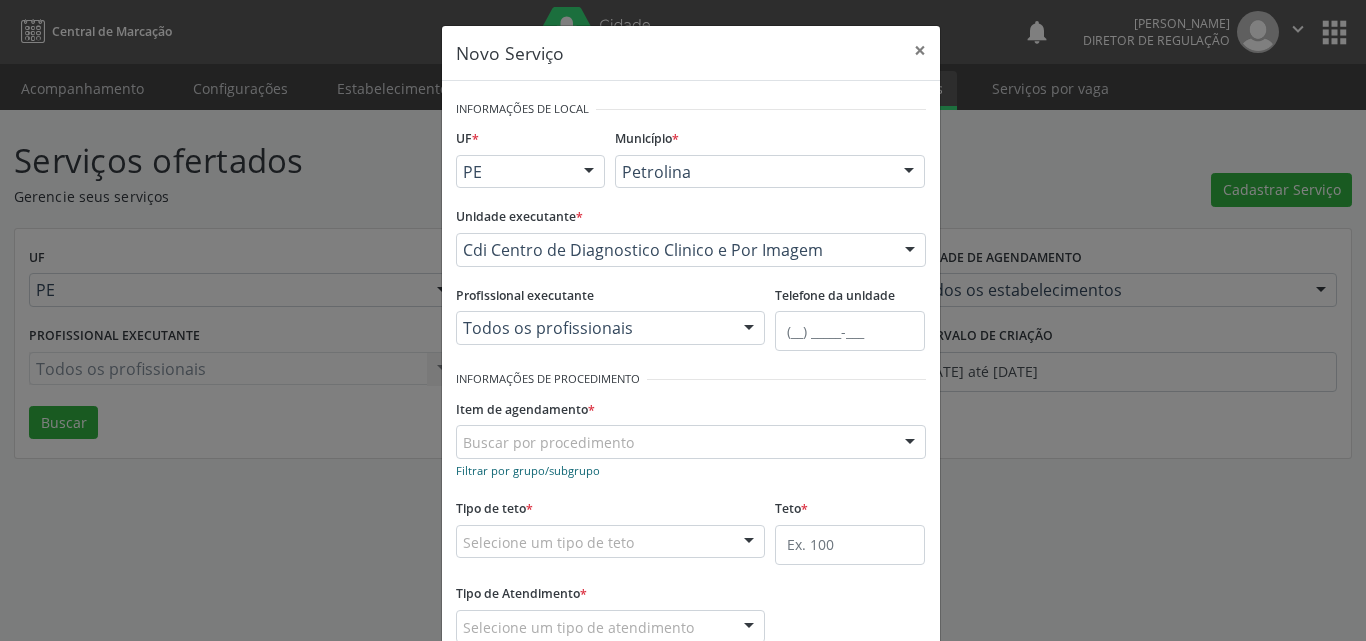 click on "Filtrar por grupo/subgrupo" at bounding box center (528, 470) 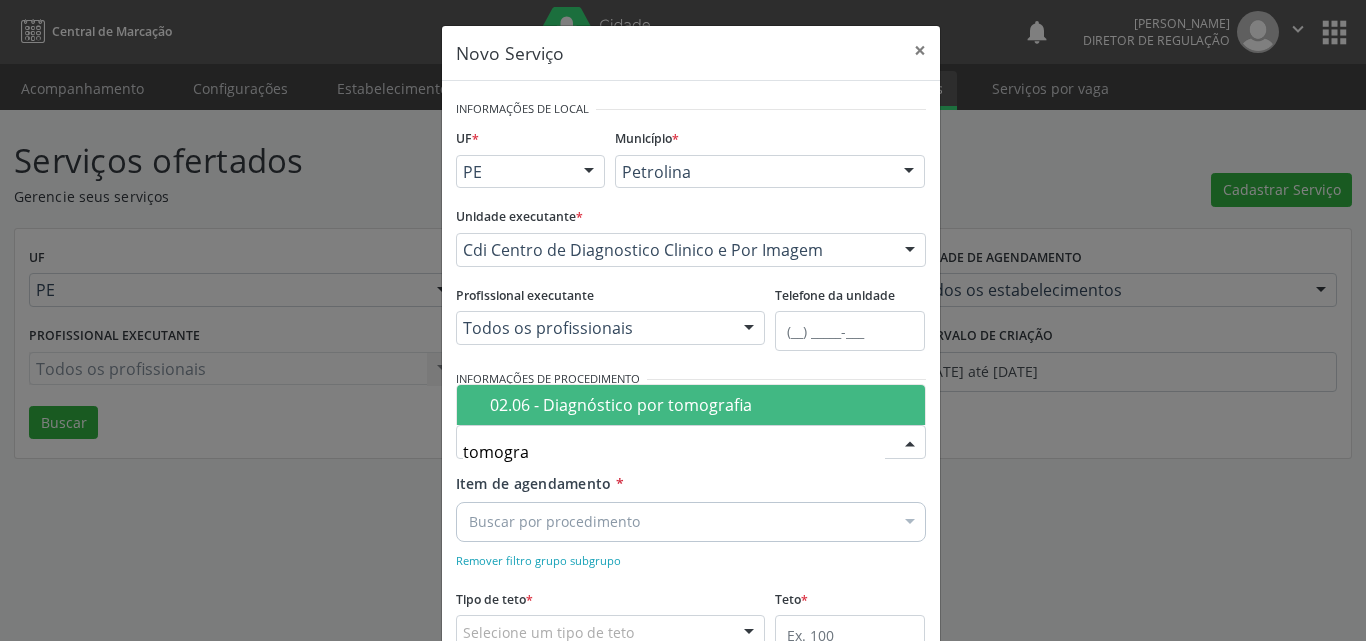 type on "tomograf" 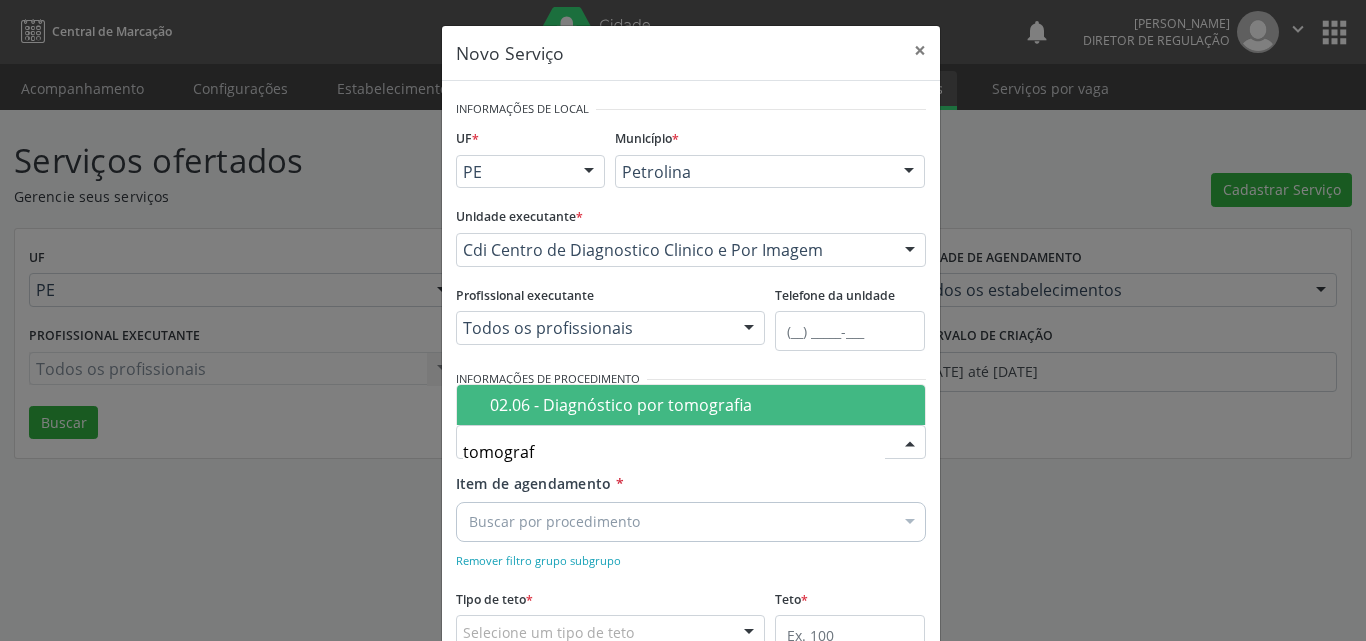click on "02.06 - Diagnóstico por tomografia" at bounding box center [701, 405] 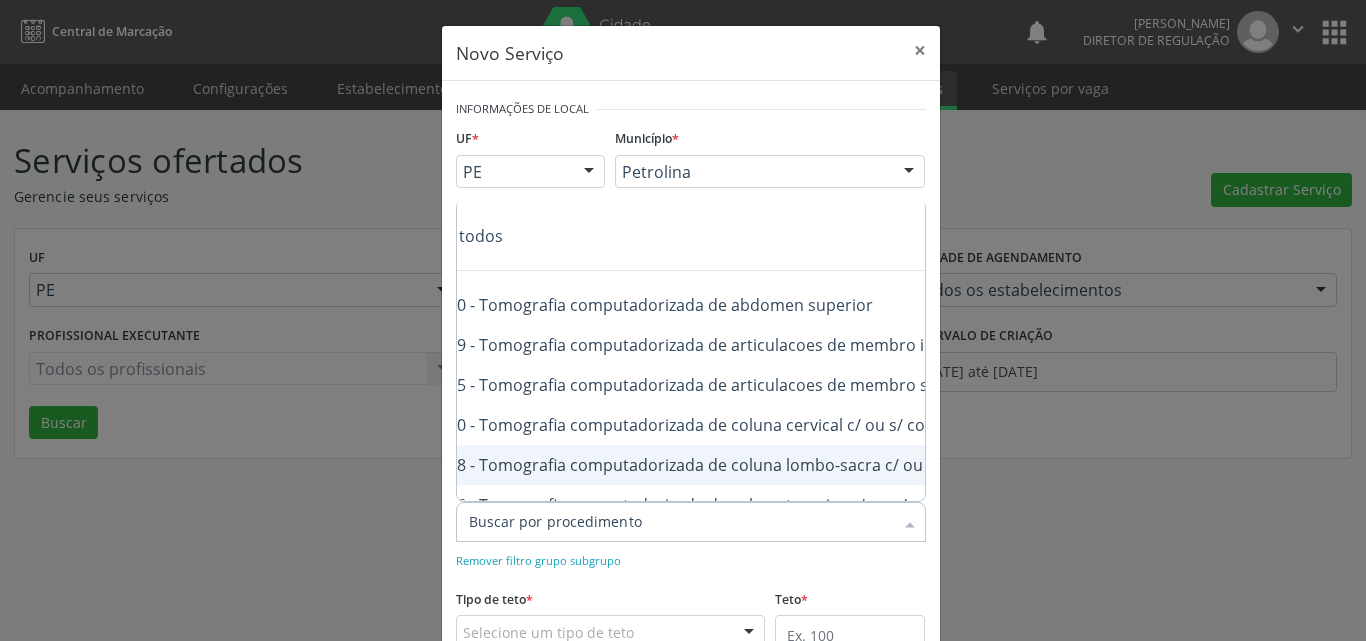 scroll, scrollTop: 0, scrollLeft: 160, axis: horizontal 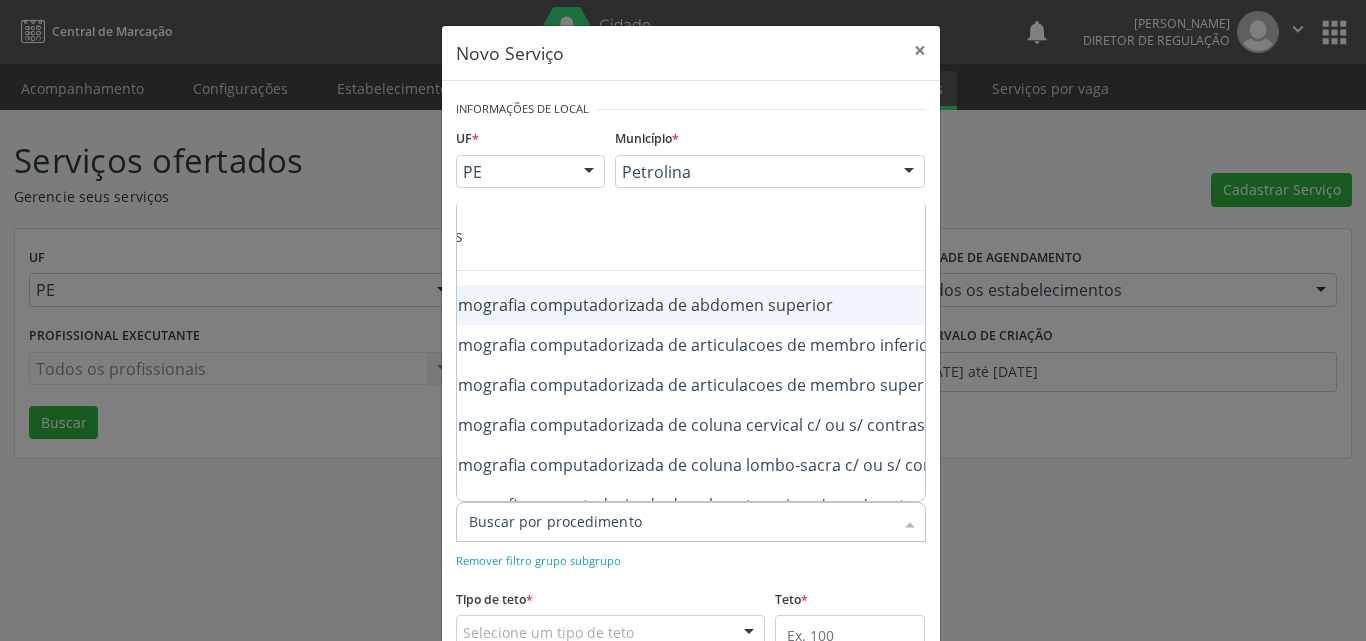 click on "0206030010 - Tomografia computadorizada de abdomen superior" at bounding box center (756, 305) 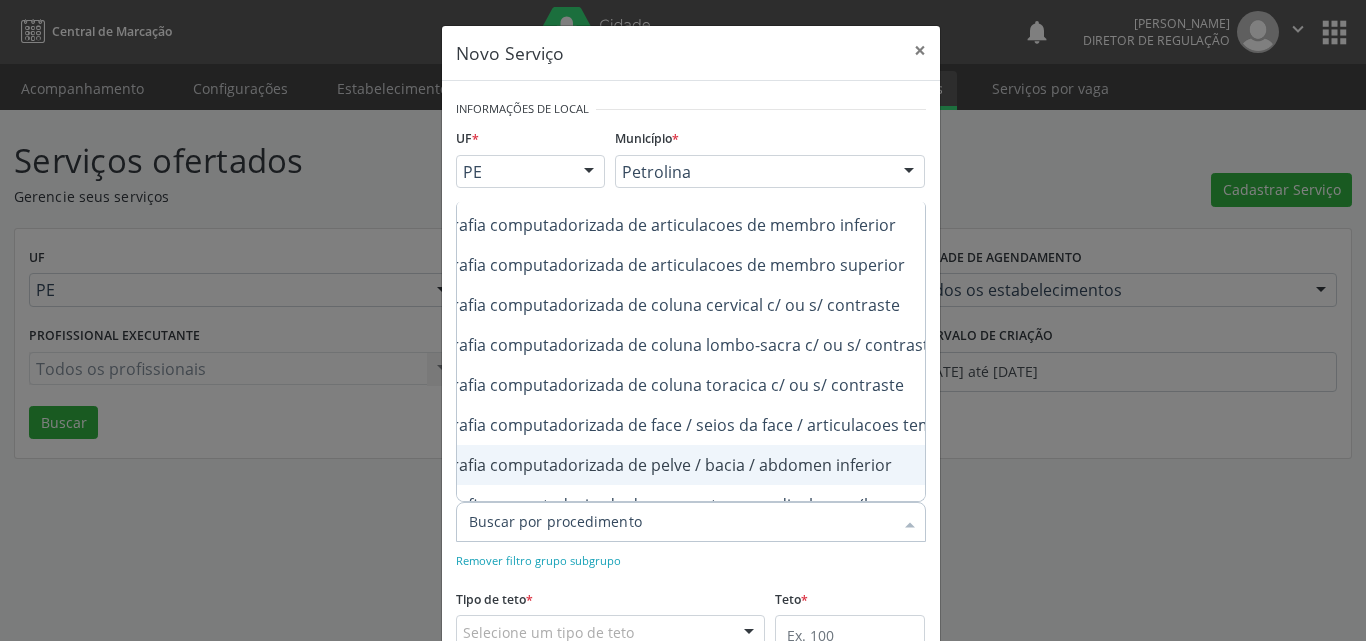 scroll, scrollTop: 120, scrollLeft: 240, axis: both 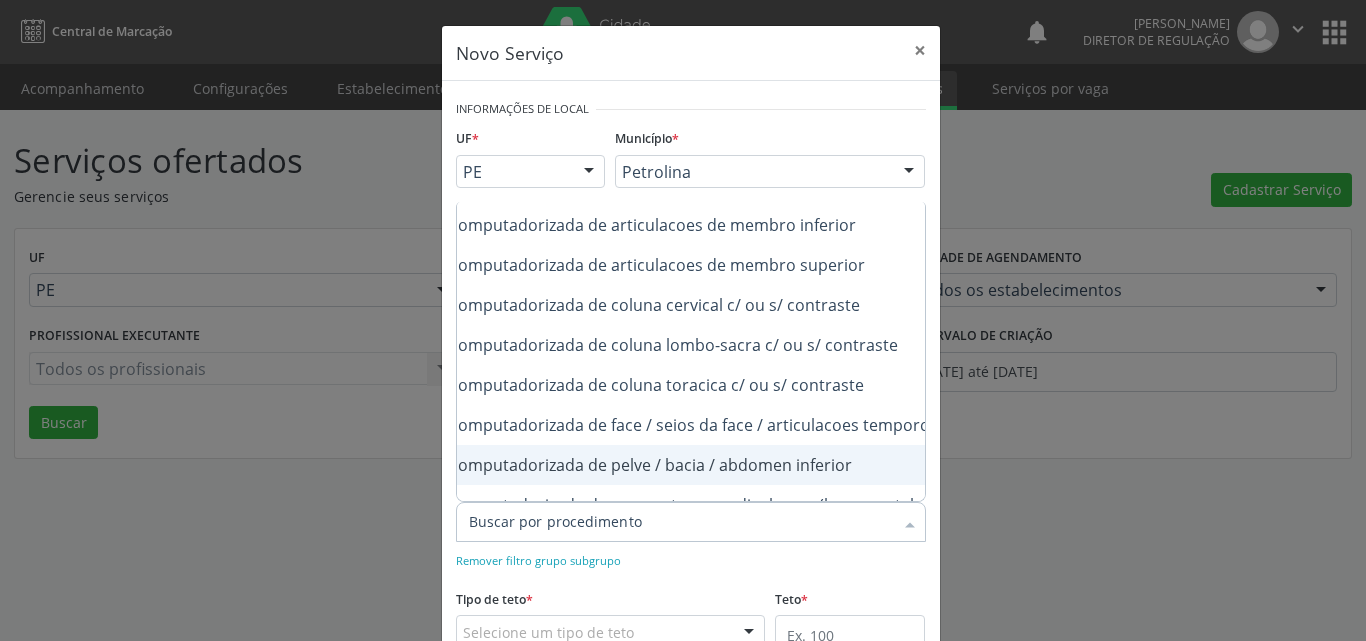 click on "0206030037 - Tomografia computadorizada de pelve / bacia / abdomen inferior" at bounding box center (676, 465) 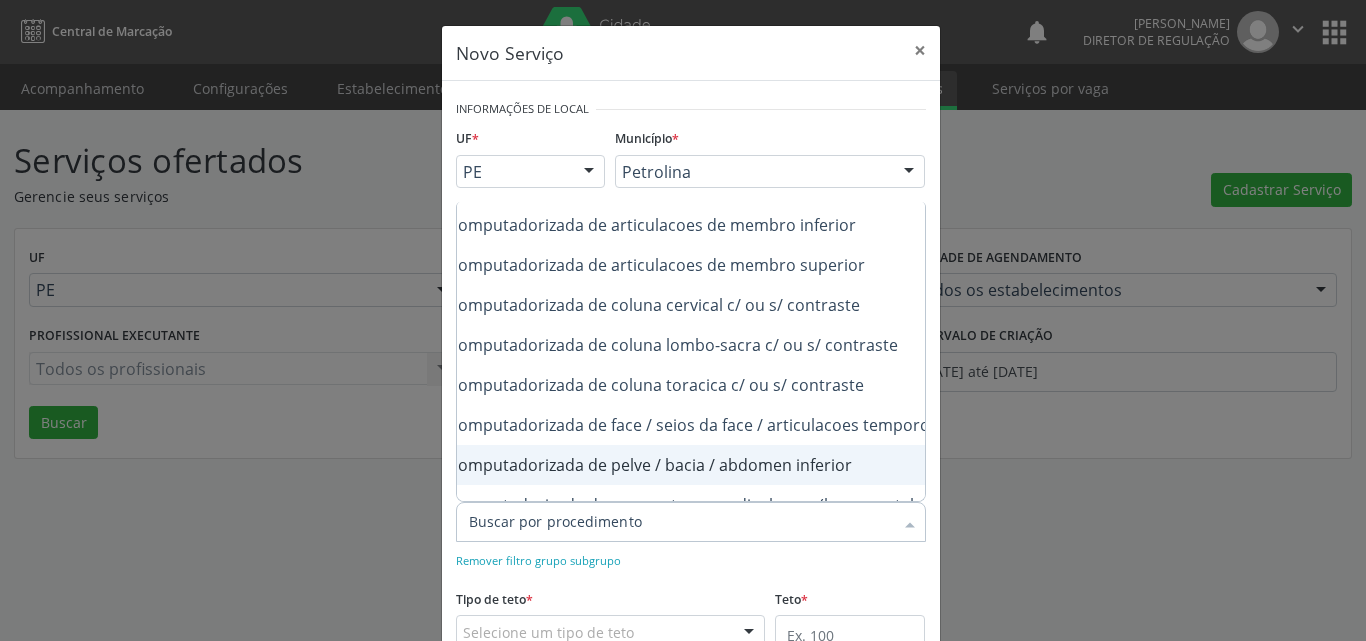scroll, scrollTop: 100, scrollLeft: 0, axis: vertical 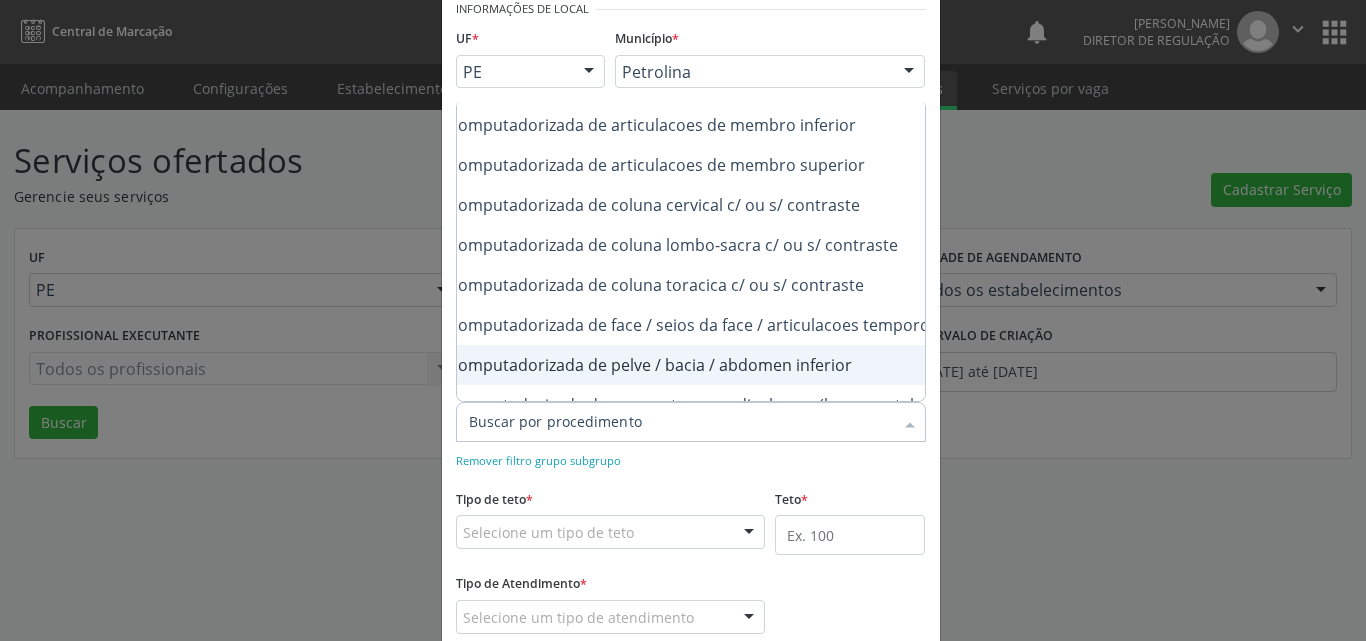checkbox on "true" 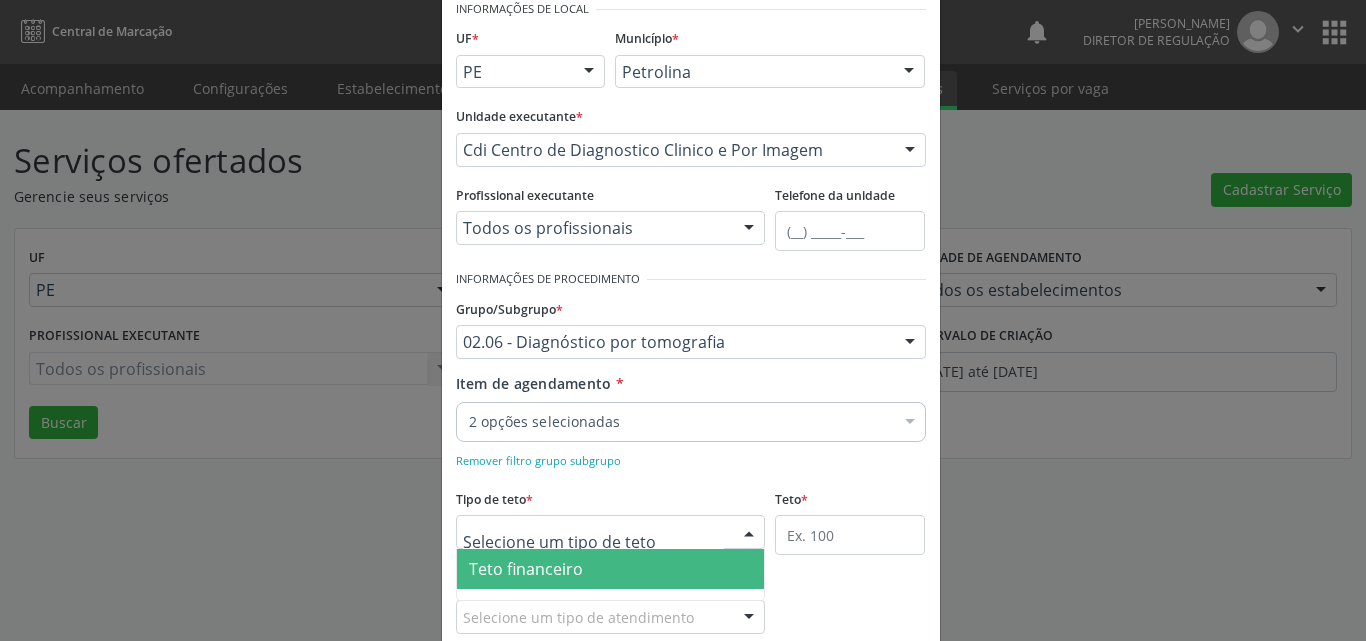 scroll, scrollTop: 0, scrollLeft: 0, axis: both 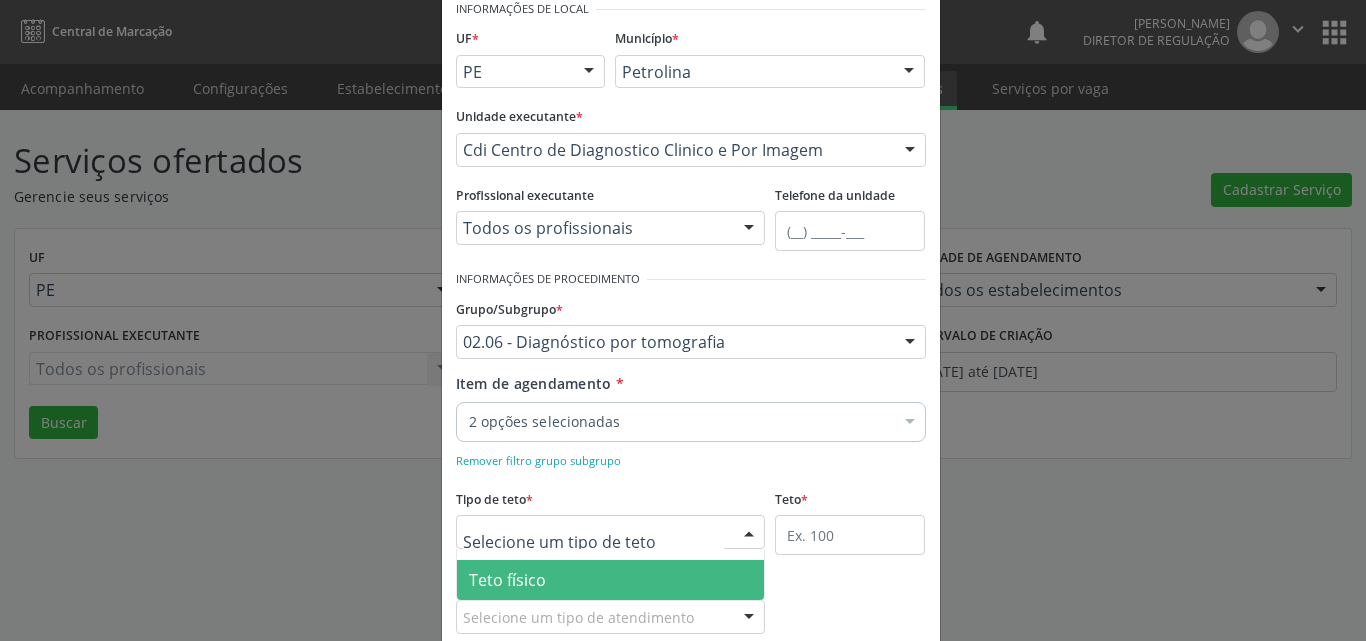 click on "Teto físico" at bounding box center [611, 580] 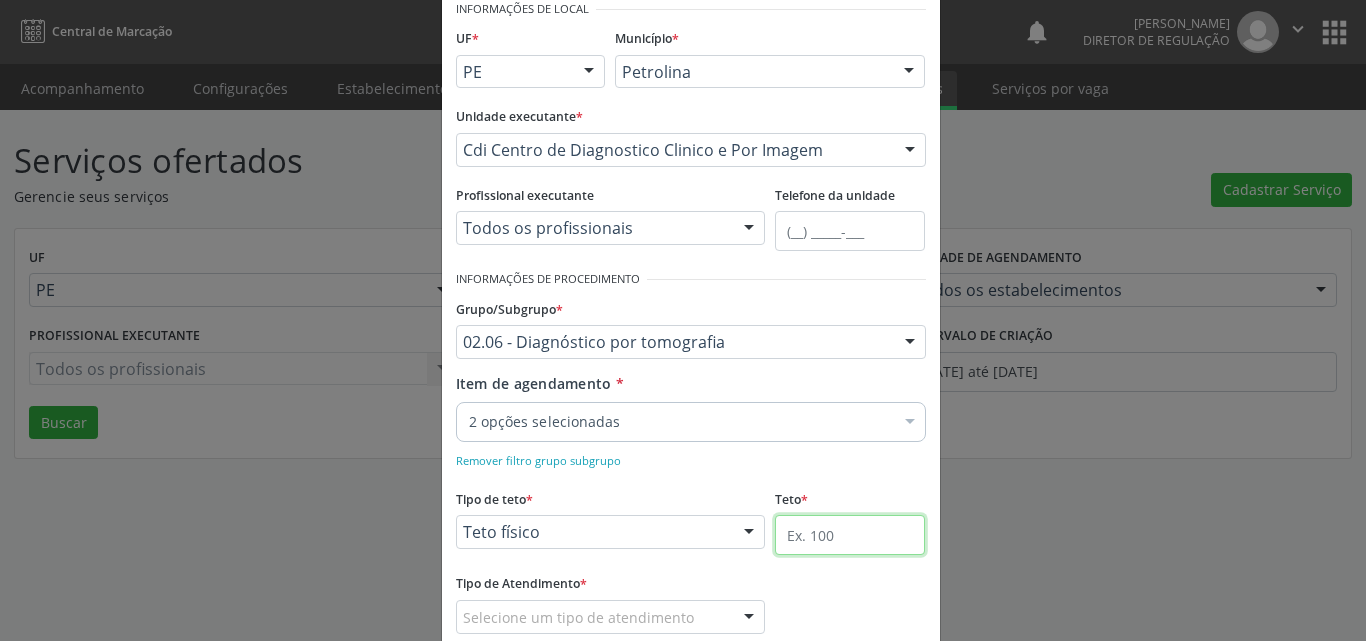 click at bounding box center [850, 535] 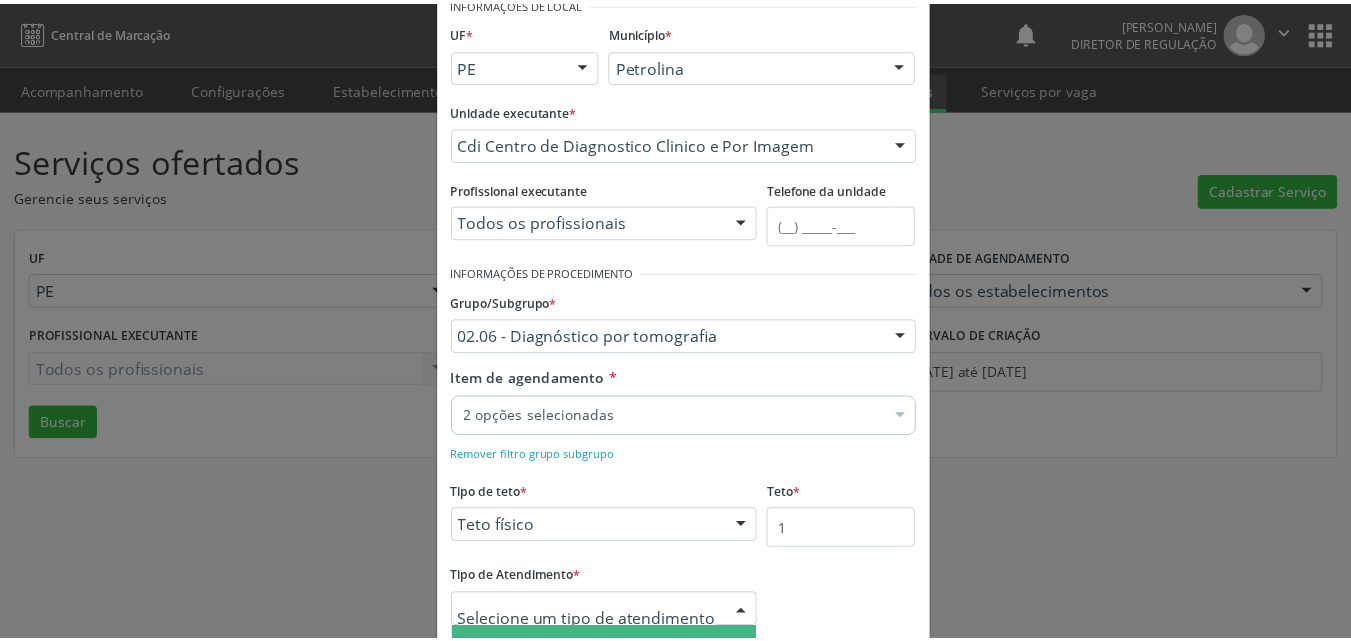 scroll, scrollTop: 223, scrollLeft: 0, axis: vertical 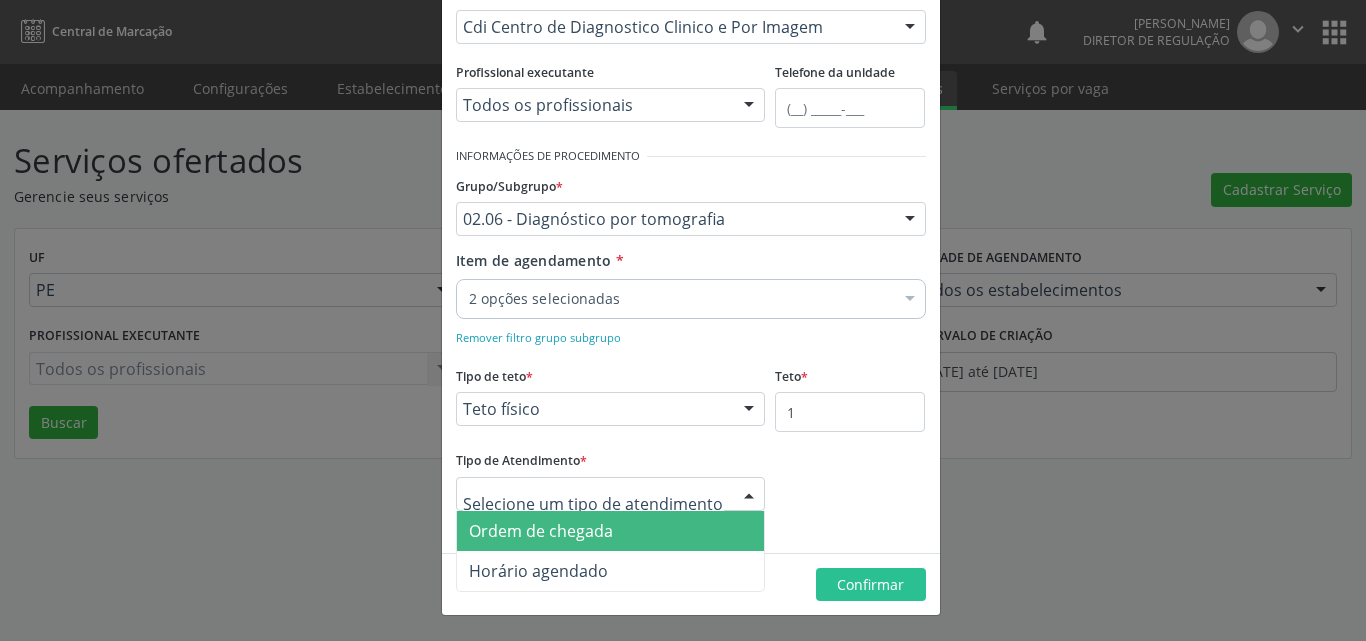 click on "Ordem de chegada" at bounding box center (611, 531) 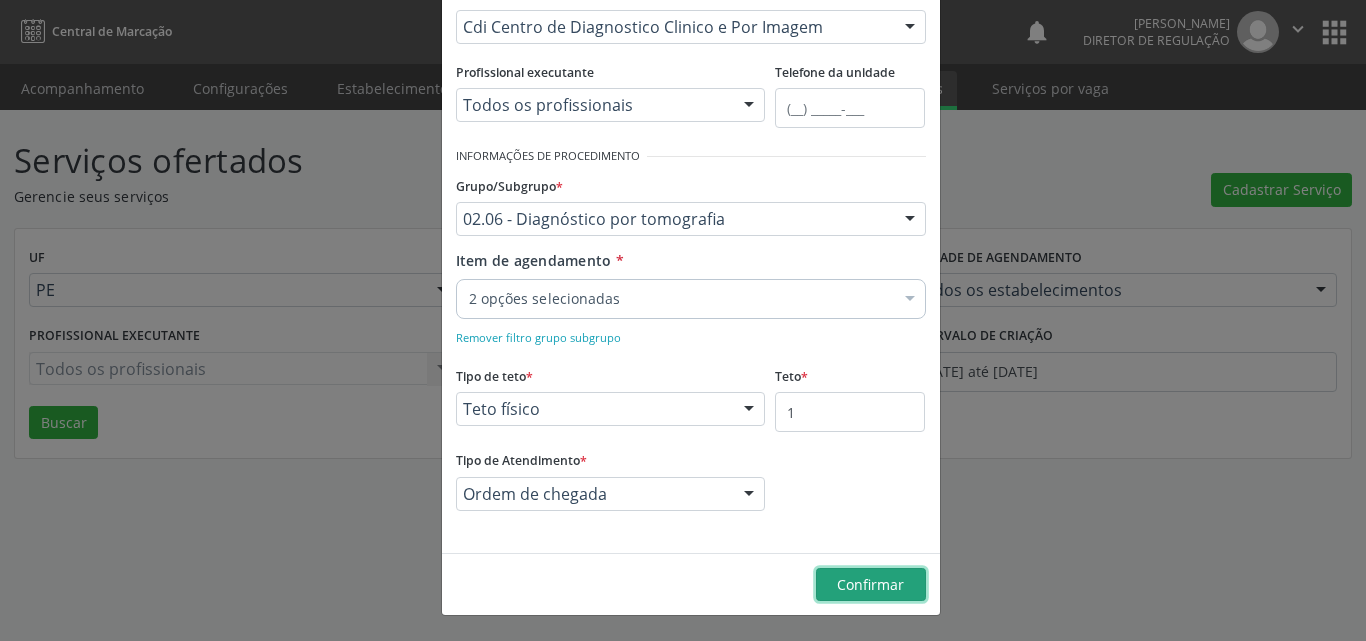 click on "Confirmar" at bounding box center (870, 584) 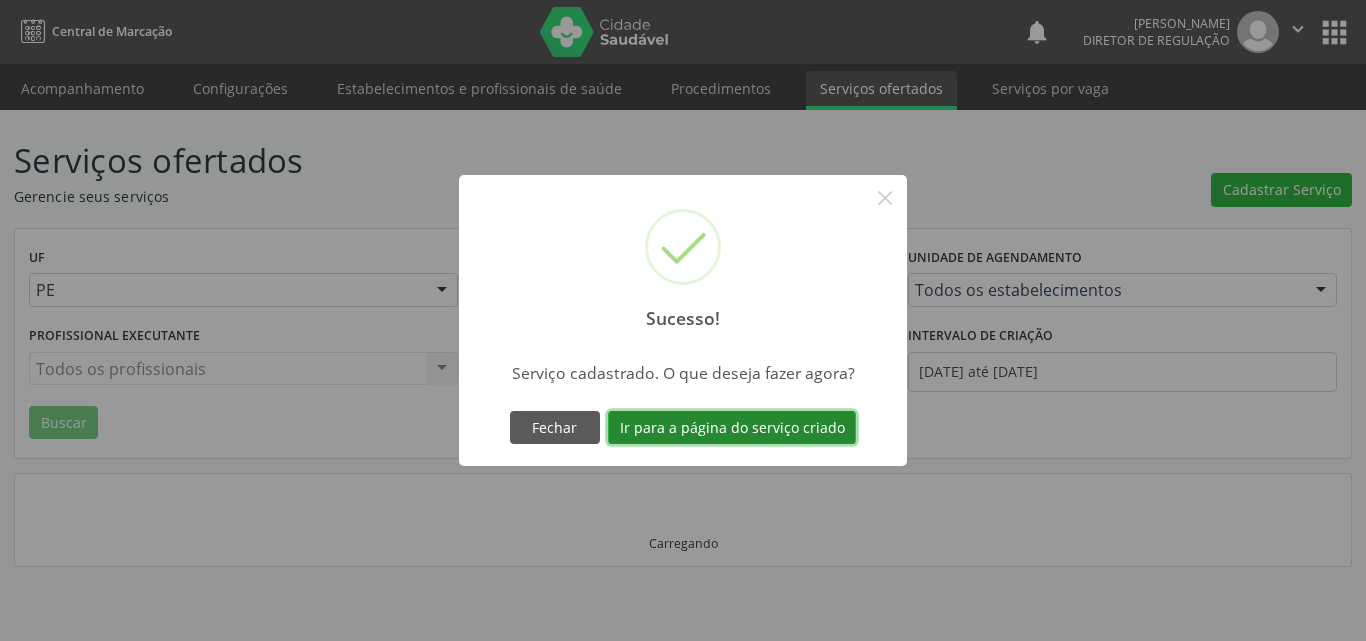 click on "Ir para a página do serviço criado" at bounding box center [732, 428] 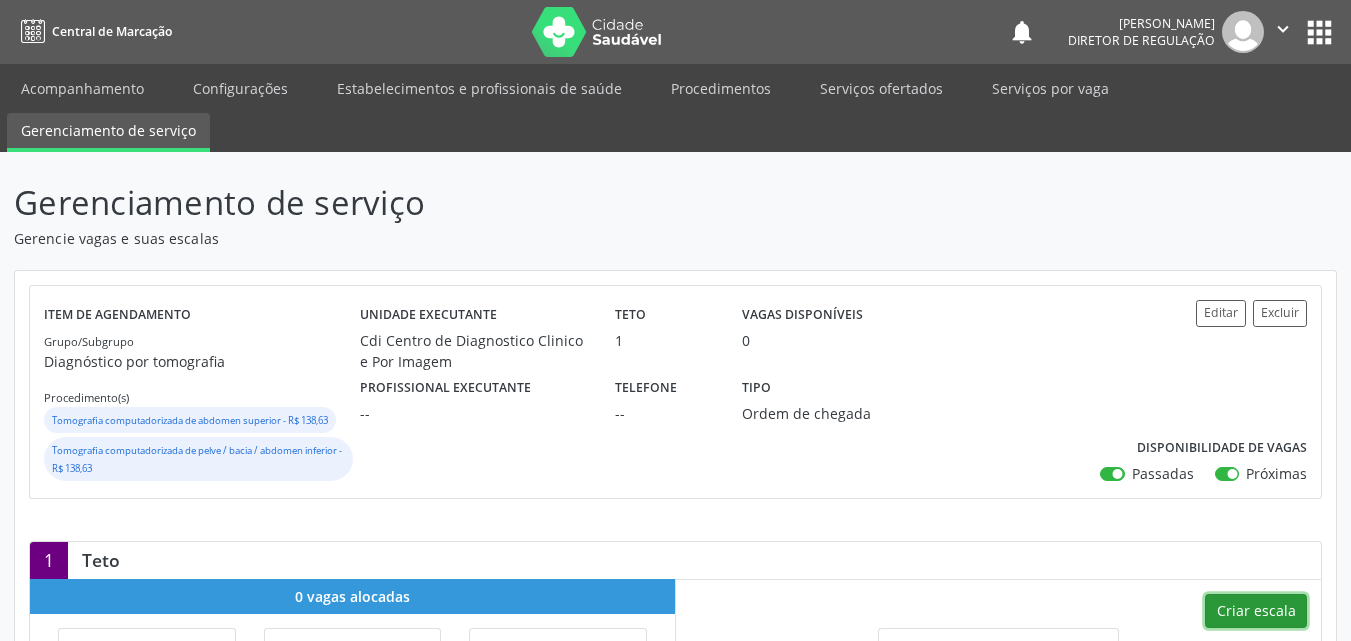 click on "Criar escala" at bounding box center [1256, 611] 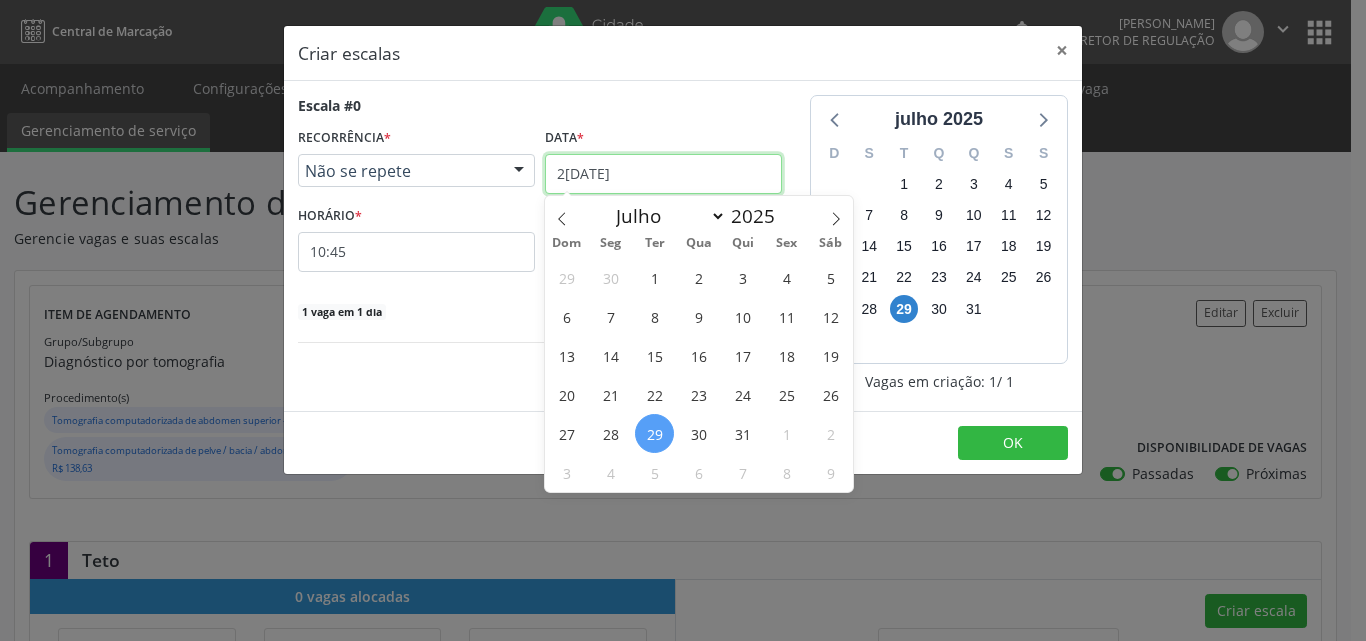 click on "[DATE]" at bounding box center [663, 174] 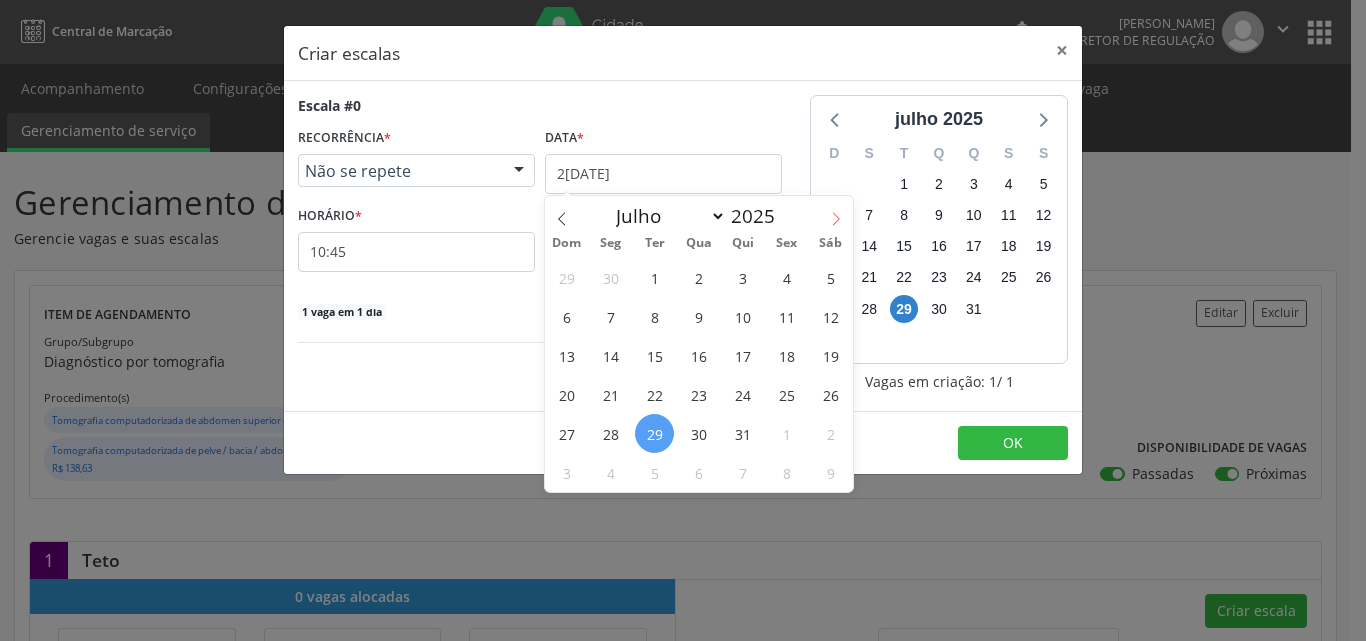click 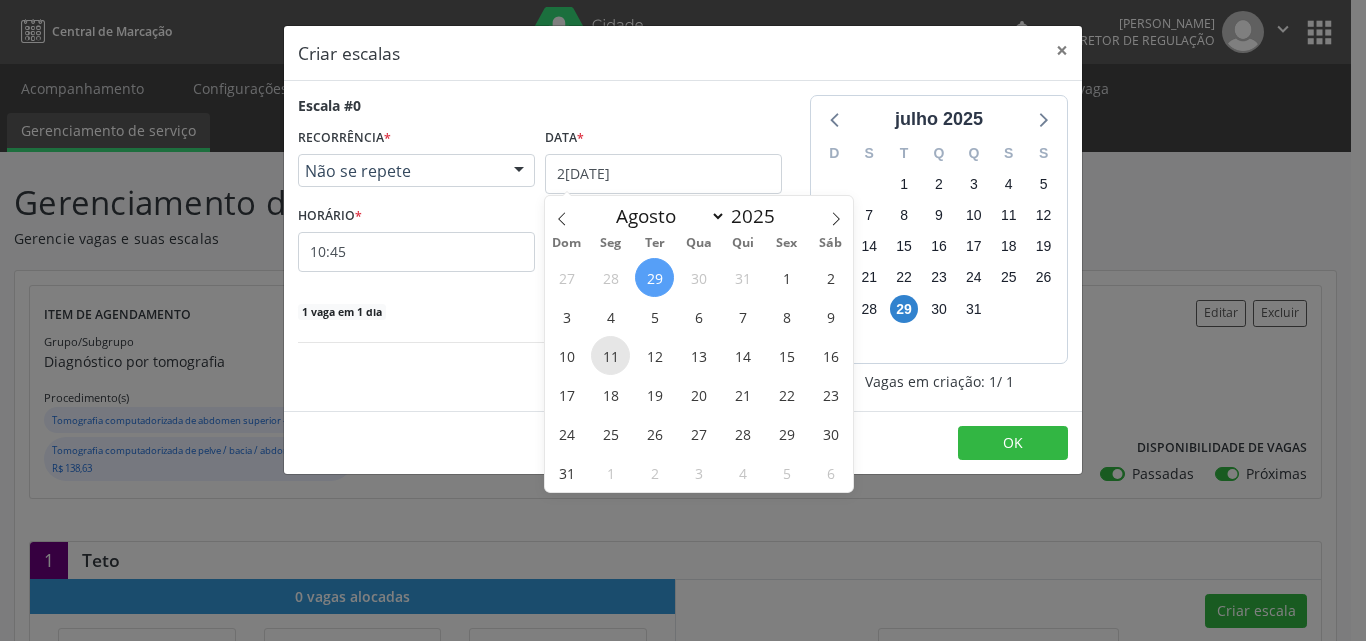 click on "11" at bounding box center [610, 355] 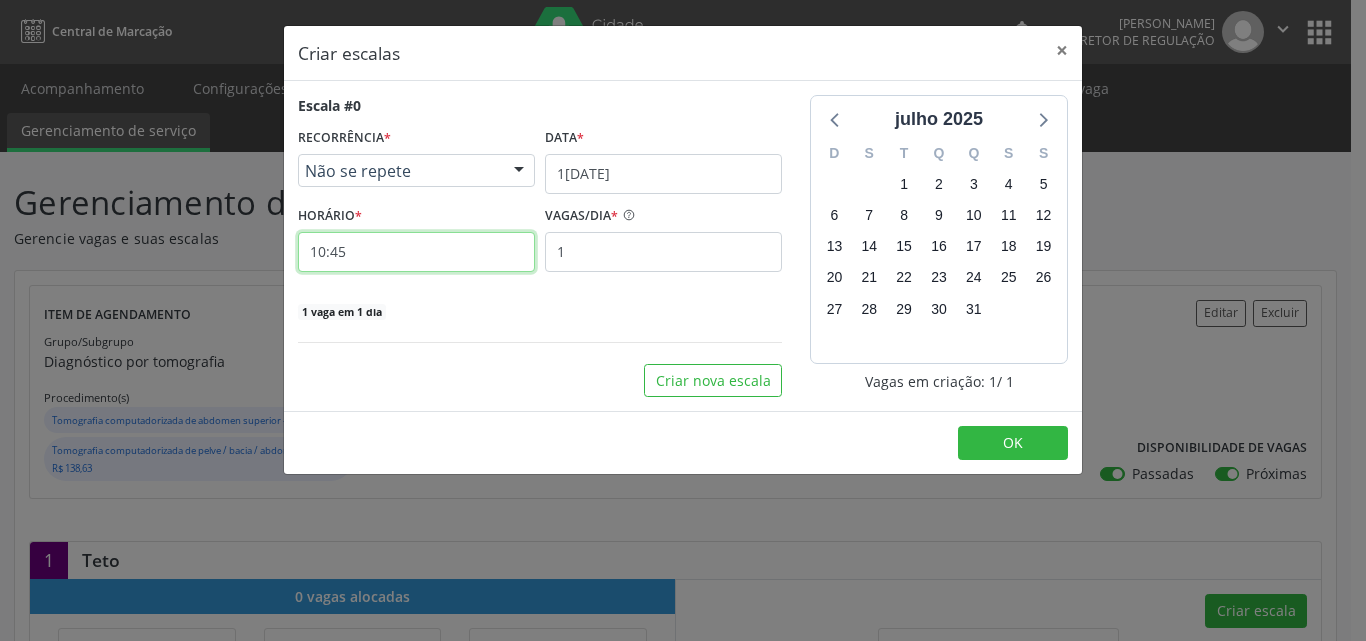 click on "10:45" at bounding box center [416, 252] 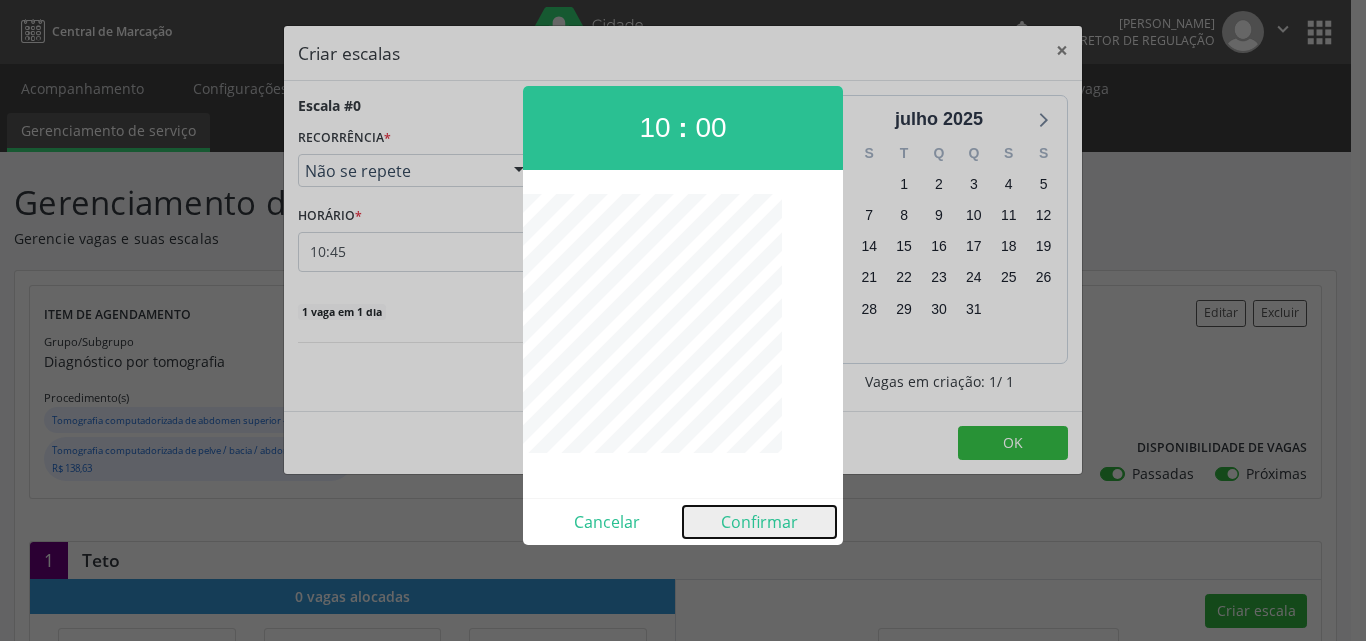 click on "Confirmar" at bounding box center (759, 522) 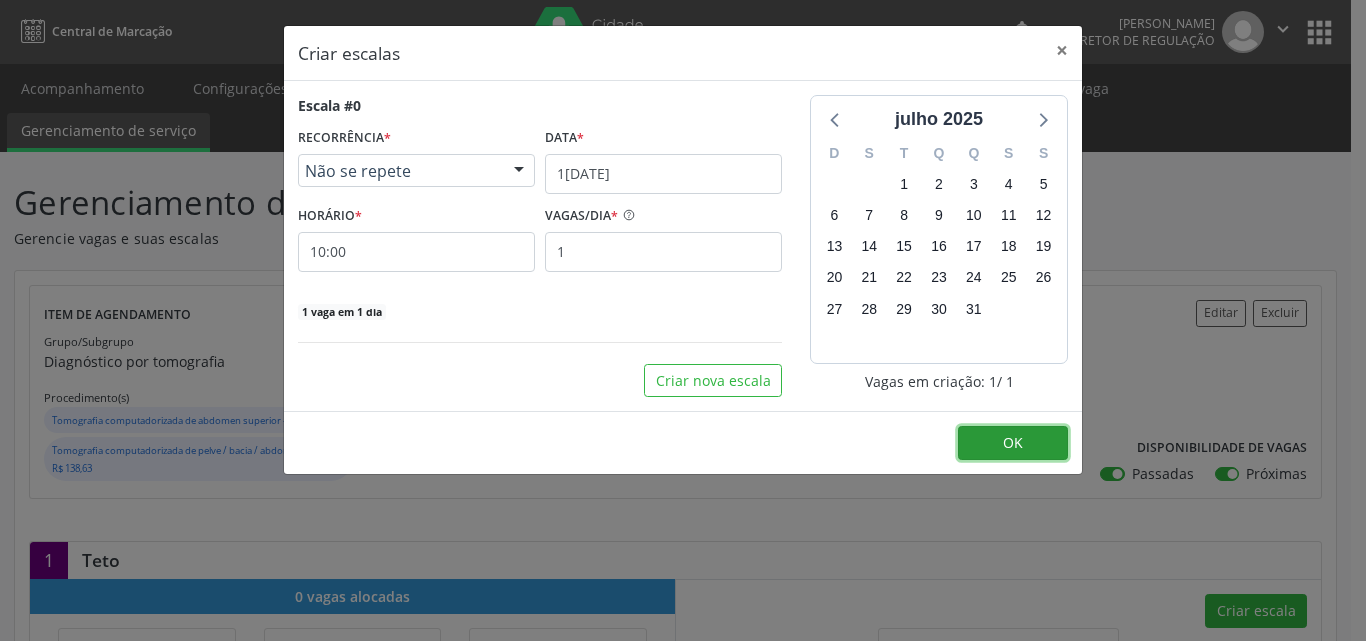 click on "OK" at bounding box center (1013, 443) 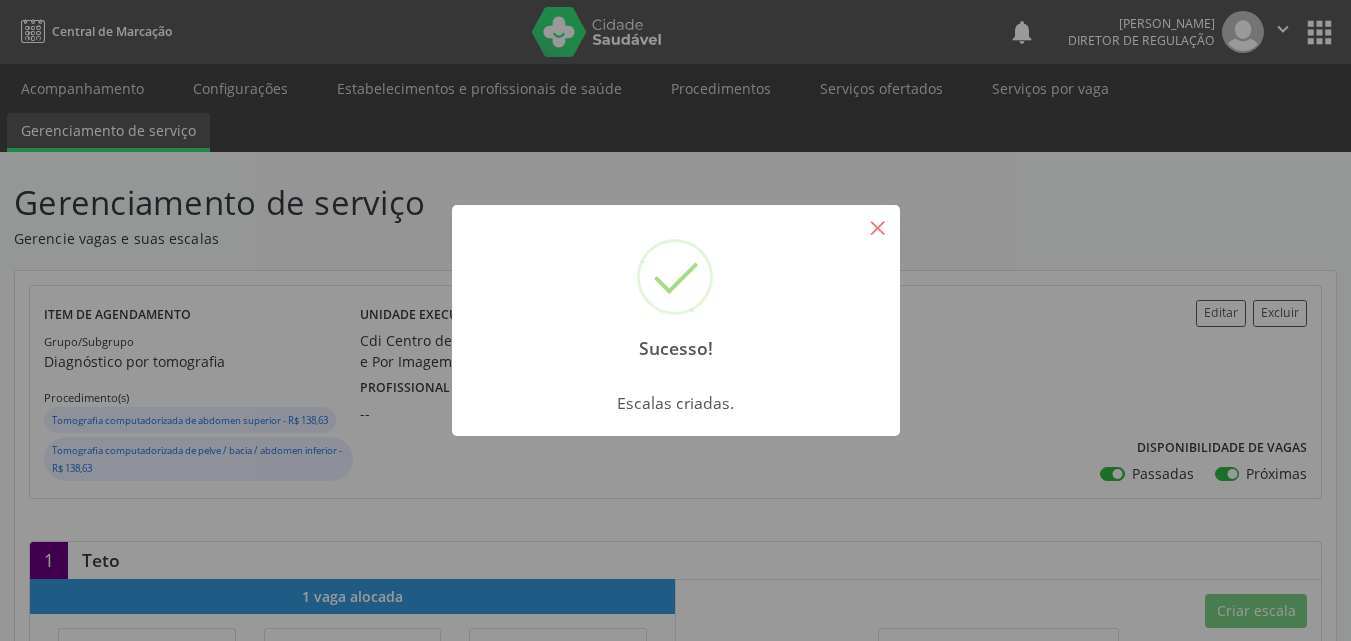 click on "×" at bounding box center [878, 227] 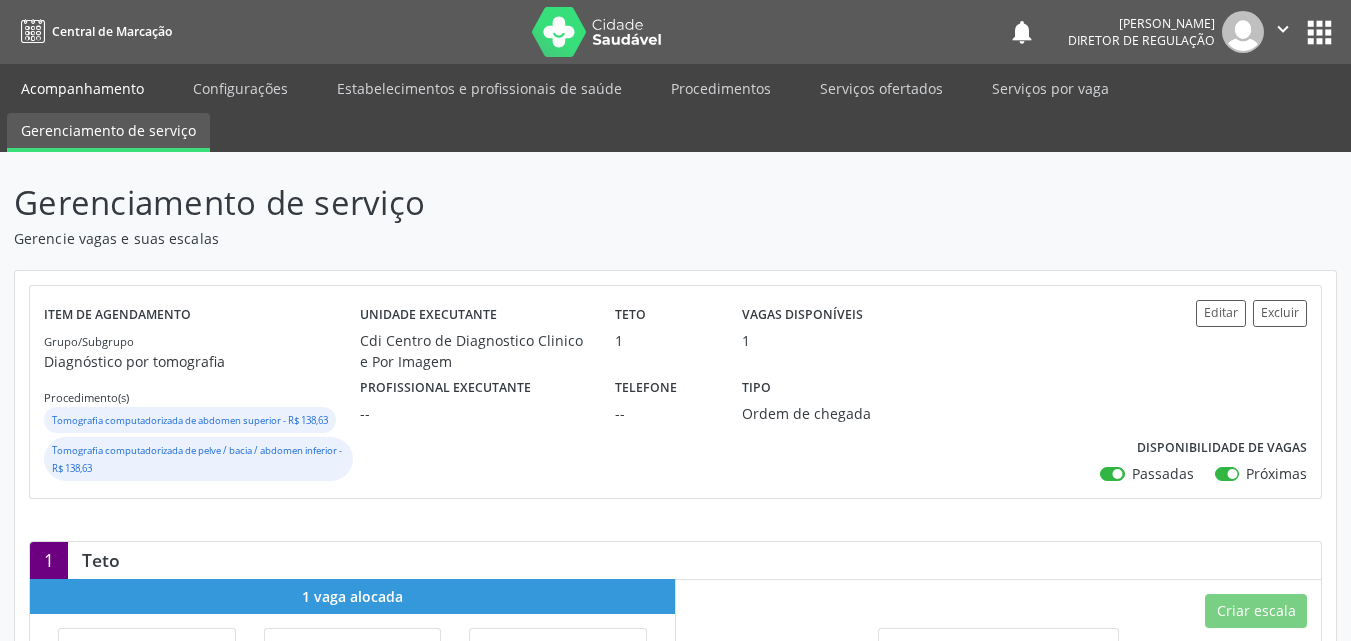 click on "Acompanhamento" at bounding box center [82, 88] 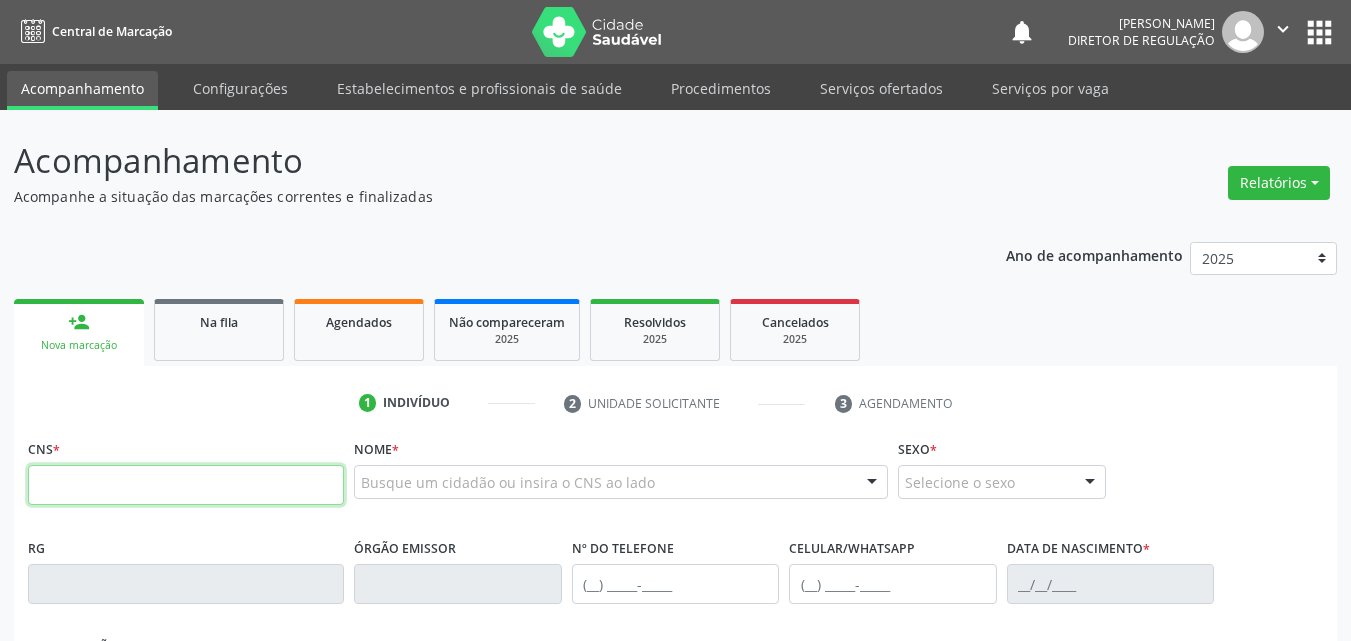 click at bounding box center (186, 485) 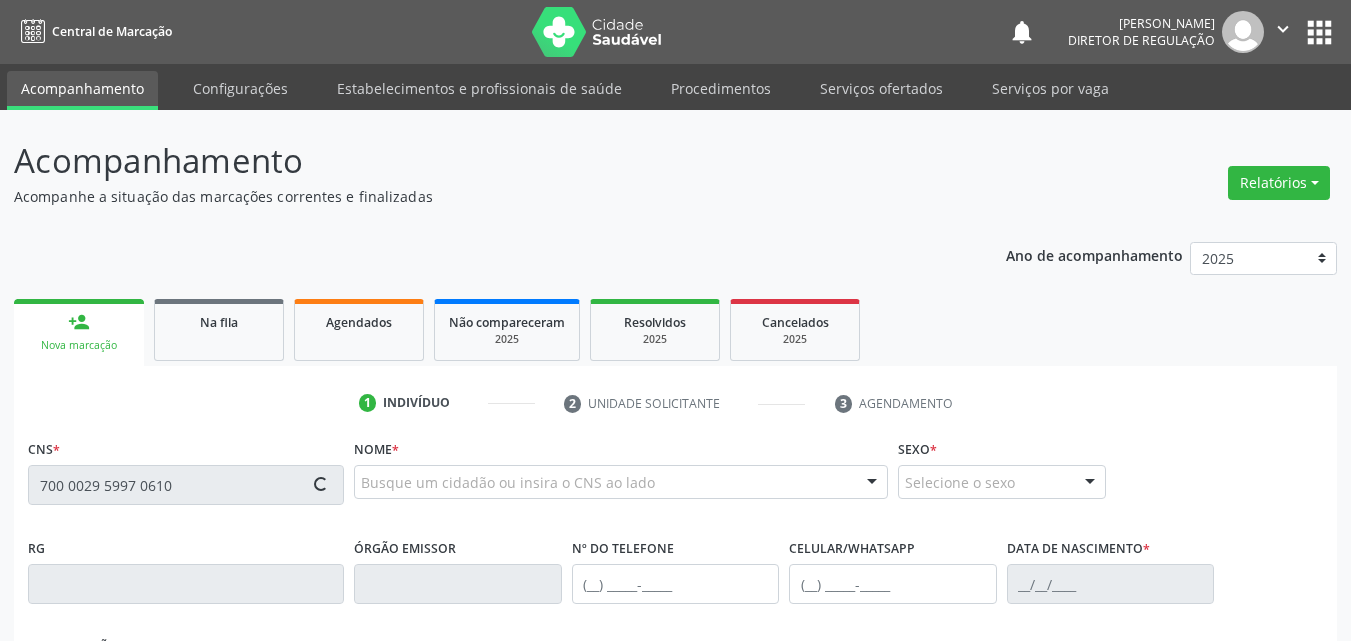 type on "700 0029 5997 0610" 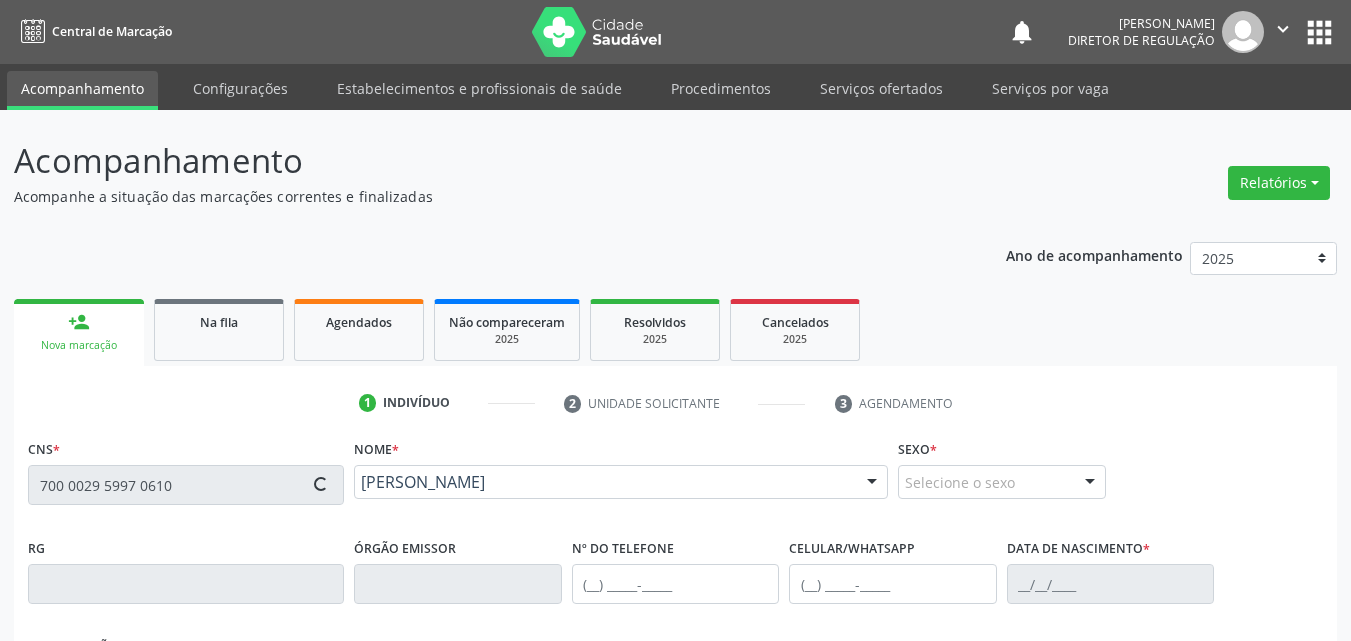 type on "(87) 8831-1325" 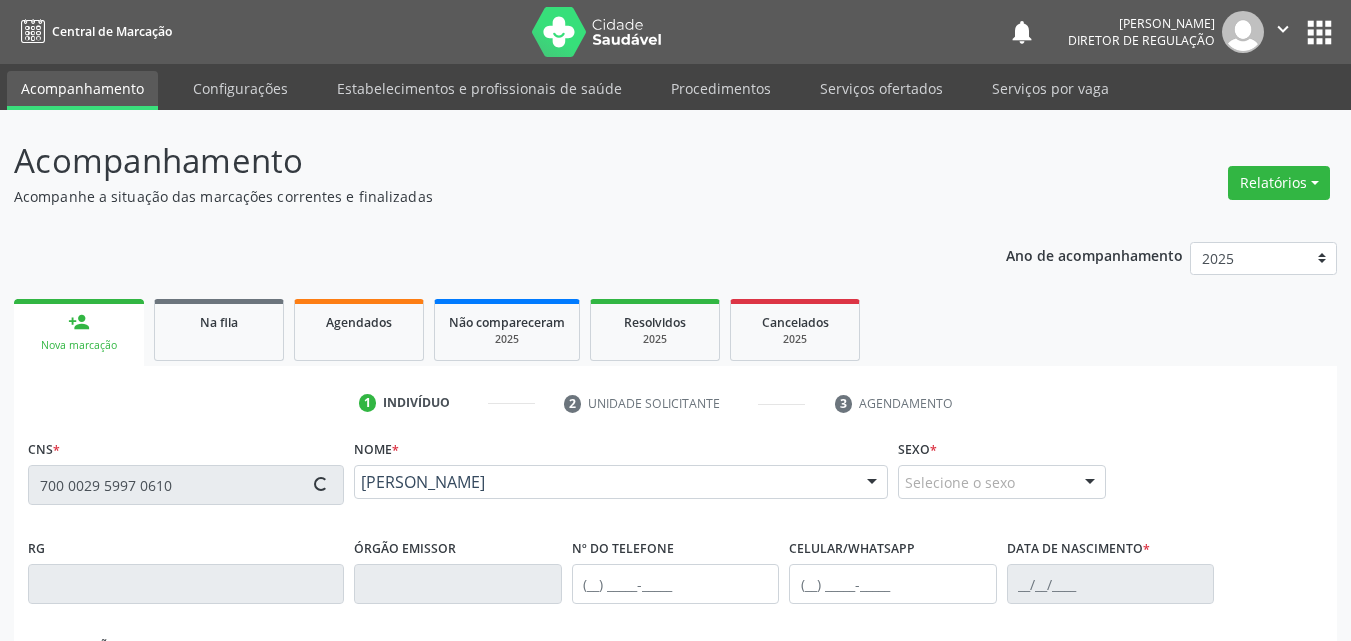 type on "(87) 8831-1325" 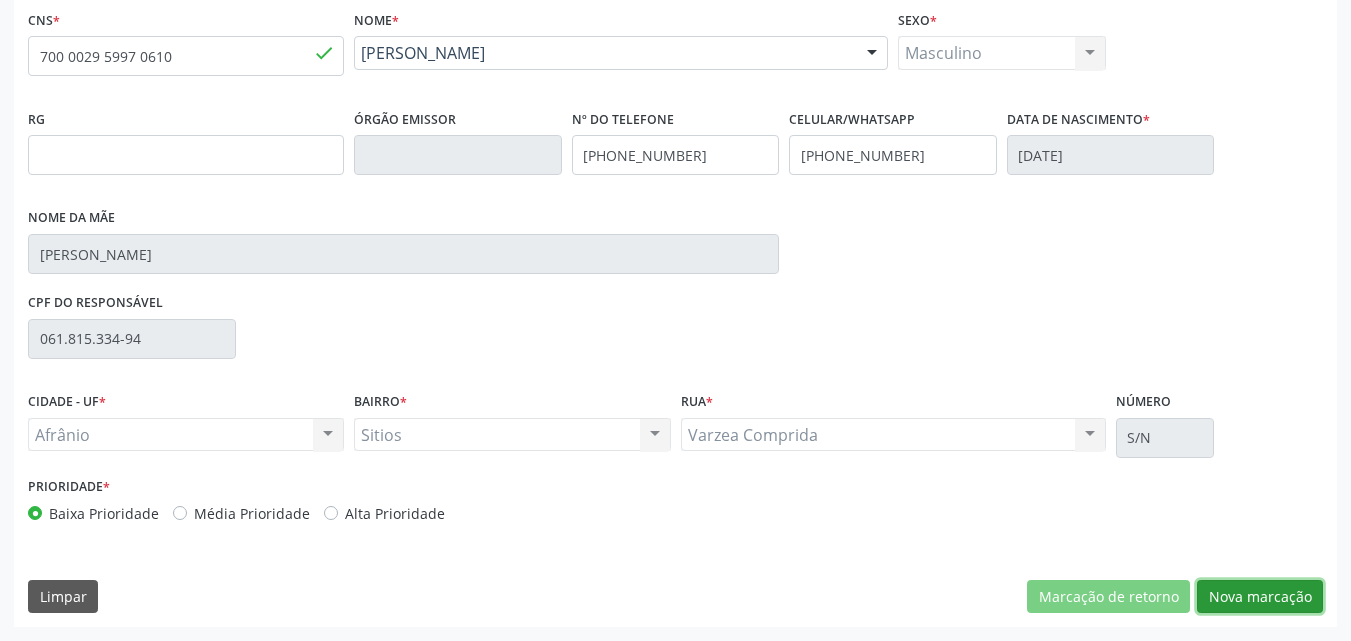 click on "Nova marcação" at bounding box center (1260, 597) 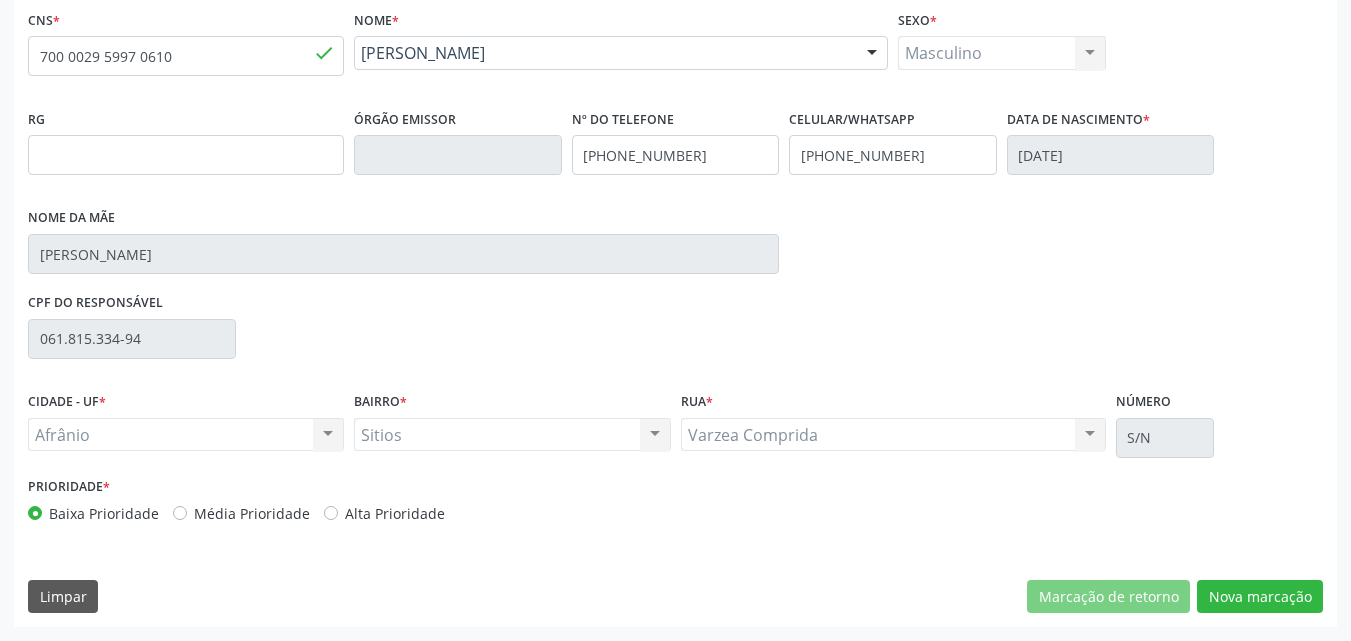 scroll, scrollTop: 265, scrollLeft: 0, axis: vertical 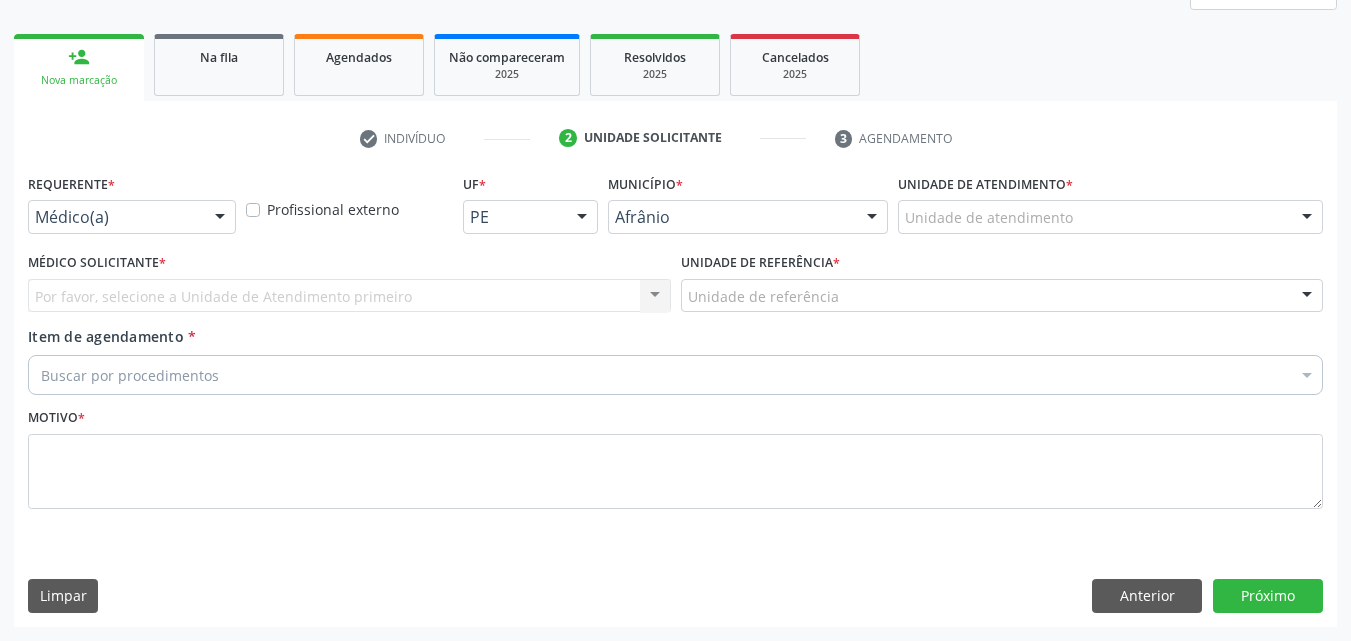click on "Unidade de atendimento" at bounding box center [1110, 217] 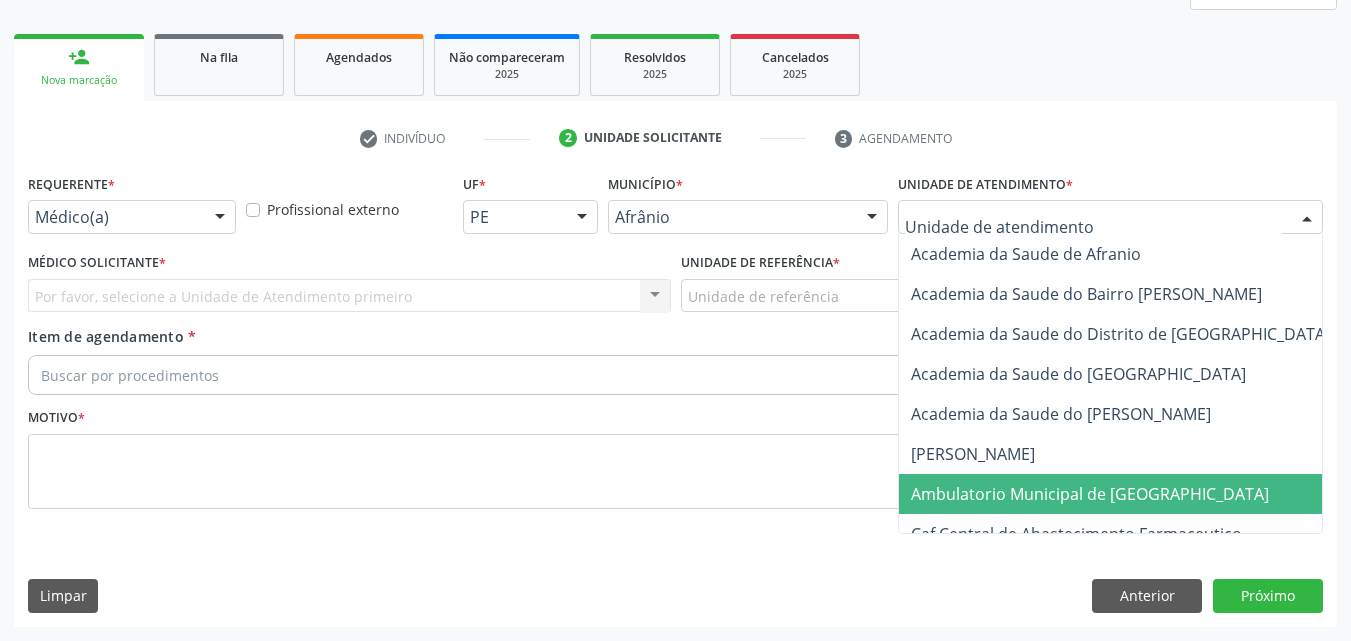 click on "Ambulatorio Municipal de [GEOGRAPHIC_DATA]" at bounding box center [1090, 494] 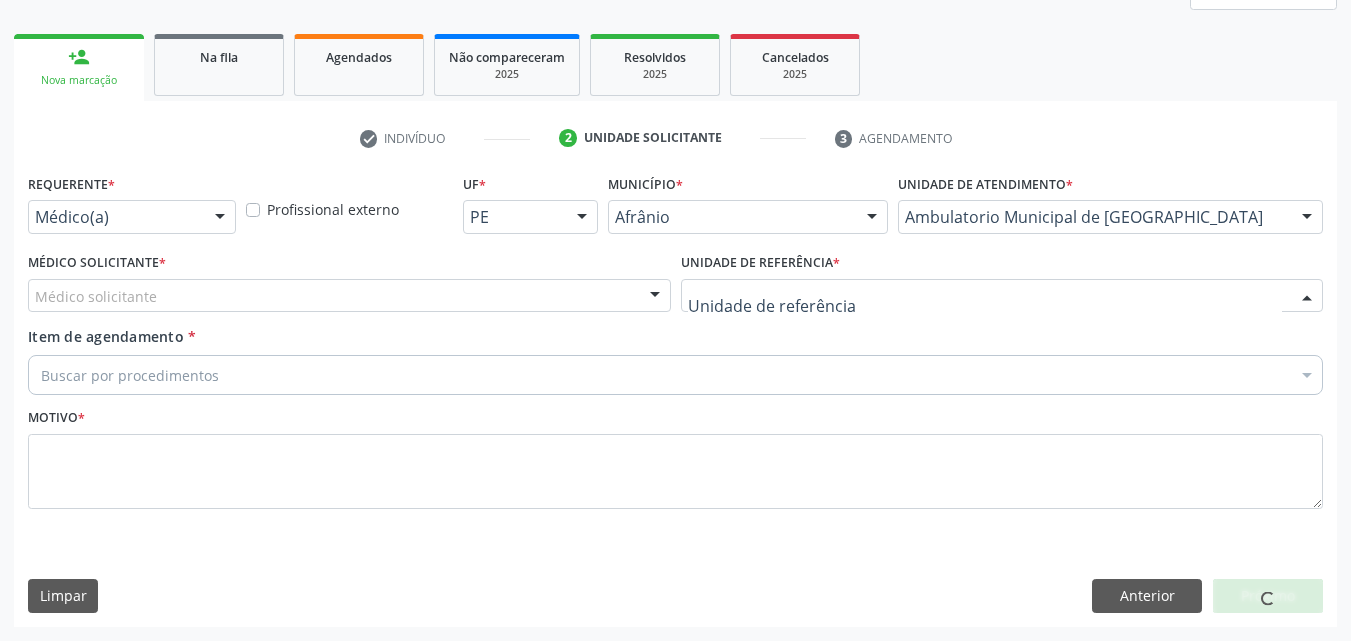 click at bounding box center (1002, 296) 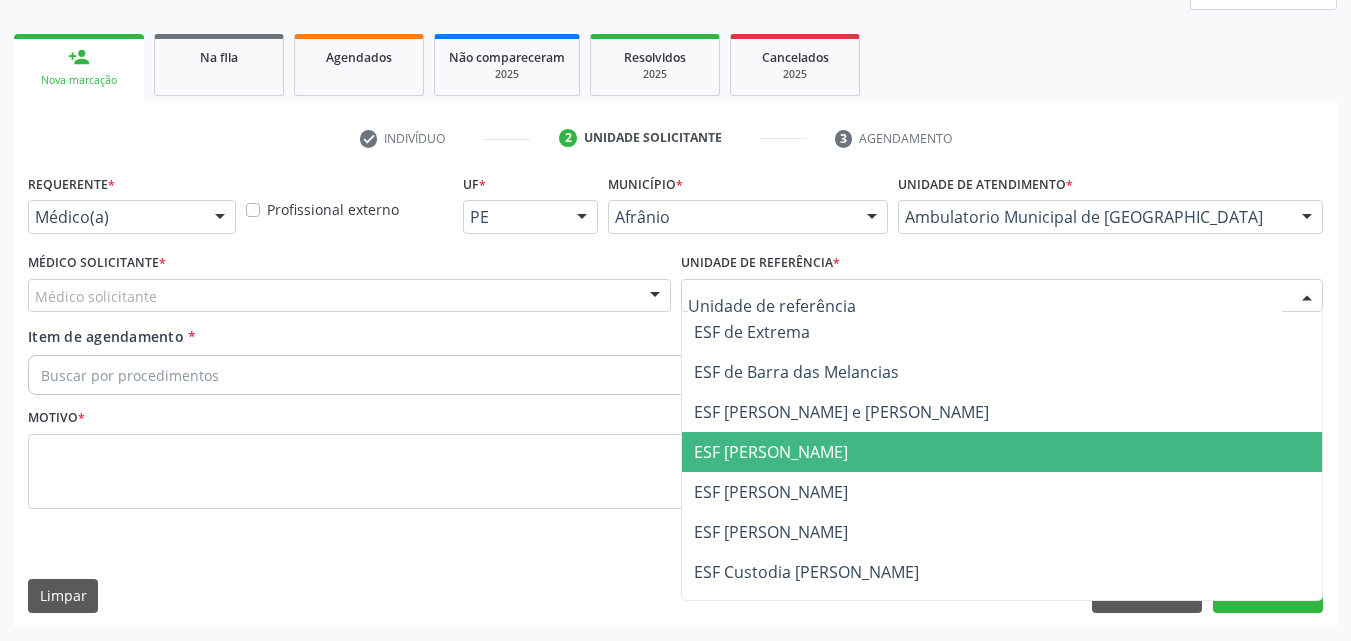 click on "ESF [PERSON_NAME]" at bounding box center [771, 452] 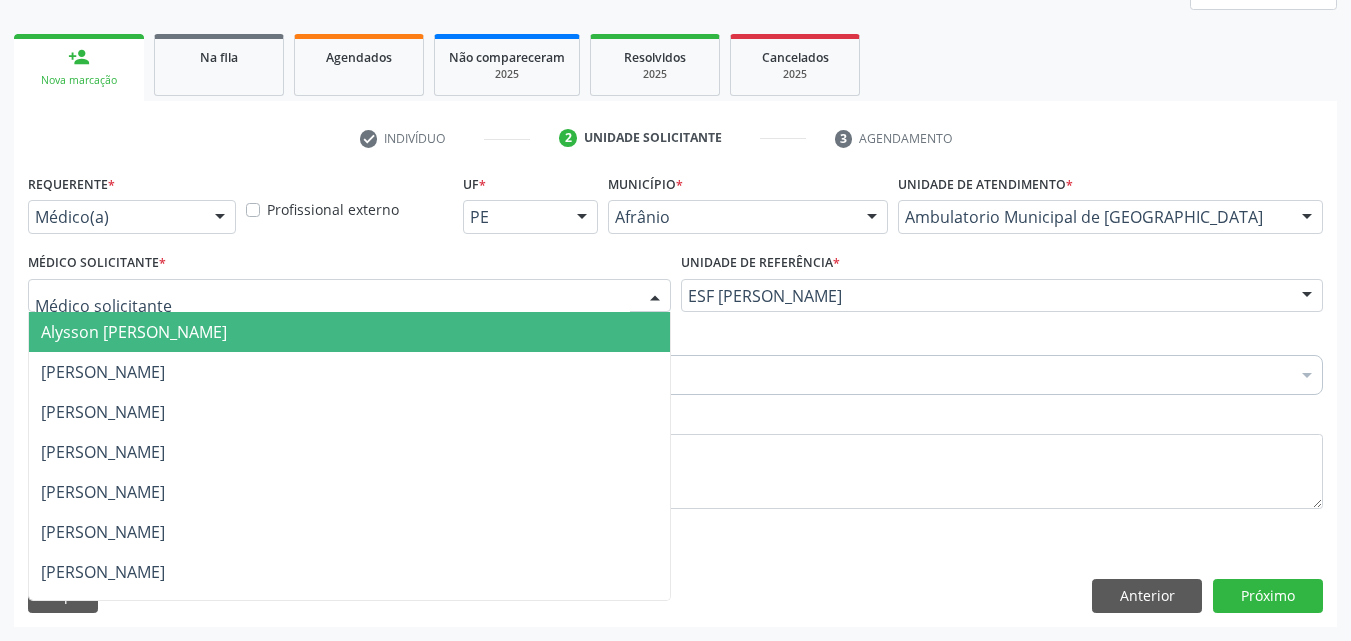 click at bounding box center (349, 296) 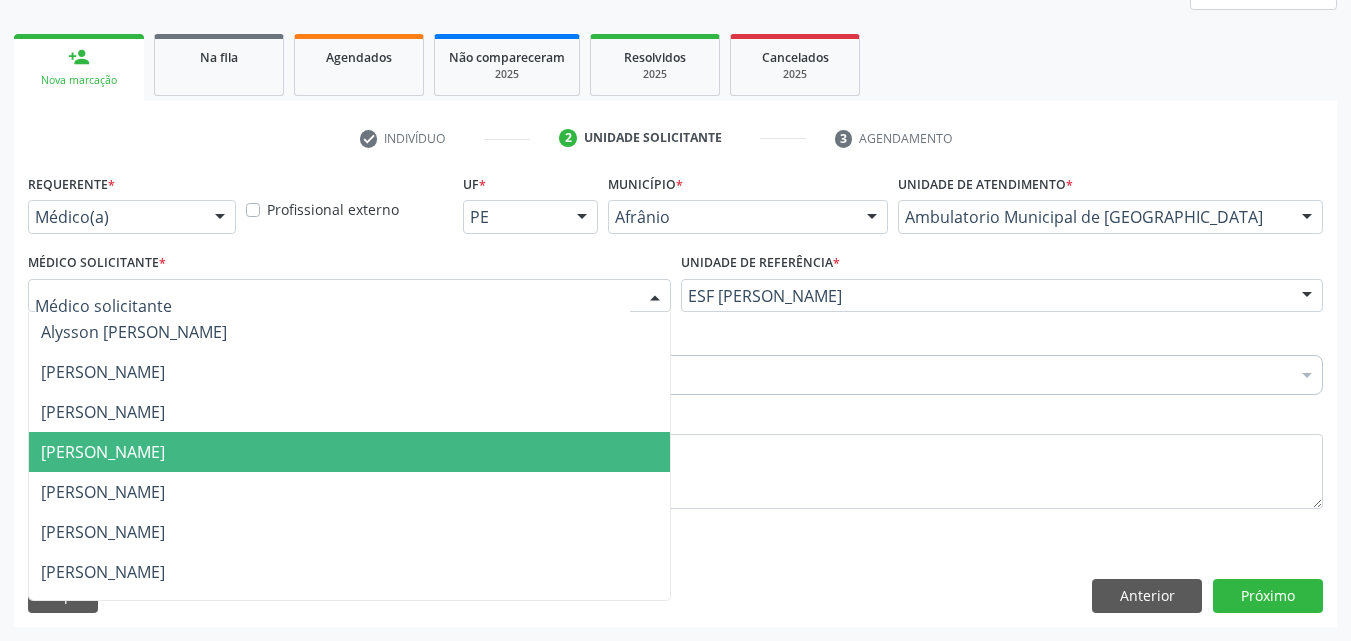 click on "[PERSON_NAME]" at bounding box center (349, 452) 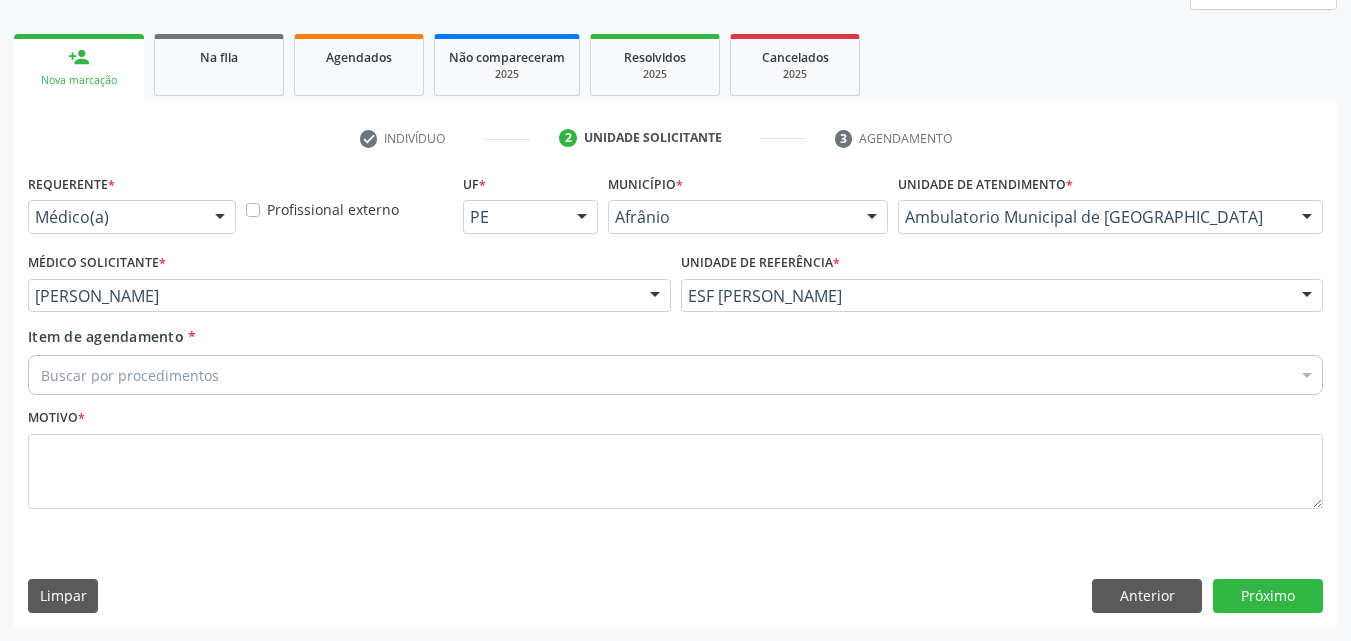 click on "Buscar por procedimentos" at bounding box center (675, 375) 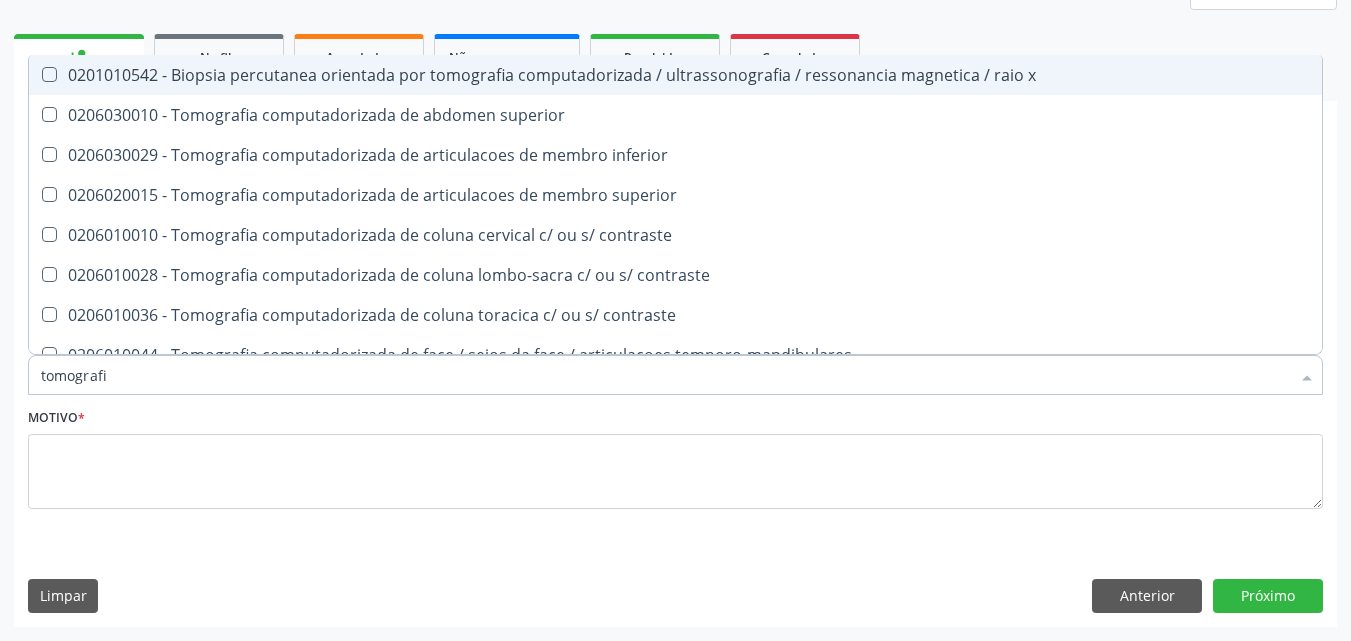 type on "tomografia" 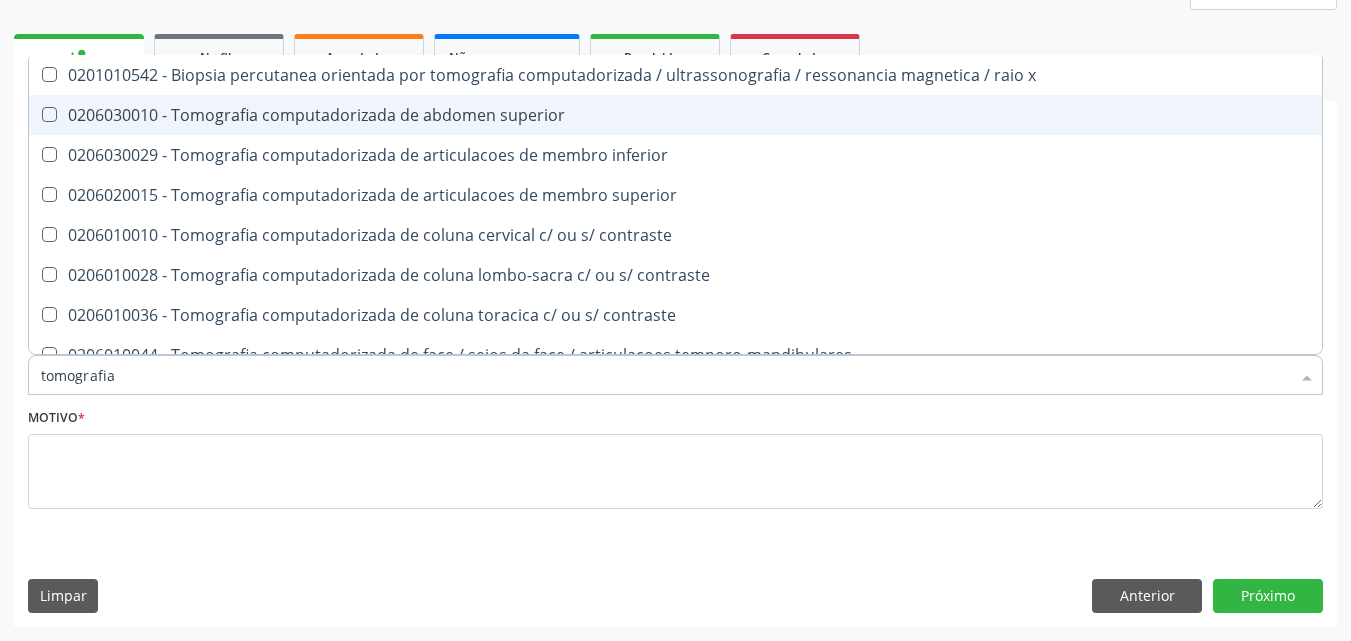 click on "0206030010 - Tomografia computadorizada de abdomen superior" at bounding box center [675, 115] 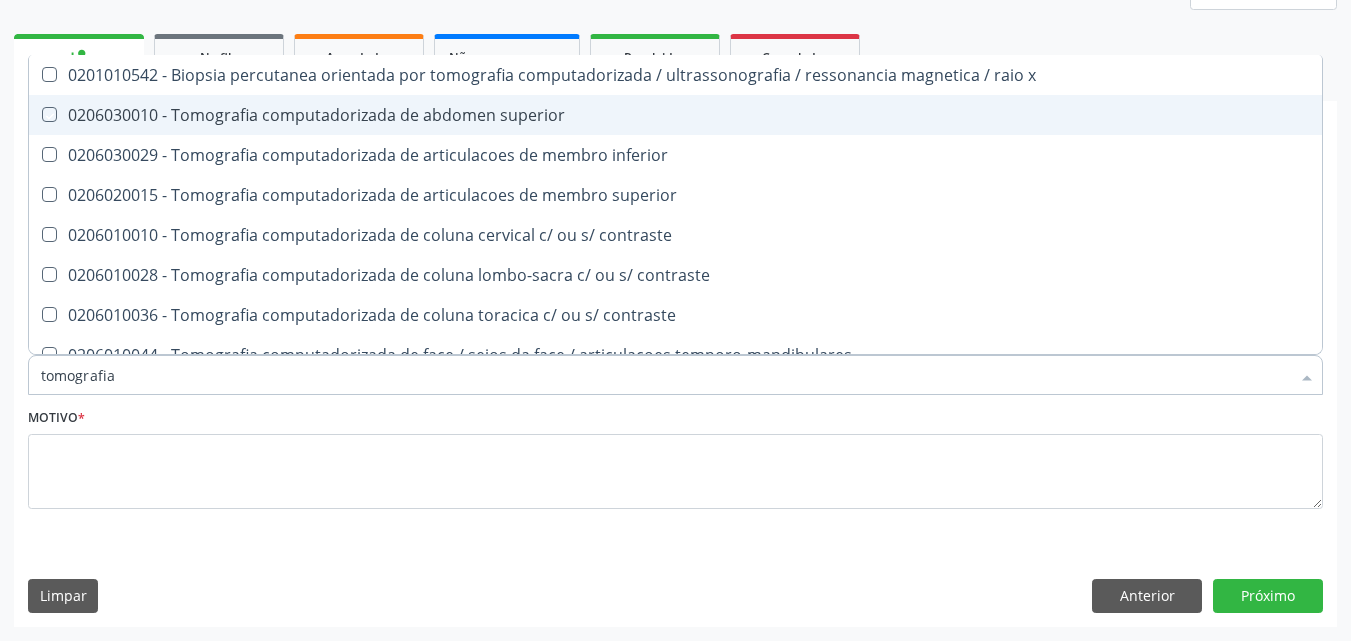 checkbox on "true" 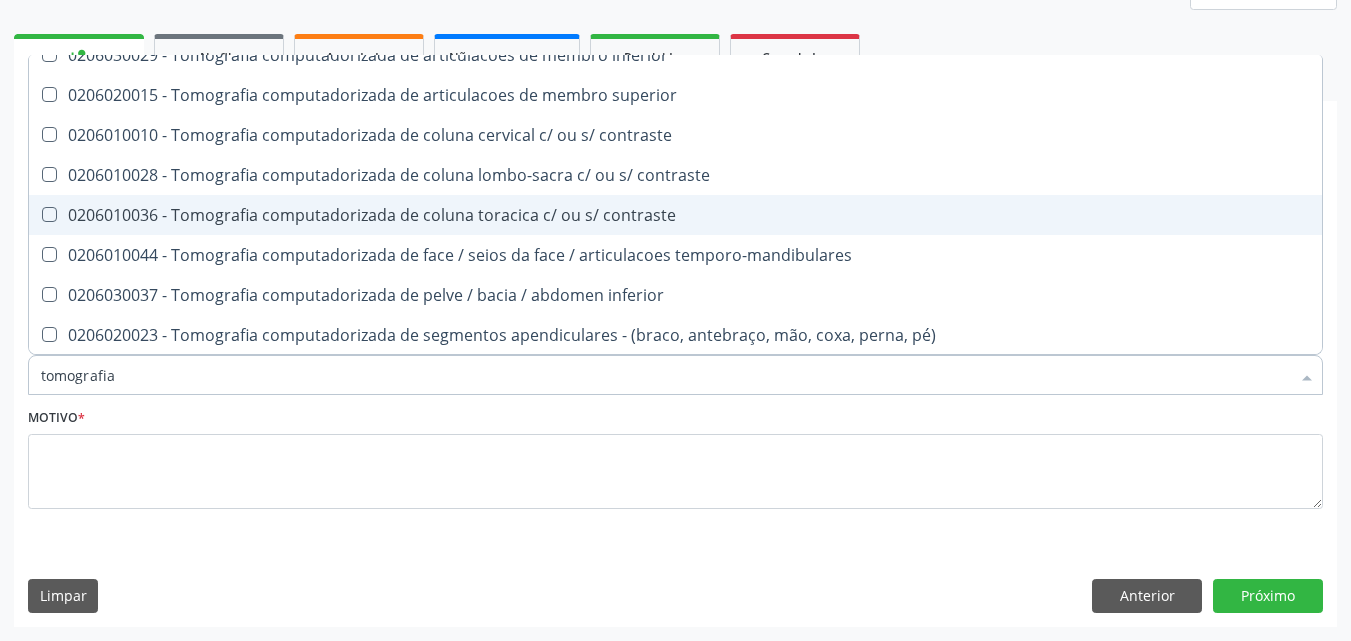 scroll, scrollTop: 200, scrollLeft: 0, axis: vertical 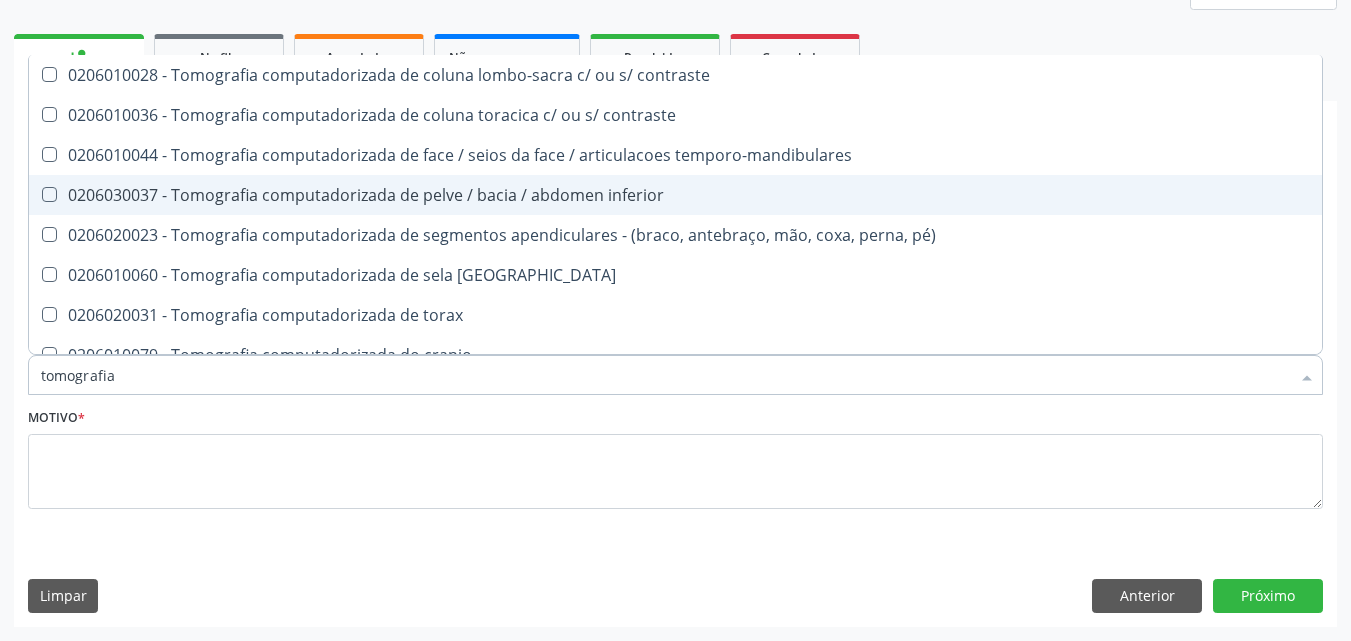 click on "0206030037 - Tomografia computadorizada de pelve / bacia / abdomen inferior" at bounding box center (675, 195) 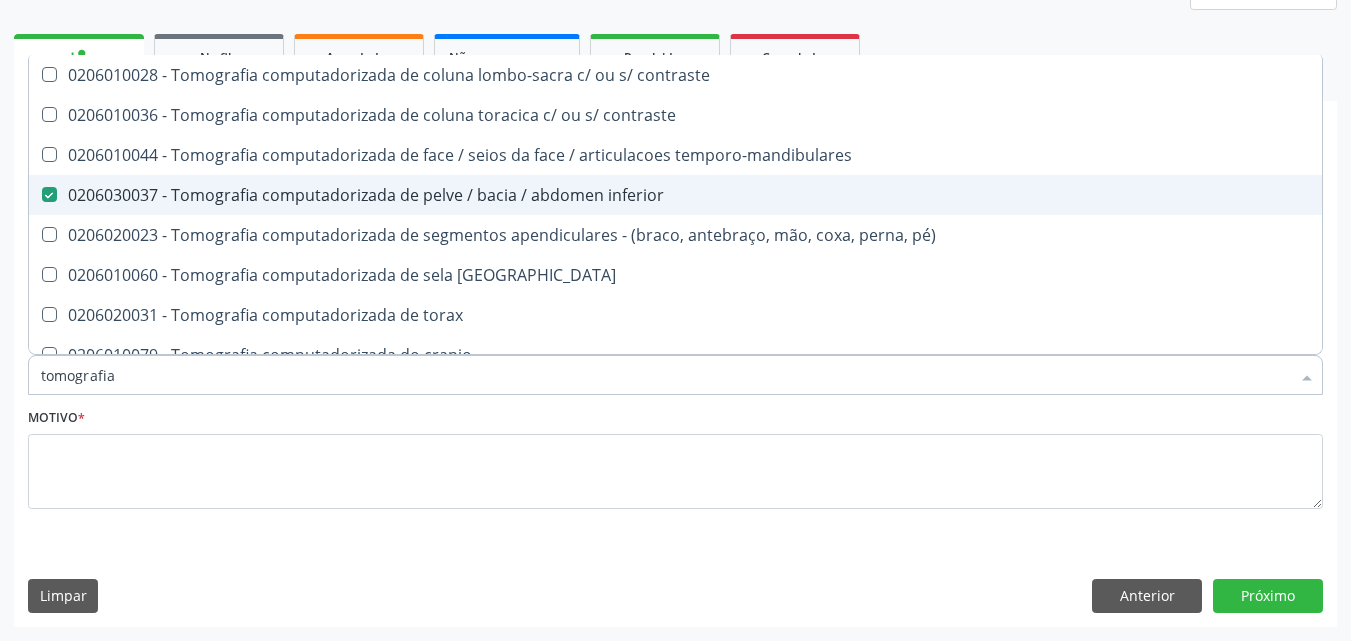 checkbox on "true" 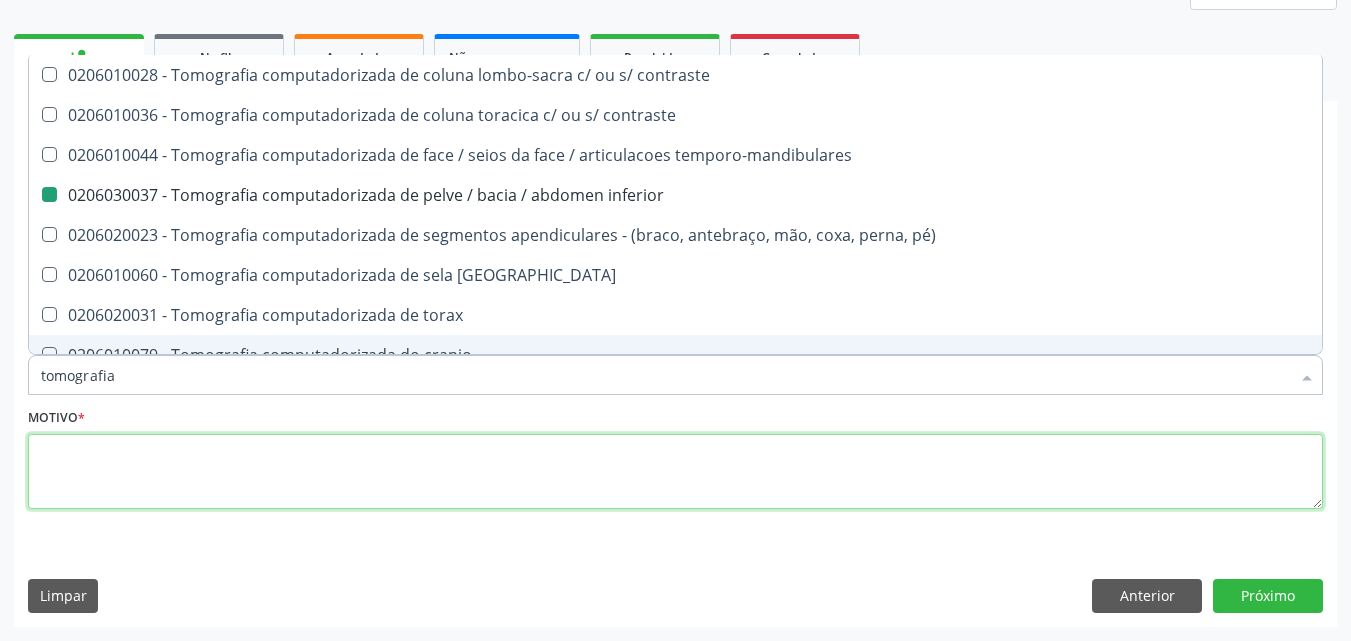 click at bounding box center [675, 472] 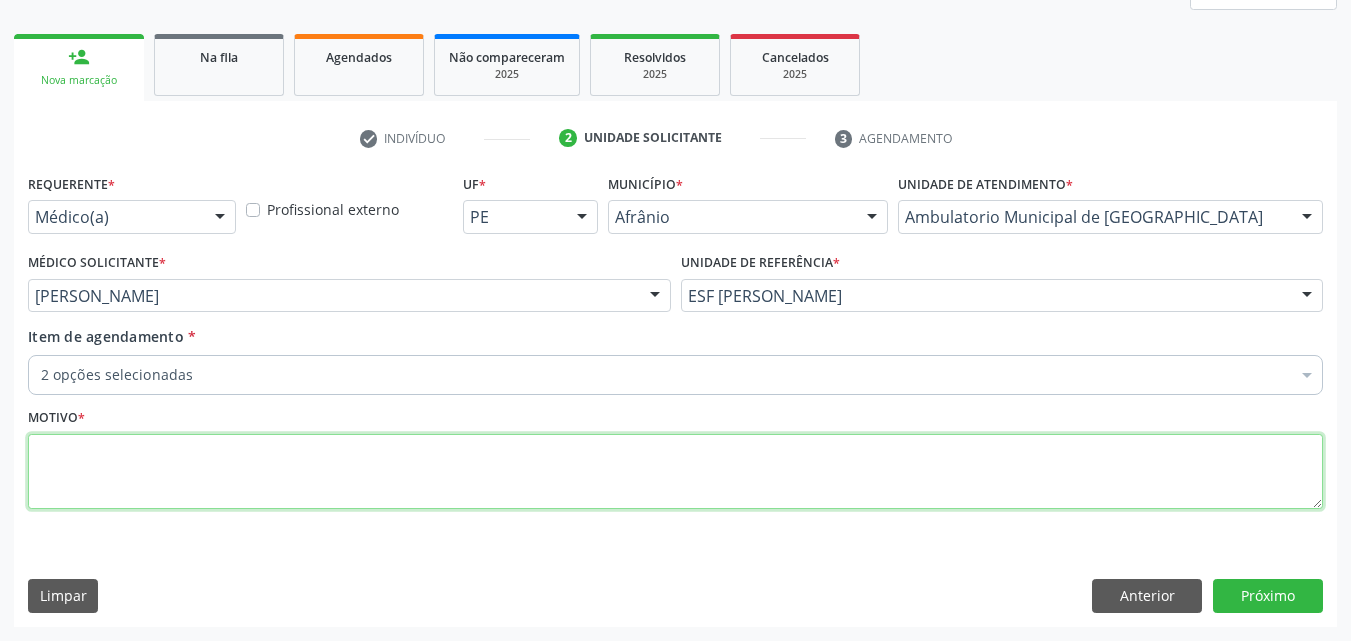 scroll, scrollTop: 0, scrollLeft: 0, axis: both 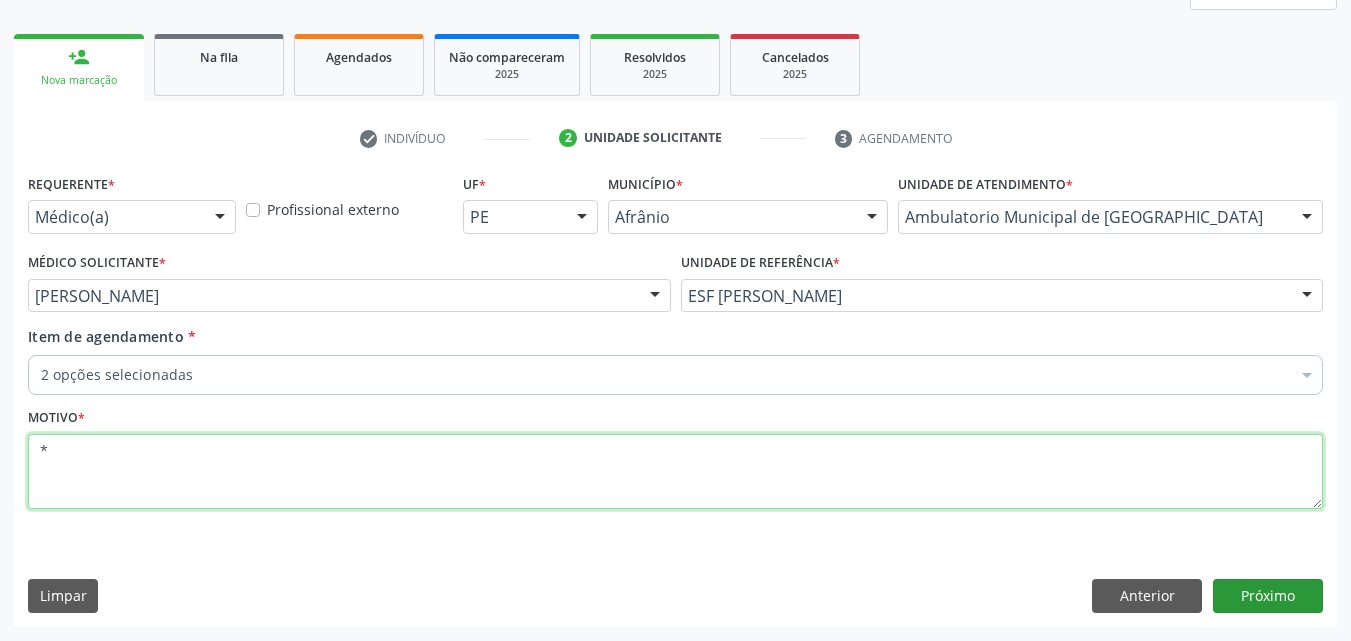type on "*" 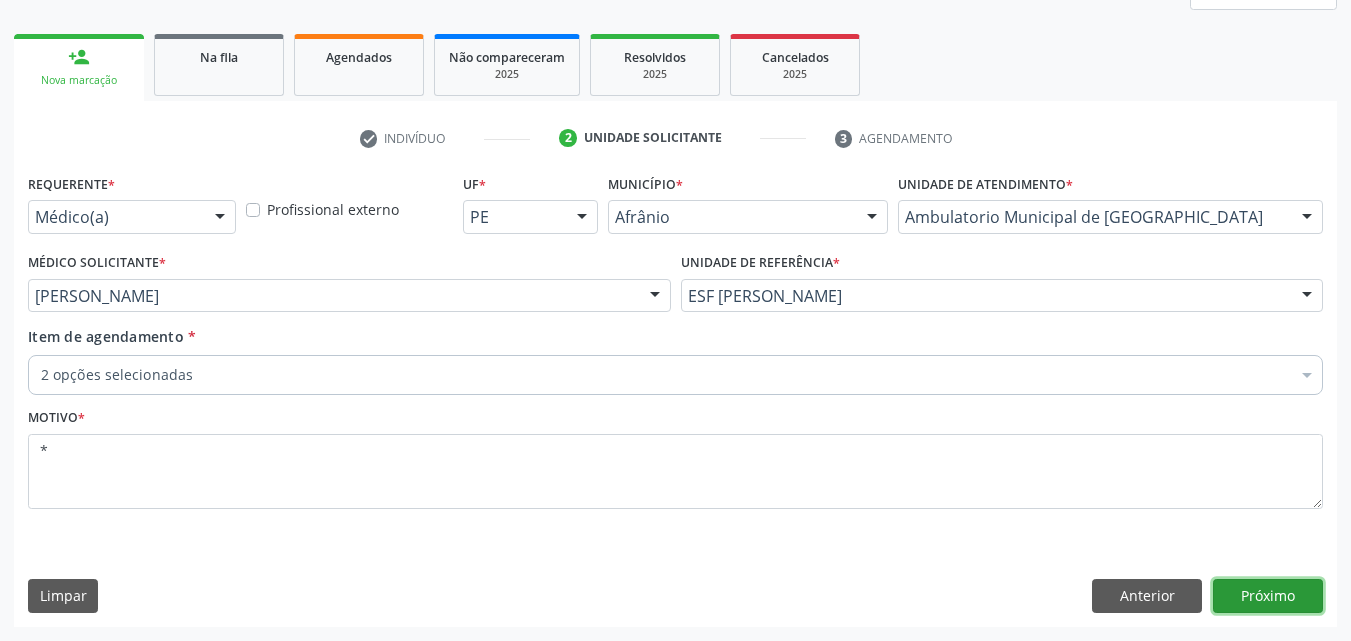 click on "Próximo" at bounding box center (1268, 596) 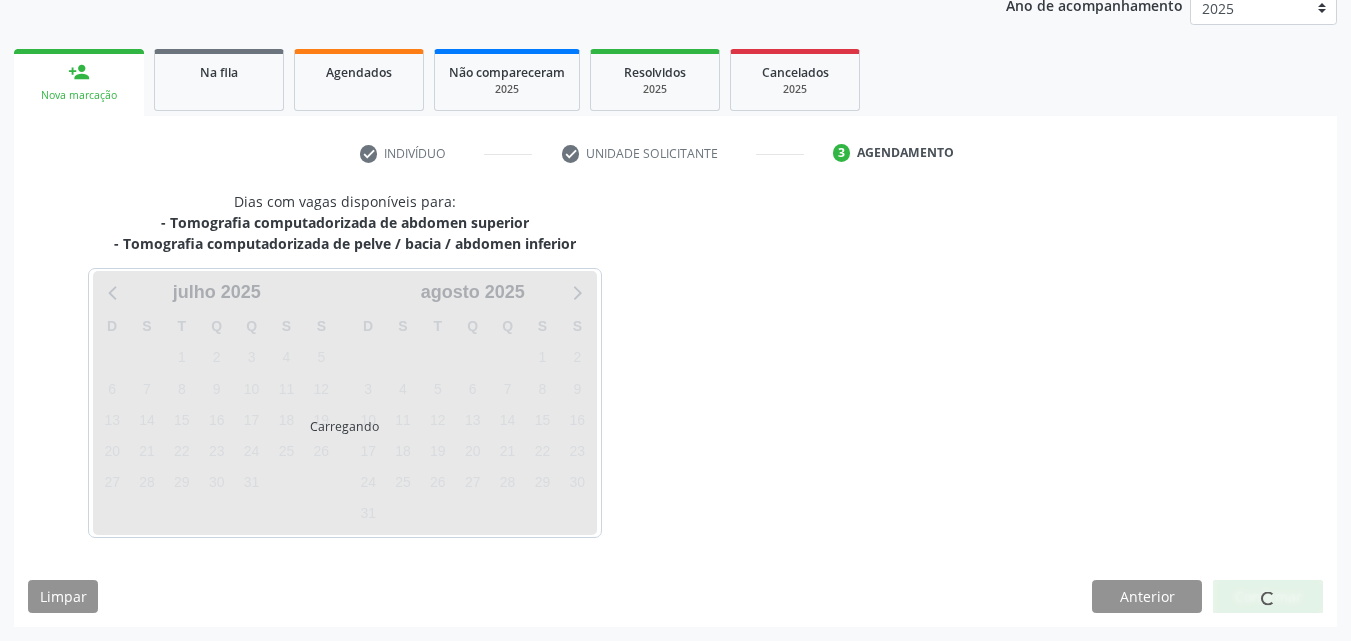 scroll, scrollTop: 250, scrollLeft: 0, axis: vertical 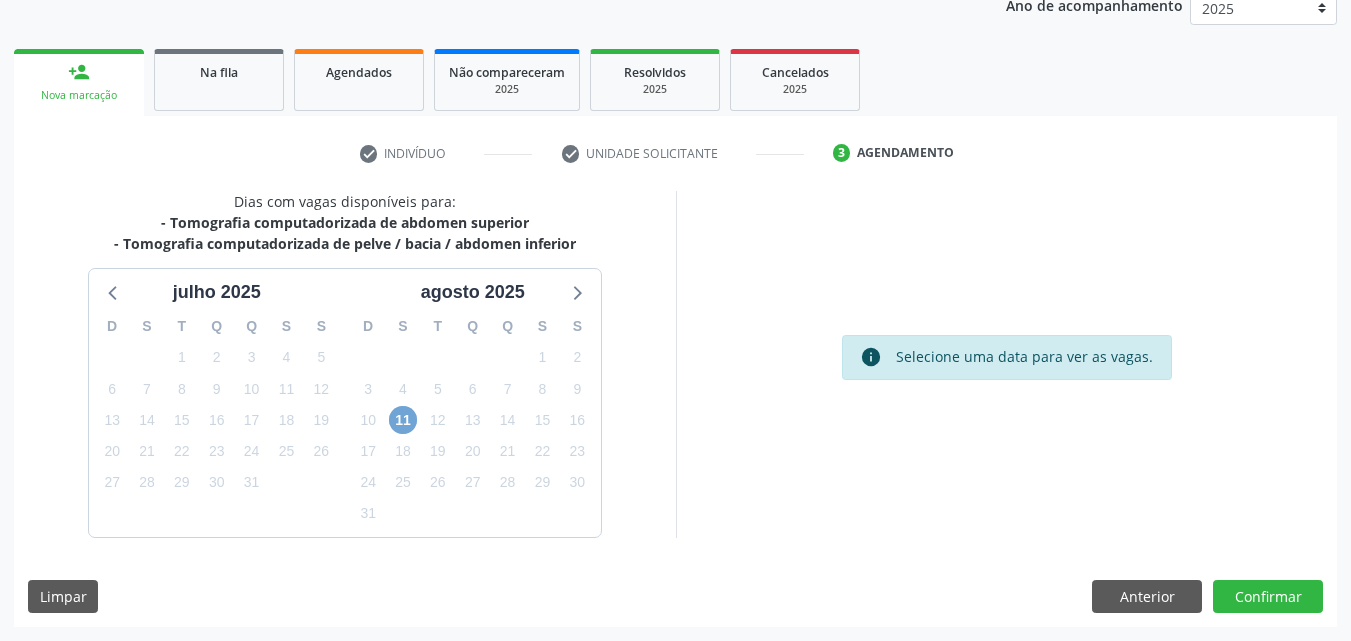 click on "11" at bounding box center (403, 420) 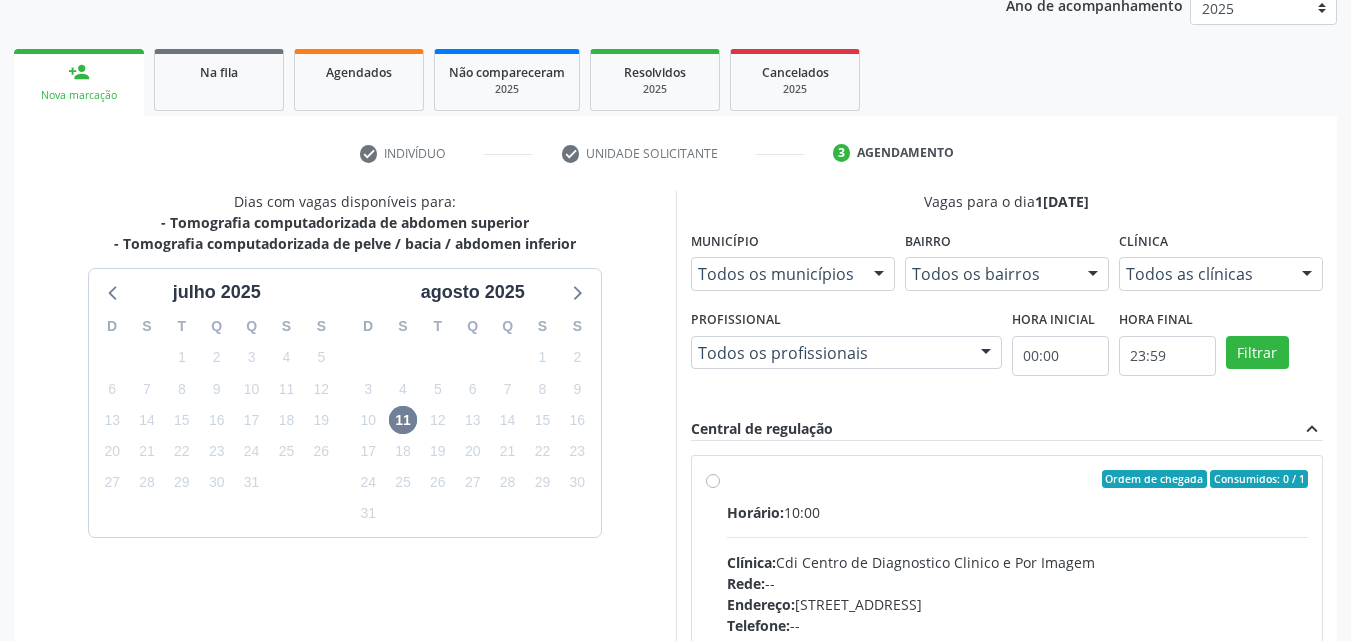 click on "Ordem de chegada
Consumidos: 0 / 1" at bounding box center [1018, 479] 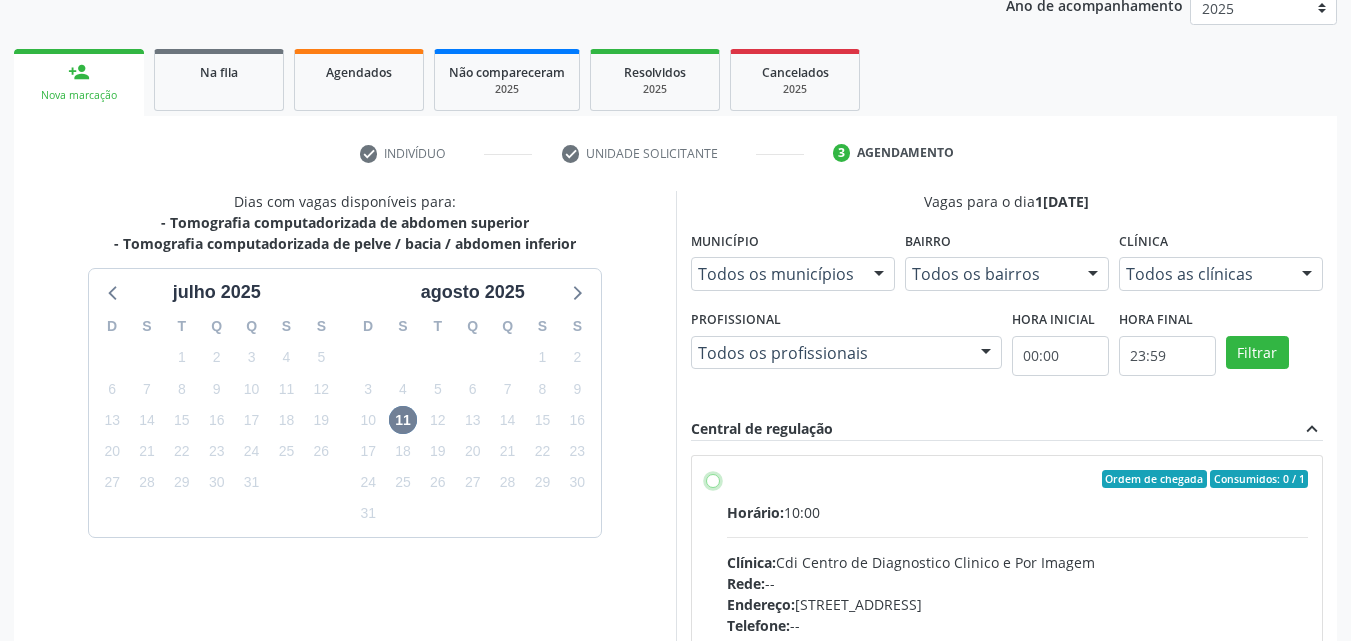 click on "Ordem de chegada
Consumidos: 0 / 1
Horário:   10:00
Clínica:  Cdi Centro de Diagnostico Clinico e Por Imagem
Rede:
--
Endereço:   Sala C, nº 7, Centro, Petrolina - PE
Telefone:   --
Profissional:
--
Informações adicionais sobre o atendimento
Idade de atendimento:
Sem restrição
Gênero(s) atendido(s):
Sem restrição
Informações adicionais:
--" at bounding box center [713, 479] 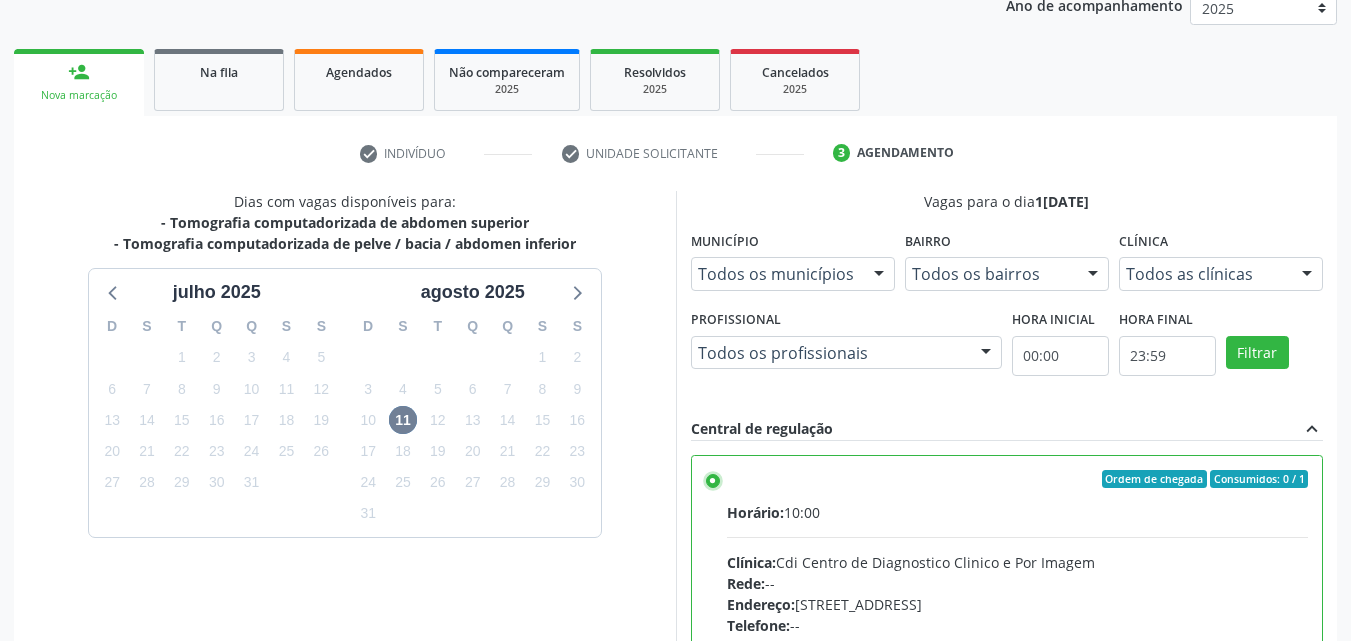 scroll, scrollTop: 350, scrollLeft: 0, axis: vertical 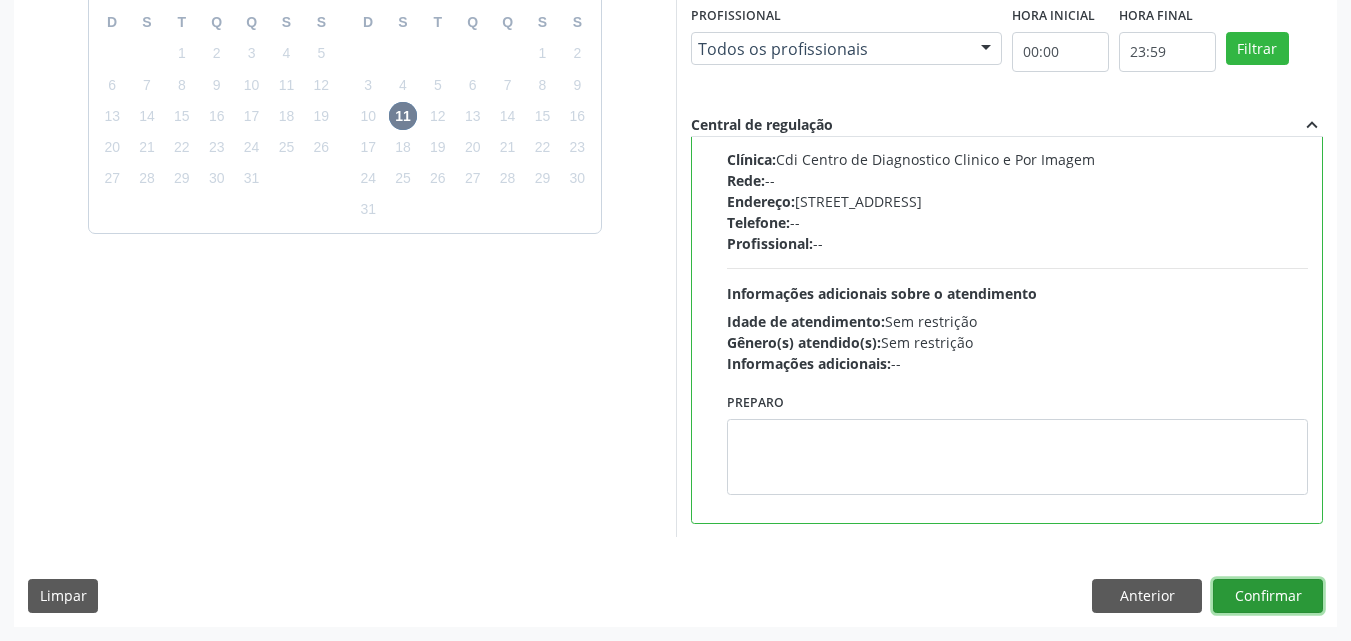 click on "Confirmar" at bounding box center (1268, 596) 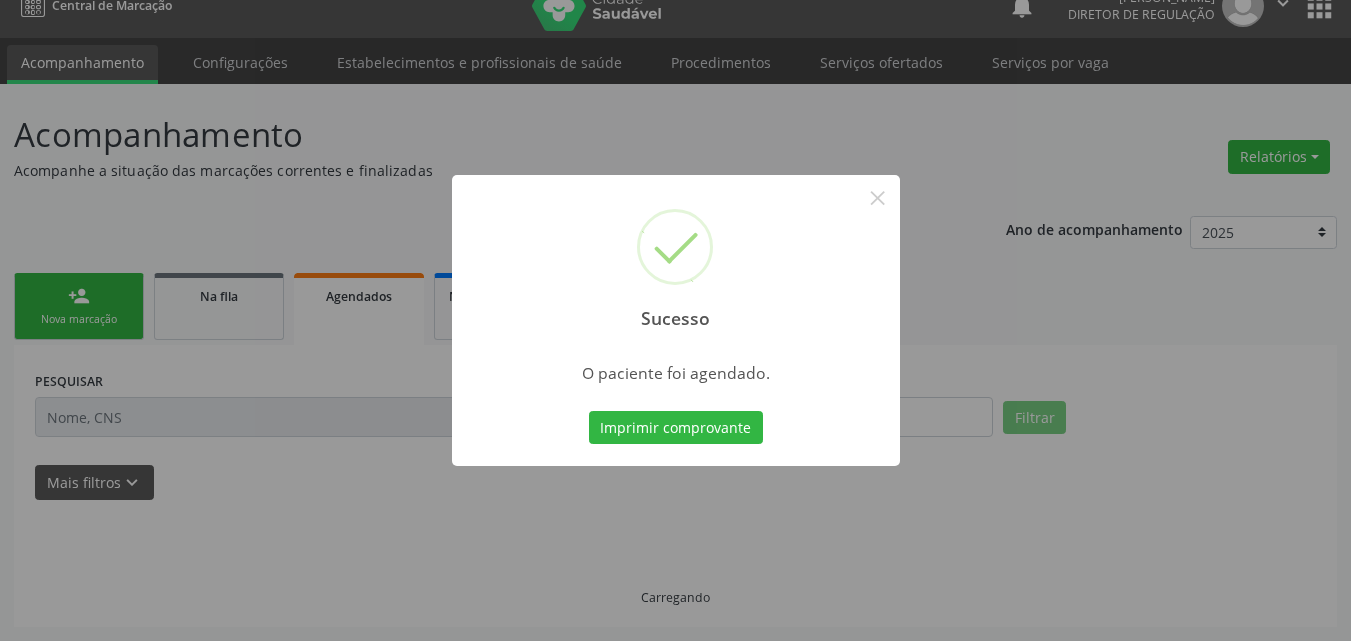 scroll, scrollTop: 26, scrollLeft: 0, axis: vertical 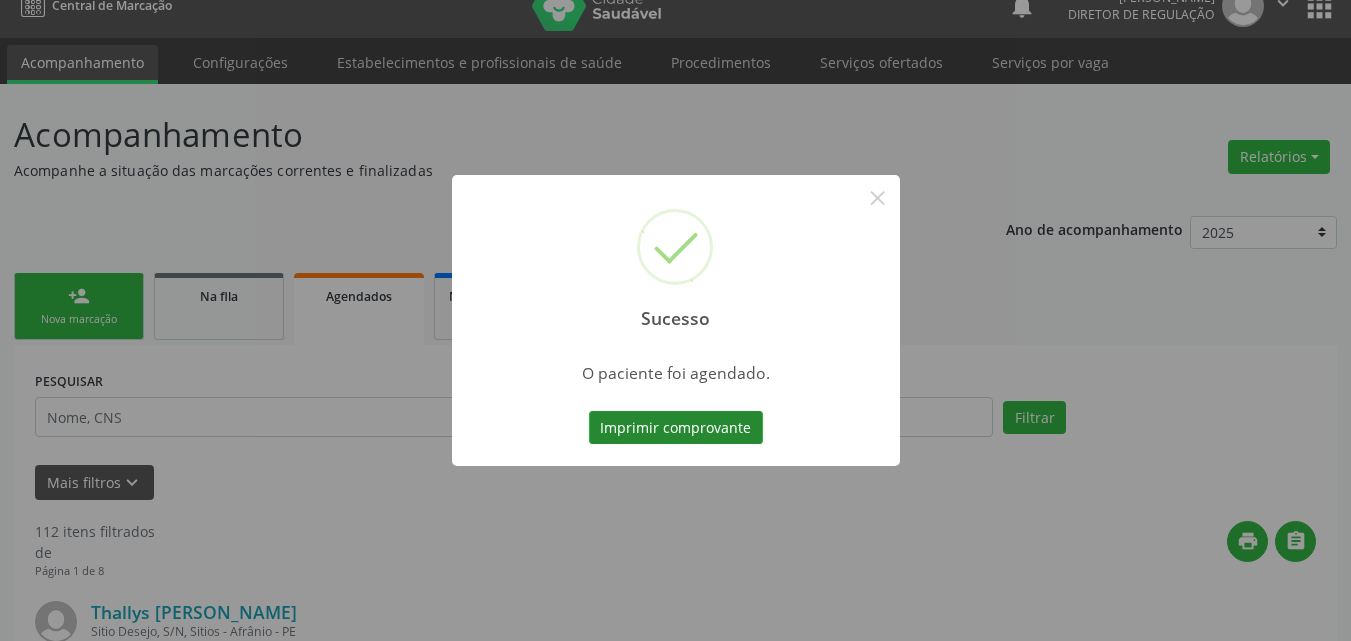 click on "Imprimir comprovante" at bounding box center [676, 428] 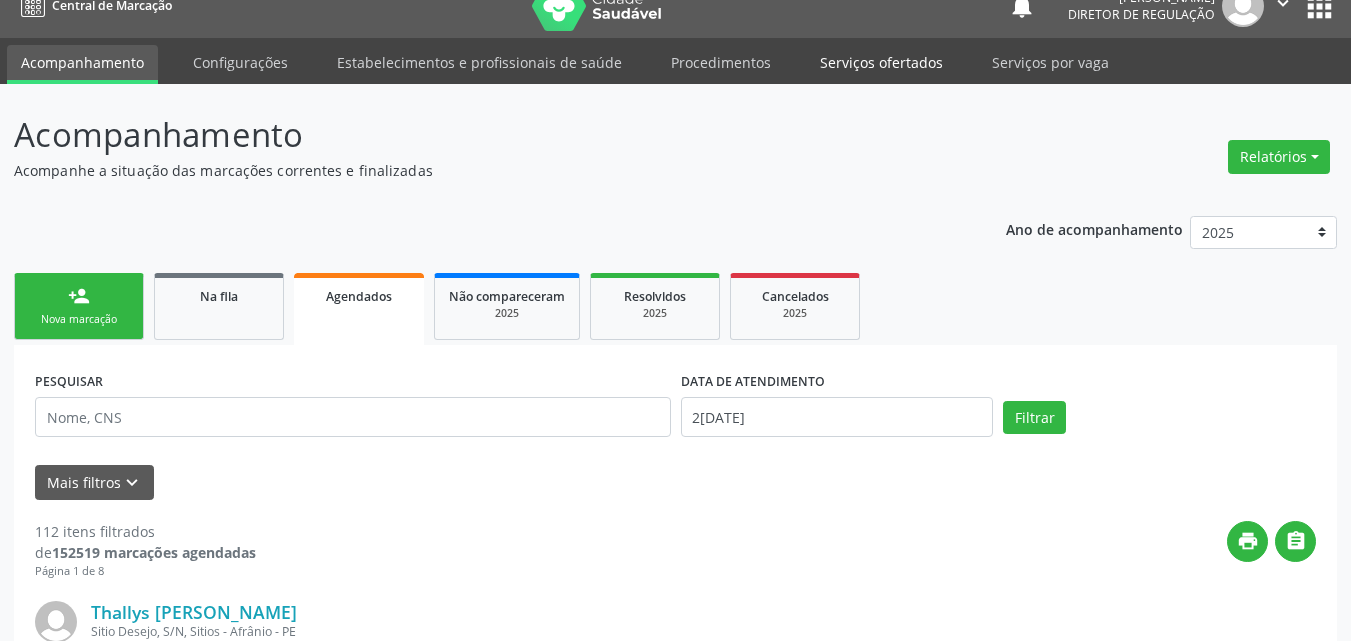 click on "Serviços ofertados" at bounding box center [881, 62] 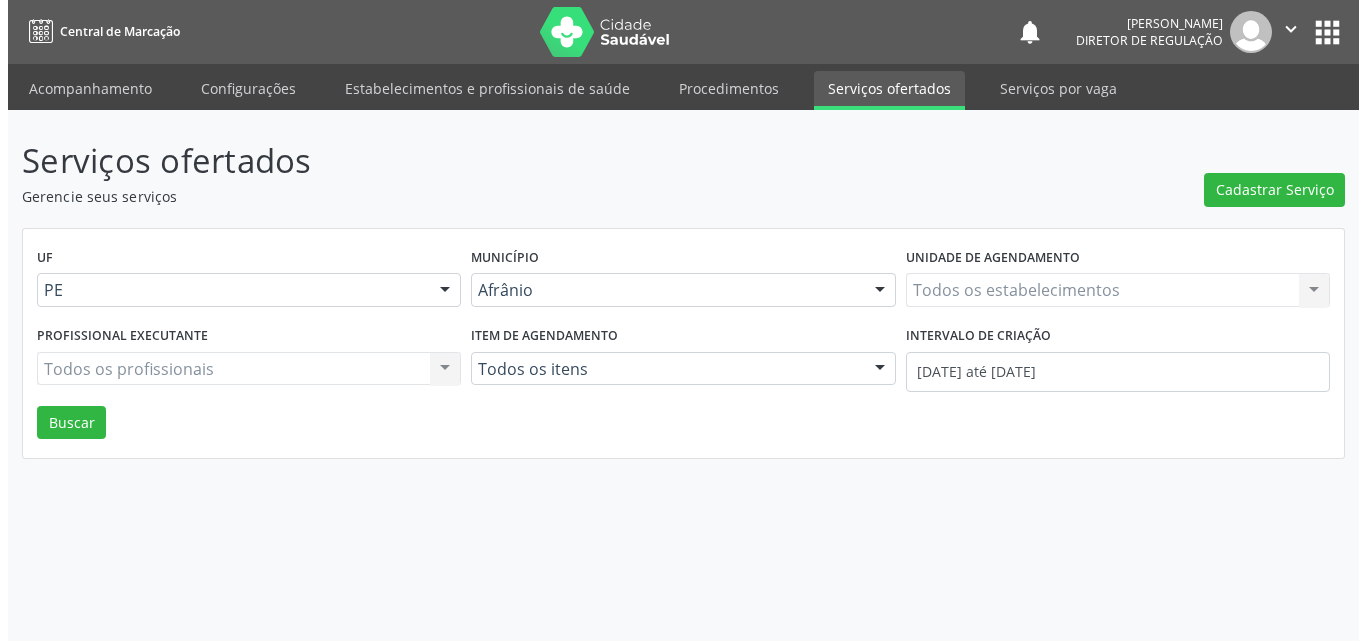 scroll, scrollTop: 0, scrollLeft: 0, axis: both 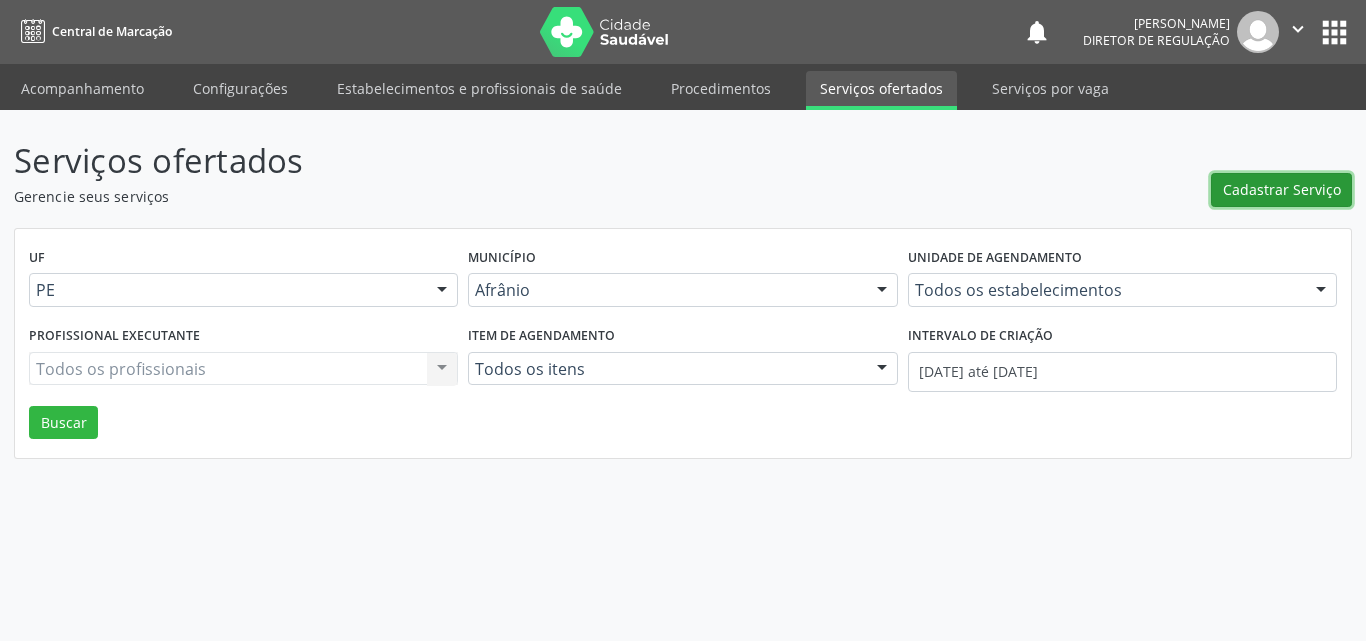 click on "Cadastrar Serviço" at bounding box center [1282, 189] 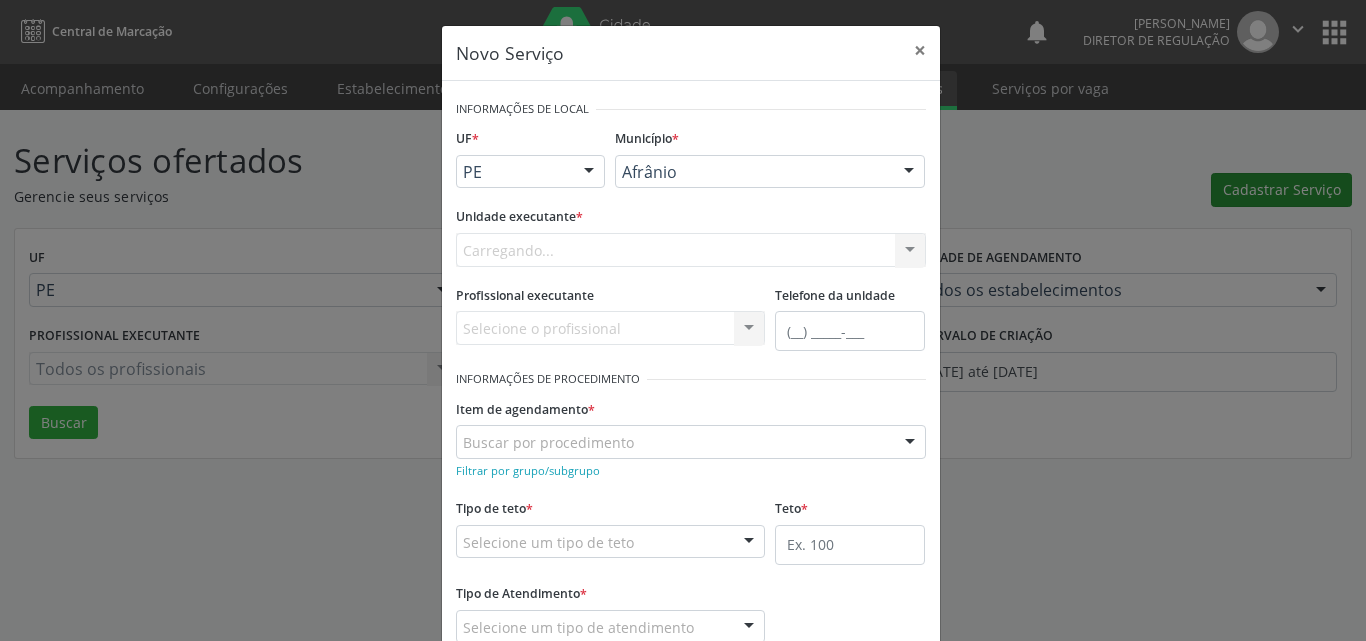 scroll, scrollTop: 0, scrollLeft: 0, axis: both 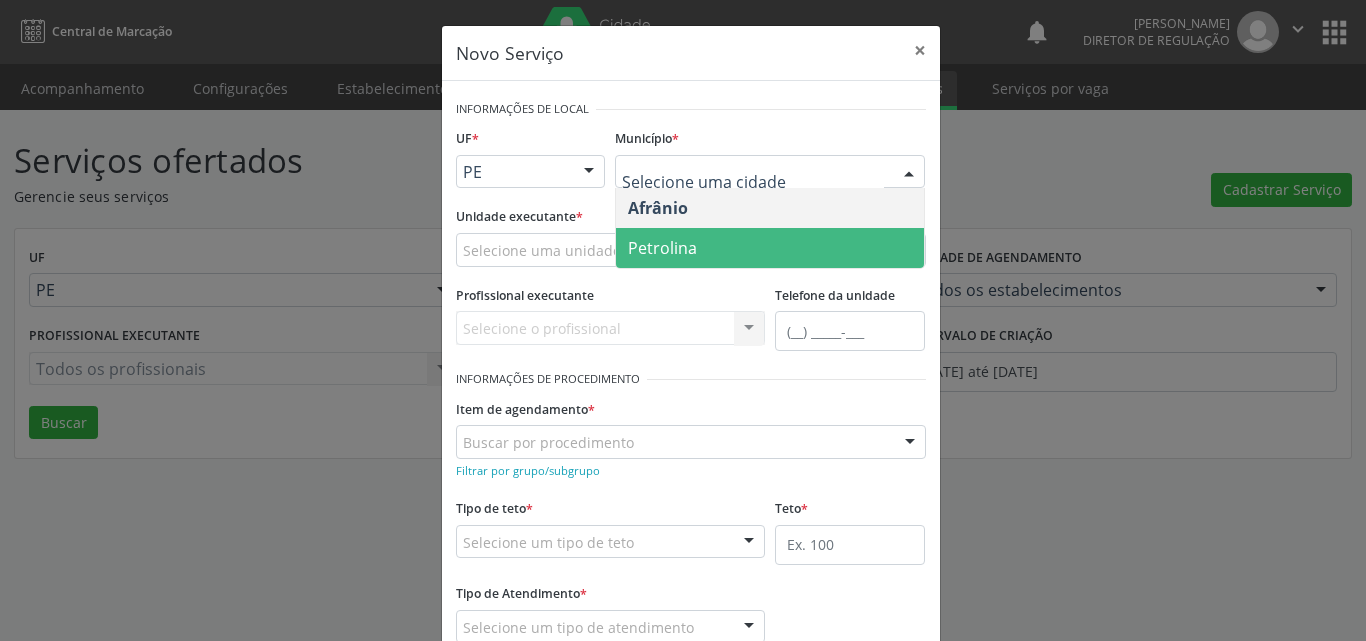 click on "Petrolina" at bounding box center [770, 248] 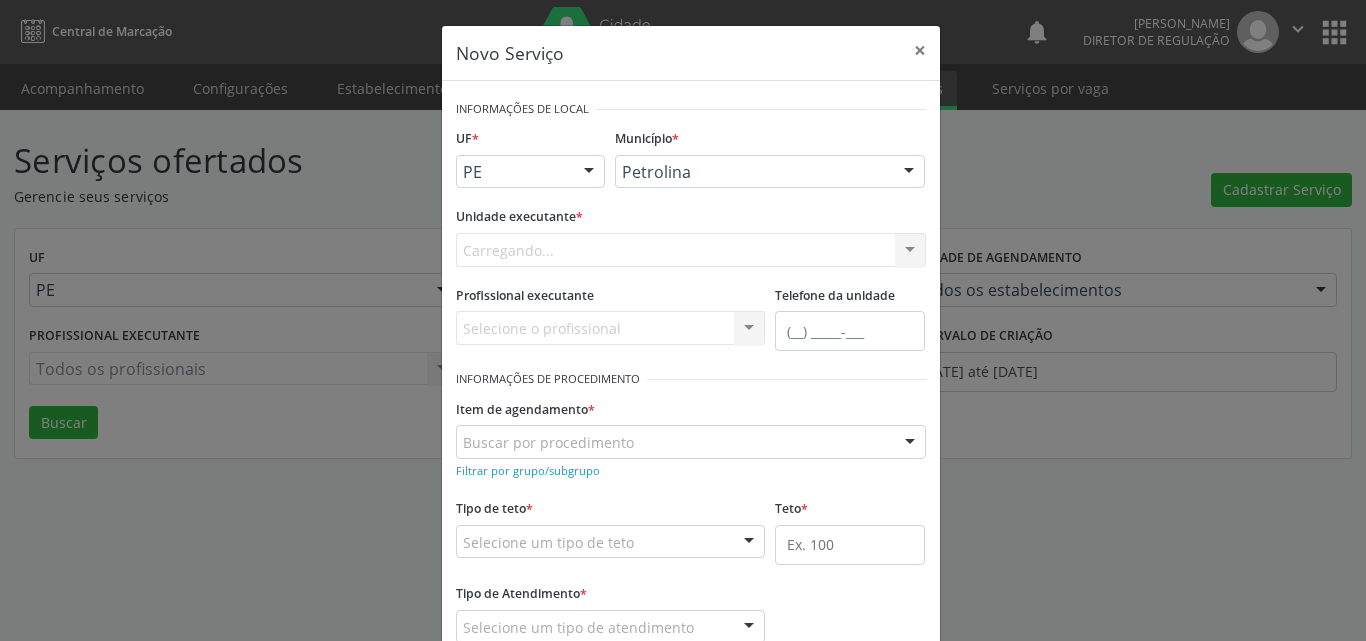 click on "Carregando...
Academia da Saude de Afranio   Academia da Saude do Bairro Roberto Luis   Academia da Saude do Distrito de Cachoeira do Roberto   Academia da Saude do Distrito de Extrema   Academia da Saude do Jose Ramos   Alves Landim   Ambulatorio Municipal de Saude   Caf Central de Abastecimento Farmaceutico   Centro de Atencao Psicossocial de Afranio Pe   Centro de Especialidades   Cime   Cuidar   Equipe de Atencao Basica Prisional Tipo I com Saude Mental   Esf Ana Coelho Nonato   Esf Custodia Maria da Conceicao   Esf Isabel Gomes   Esf Jose Ramos   Esf Jose e Maria Rodrigues de Macedo   Esf Maria Dilurdes da Silva   Esf Maria da Silva Pereira   Esf Rosalia Cavalcanti Gomes   Esf de Barra das Melancias   Esf de Extrema   Farmacia Basica do Municipio de Afranio   Hospital Municipal Maria Coelho Cavalcanti Rodrigues   Hospital de Campanha Covid 19 Ambulatorio Municipal   Laboratorio de Protese Dentario   Lid Laboratorio de Investigacoes e Diagnosticos               Selac" at bounding box center (691, 250) 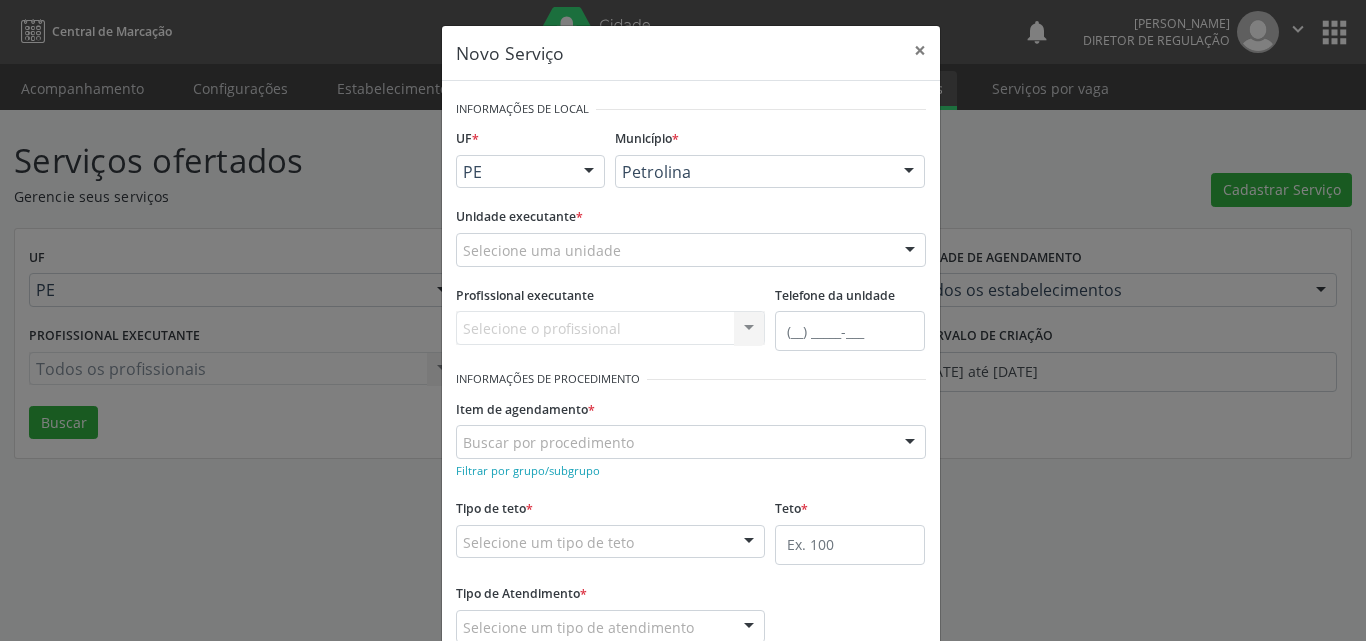 drag, startPoint x: 668, startPoint y: 248, endPoint x: 677, endPoint y: 242, distance: 10.816654 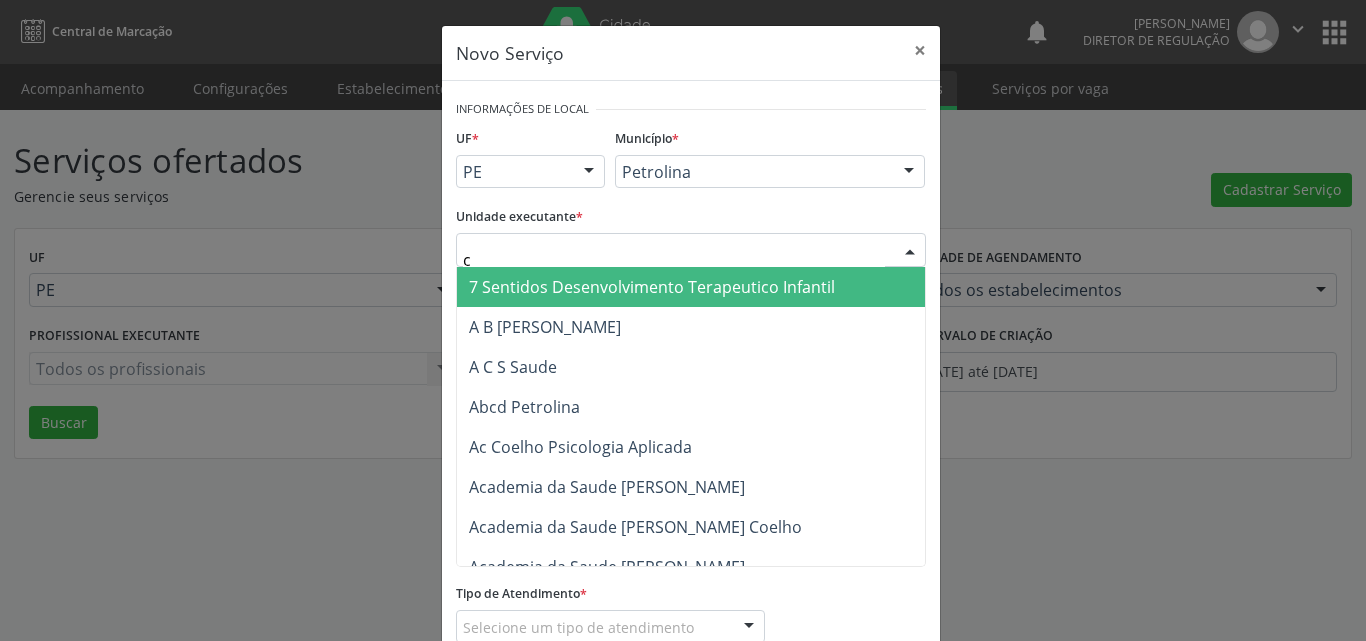 type on "cd" 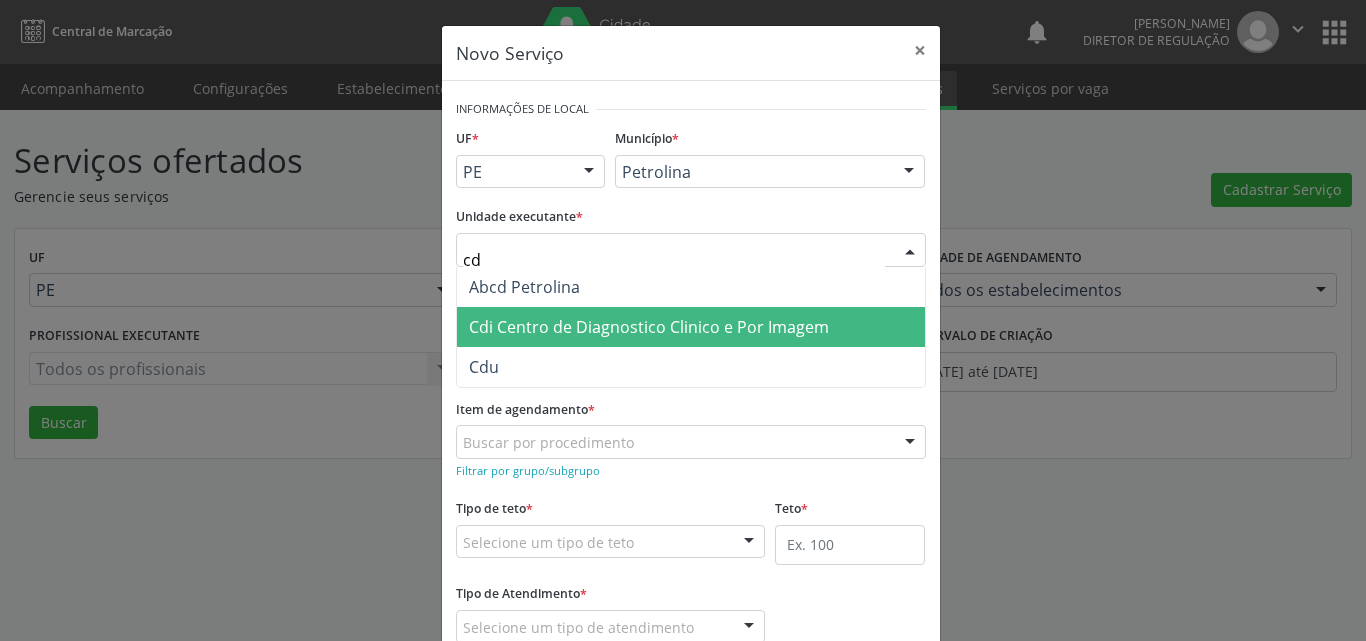 click on "Cdi Centro de Diagnostico Clinico e Por Imagem" at bounding box center [649, 327] 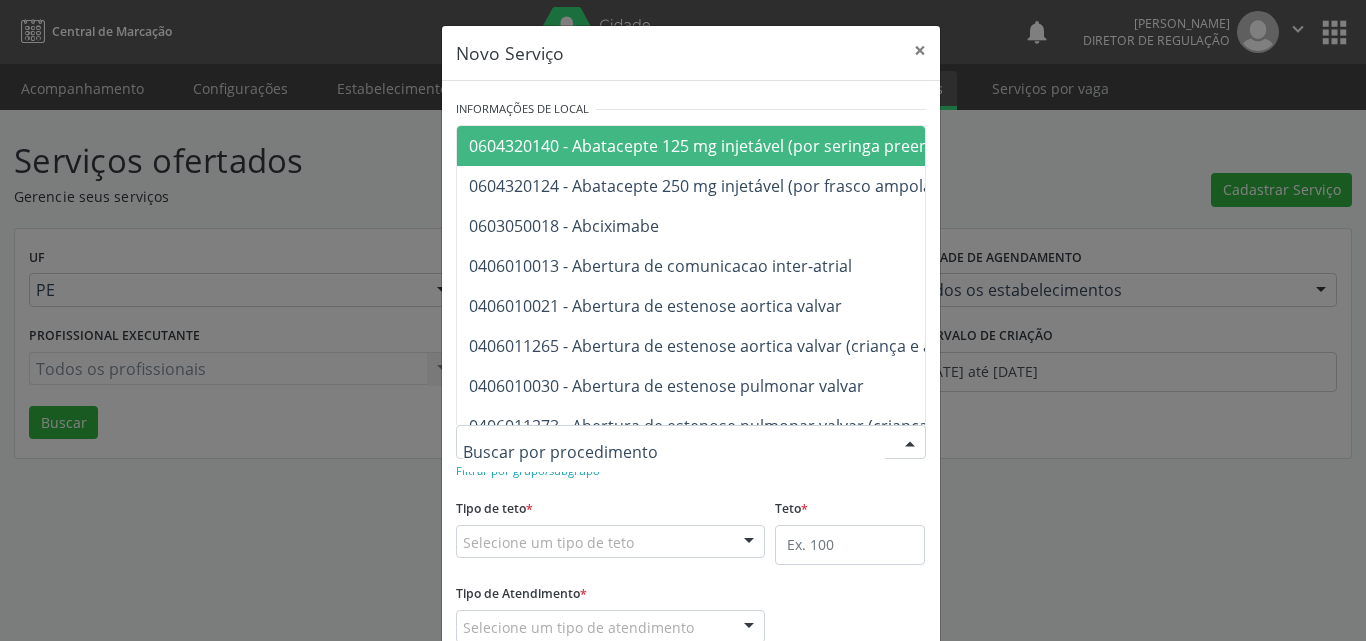 click at bounding box center [691, 442] 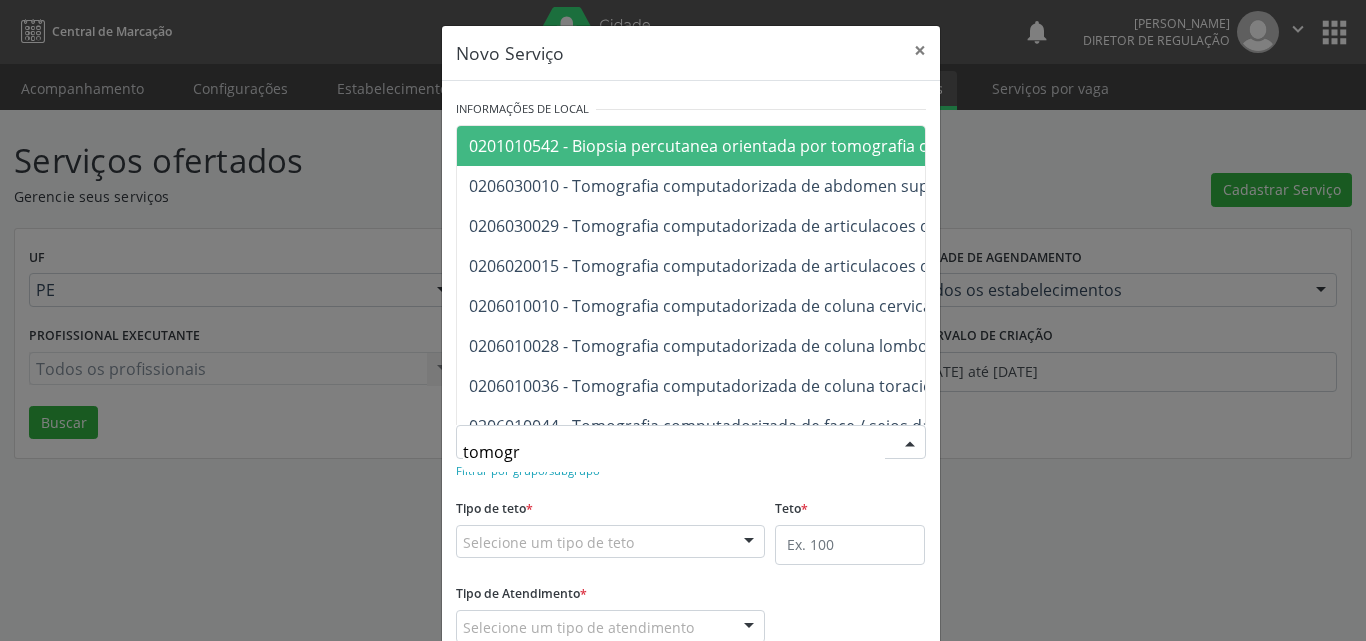 type on "tomogra" 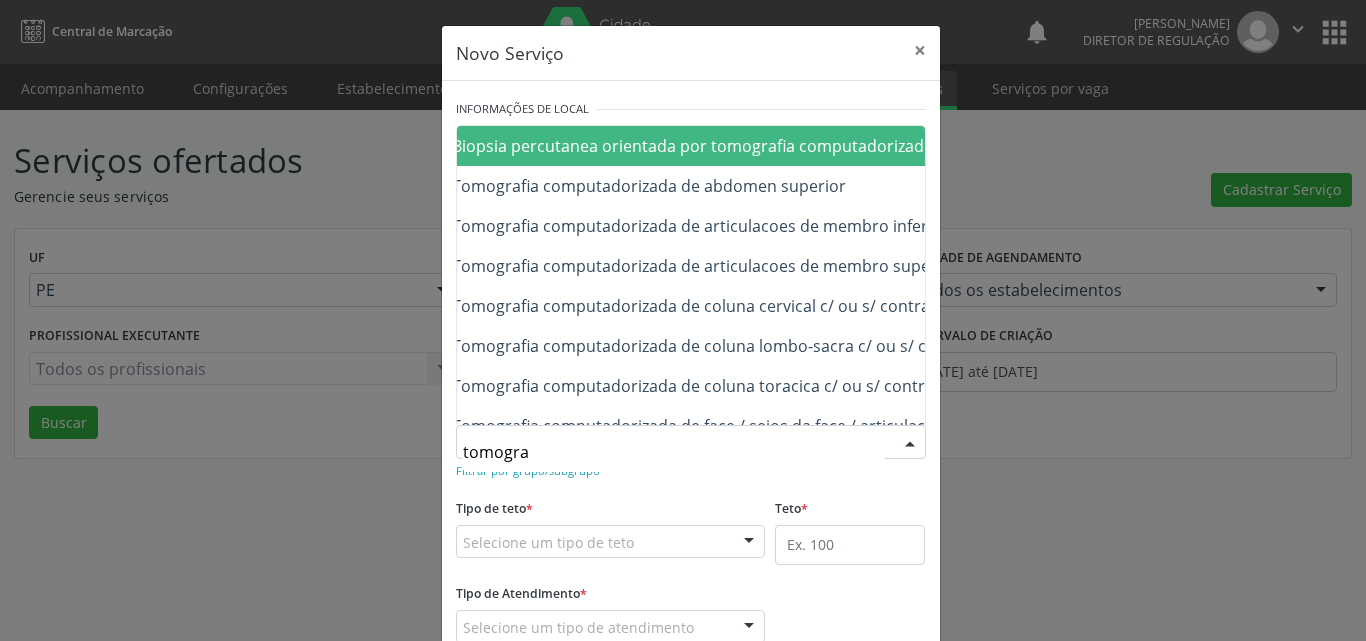 scroll, scrollTop: 0, scrollLeft: 160, axis: horizontal 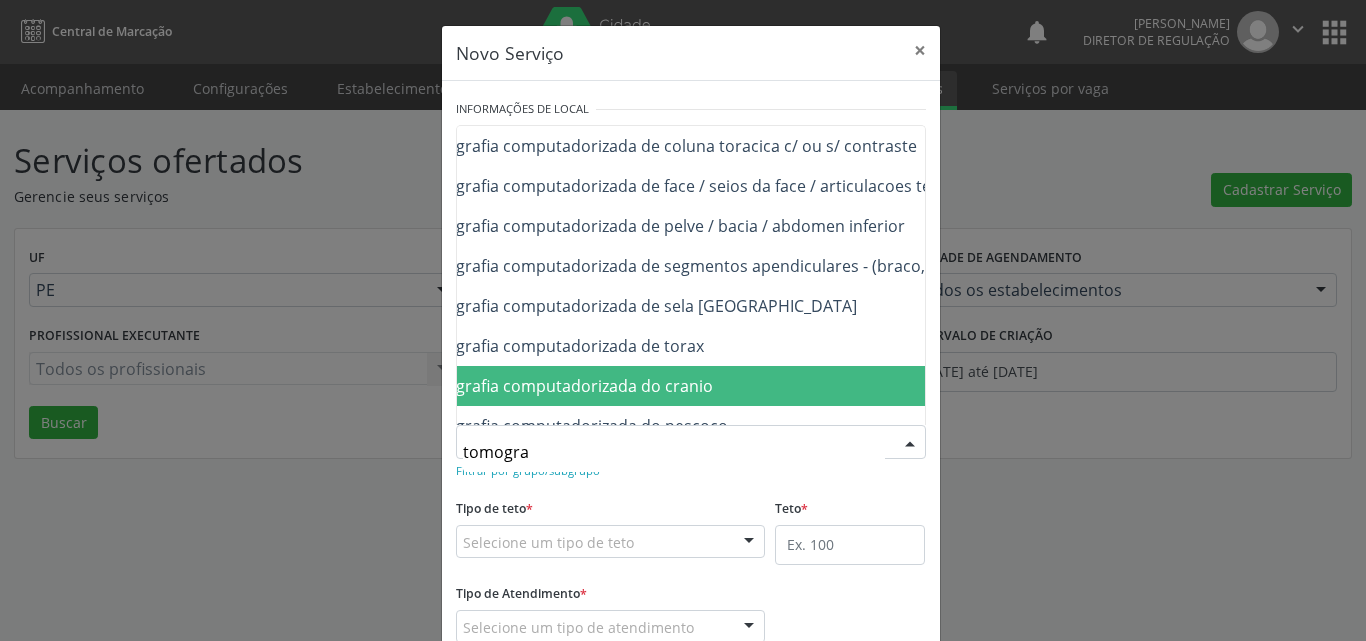 click on "0206010079 - Tomografia computadorizada do cranio" at bounding box center [793, 386] 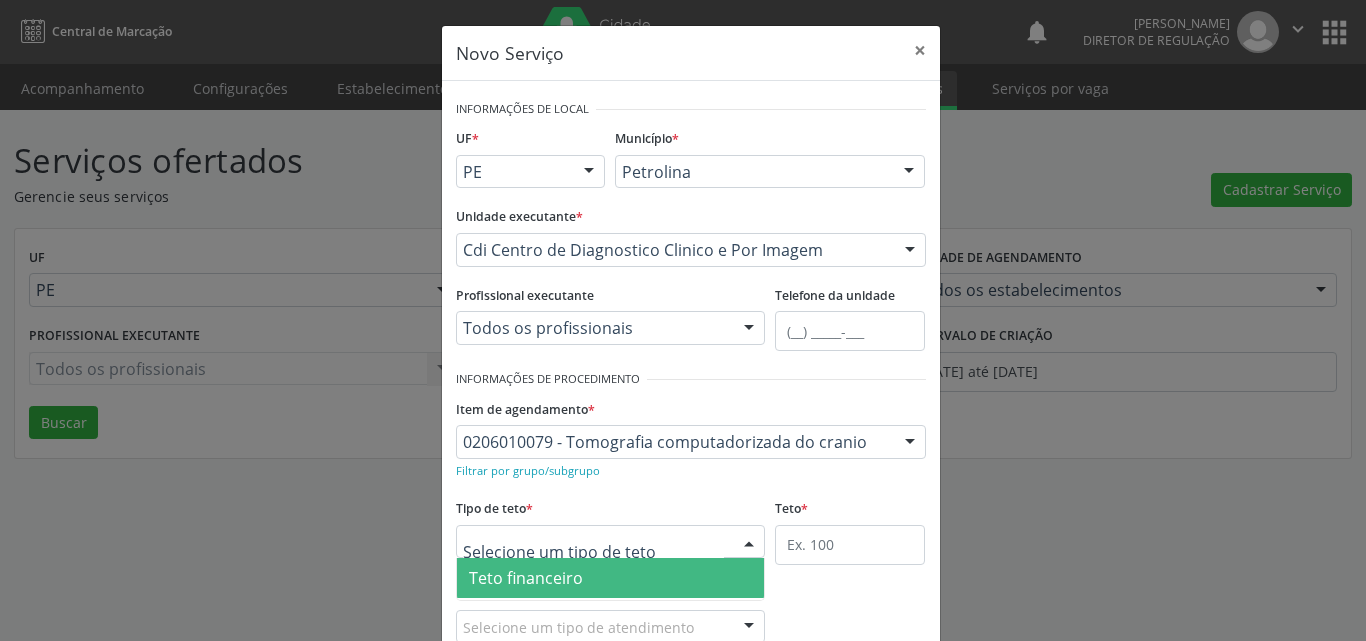 click at bounding box center [611, 542] 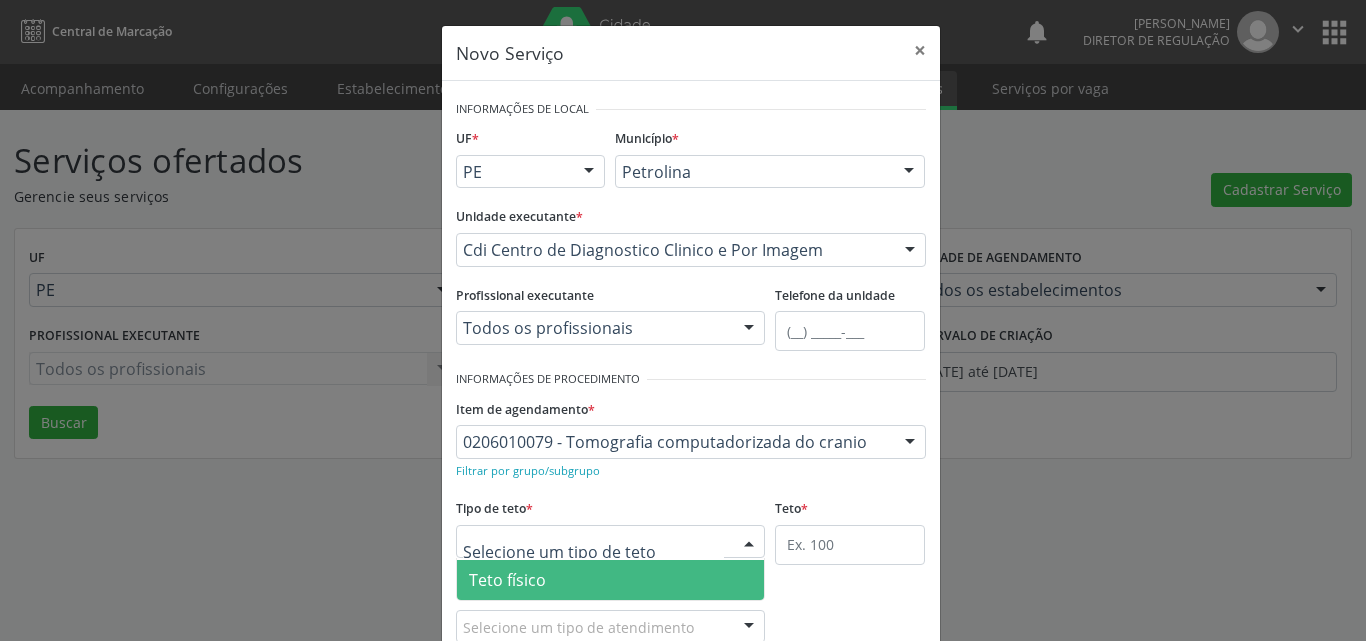 click on "Teto físico" at bounding box center (611, 580) 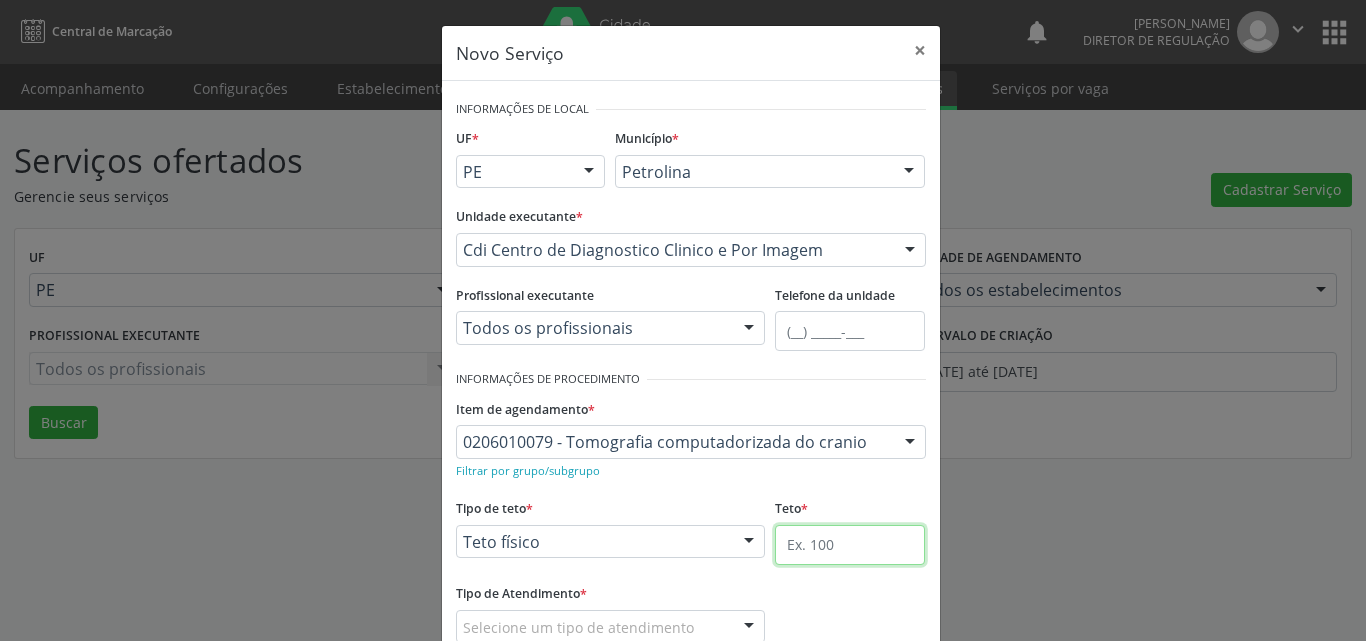 click at bounding box center (850, 545) 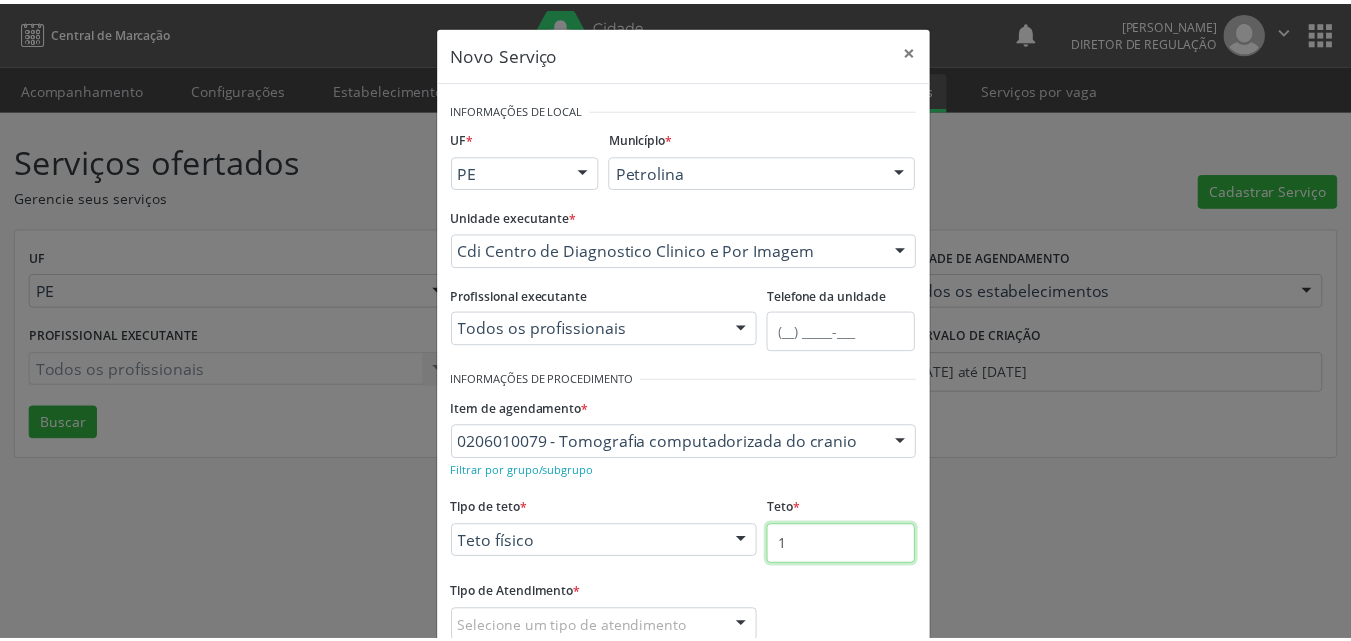 scroll, scrollTop: 100, scrollLeft: 0, axis: vertical 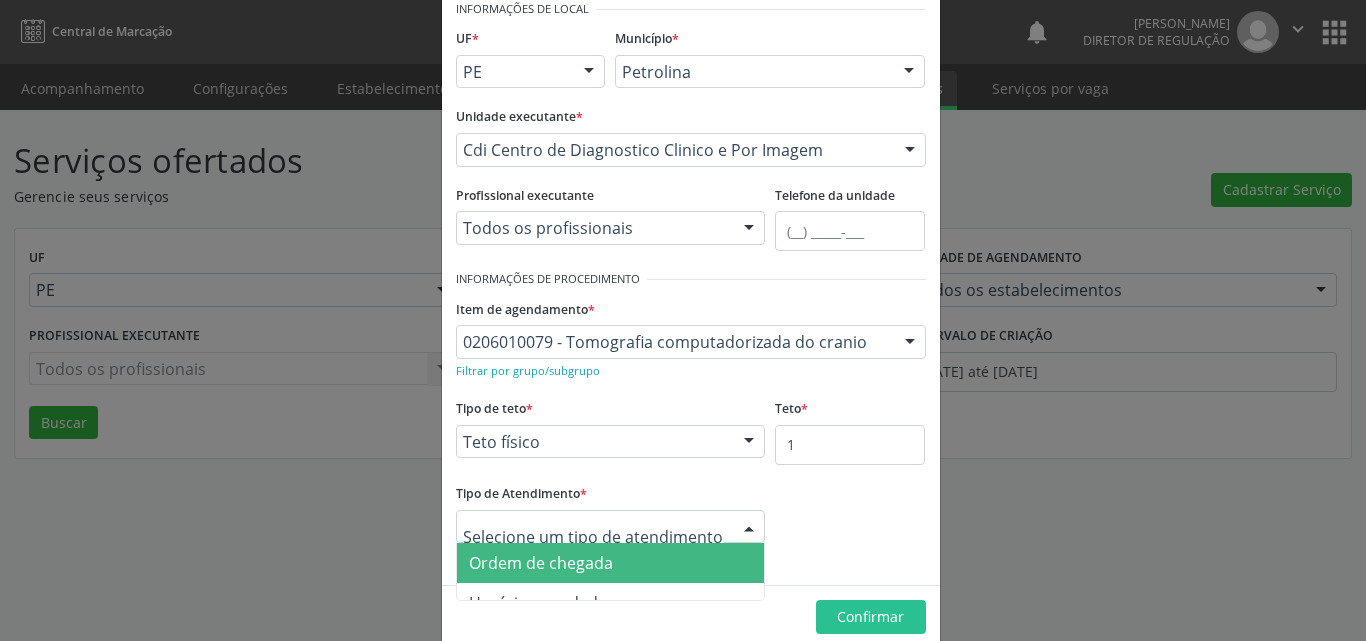 click on "Ordem de chegada" at bounding box center (611, 563) 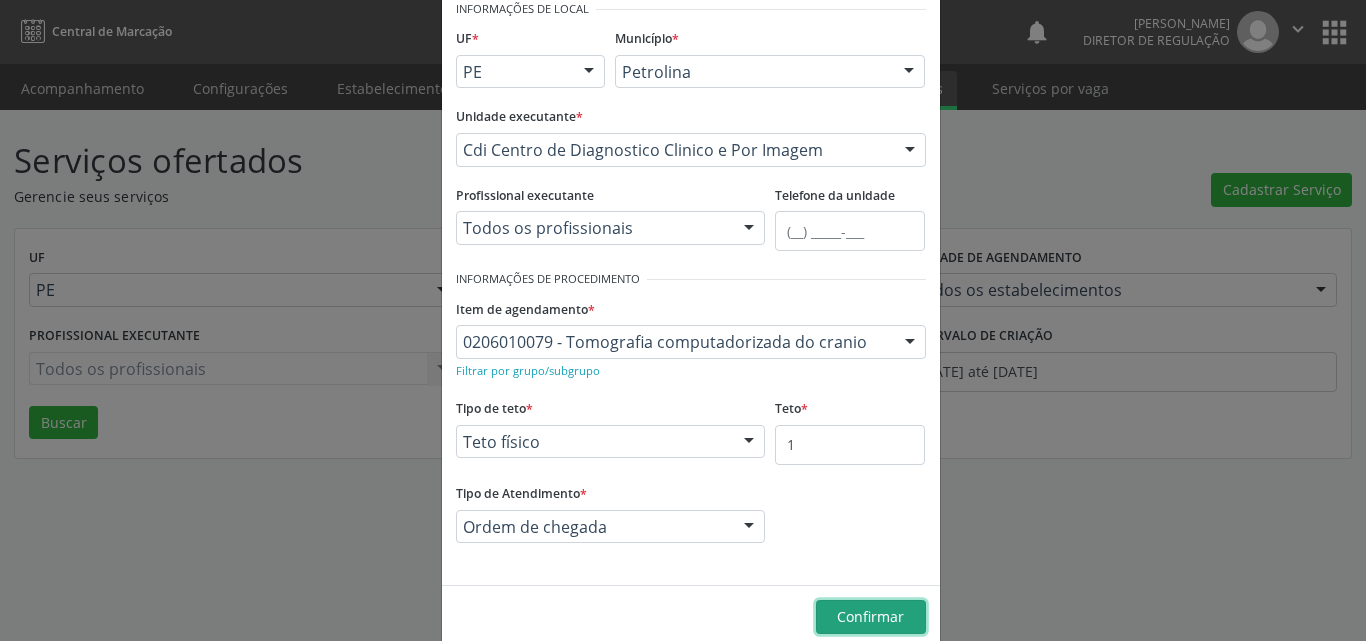 click on "Confirmar" at bounding box center [871, 617] 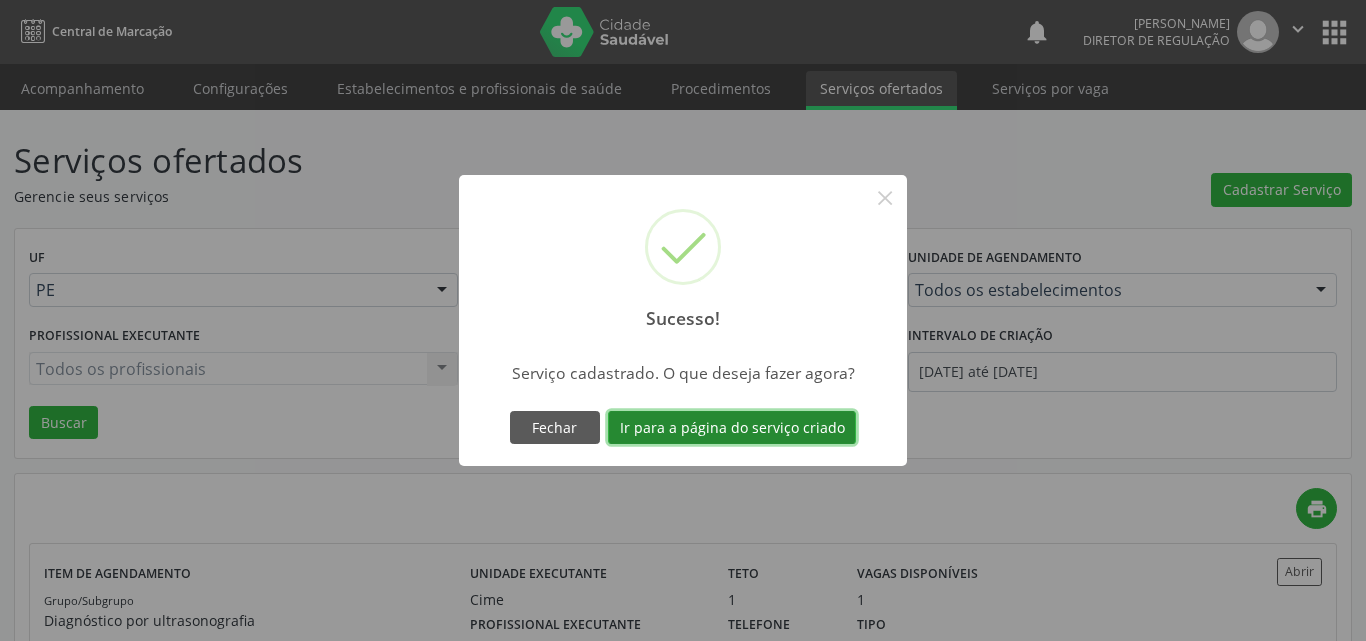 click on "Ir para a página do serviço criado" at bounding box center [732, 428] 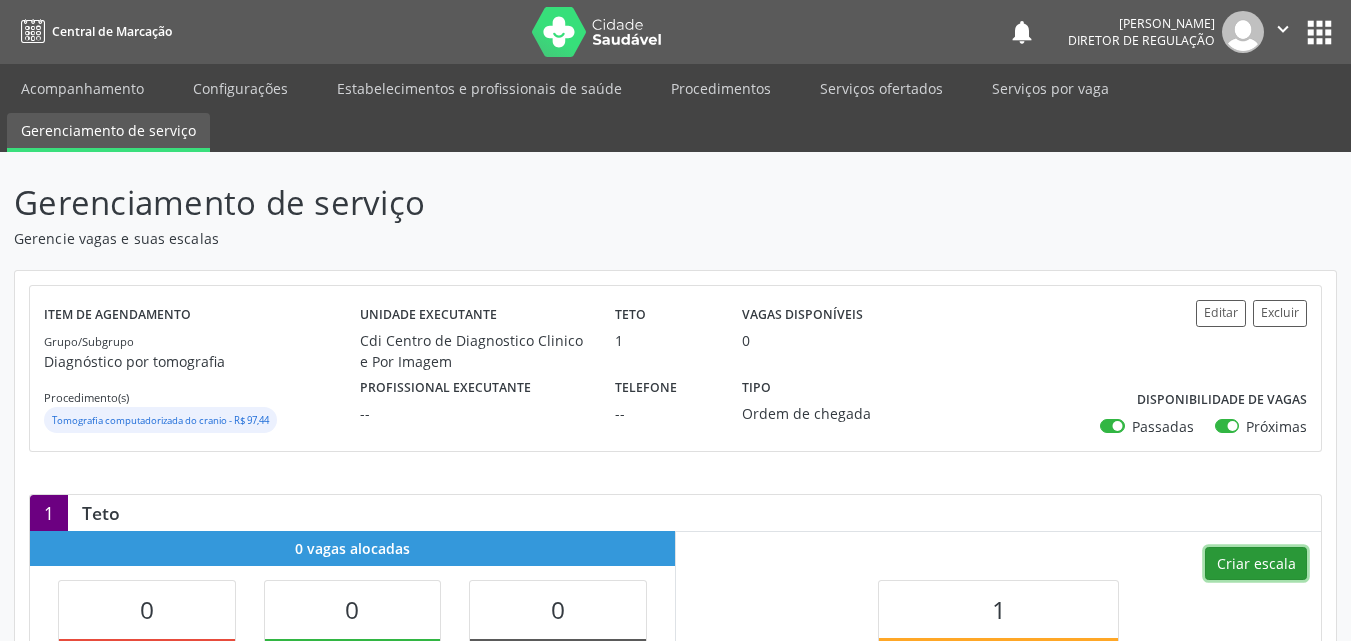 click on "Criar escala" at bounding box center (1256, 564) 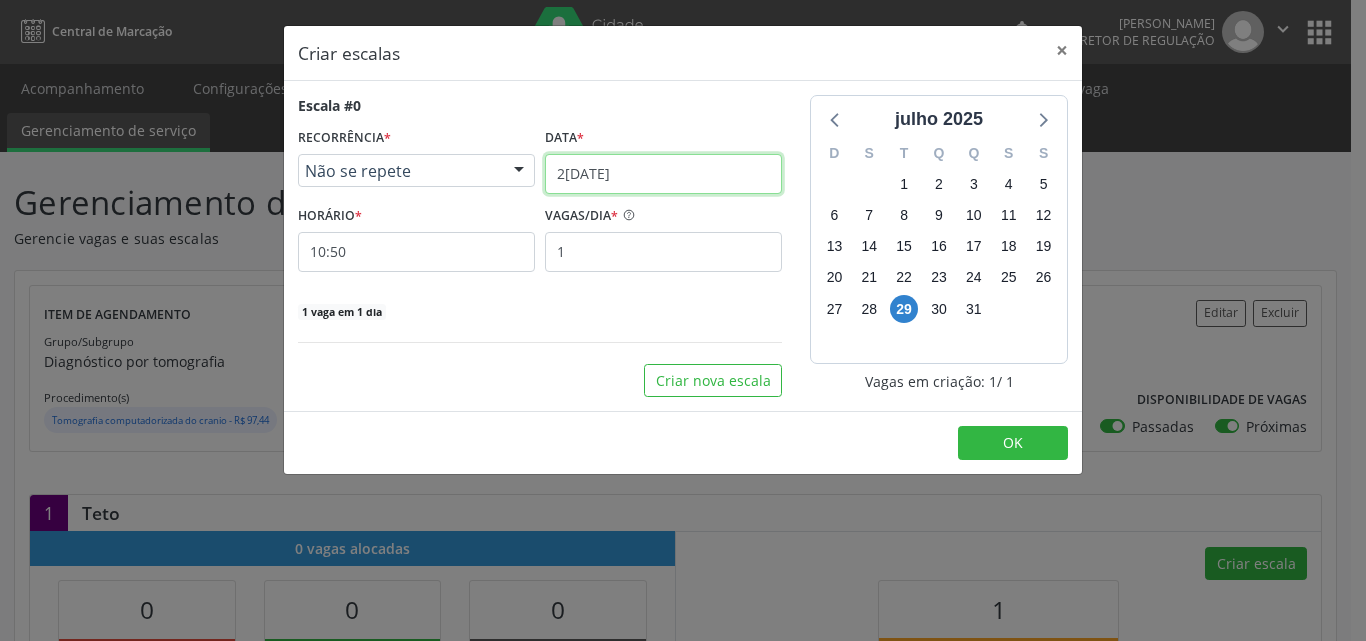 click on "[DATE]" at bounding box center (663, 174) 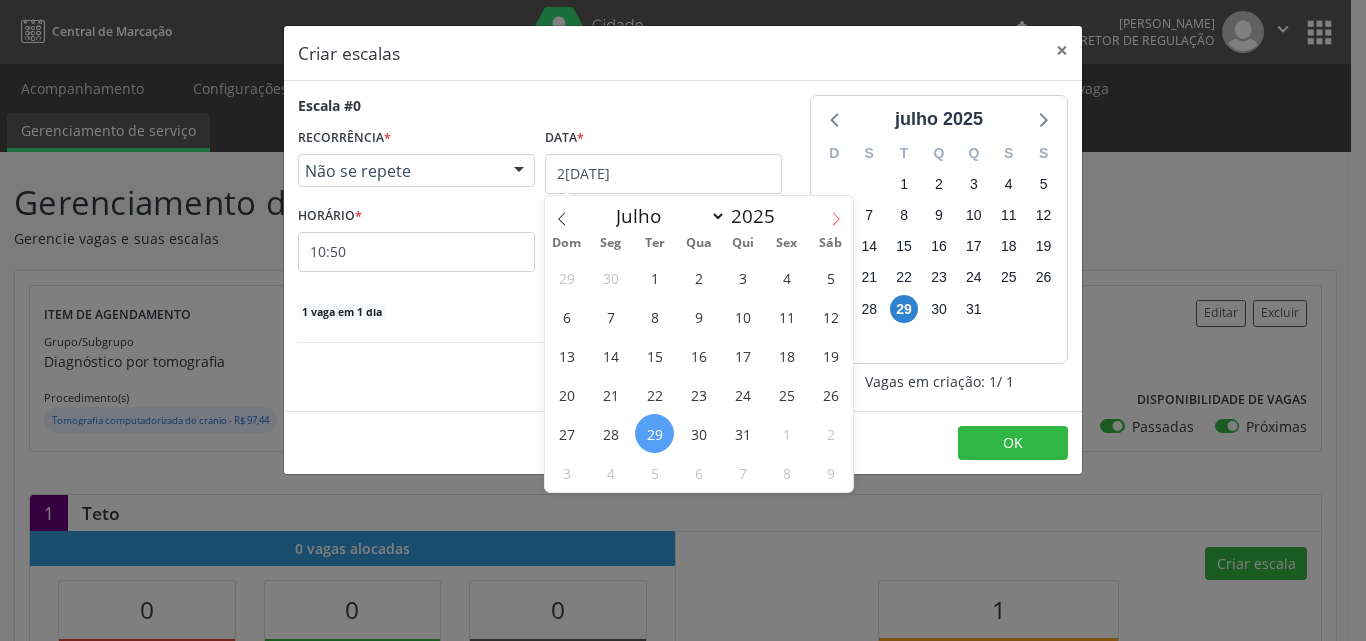 click 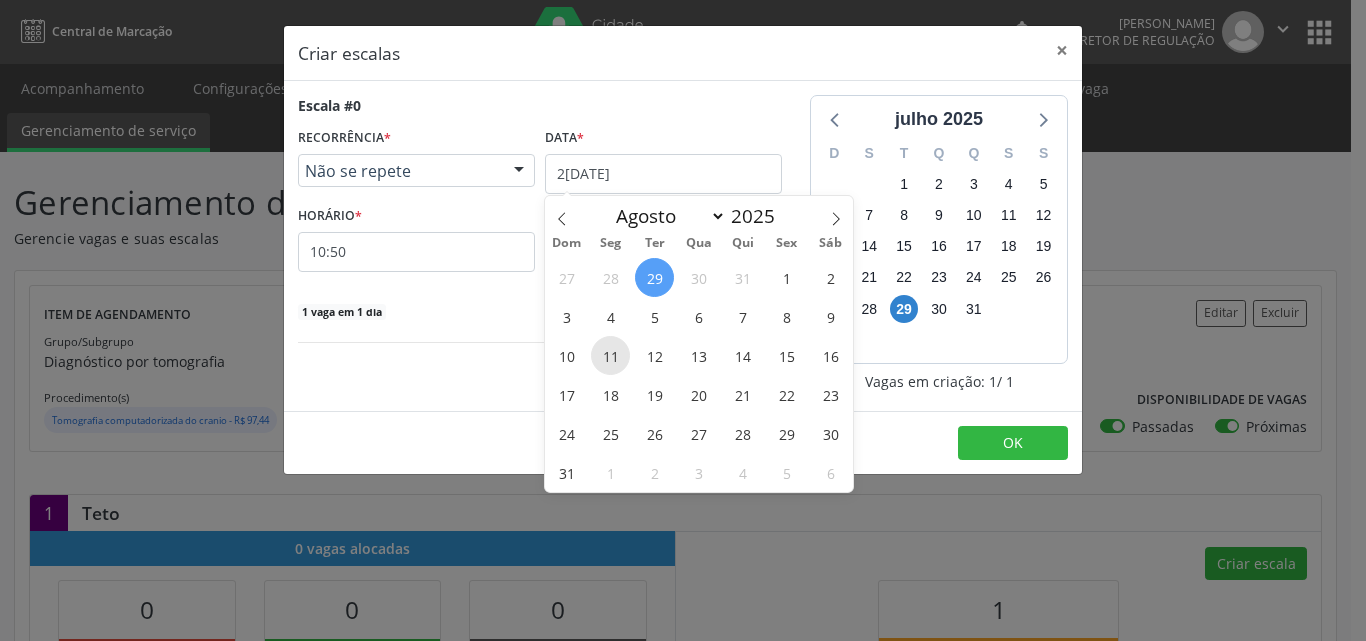 click on "11" at bounding box center (610, 355) 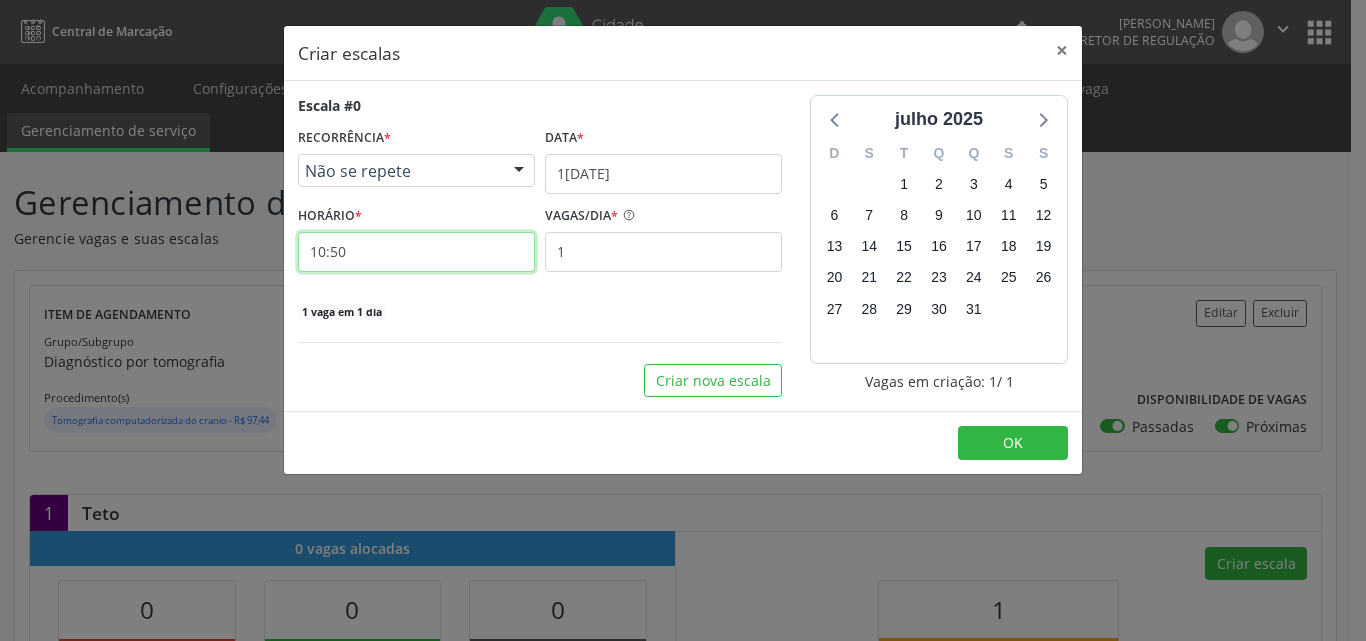 click on "10:50" at bounding box center [416, 252] 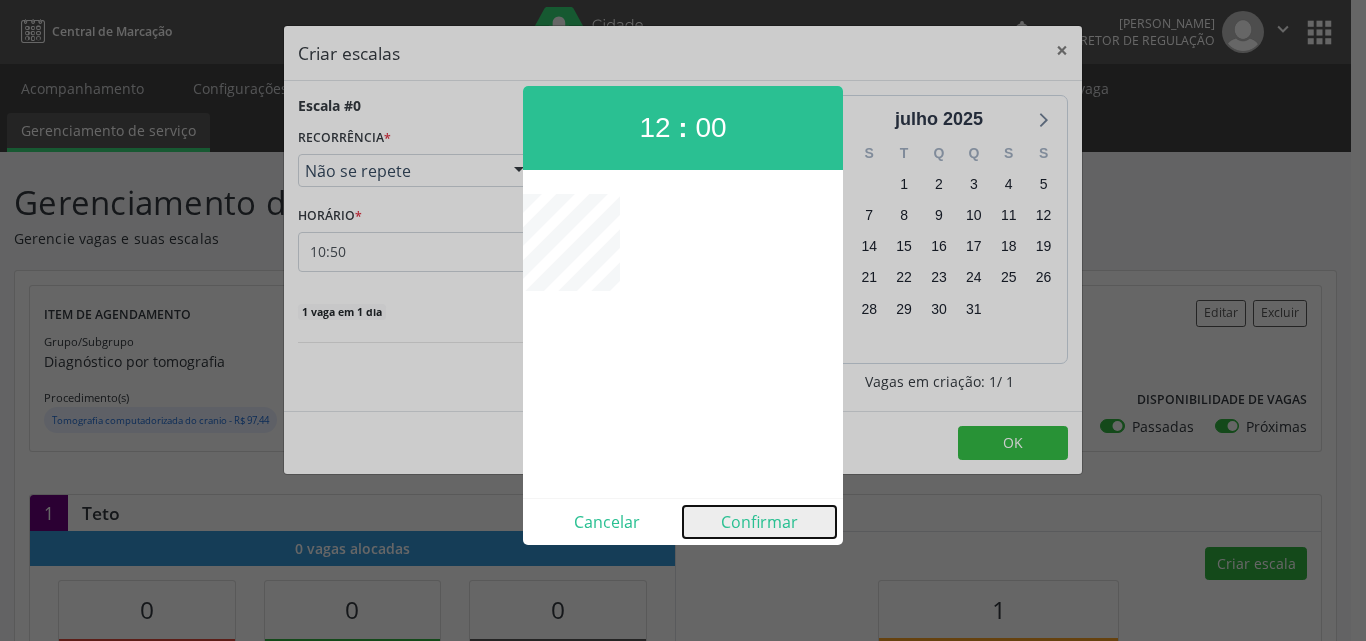click on "Confirmar" at bounding box center (759, 522) 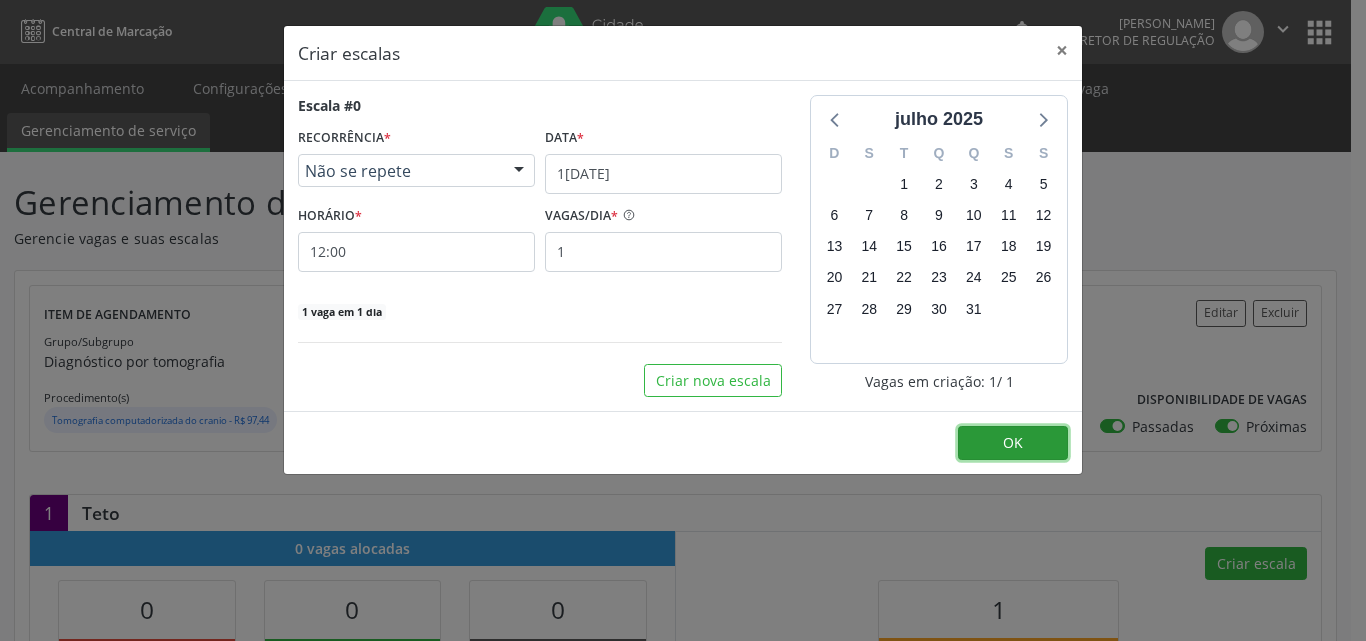click on "OK" at bounding box center [1013, 442] 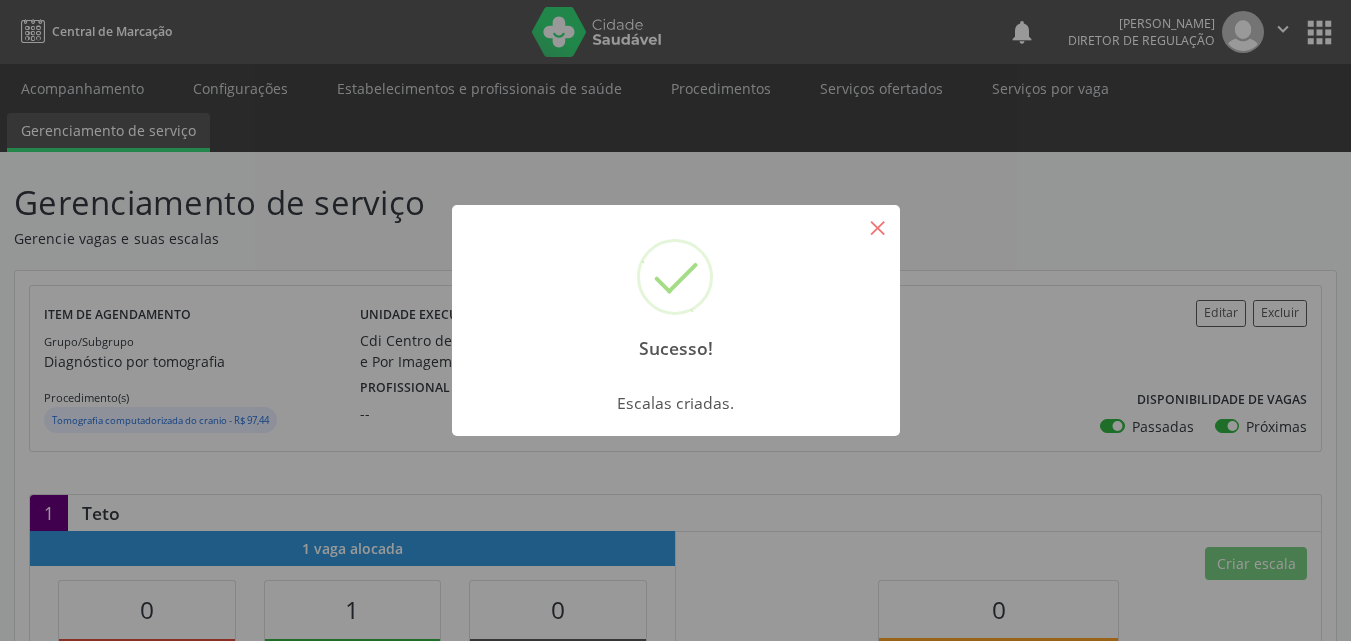 click on "×" at bounding box center [878, 227] 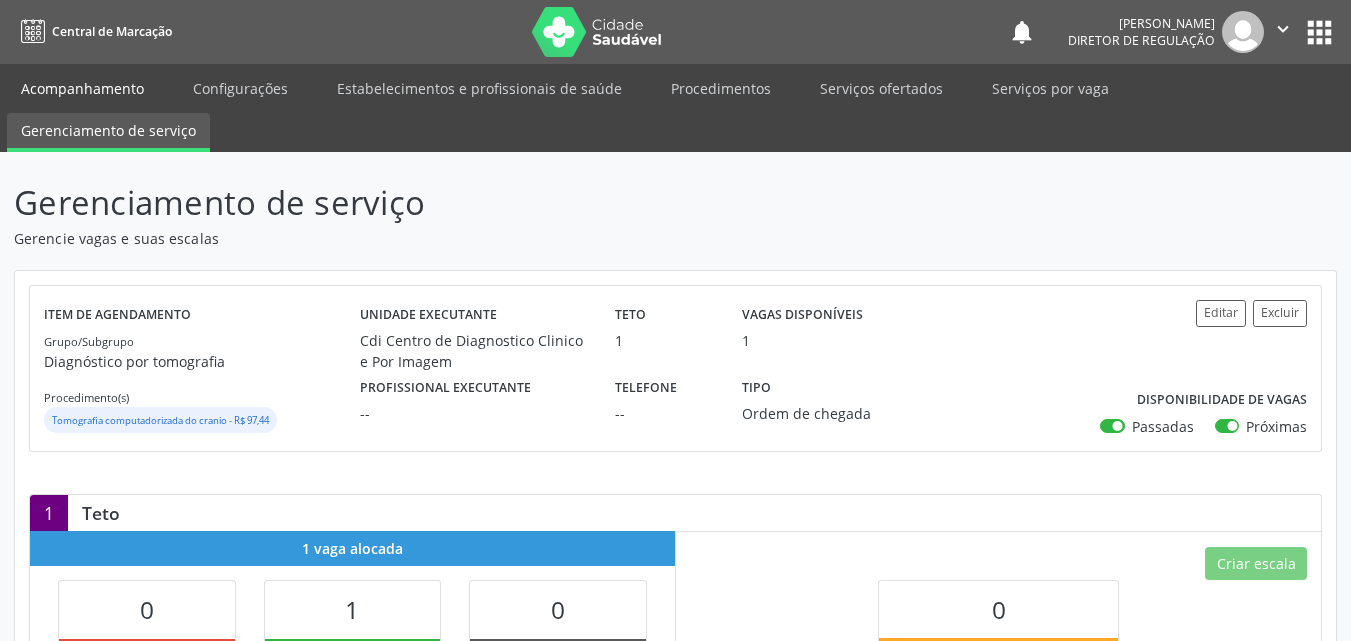 click on "Acompanhamento" at bounding box center (82, 88) 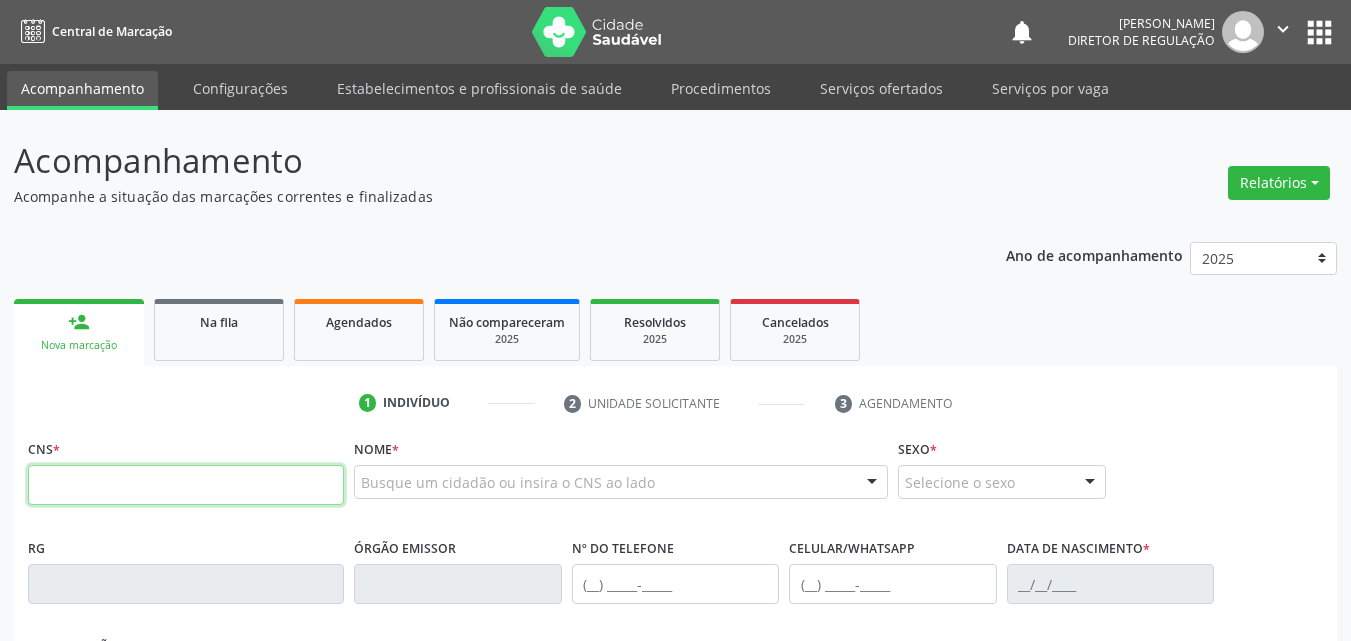 click at bounding box center (186, 485) 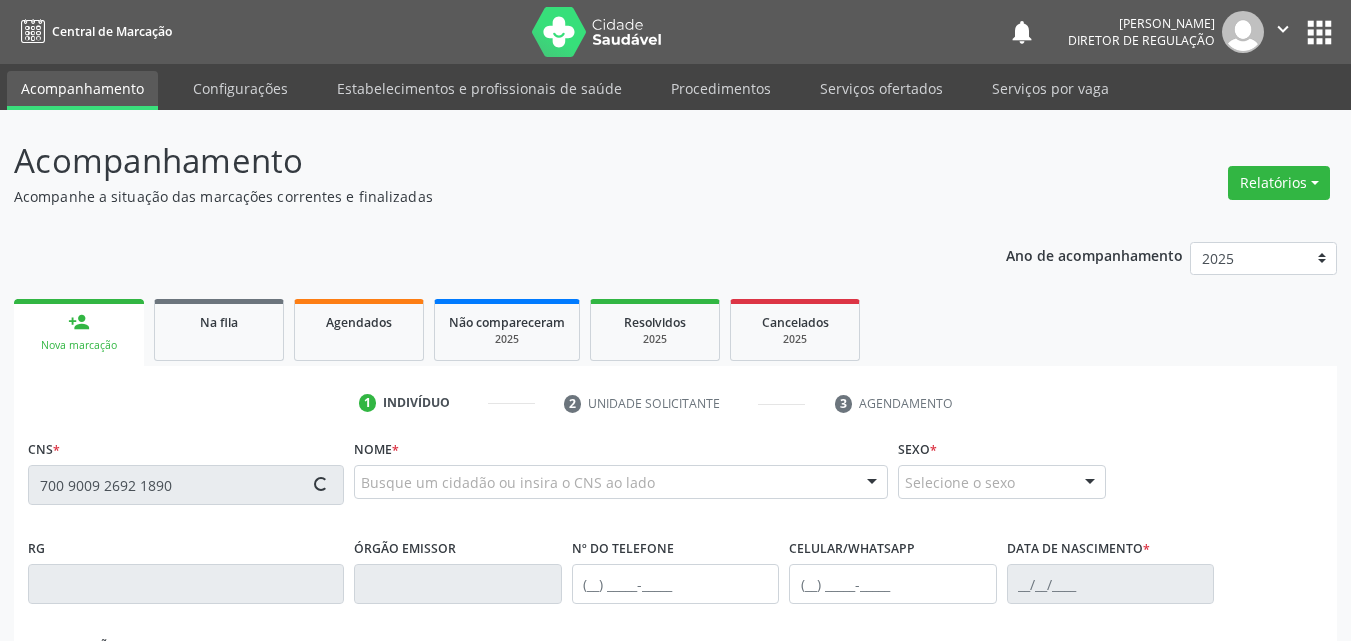 type on "700 9009 2692 1890" 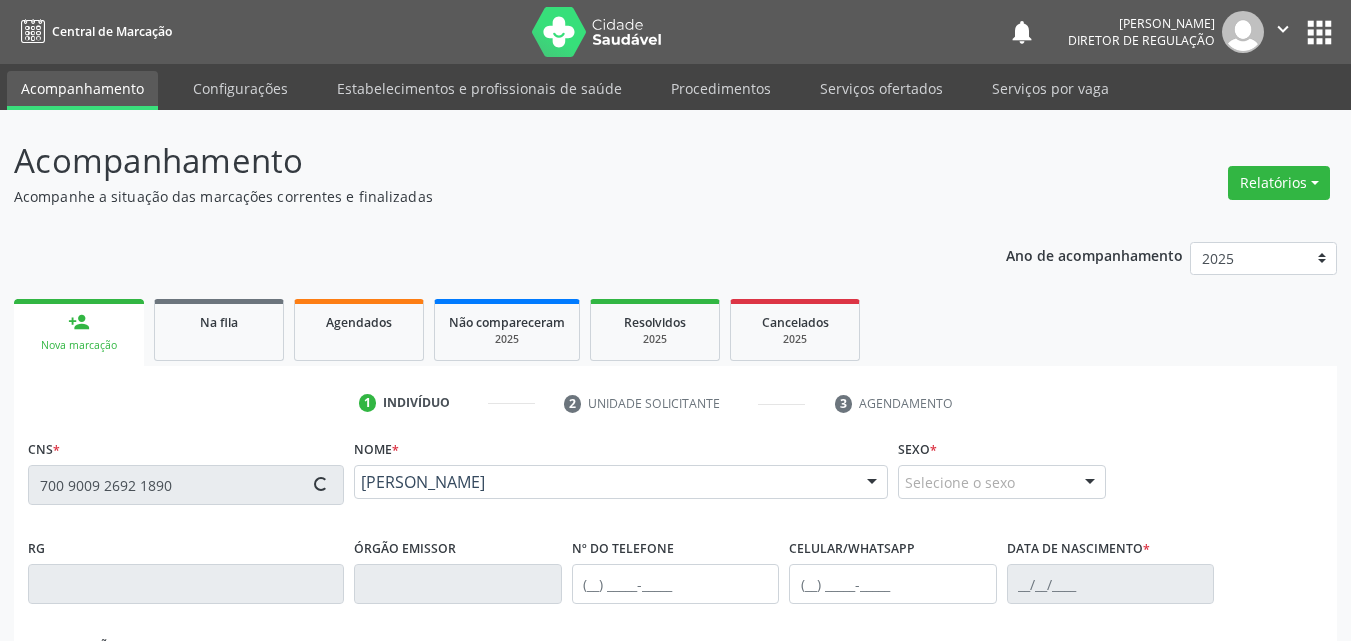 type on "(87) 98172-4598" 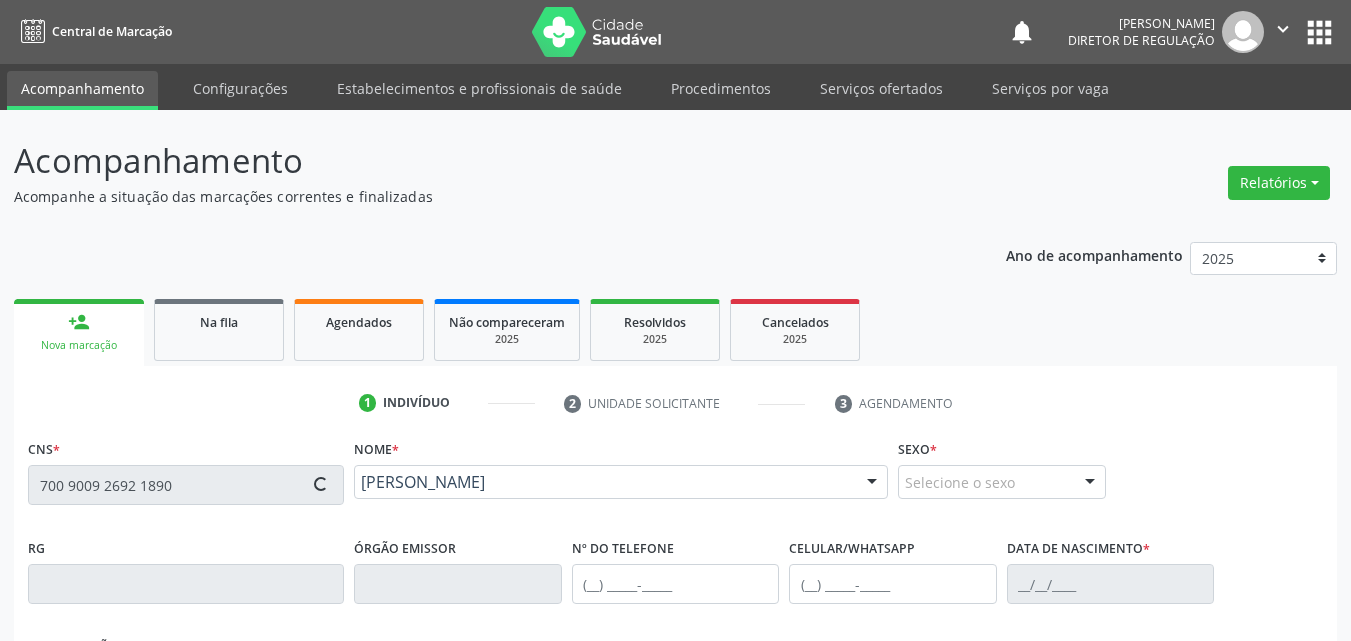 type on "(87) 9116-1516" 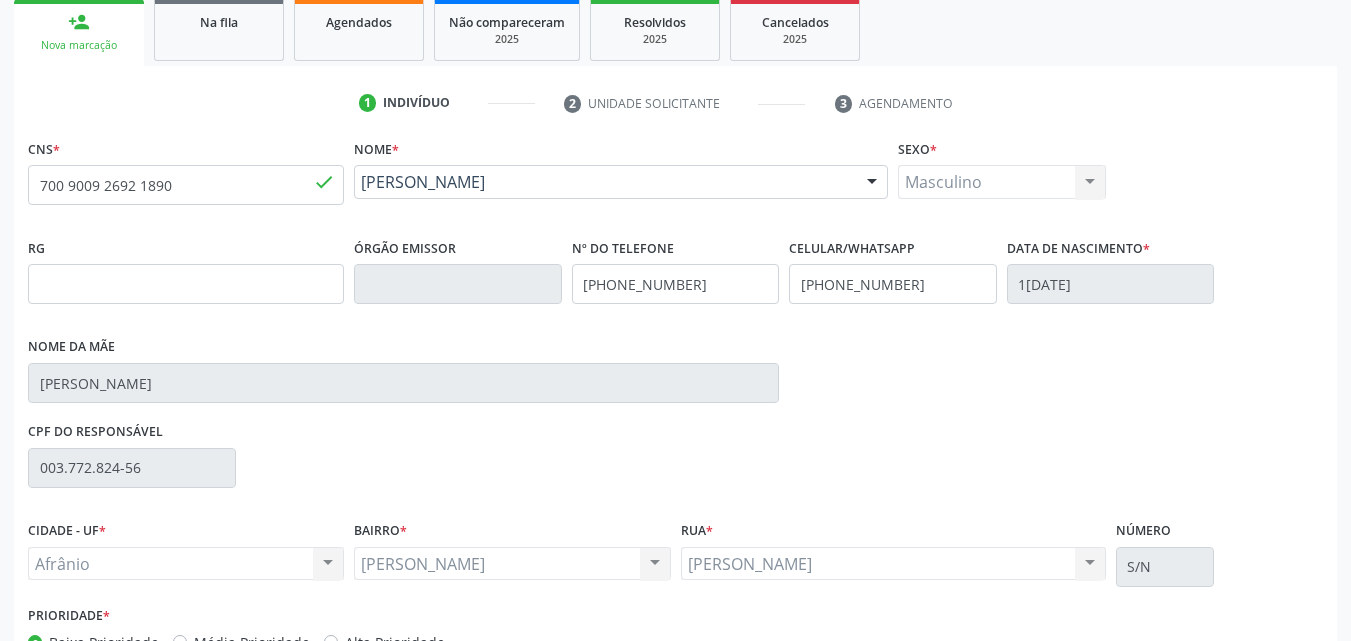 scroll, scrollTop: 429, scrollLeft: 0, axis: vertical 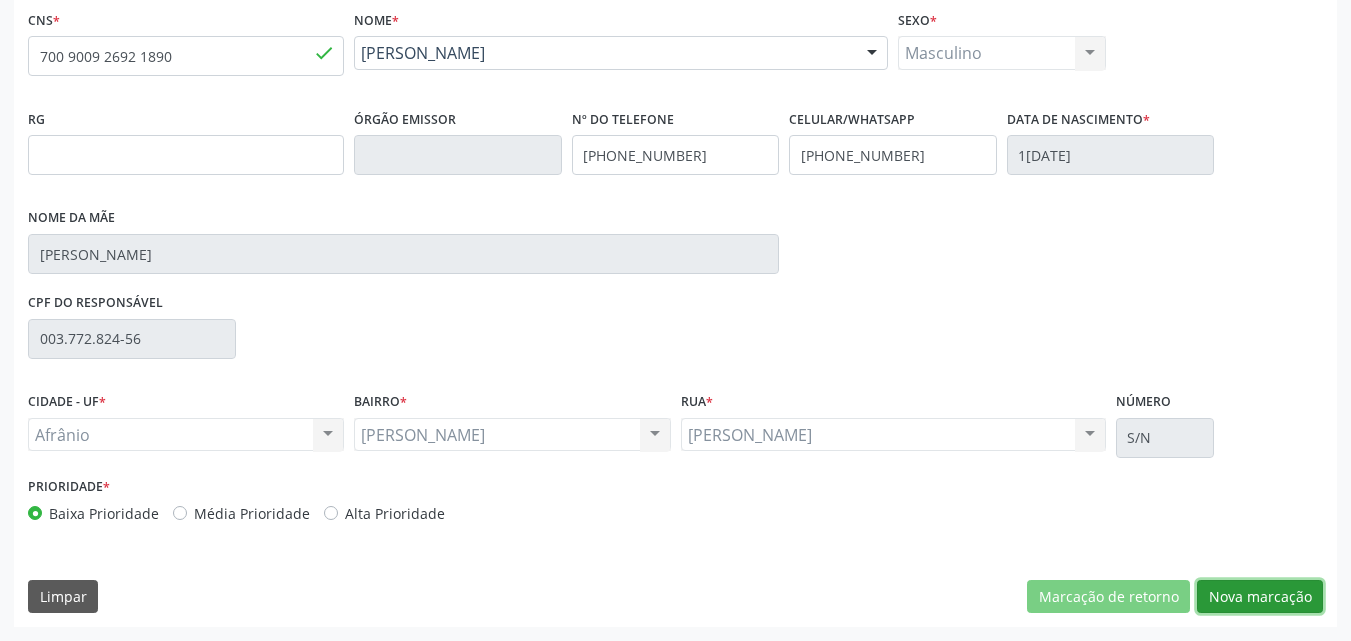 click on "Nova marcação" at bounding box center [1260, 597] 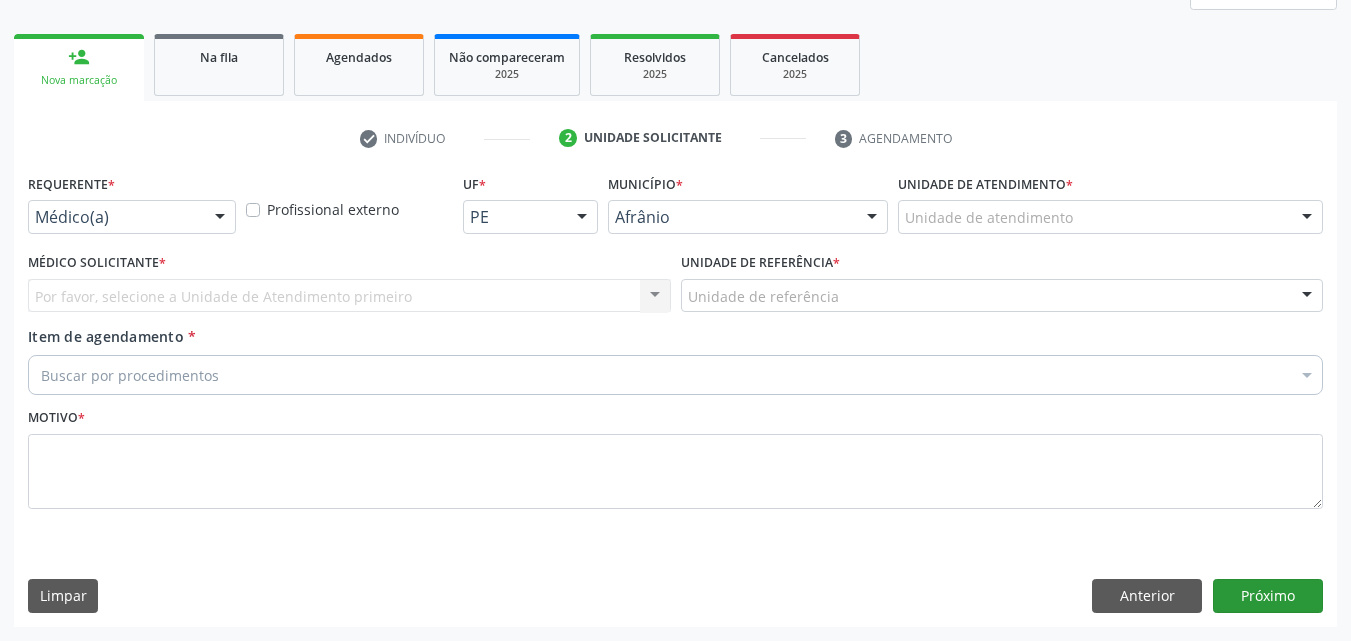 scroll, scrollTop: 265, scrollLeft: 0, axis: vertical 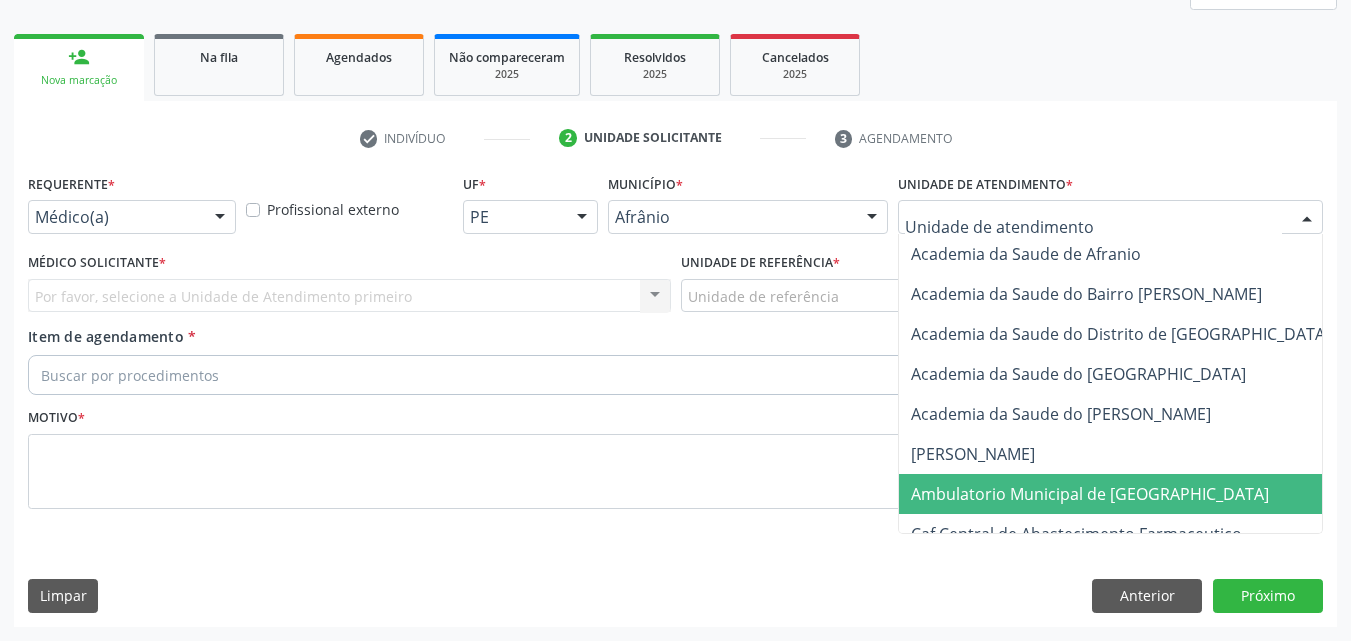 click on "Ambulatorio Municipal de [GEOGRAPHIC_DATA]" at bounding box center [1090, 494] 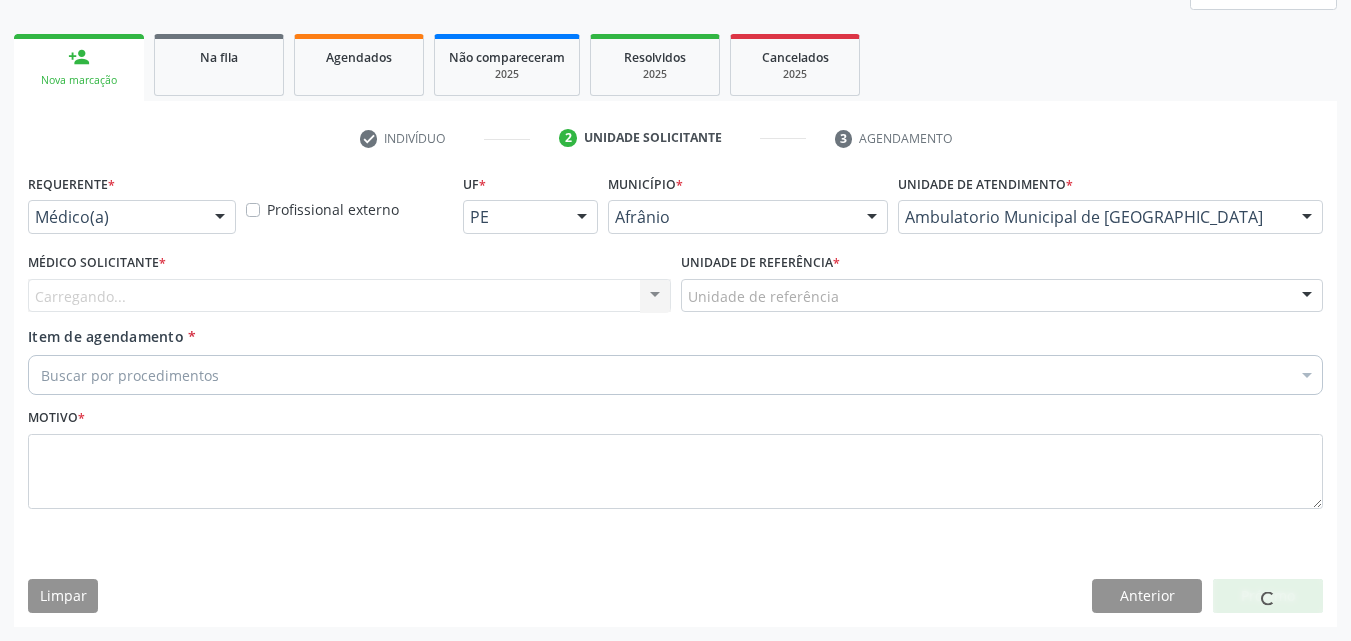 click on "Unidade de referência" at bounding box center (1002, 296) 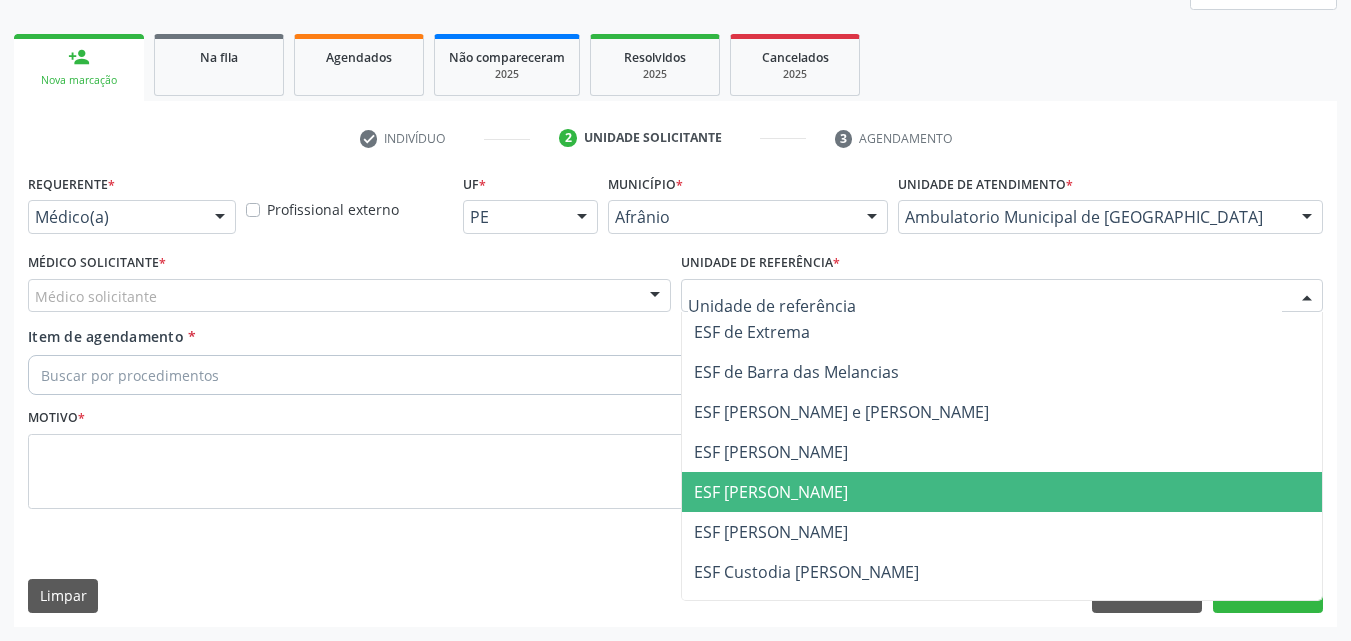 click on "ESF [PERSON_NAME]" at bounding box center [771, 492] 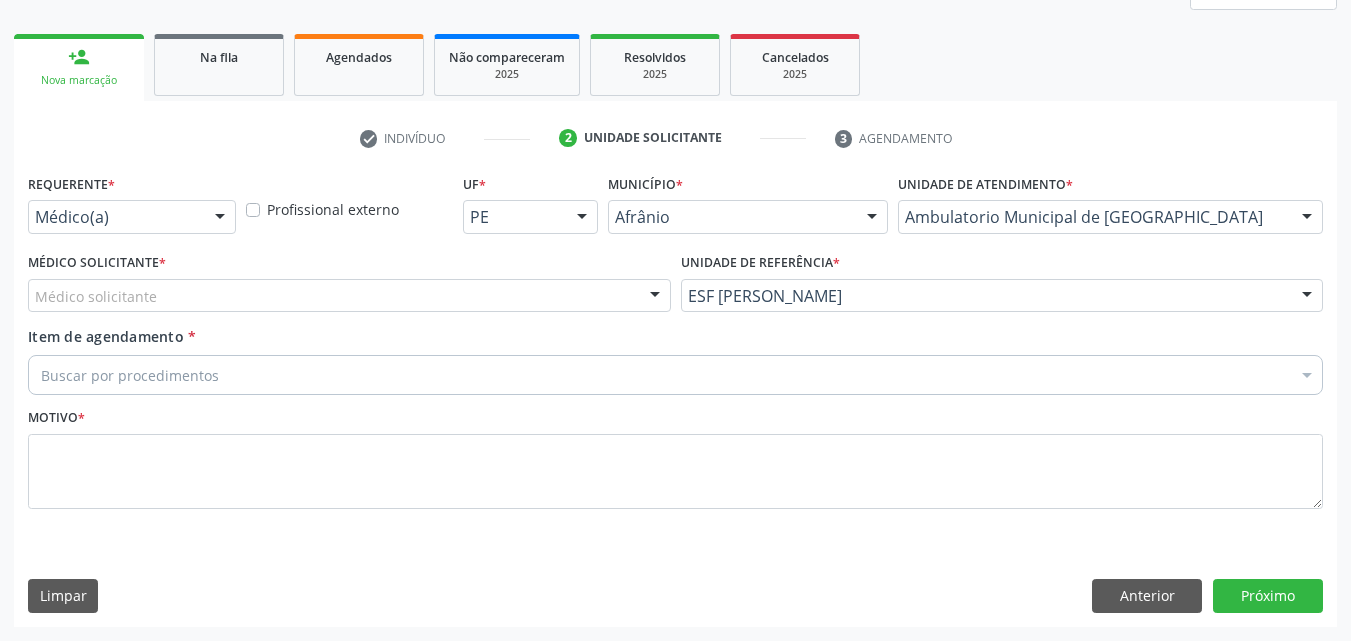 click on "Médico solicitante" at bounding box center [349, 296] 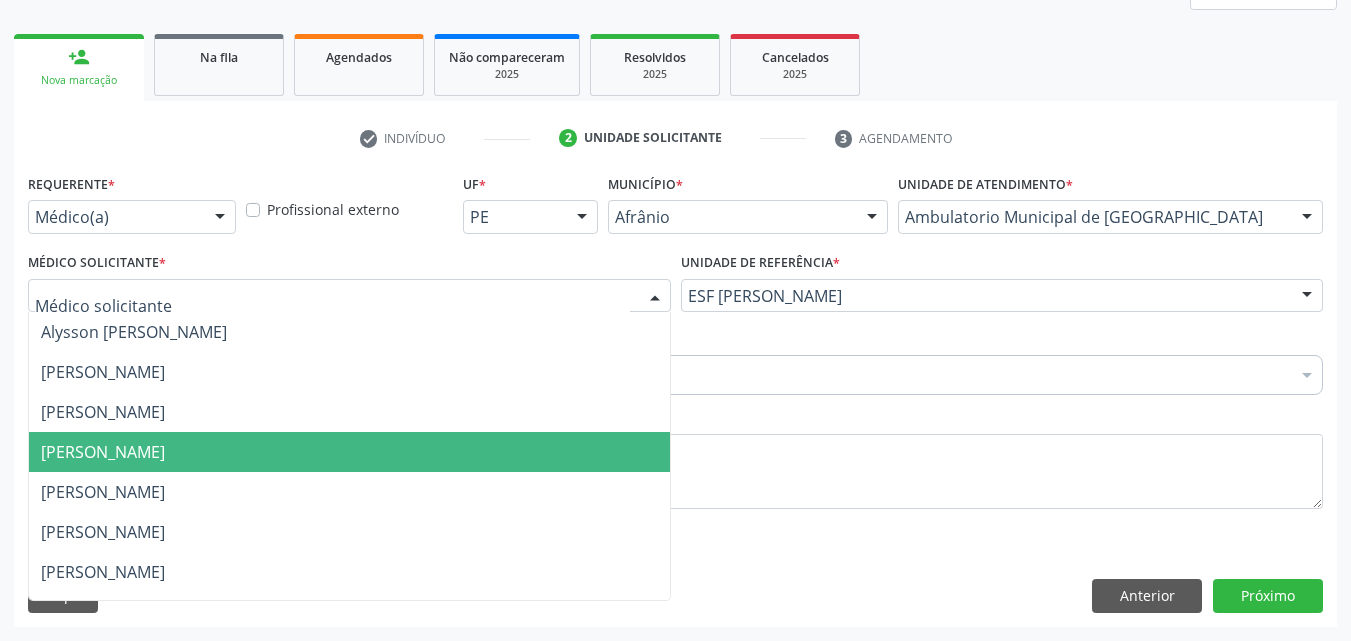 click on "[PERSON_NAME]" at bounding box center [349, 452] 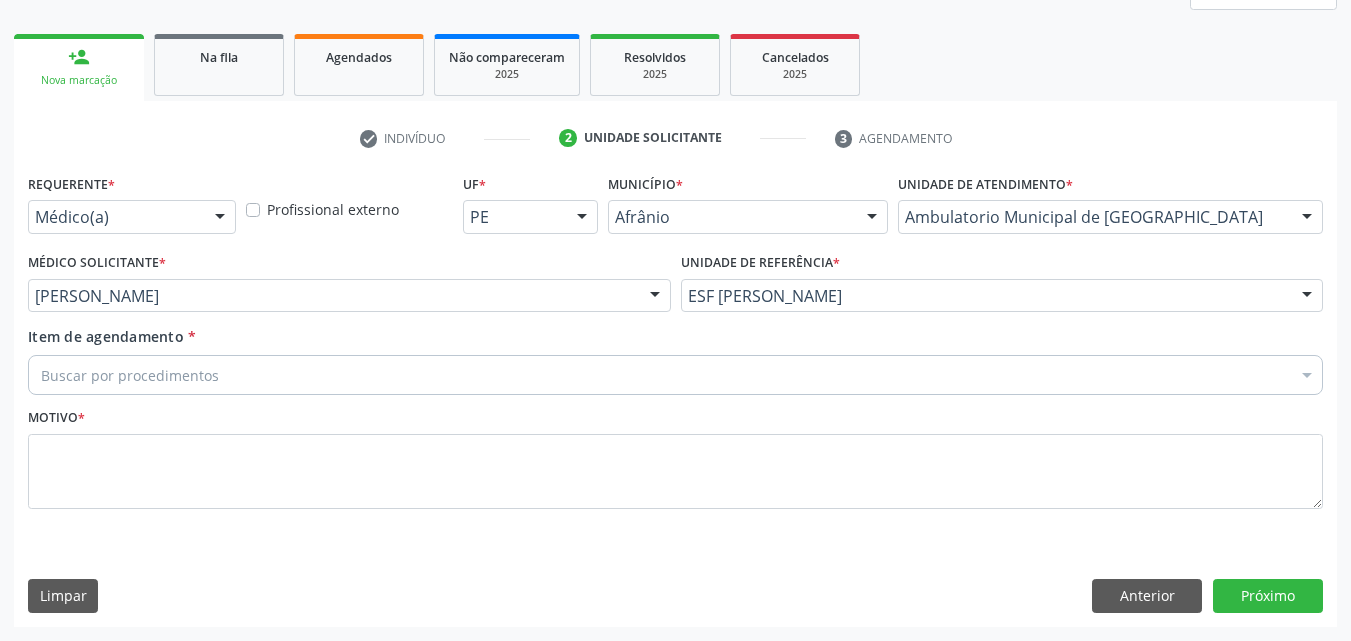 click on "Buscar por procedimentos" at bounding box center [675, 375] 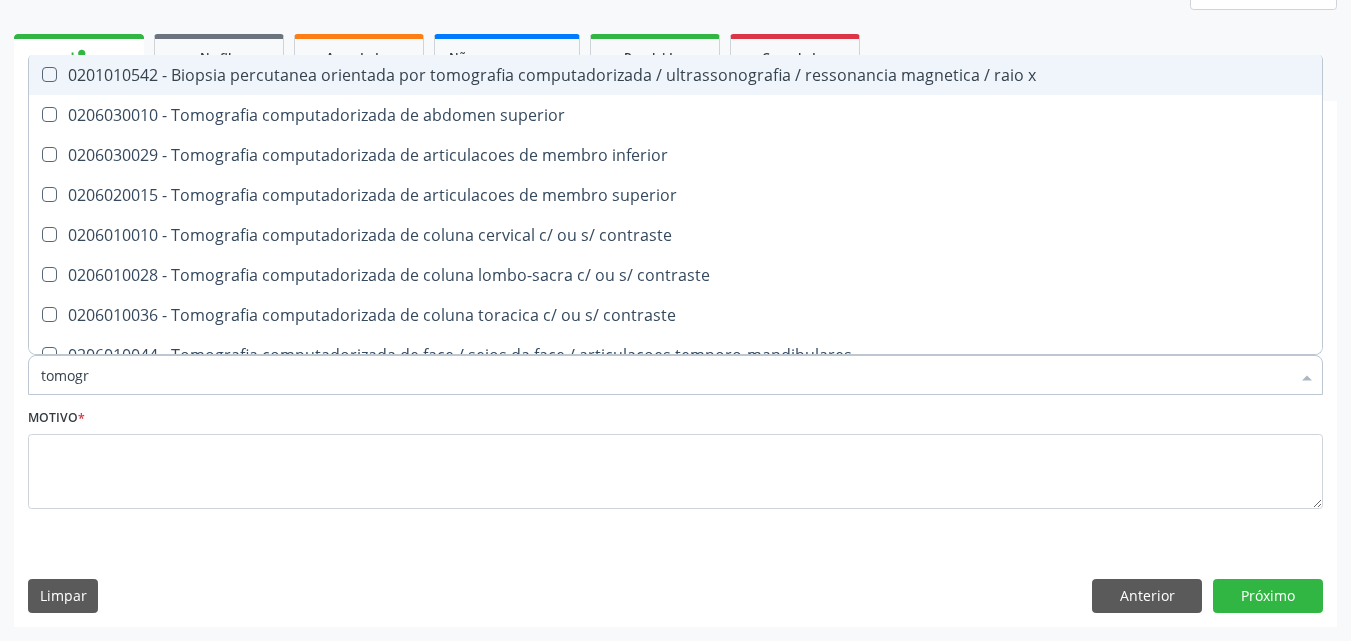 type on "tomogra" 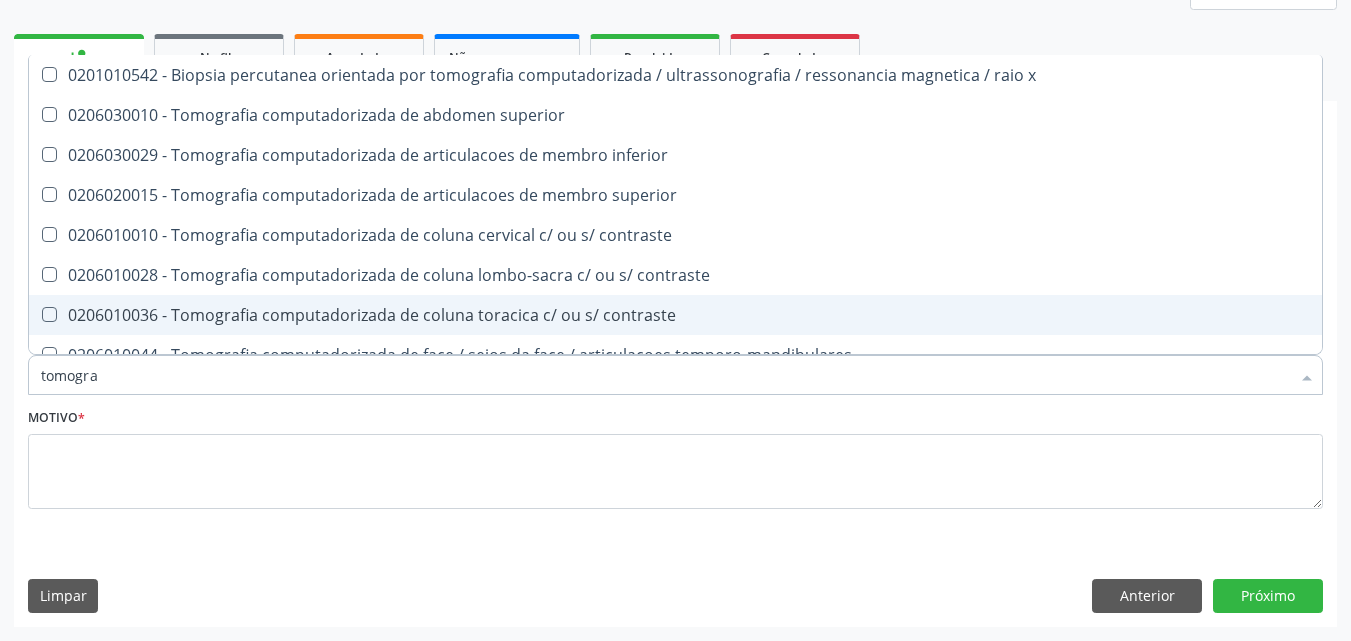 scroll, scrollTop: 300, scrollLeft: 0, axis: vertical 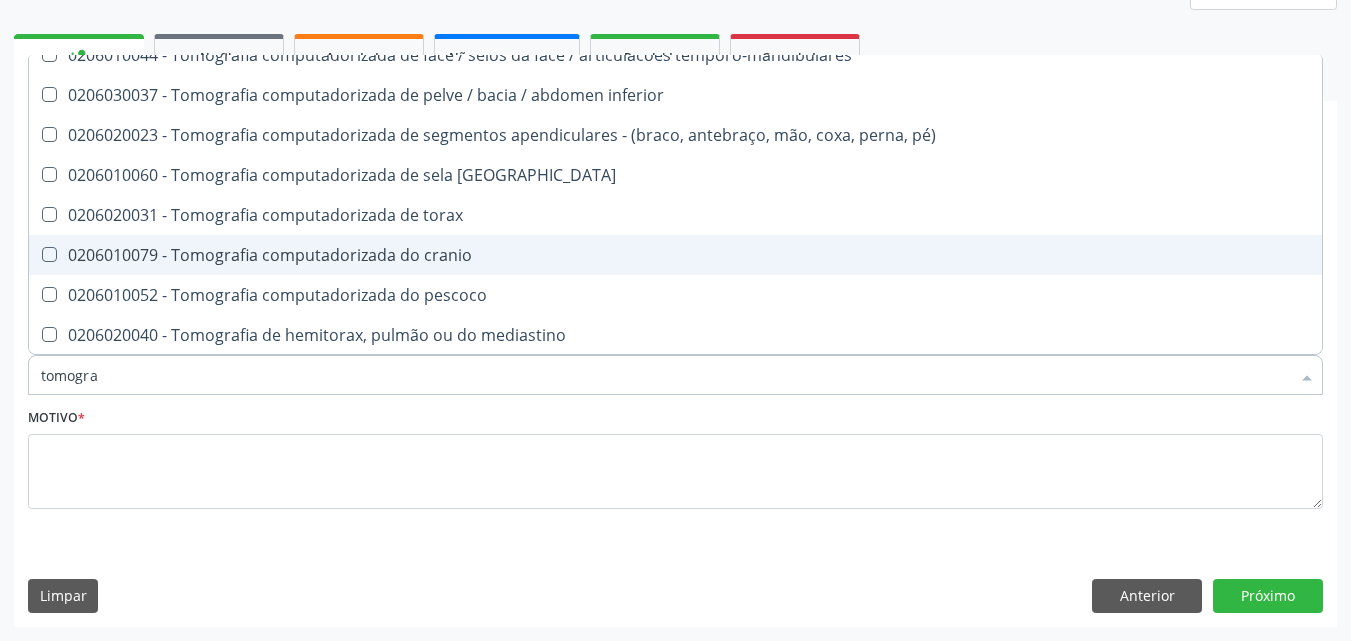 click on "0206010079 - Tomografia computadorizada do cranio" at bounding box center (675, 255) 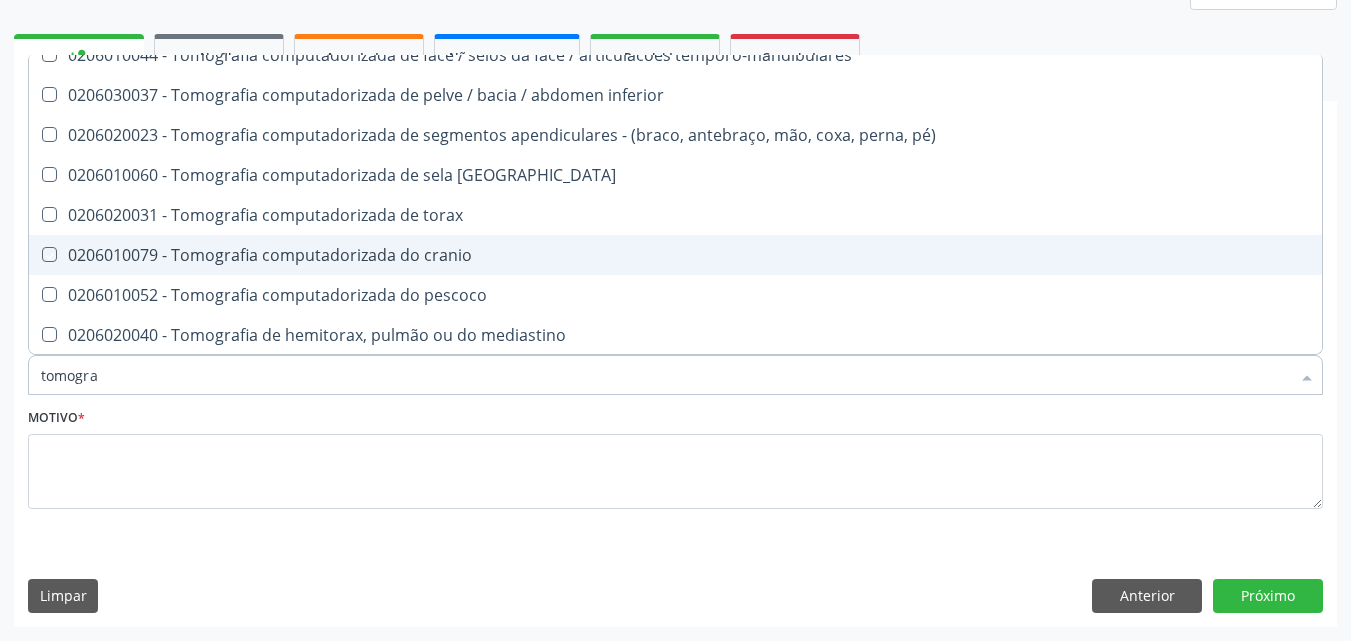 checkbox on "true" 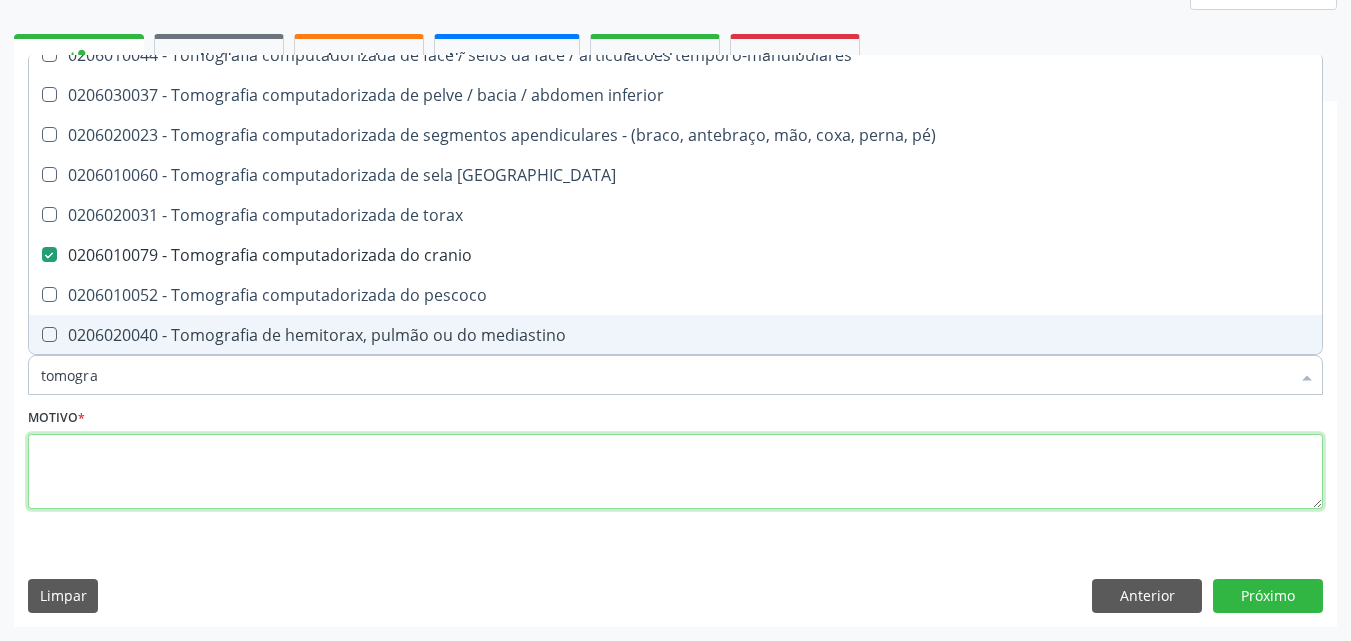click at bounding box center (675, 472) 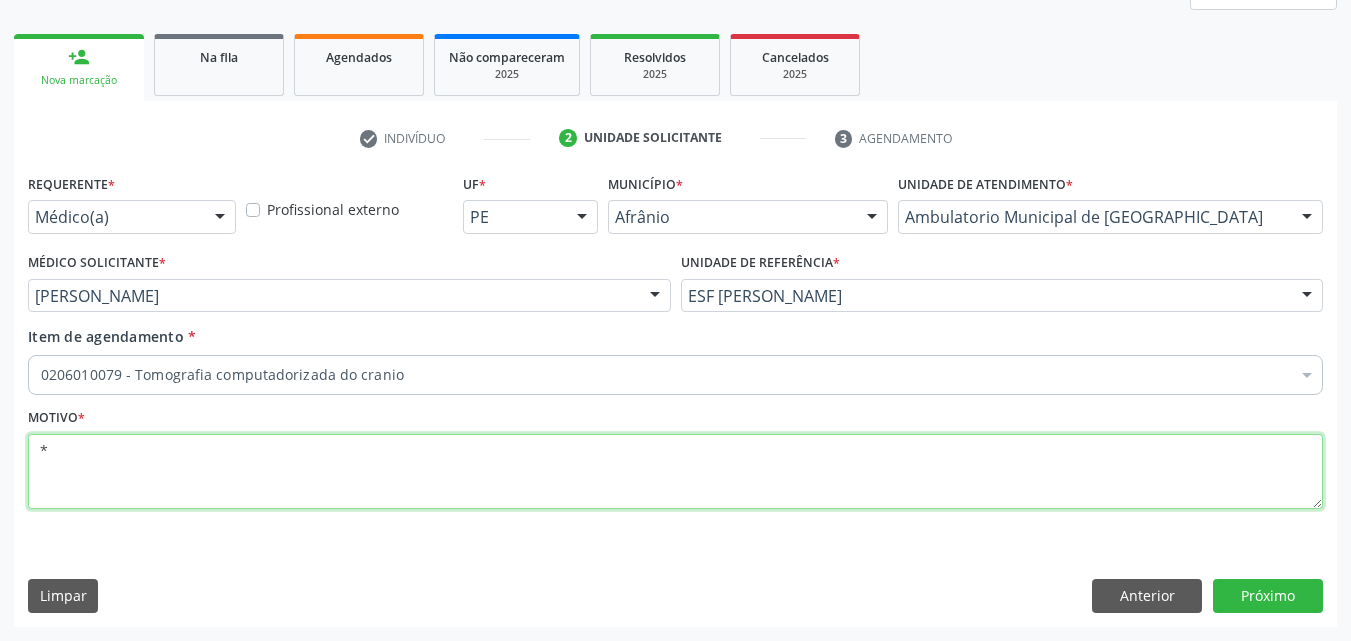 scroll, scrollTop: 0, scrollLeft: 0, axis: both 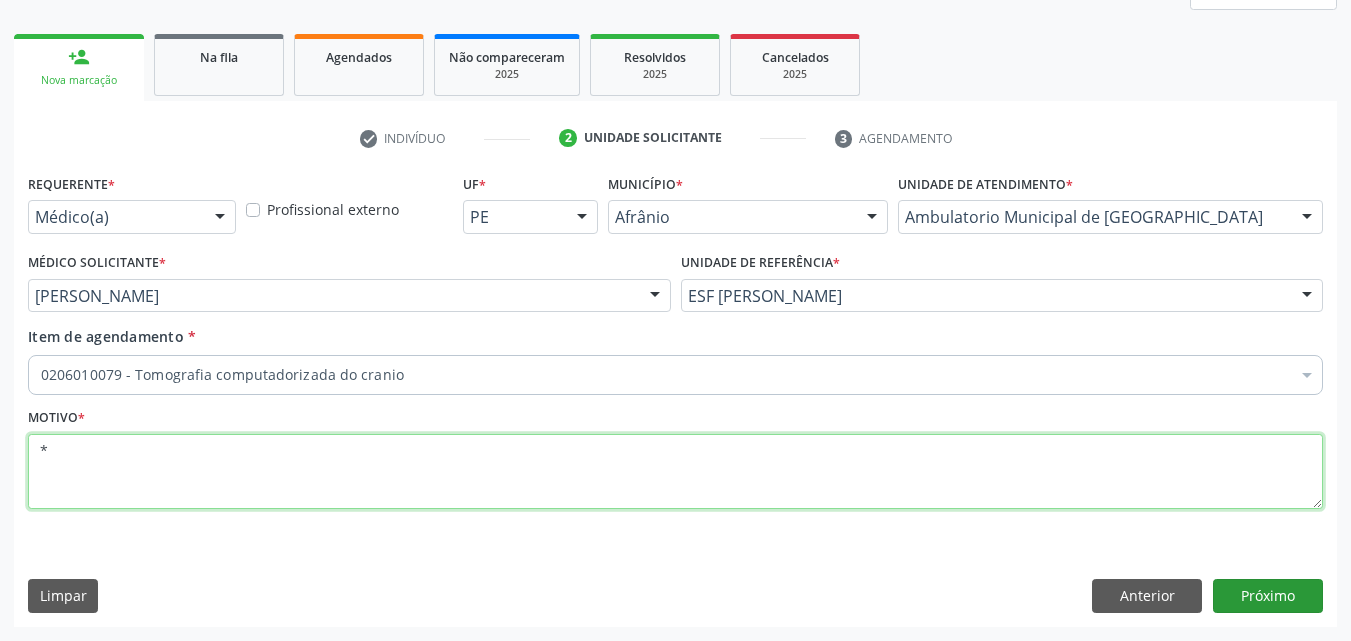 type on "*" 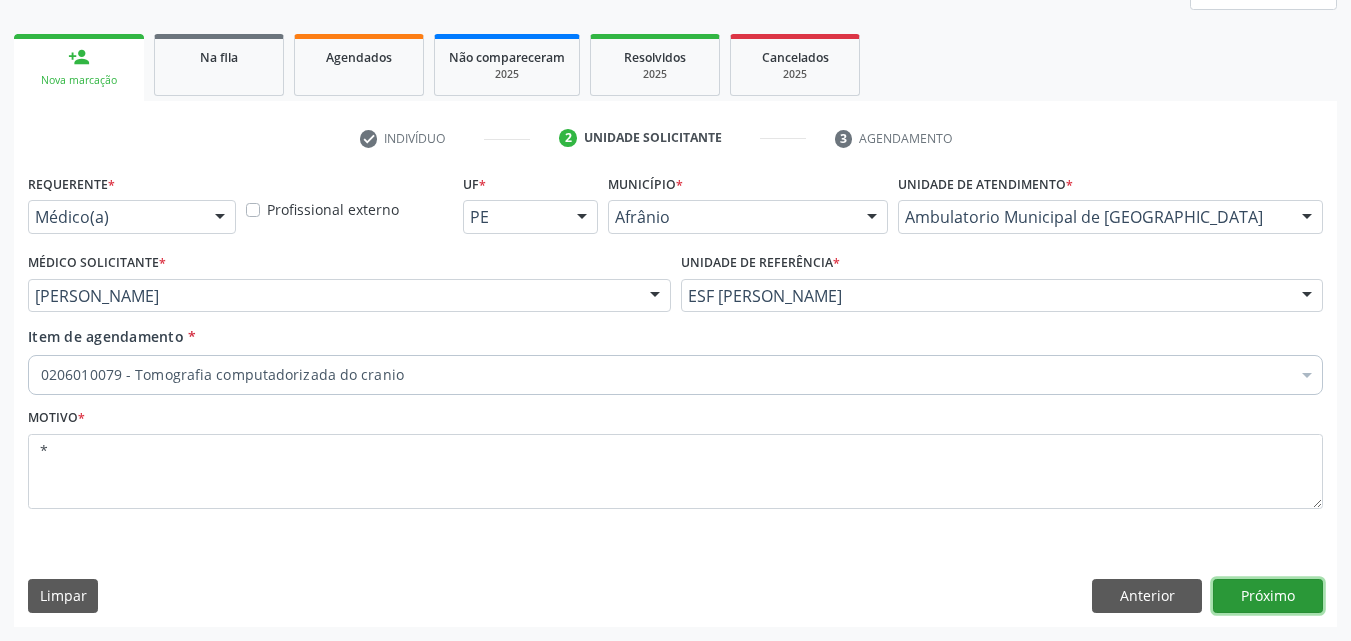 click on "Próximo" at bounding box center (1268, 596) 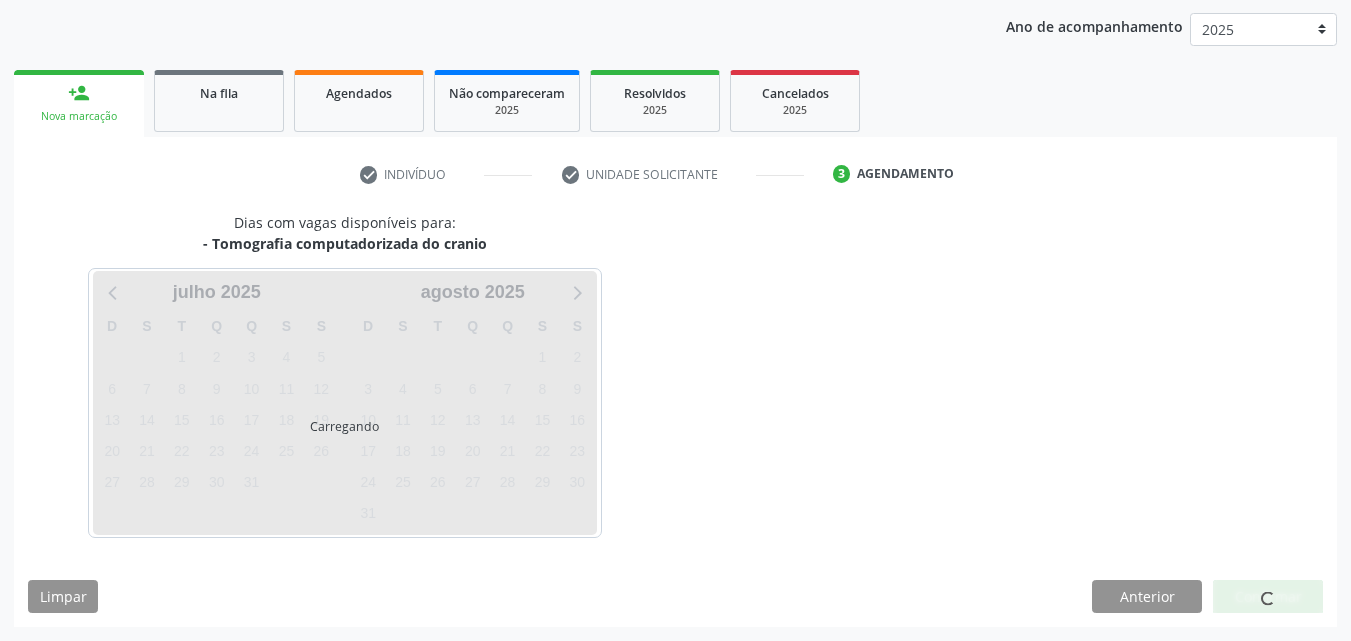 scroll, scrollTop: 229, scrollLeft: 0, axis: vertical 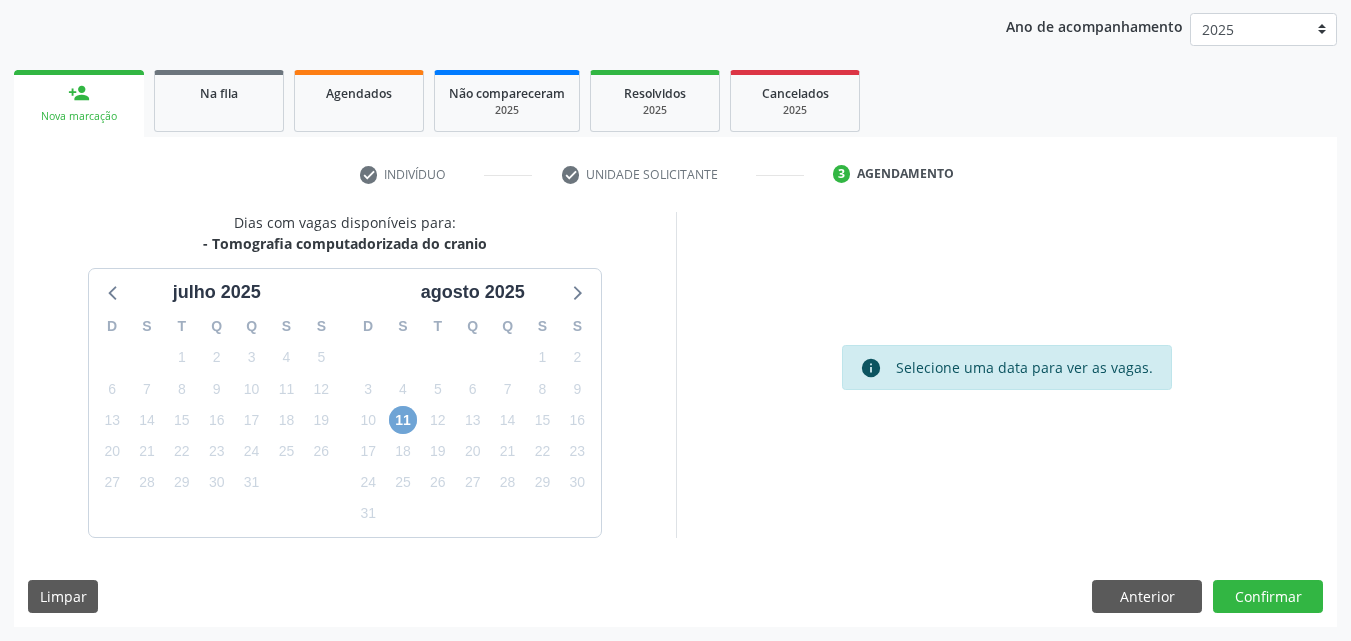 click on "11" at bounding box center [403, 420] 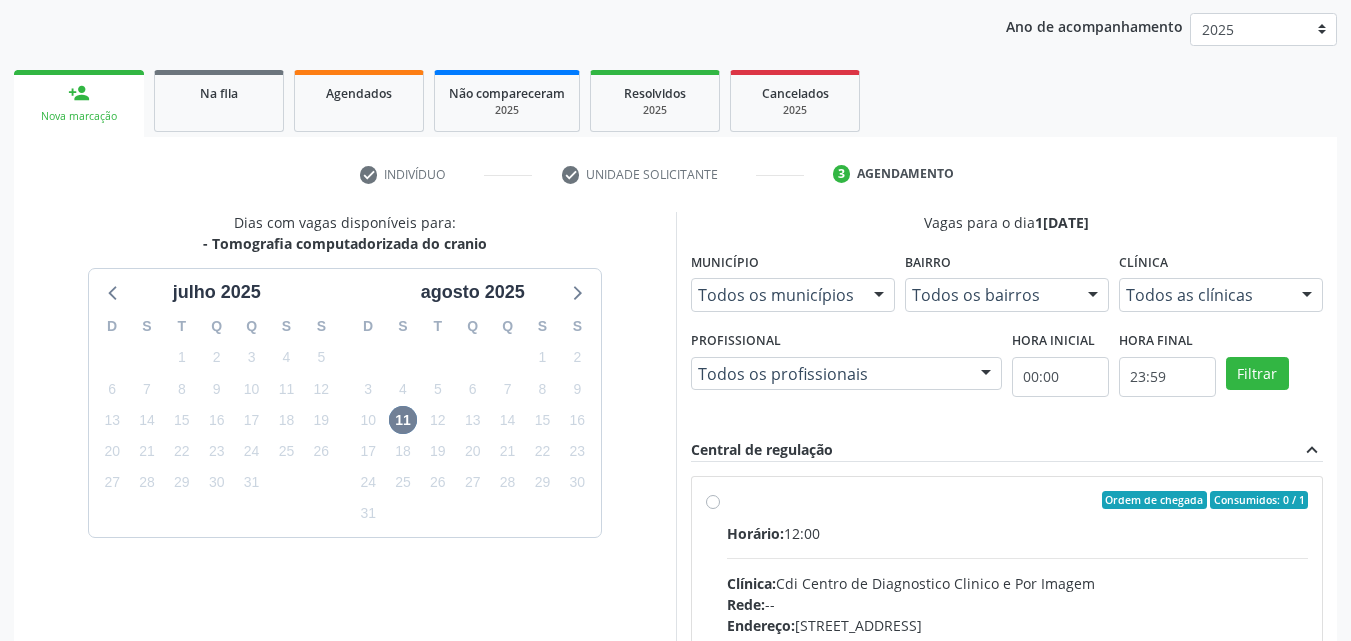 click on "Ordem de chegada
Consumidos: 0 / 1" at bounding box center (1018, 500) 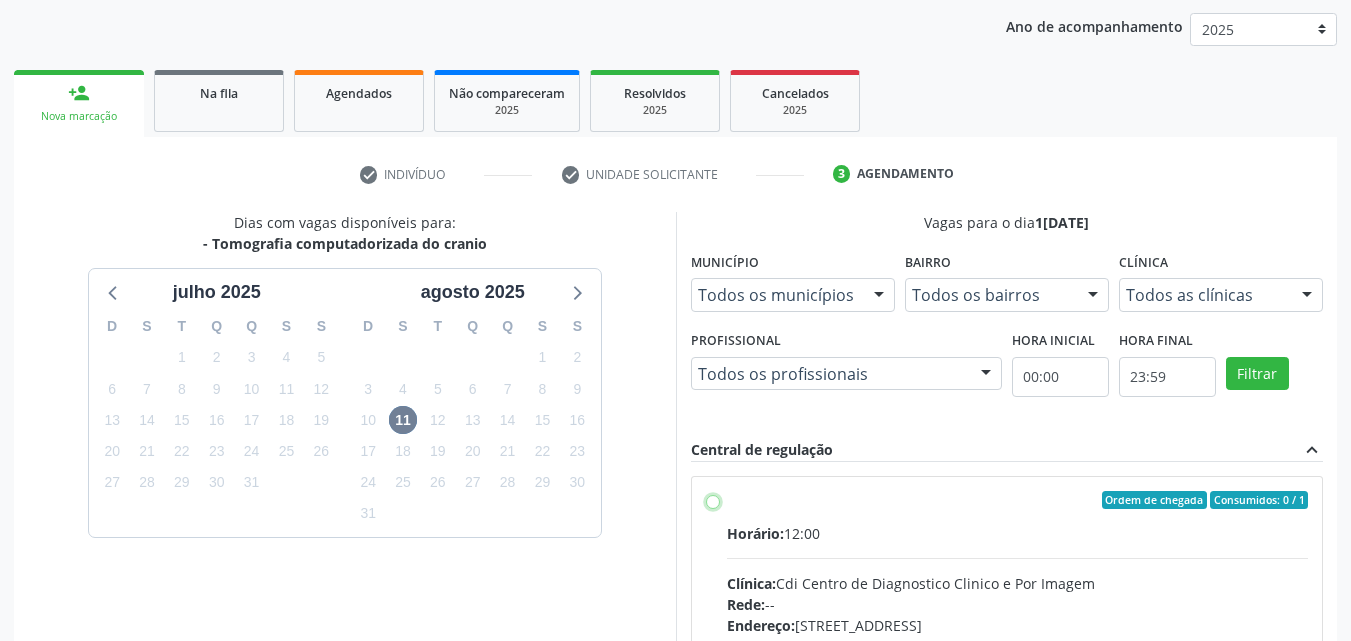 click on "Ordem de chegada
Consumidos: 0 / 1
Horário:   12:00
Clínica:  Cdi Centro de Diagnostico Clinico e Por Imagem
Rede:
--
Endereço:   Sala C, nº 7, Centro, Petrolina - PE
Telefone:   --
Profissional:
--
Informações adicionais sobre o atendimento
Idade de atendimento:
Sem restrição
Gênero(s) atendido(s):
Sem restrição
Informações adicionais:
--" at bounding box center (713, 500) 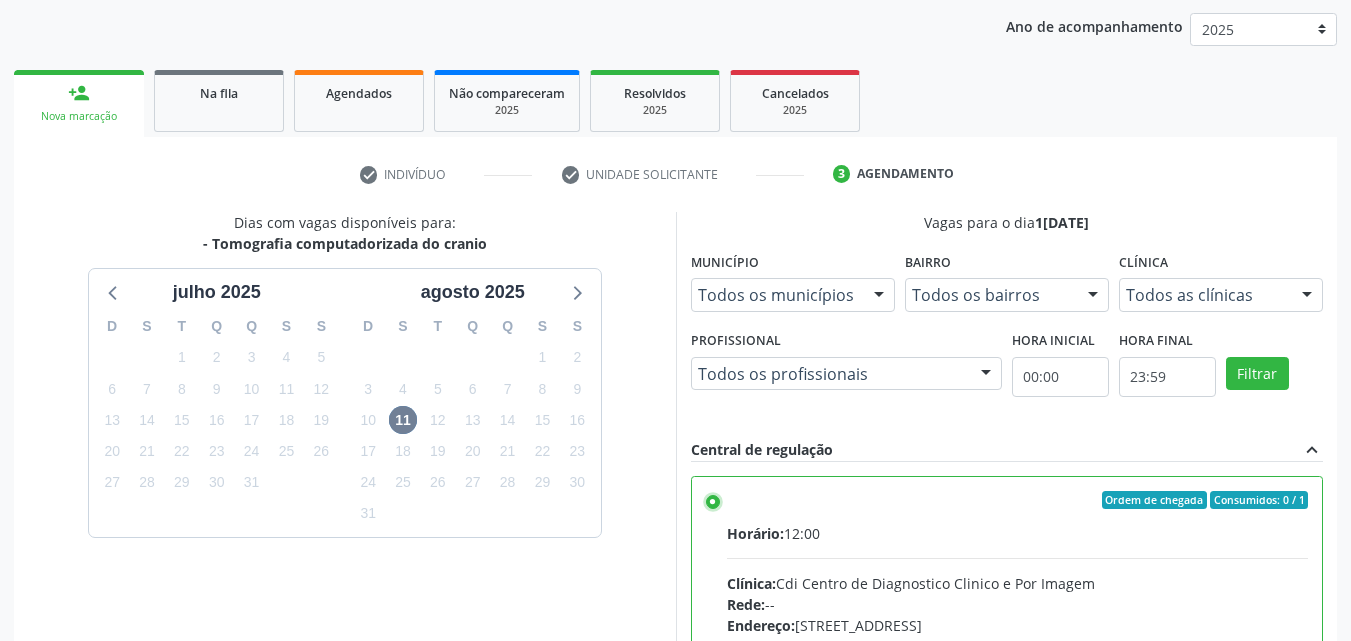 scroll, scrollTop: 99, scrollLeft: 0, axis: vertical 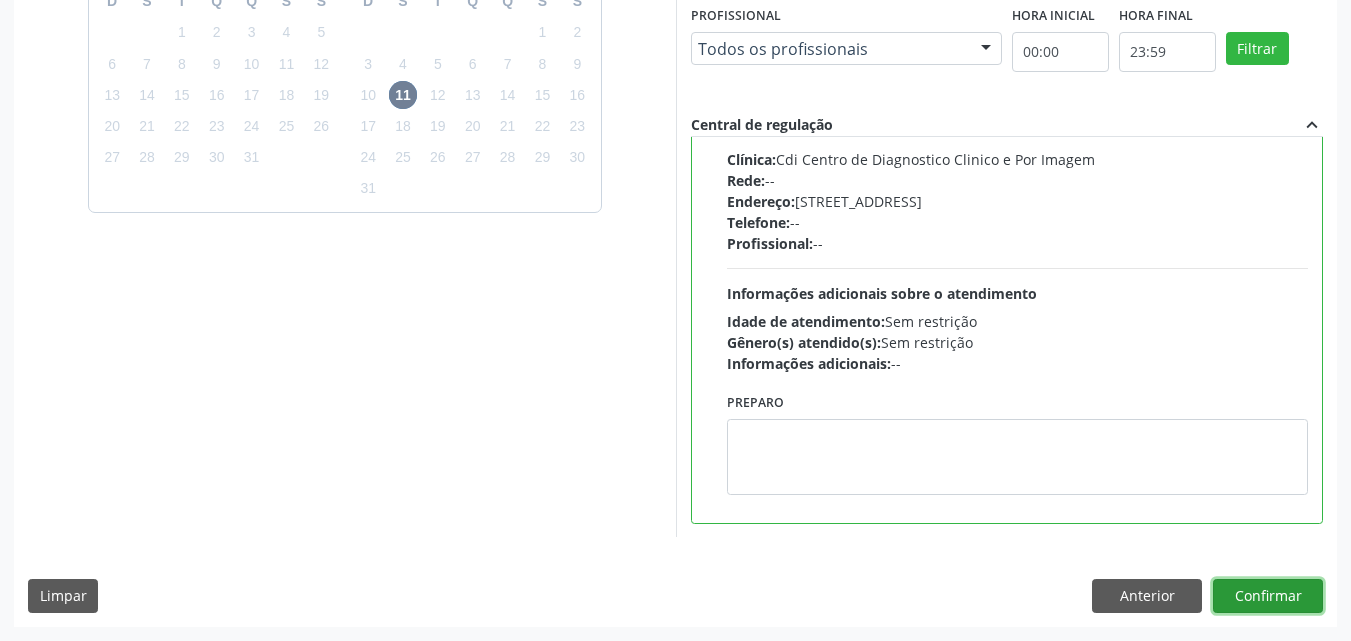 click on "Confirmar" at bounding box center [1268, 596] 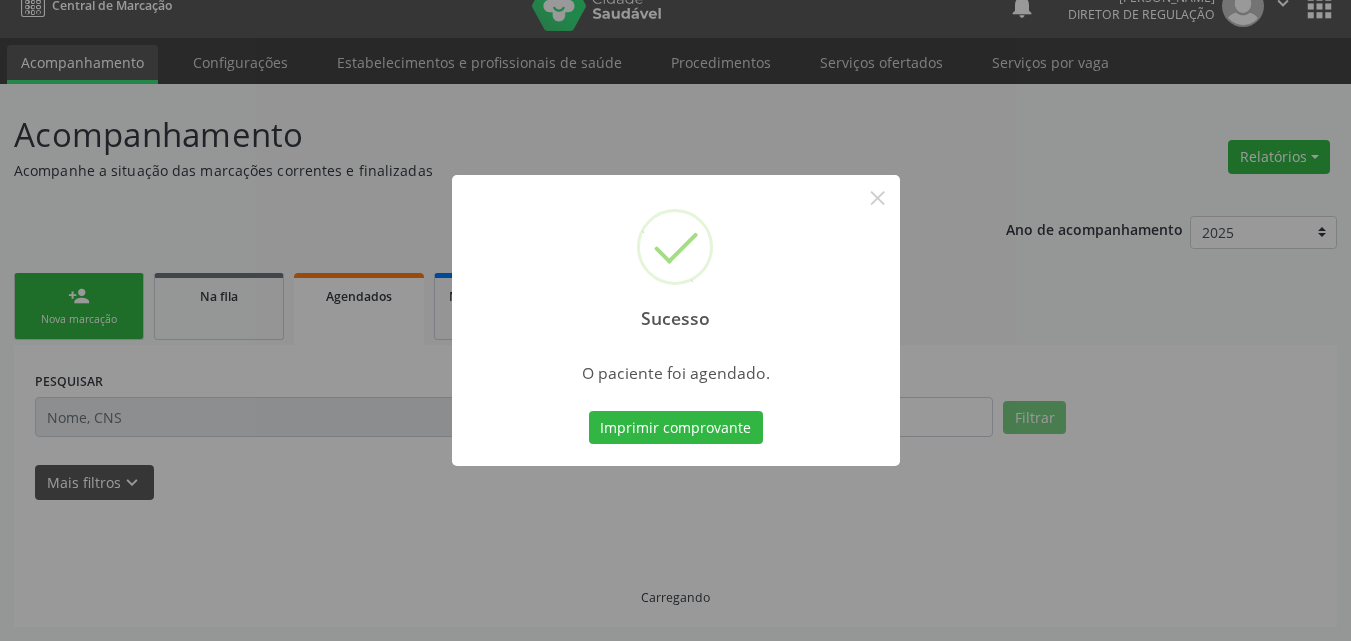 scroll, scrollTop: 26, scrollLeft: 0, axis: vertical 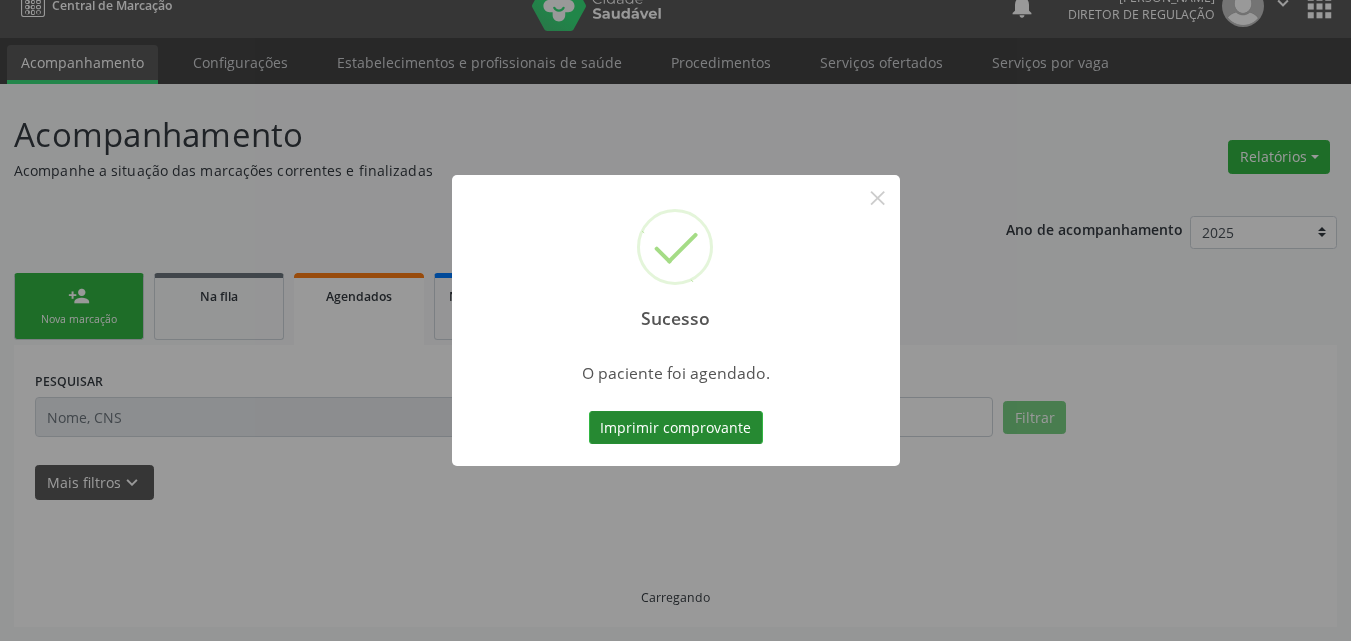 click on "Imprimir comprovante" at bounding box center (676, 428) 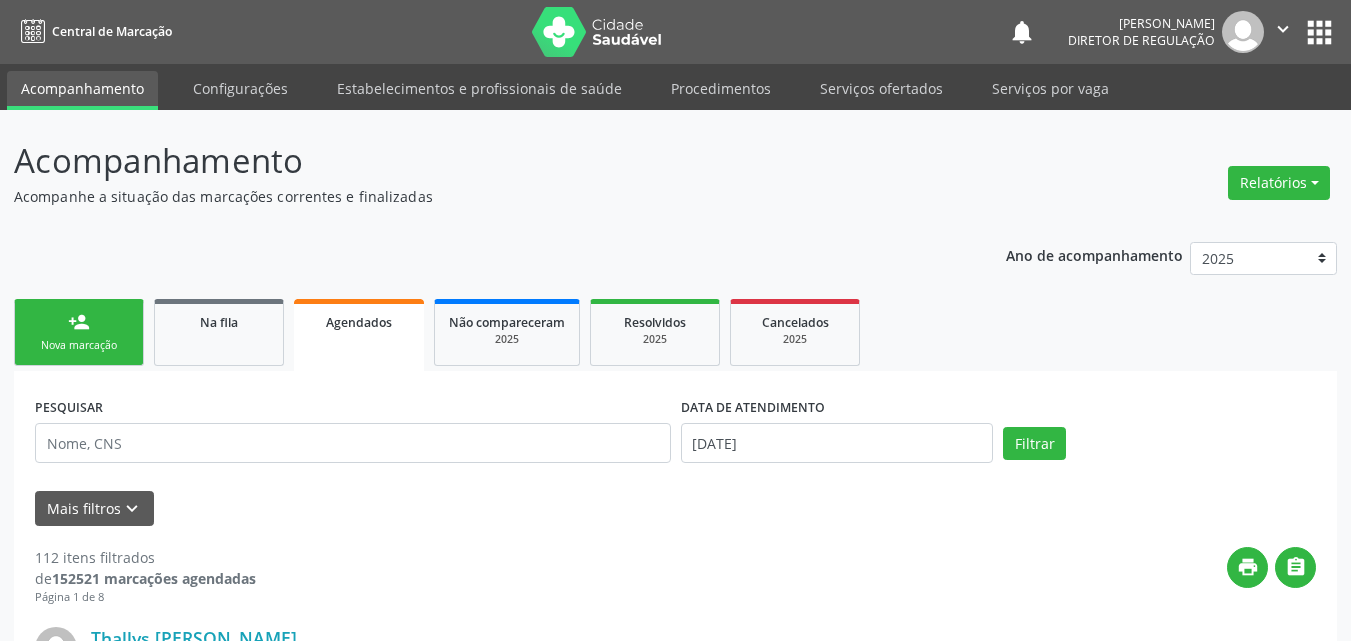 scroll, scrollTop: 26, scrollLeft: 0, axis: vertical 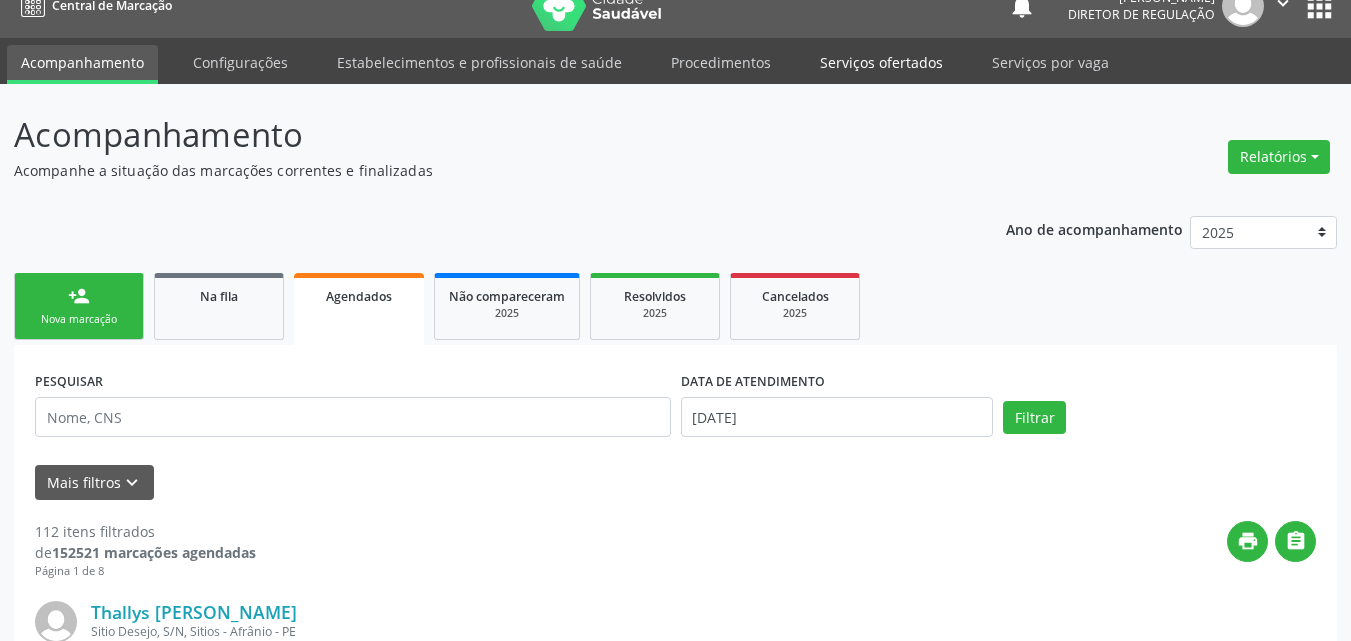 click on "Serviços ofertados" at bounding box center (881, 62) 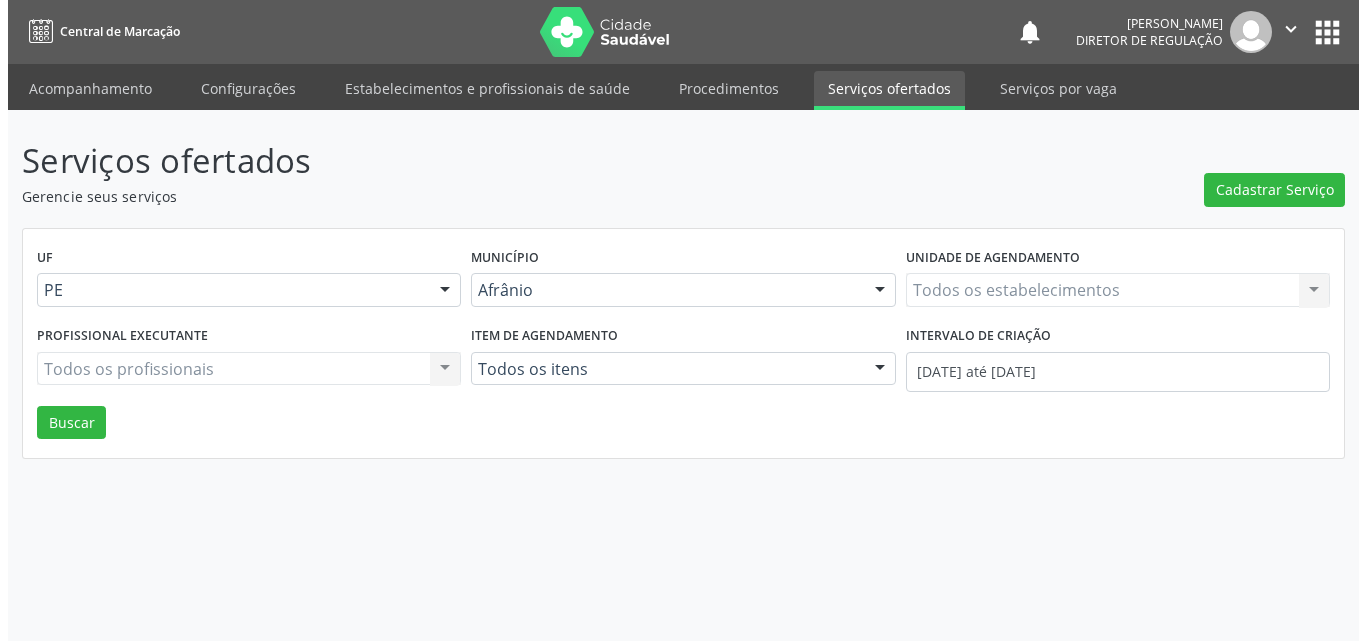 scroll, scrollTop: 0, scrollLeft: 0, axis: both 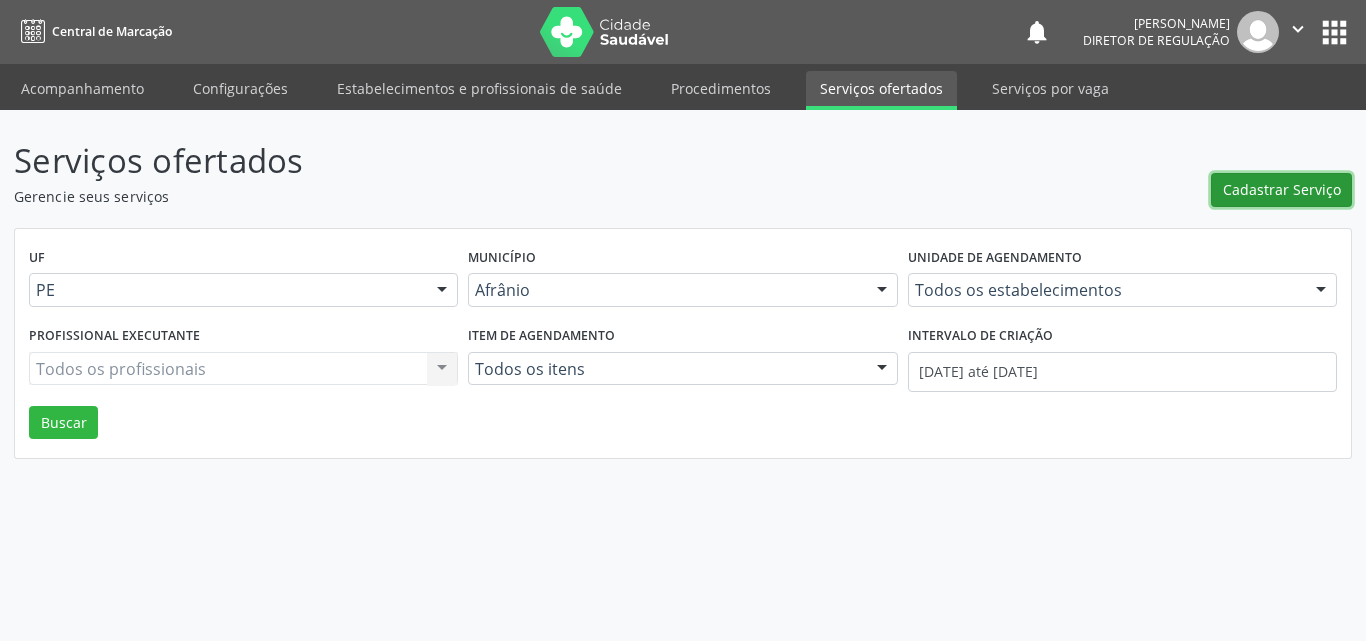 click on "Cadastrar Serviço" at bounding box center [1282, 189] 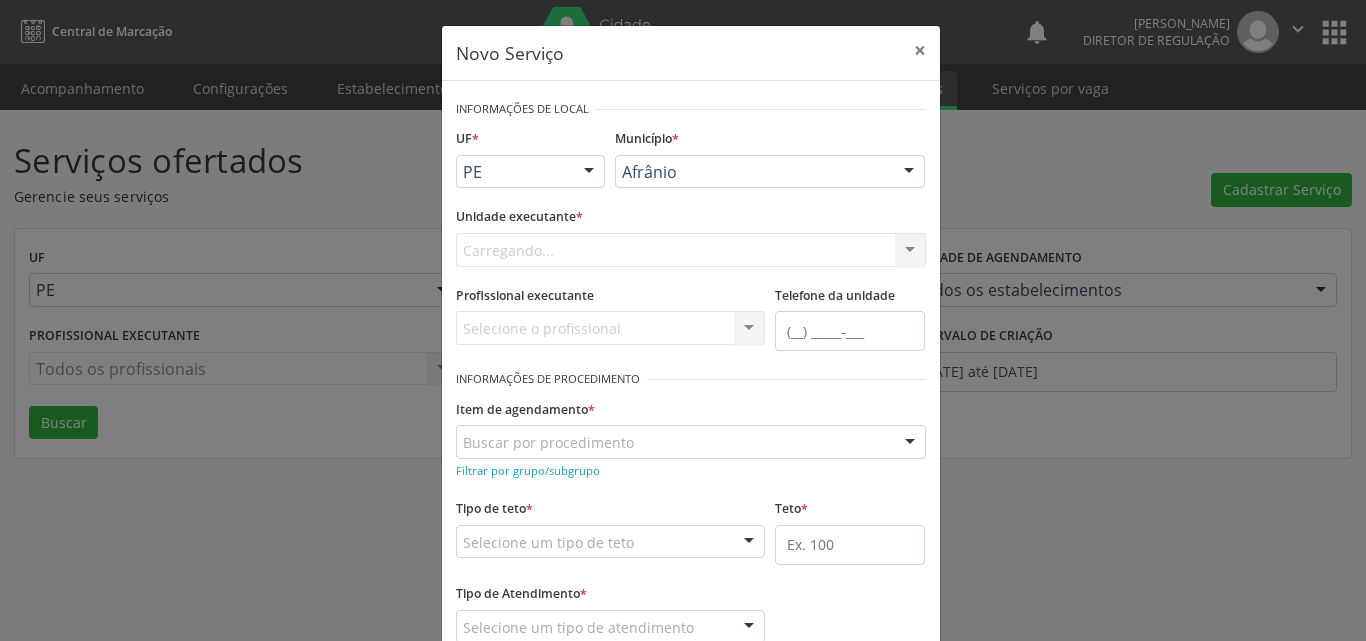 scroll, scrollTop: 0, scrollLeft: 0, axis: both 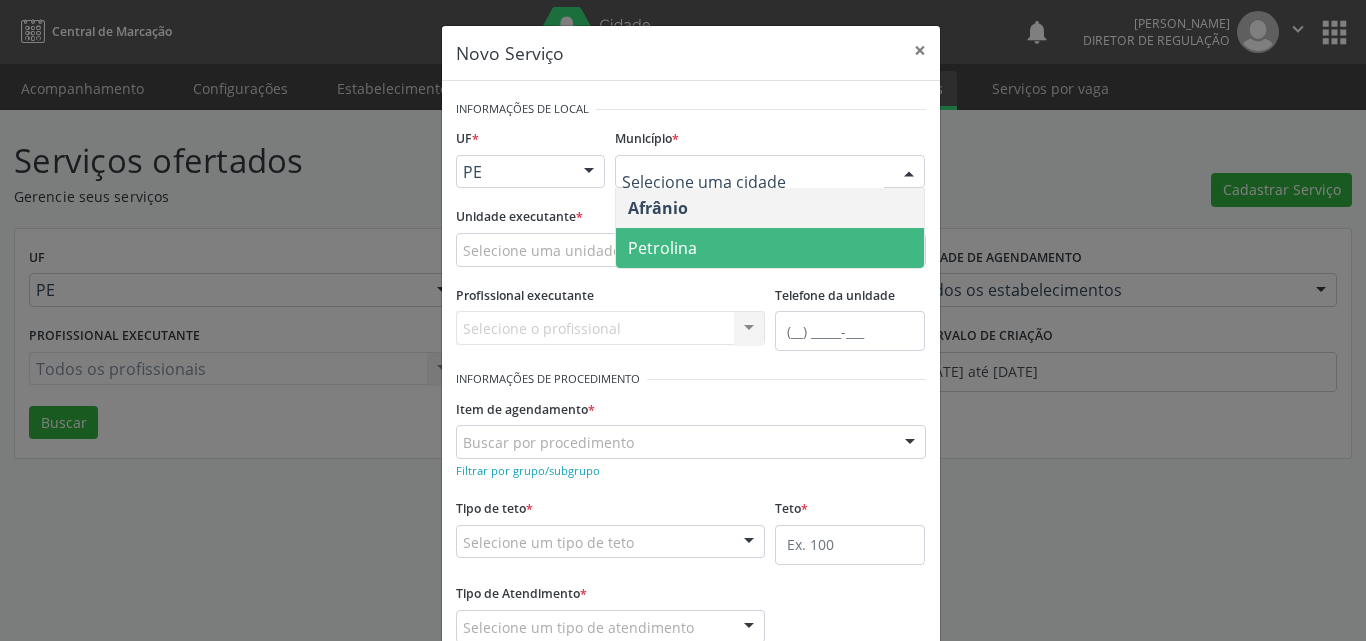 click on "Petrolina" at bounding box center [770, 248] 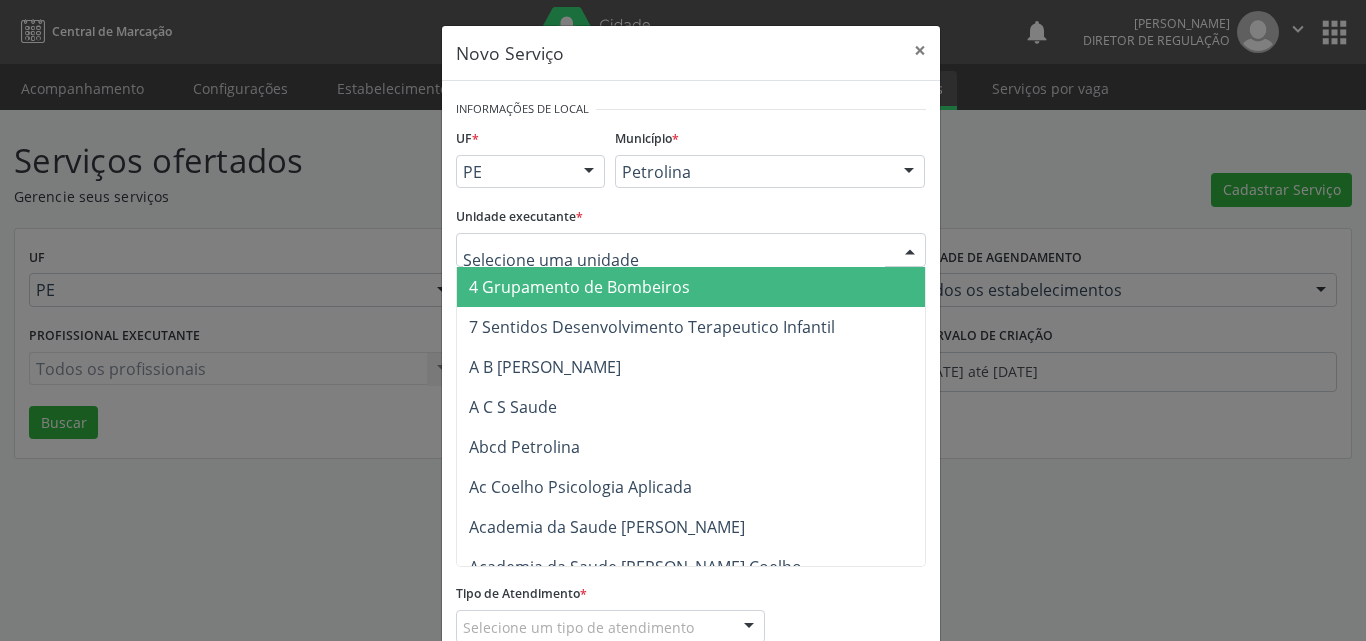 click at bounding box center [691, 250] 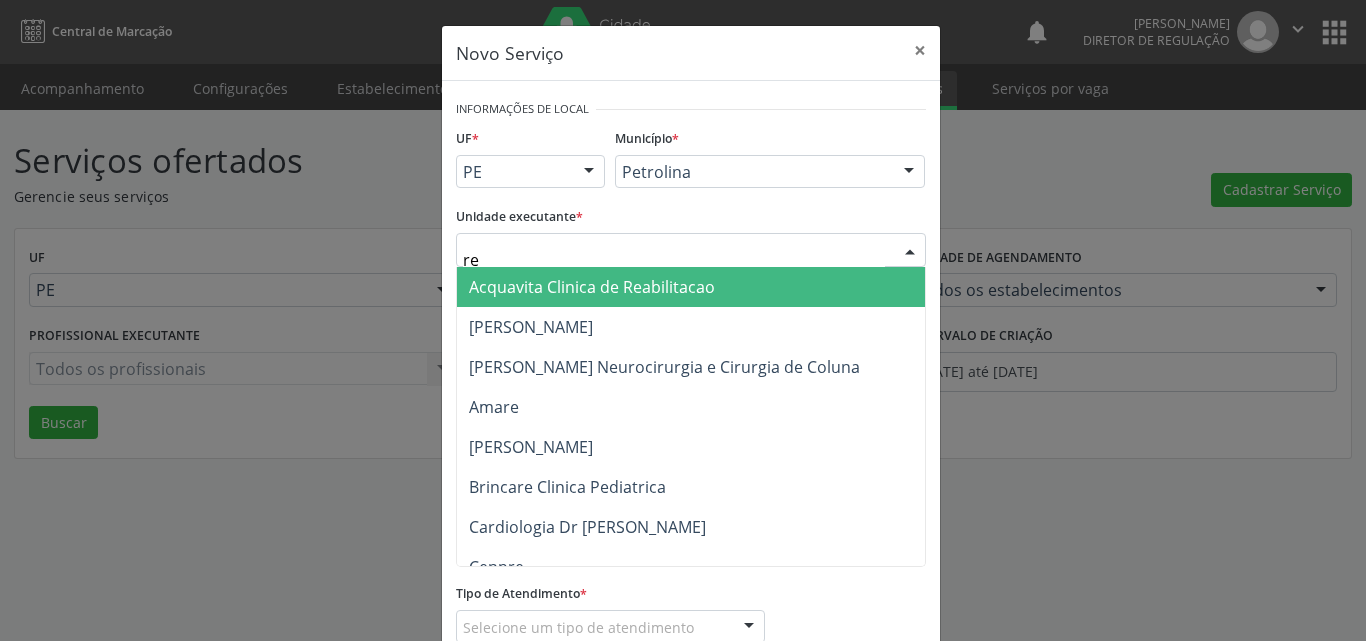 type on "r" 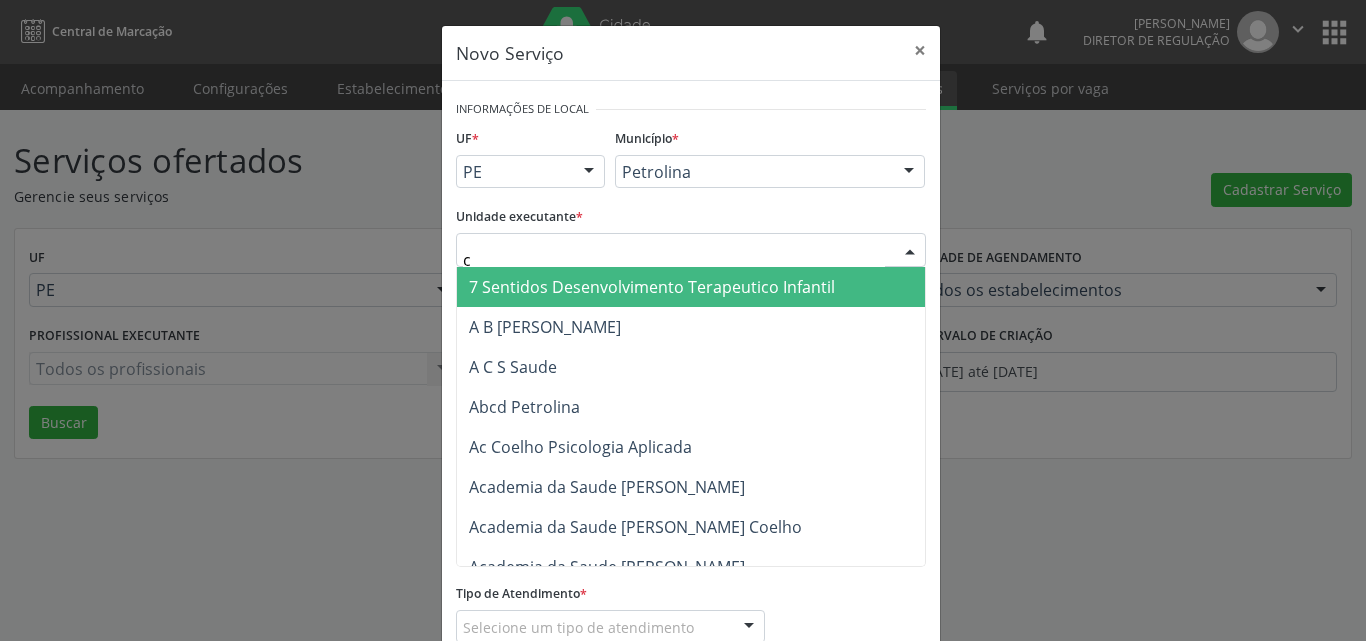 type on "cd" 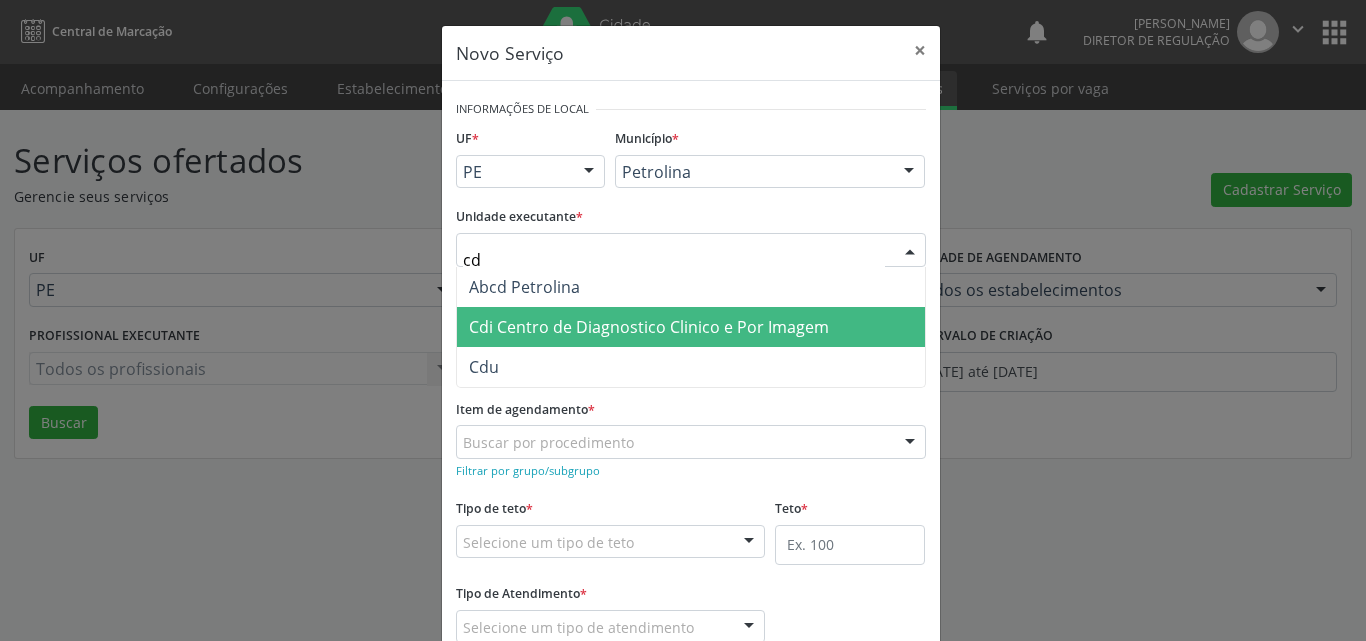 click on "Cdi Centro de Diagnostico Clinico e Por Imagem" at bounding box center (691, 327) 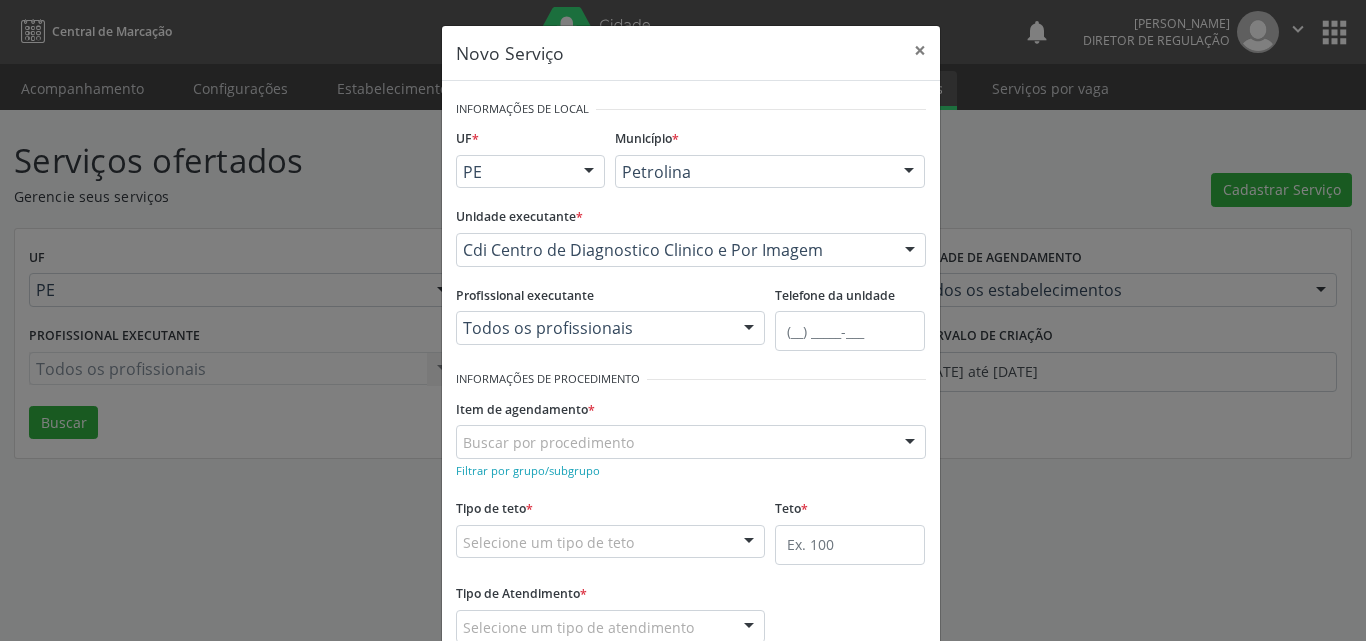 click on "Buscar por procedimento" at bounding box center (691, 442) 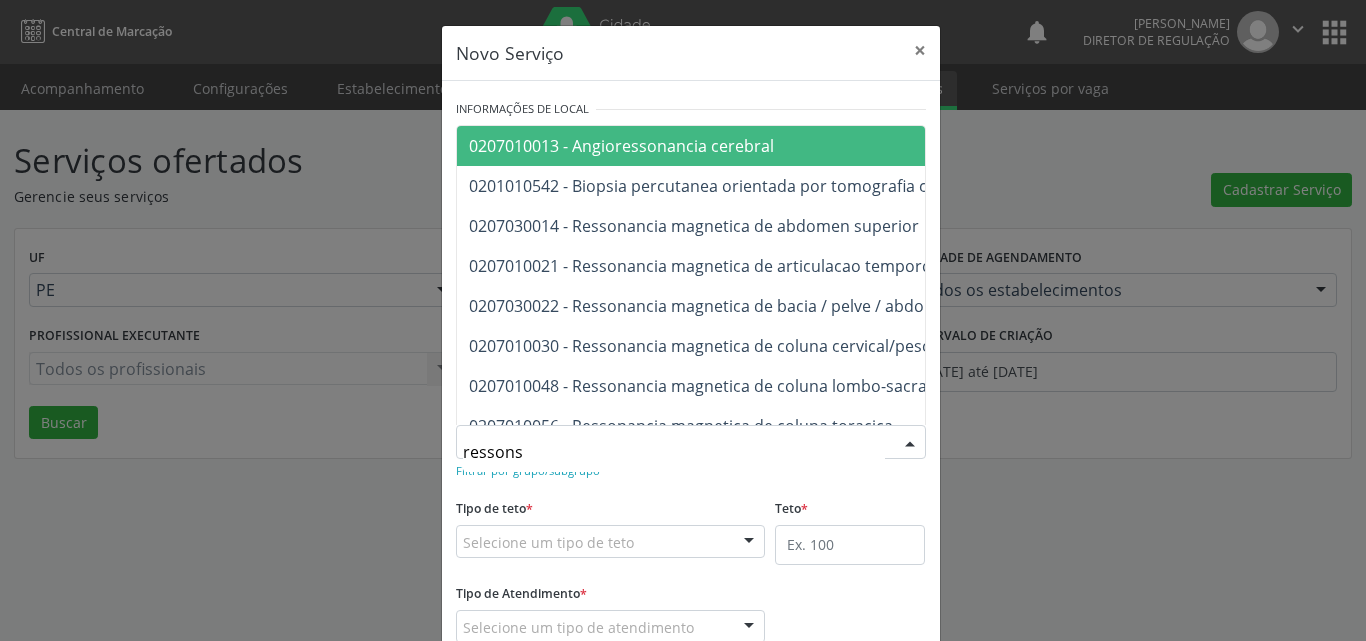 type on "resson" 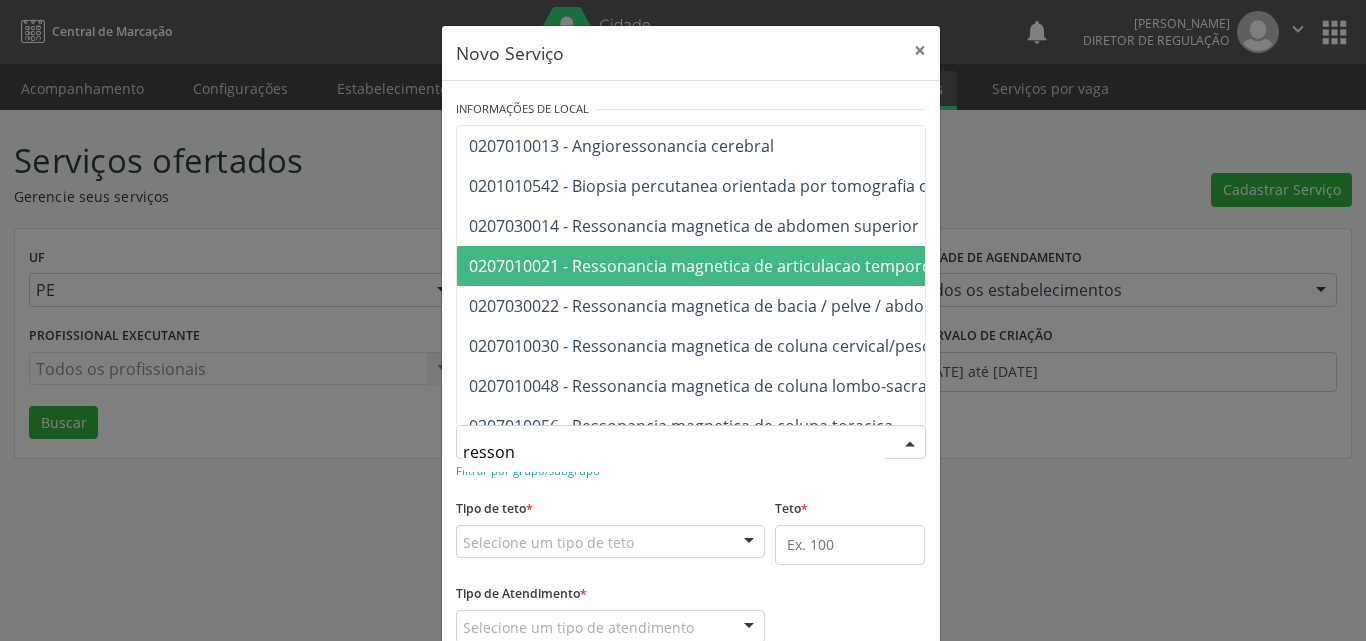 click on "0207010021 - Ressonancia magnetica de articulacao temporo-mandibular (bilateral)" at bounding box center [785, 266] 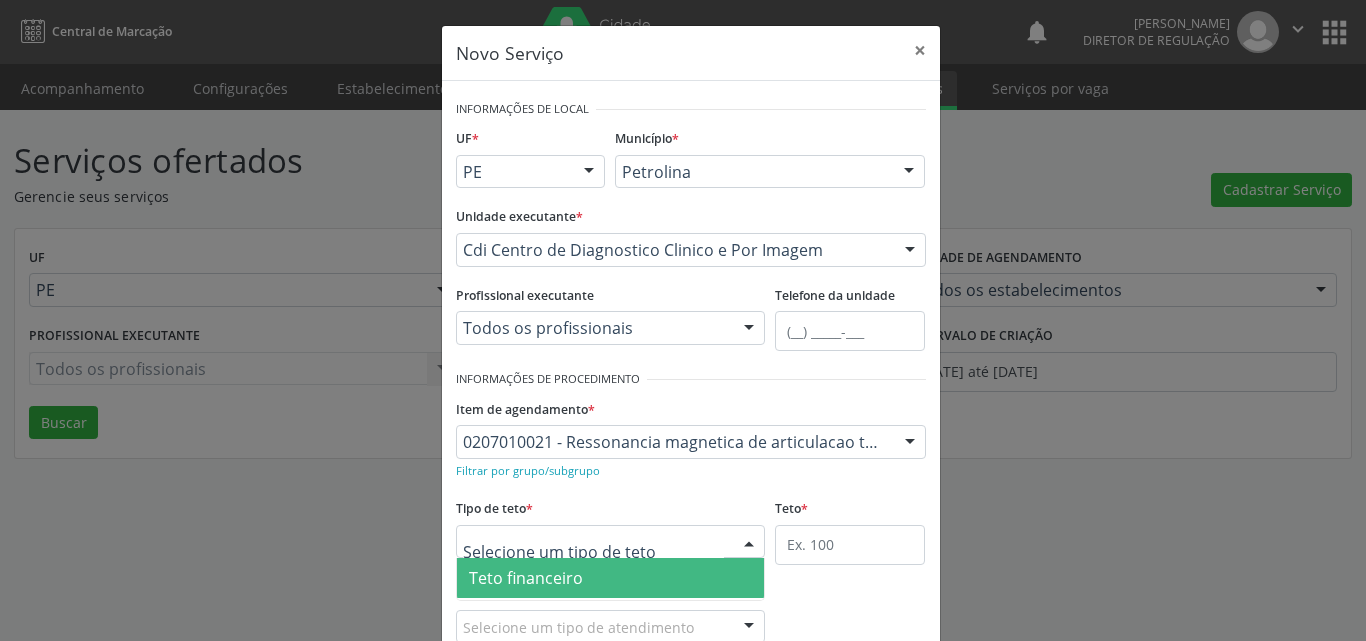 click at bounding box center [611, 542] 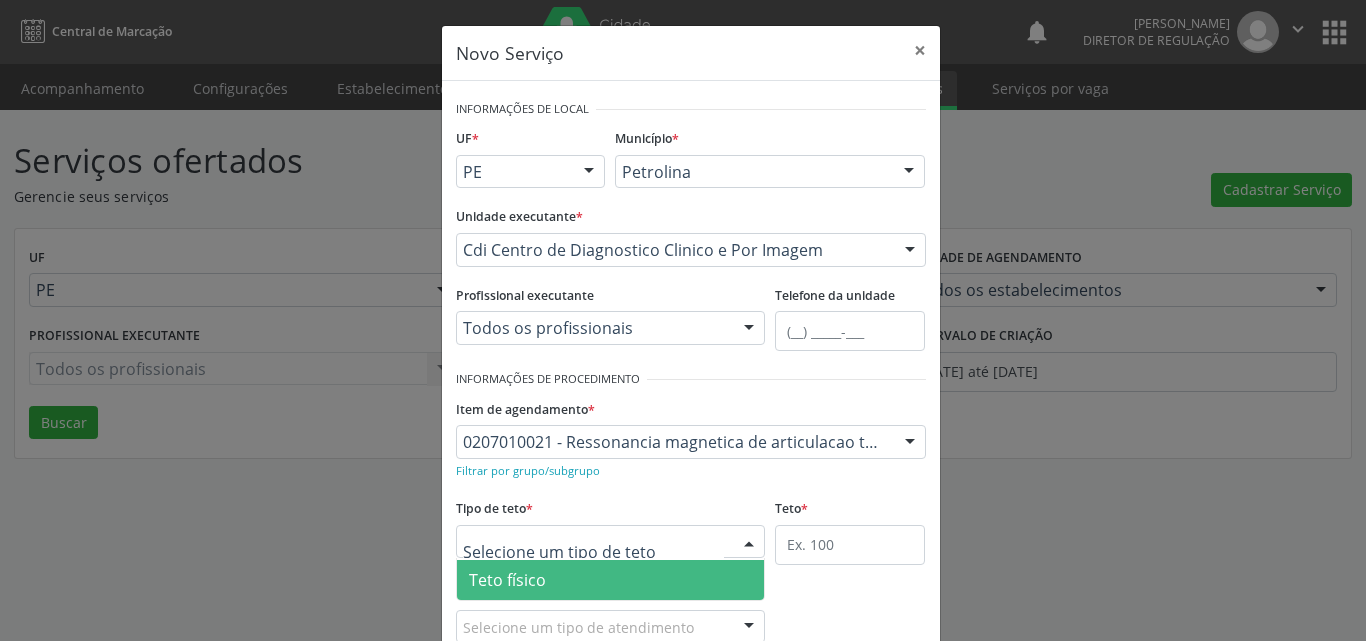 drag, startPoint x: 622, startPoint y: 583, endPoint x: 699, endPoint y: 583, distance: 77 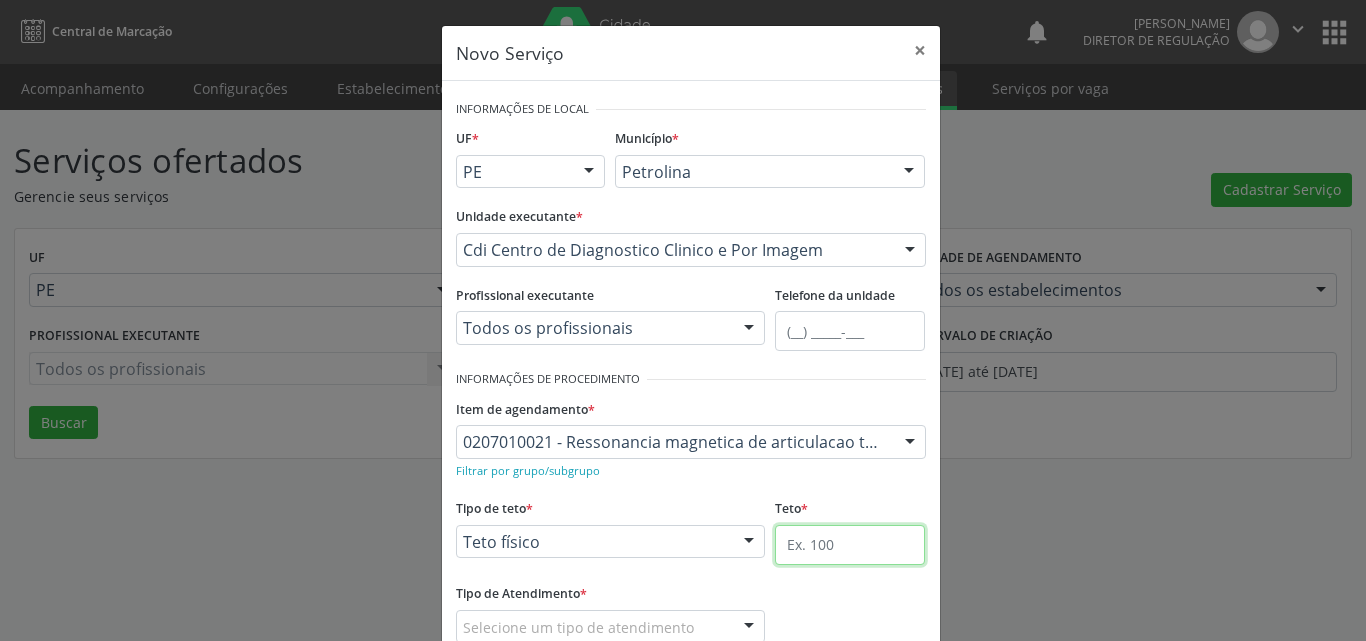 click at bounding box center (850, 545) 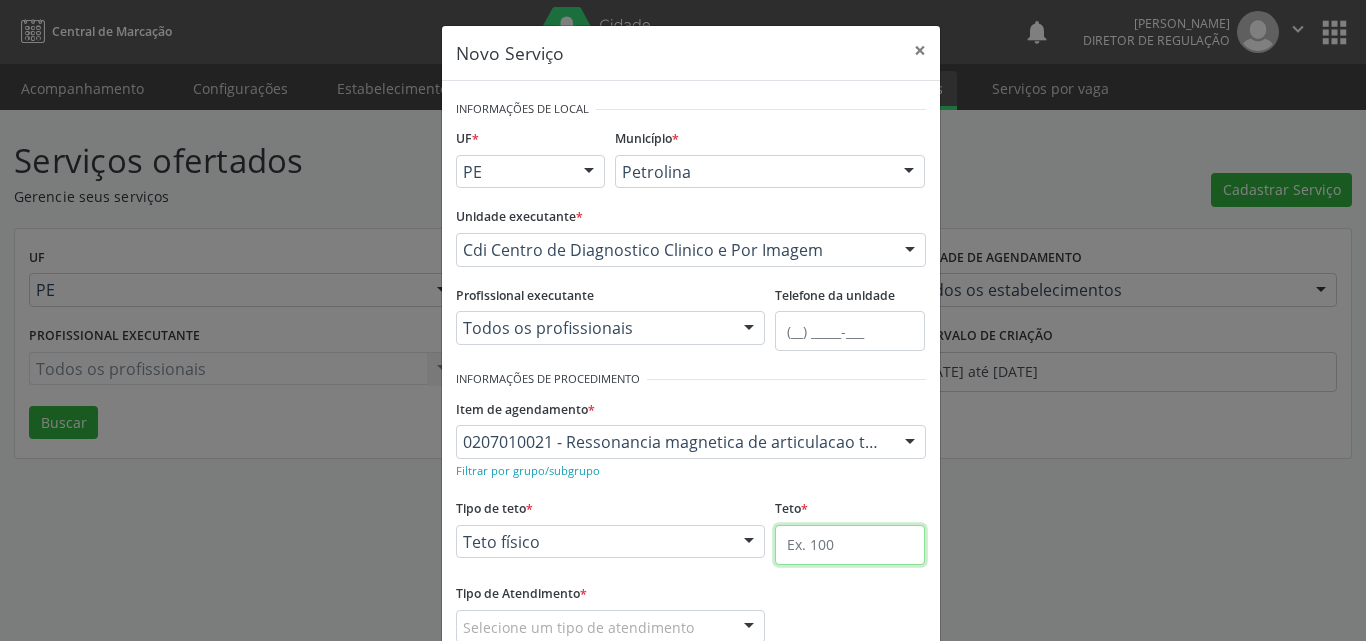 type on "1" 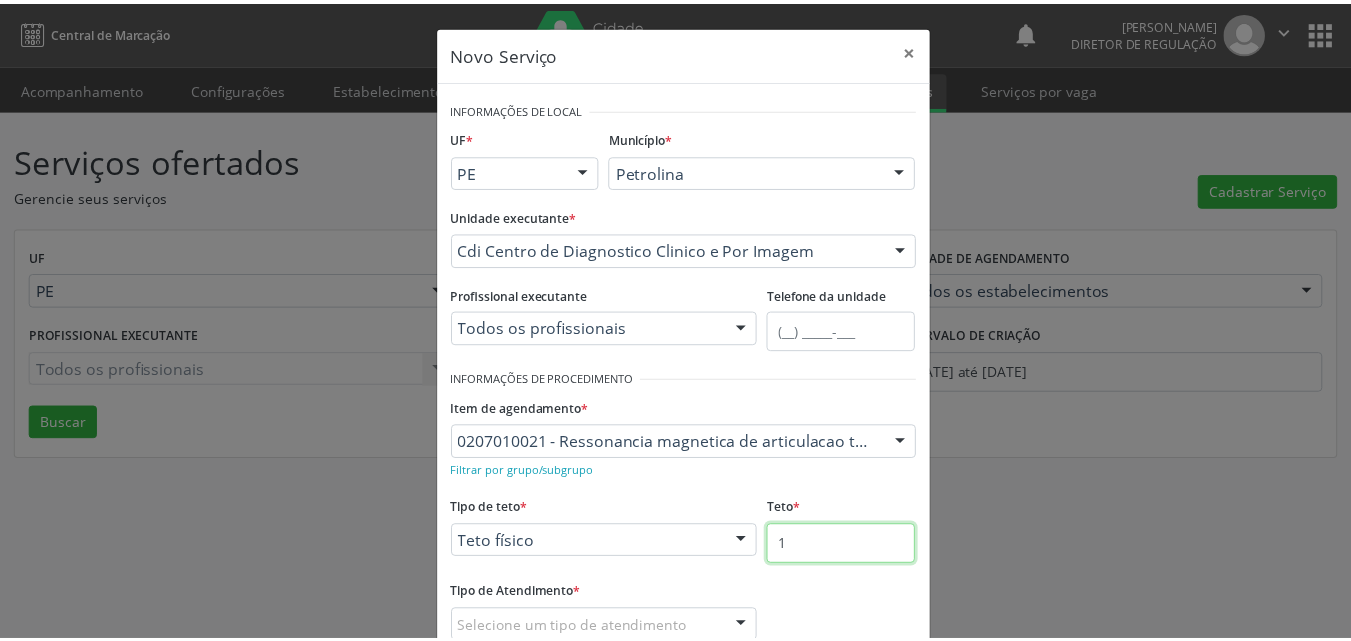 scroll, scrollTop: 132, scrollLeft: 0, axis: vertical 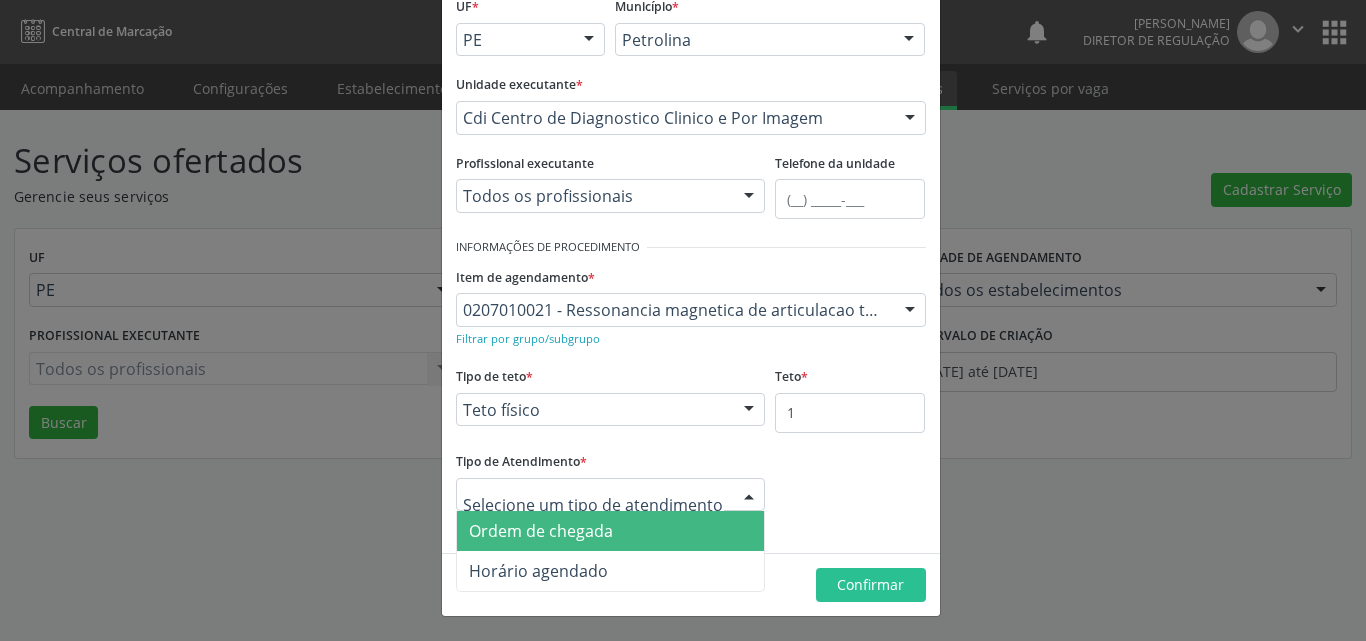 click on "Ordem de chegada" at bounding box center [611, 531] 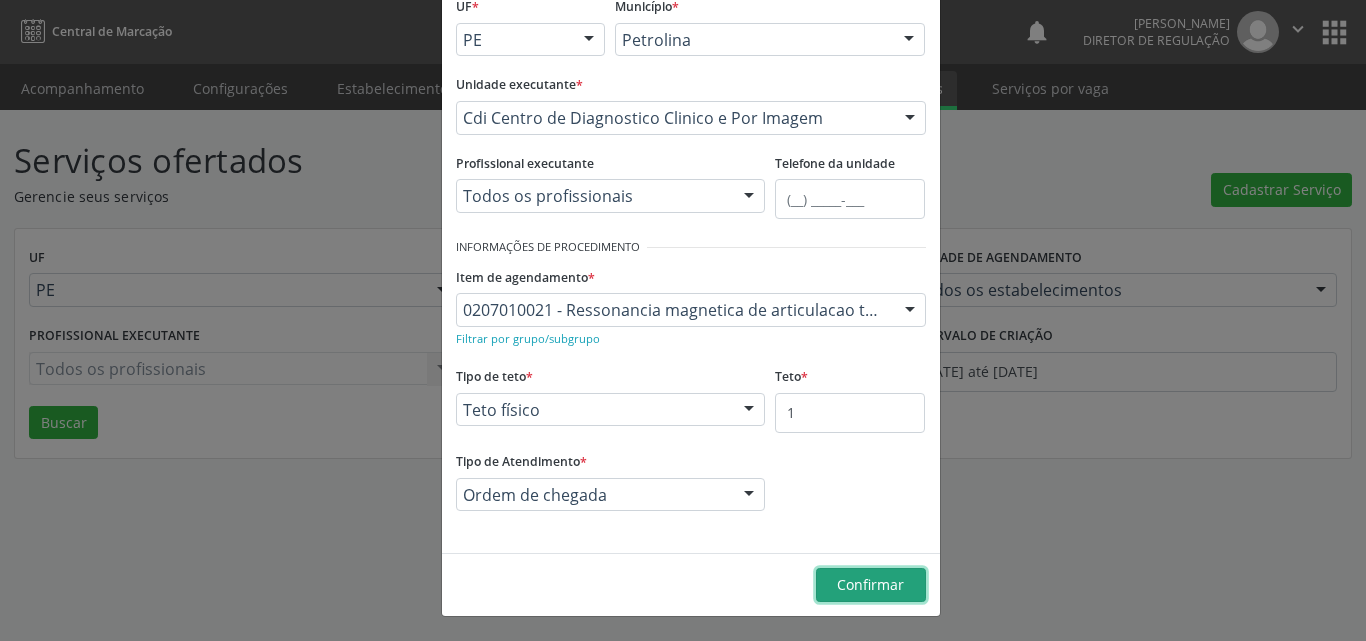 click on "Confirmar" at bounding box center [870, 584] 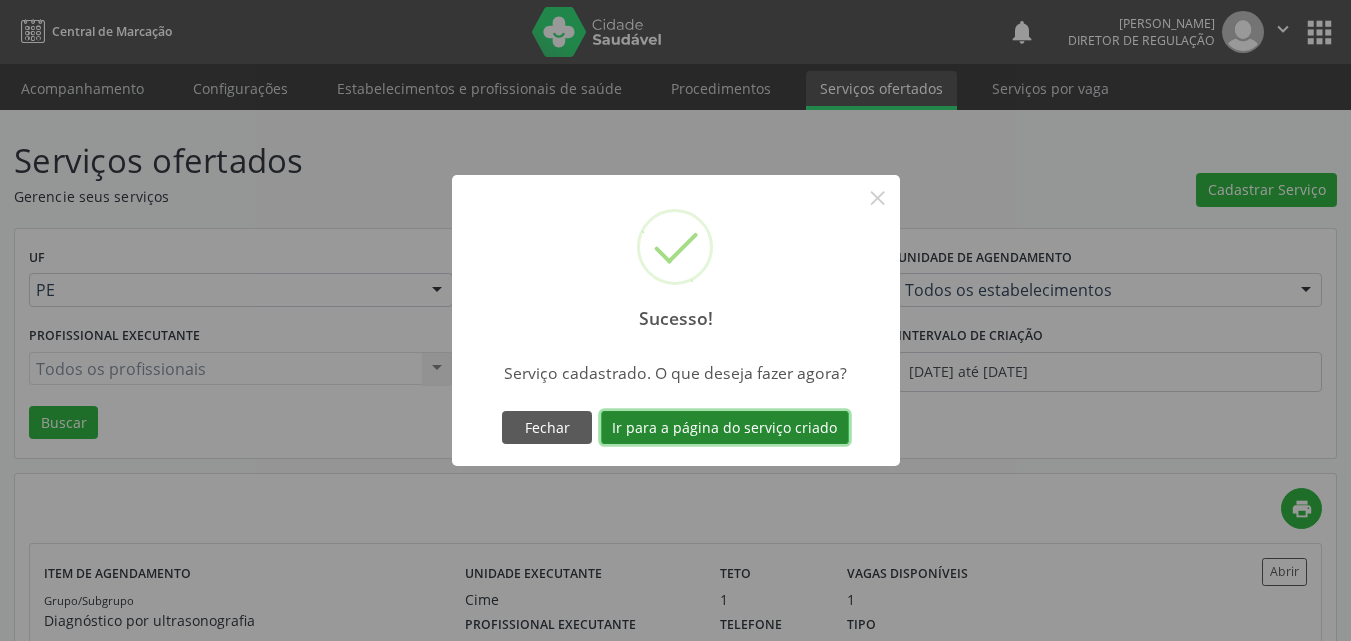 click on "Ir para a página do serviço criado" at bounding box center (725, 428) 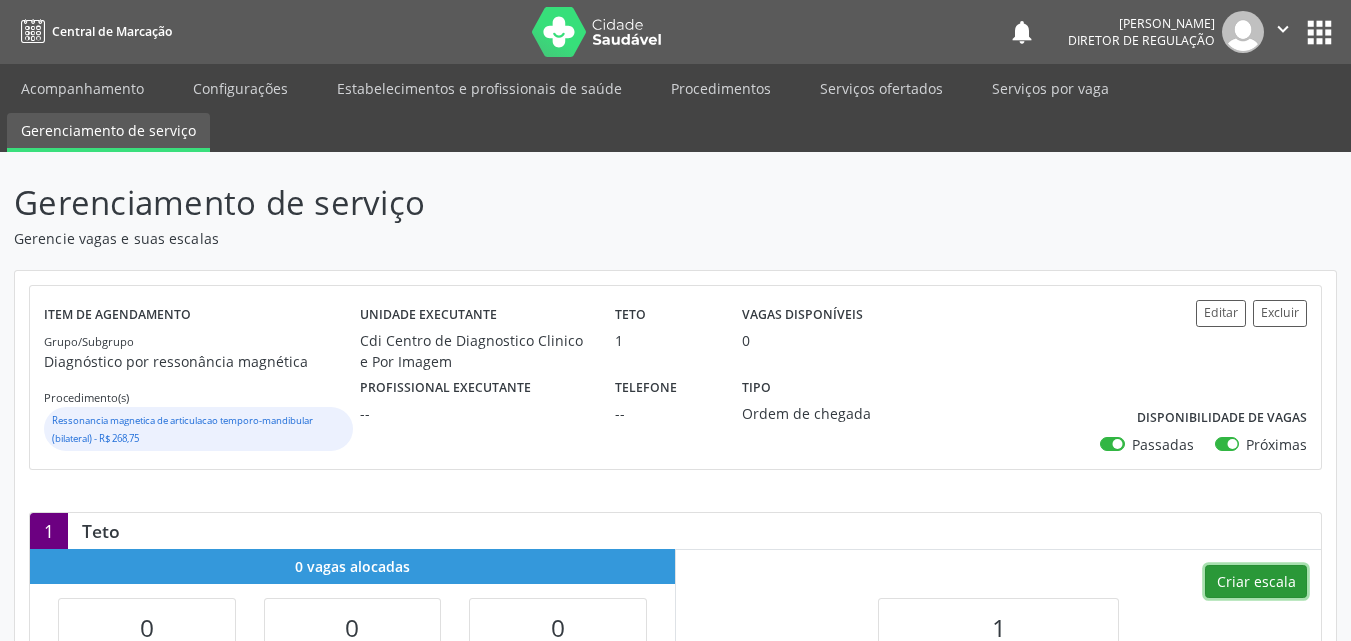 click on "Criar escala" at bounding box center [1256, 582] 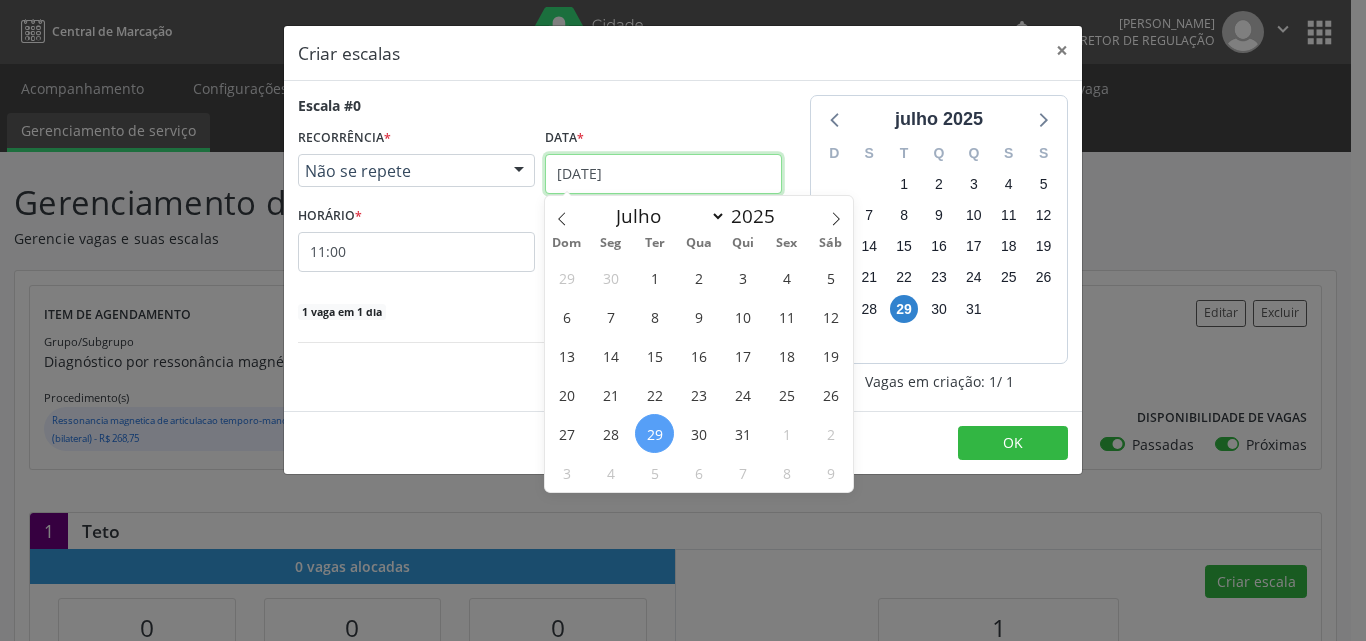 click on "[DATE]" at bounding box center (663, 174) 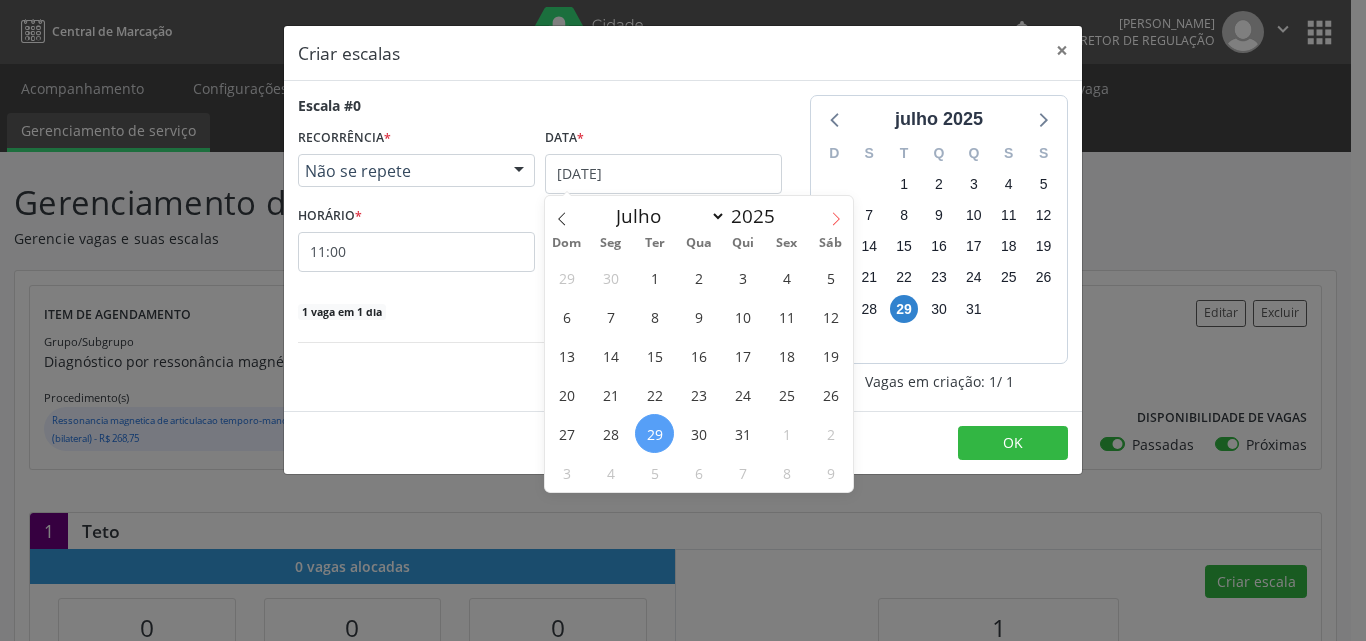 click 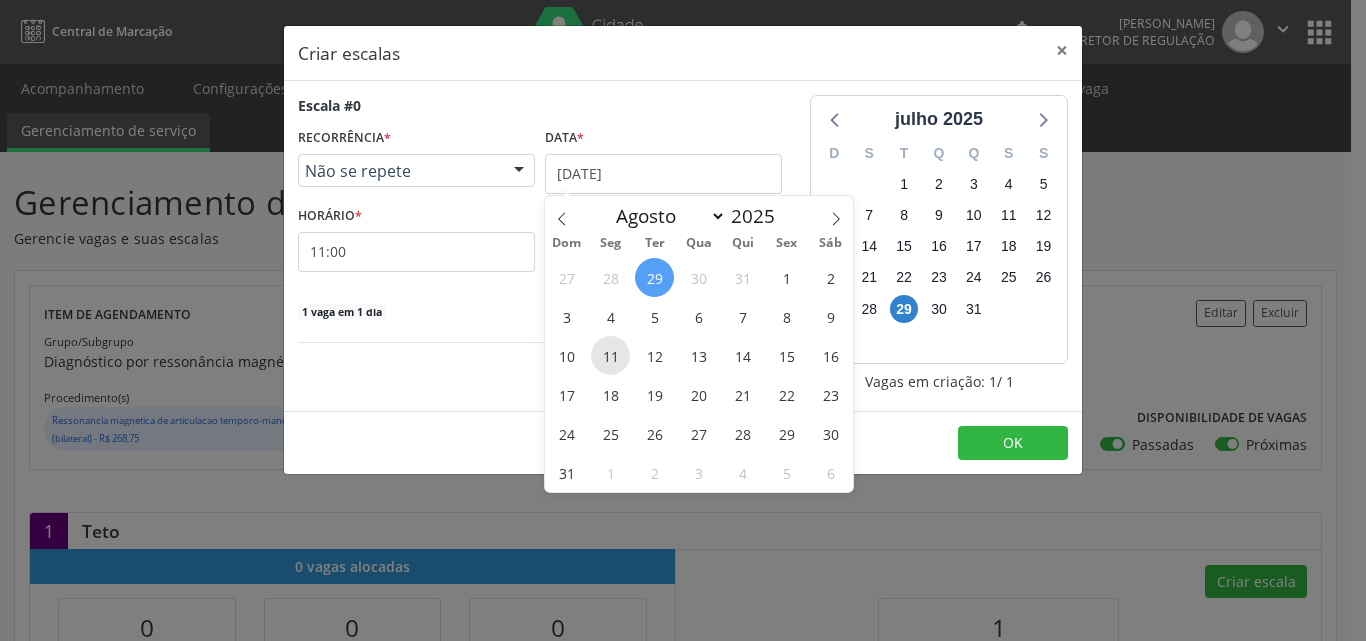 click on "11" at bounding box center [610, 355] 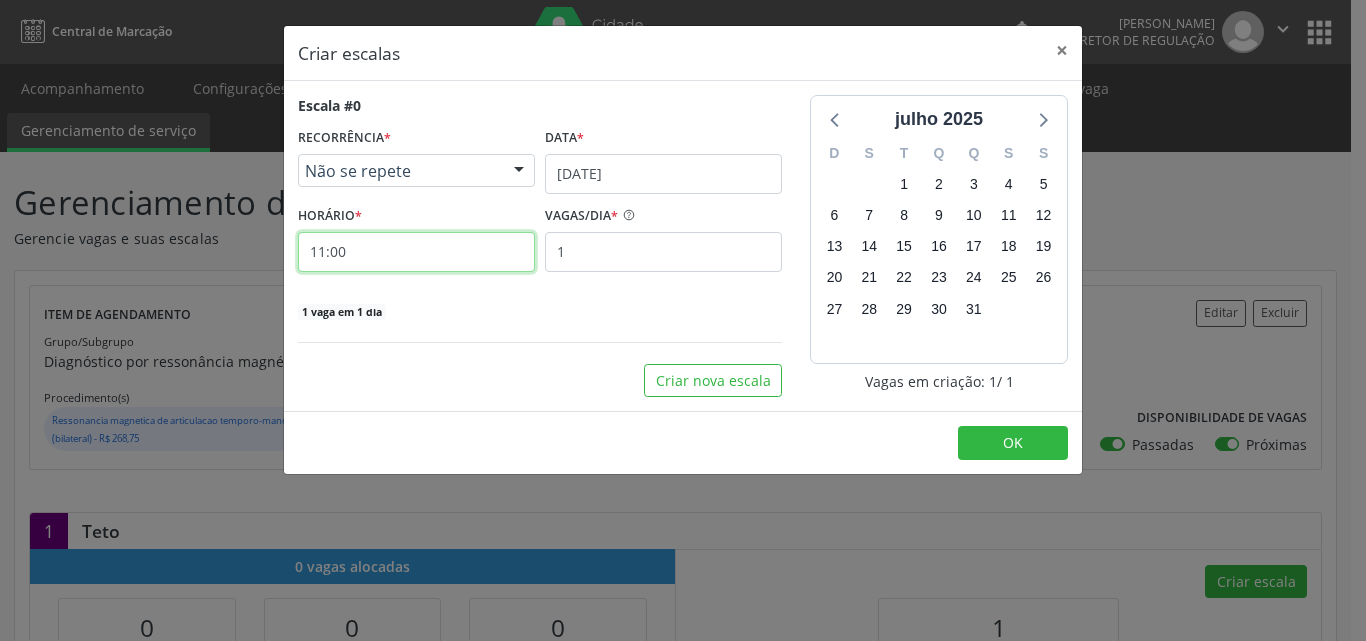 click on "11:00" at bounding box center (416, 252) 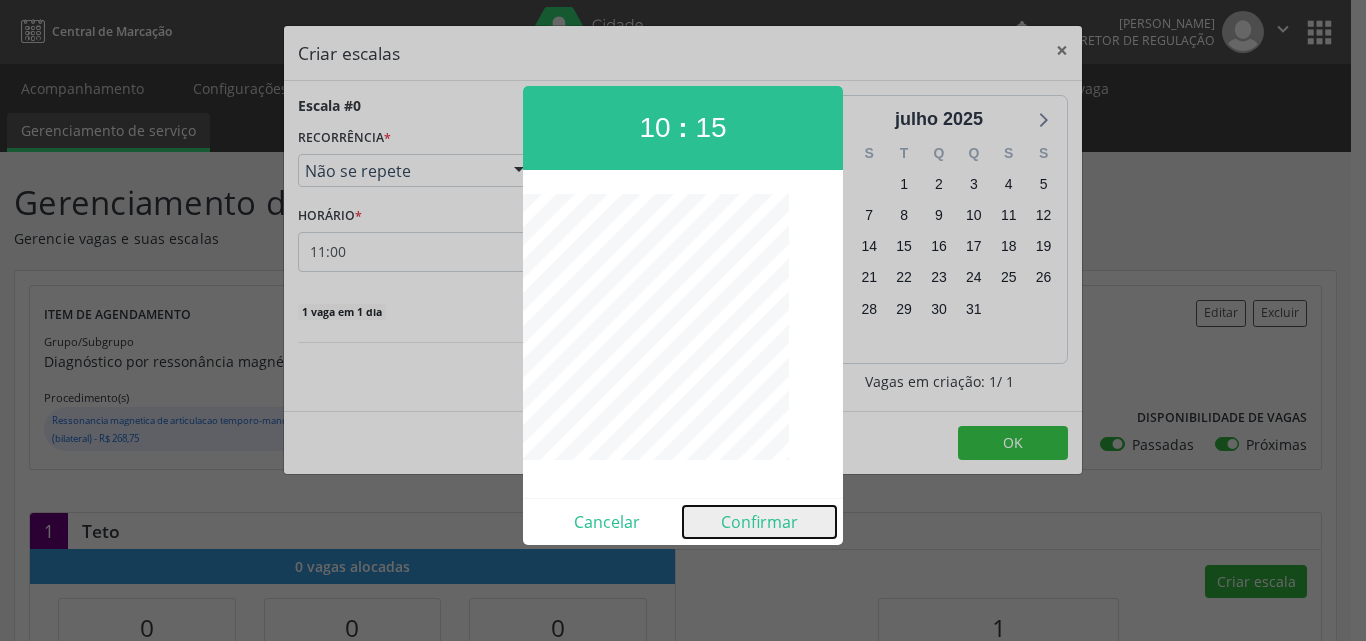 drag, startPoint x: 776, startPoint y: 522, endPoint x: 789, endPoint y: 517, distance: 13.928389 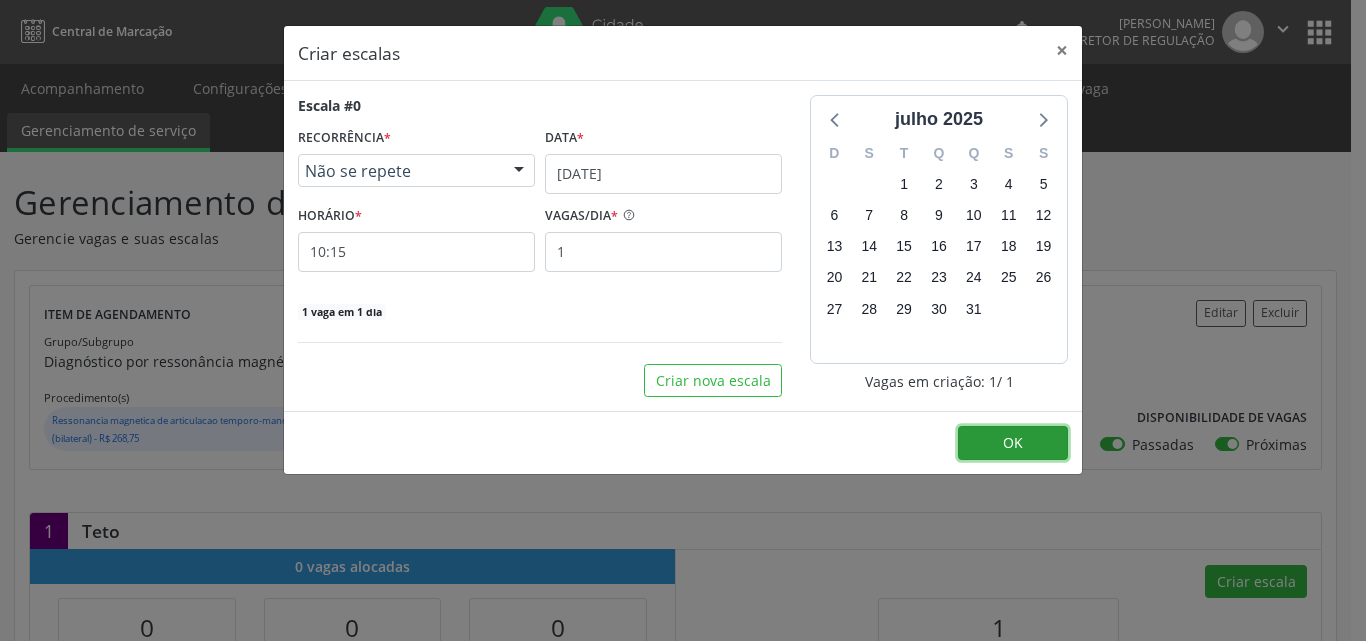 click on "OK" at bounding box center [1013, 443] 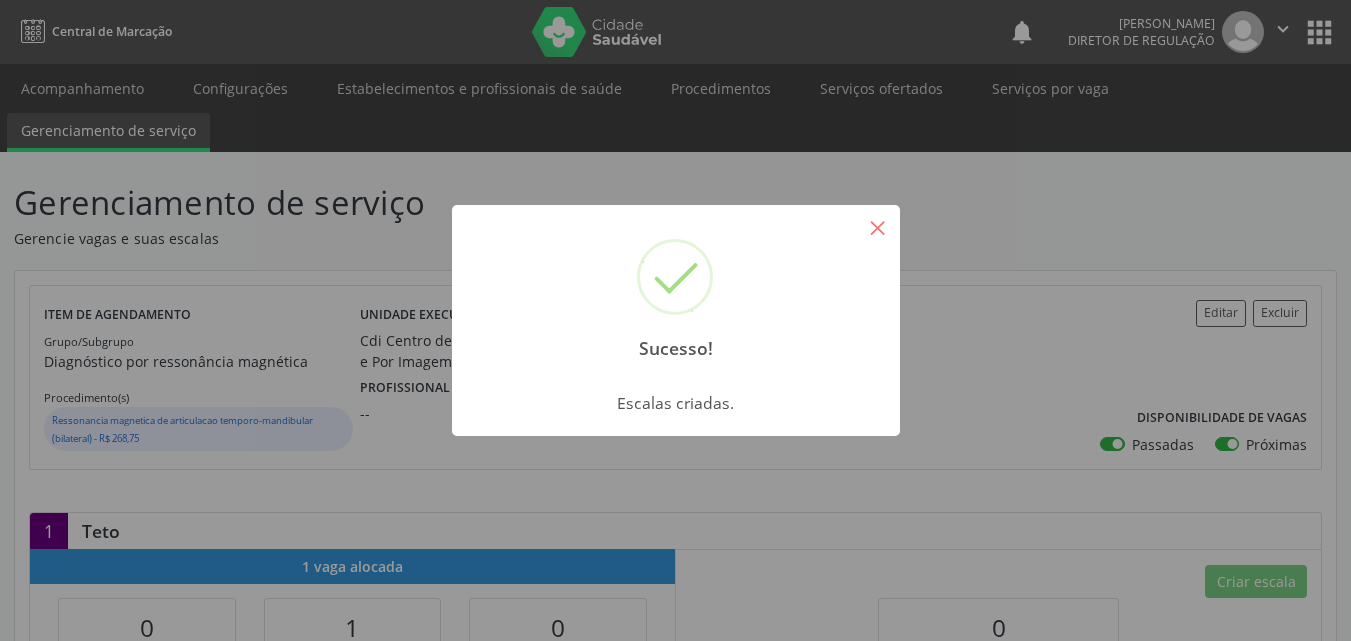 click on "×" at bounding box center (878, 227) 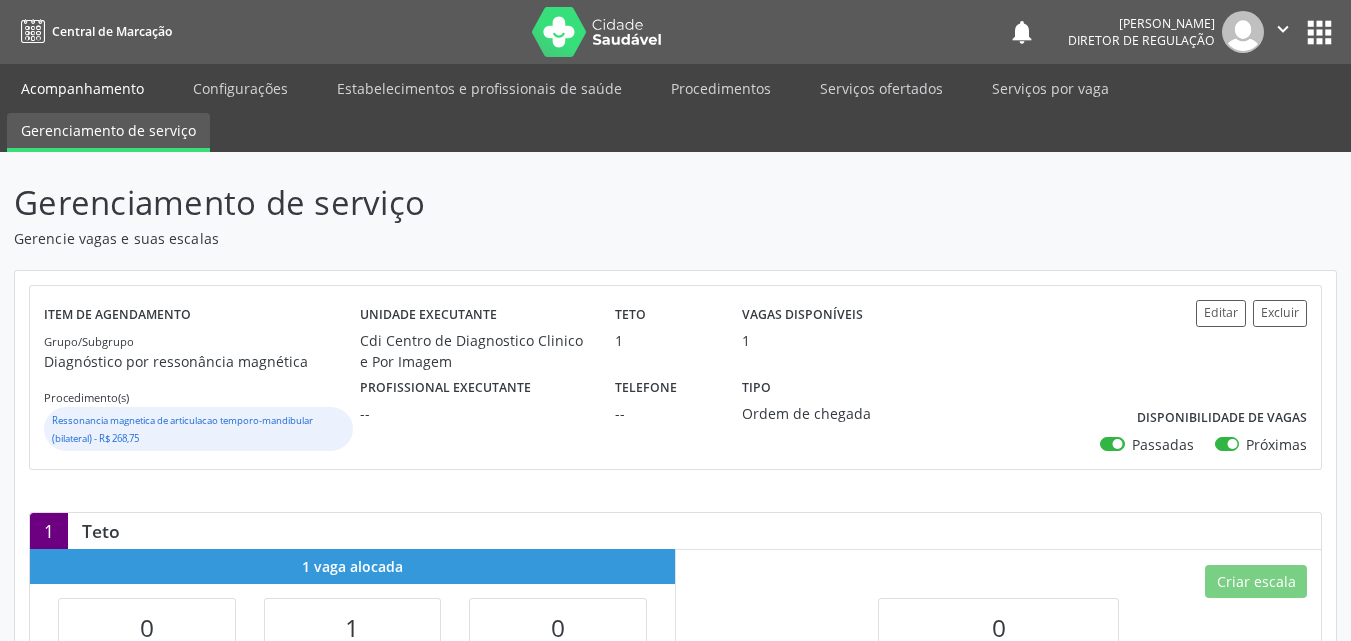 click on "Acompanhamento" at bounding box center (82, 88) 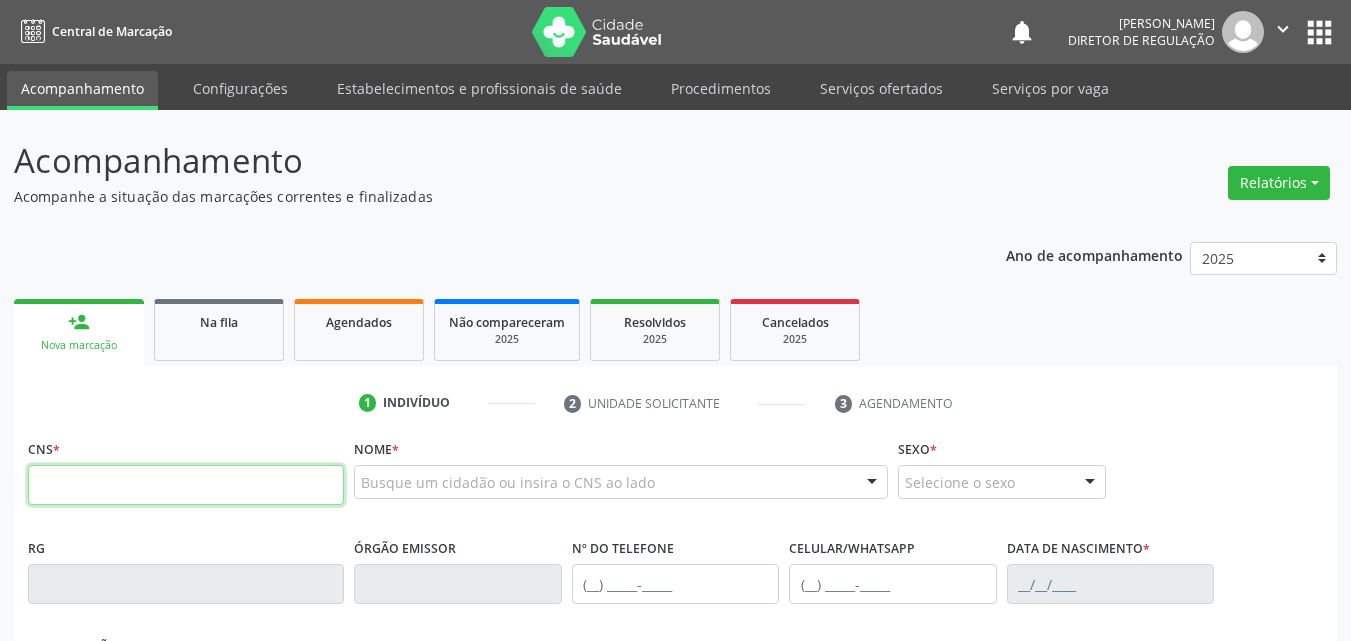 click at bounding box center (186, 485) 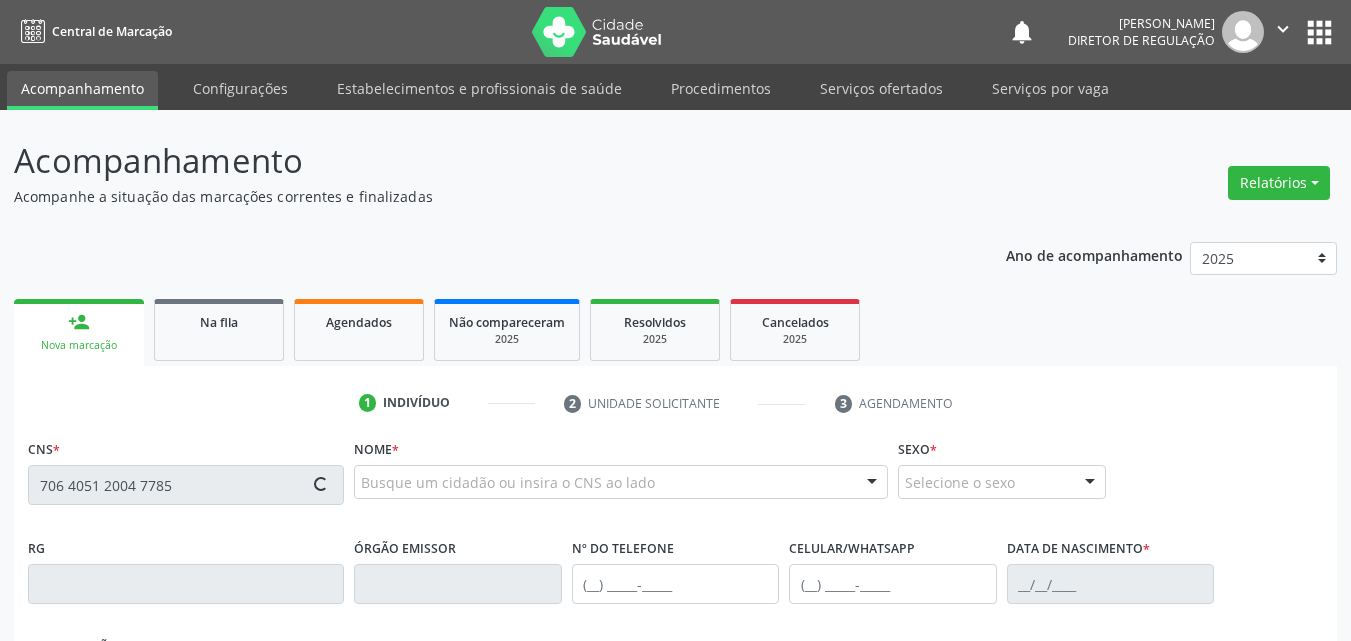 type on "706 4051 2004 7785" 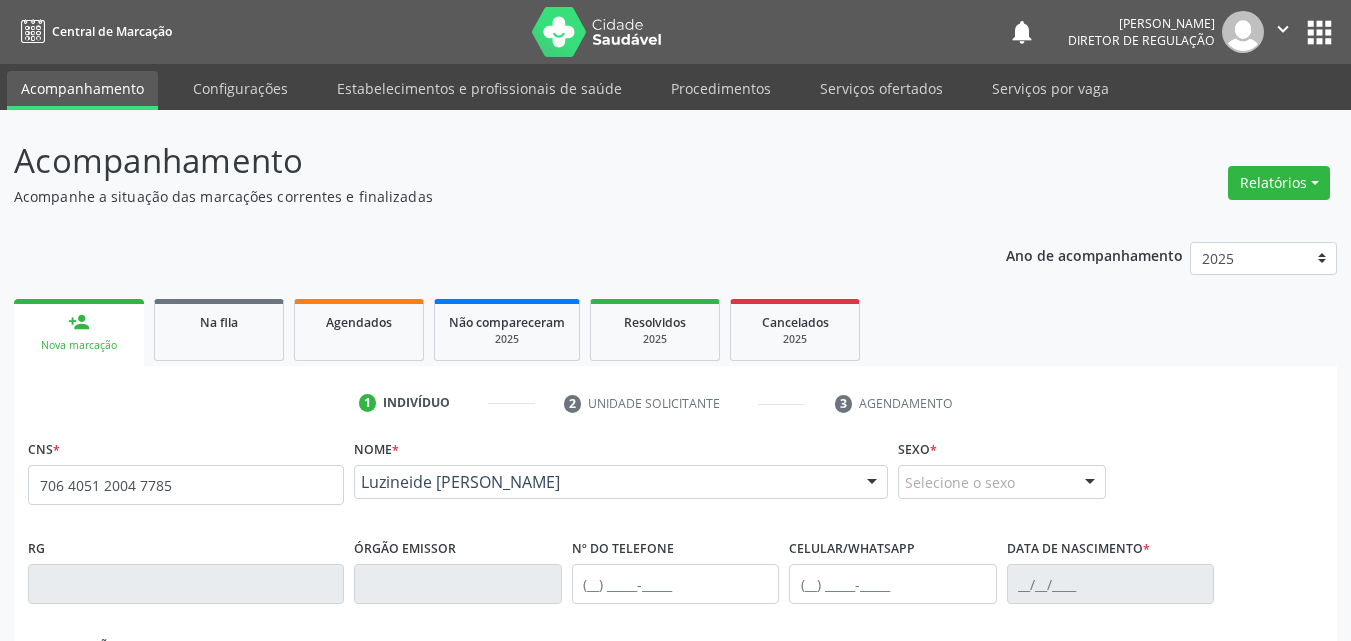 scroll, scrollTop: 429, scrollLeft: 0, axis: vertical 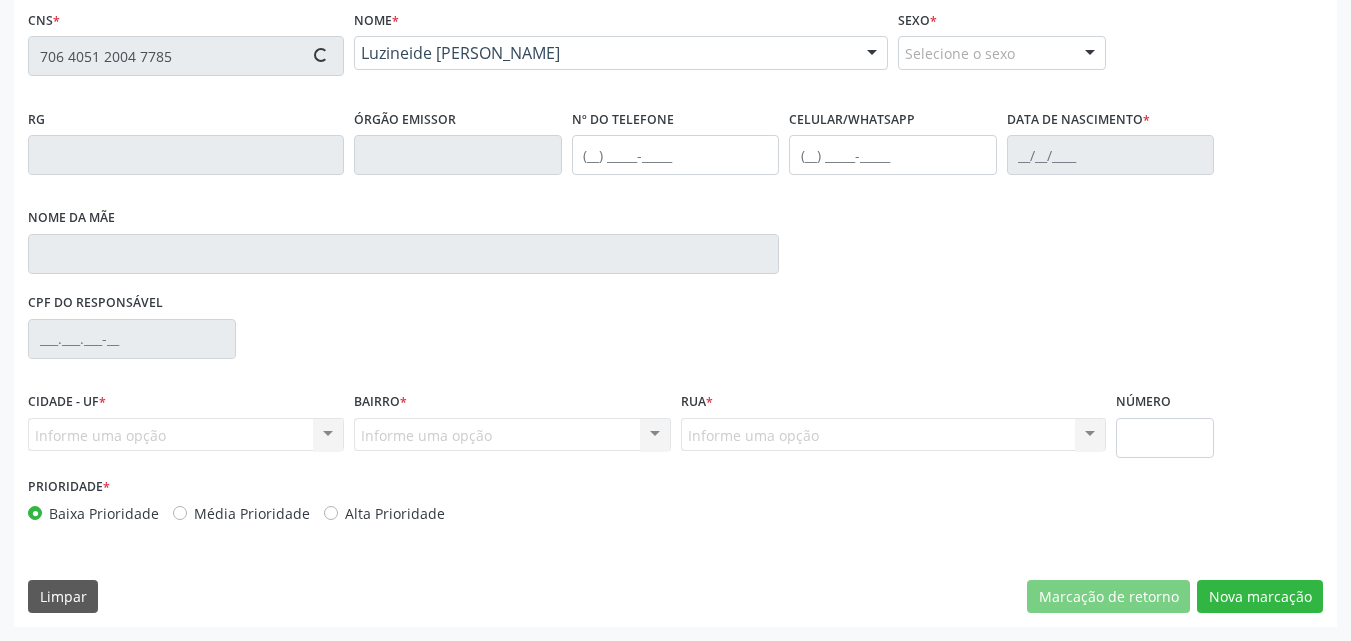 type on "[PHONE_NUMBER]" 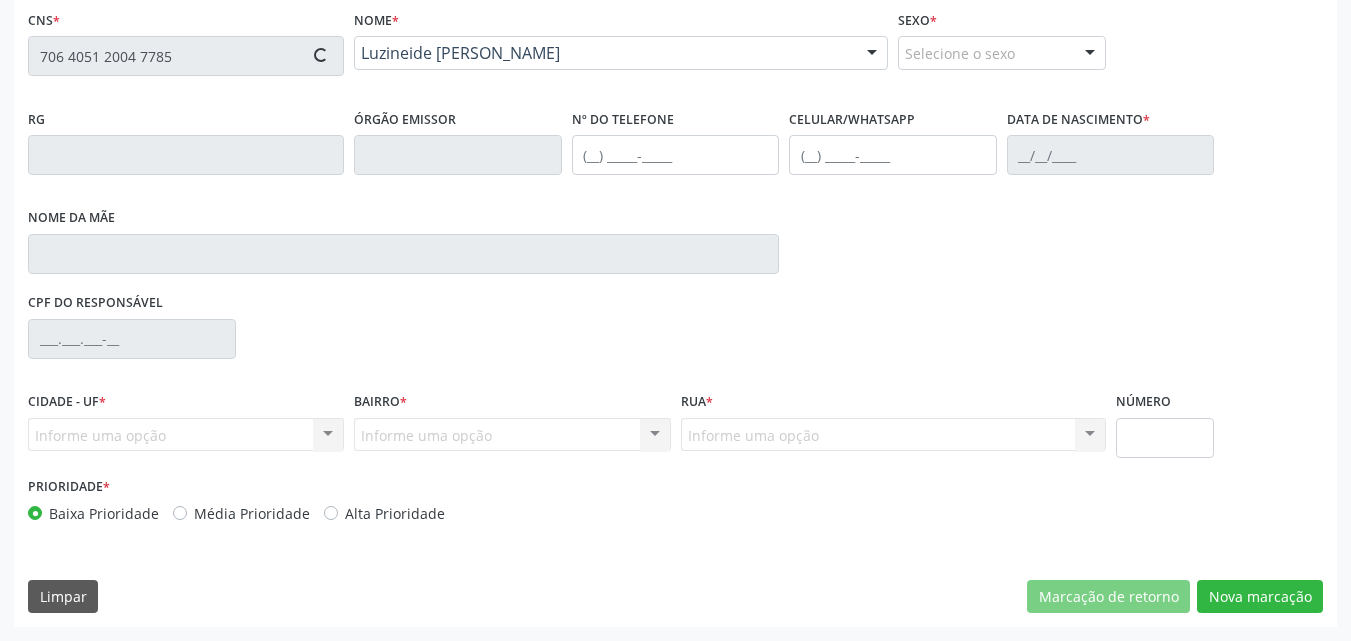 type on "[PHONE_NUMBER]" 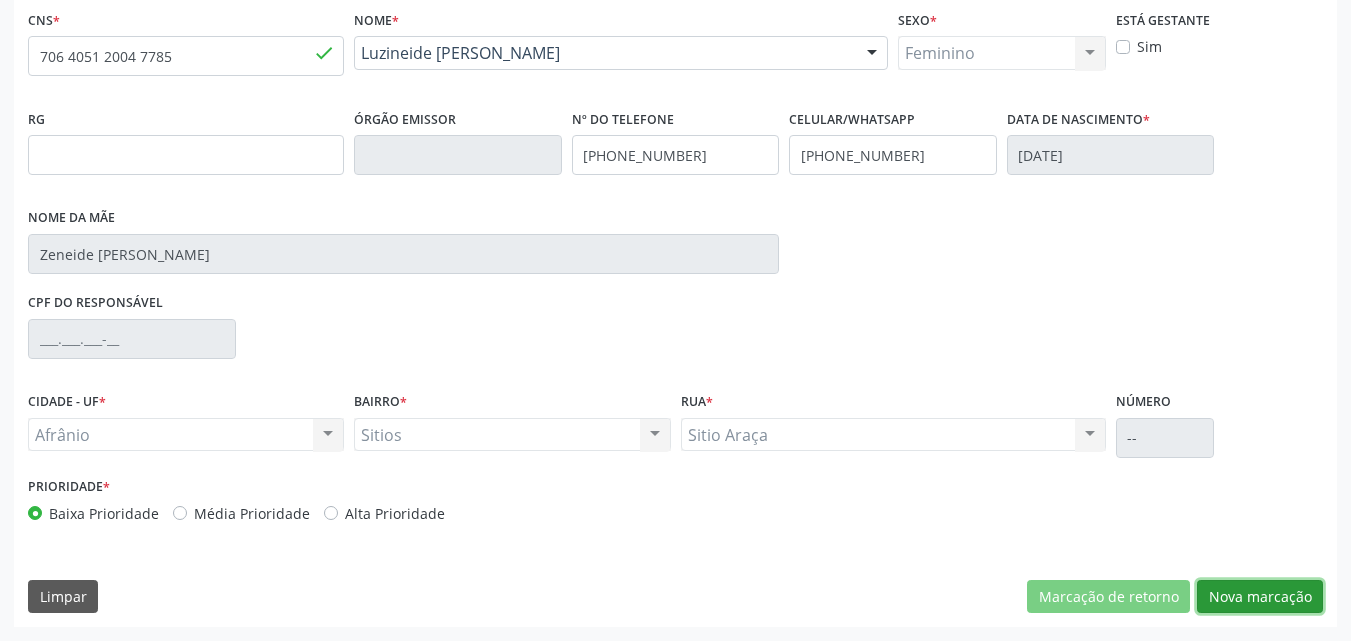 click on "Nova marcação" at bounding box center (1260, 597) 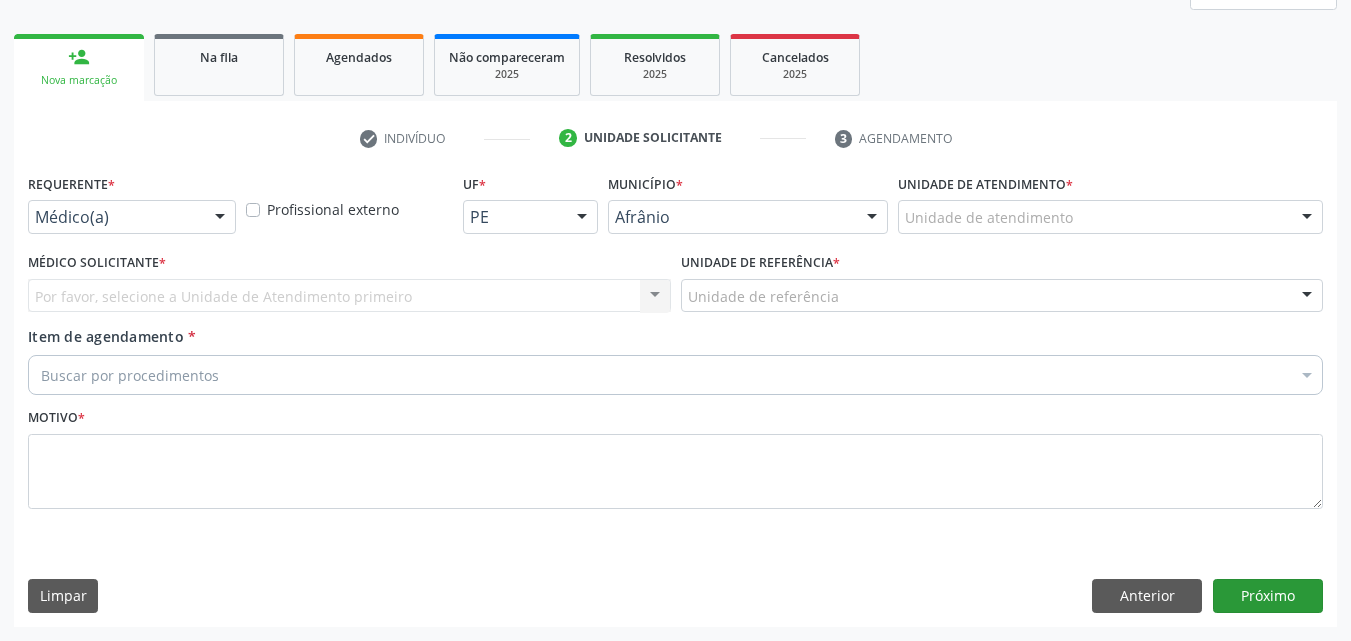 scroll, scrollTop: 265, scrollLeft: 0, axis: vertical 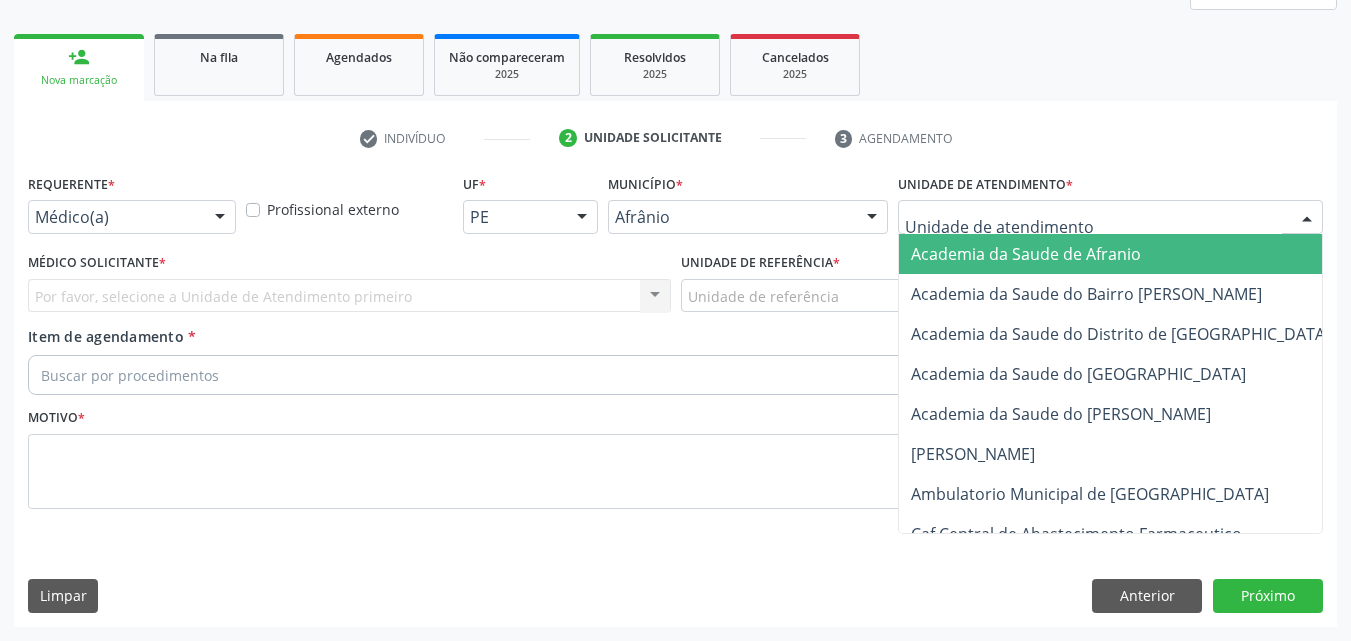 click at bounding box center (1110, 217) 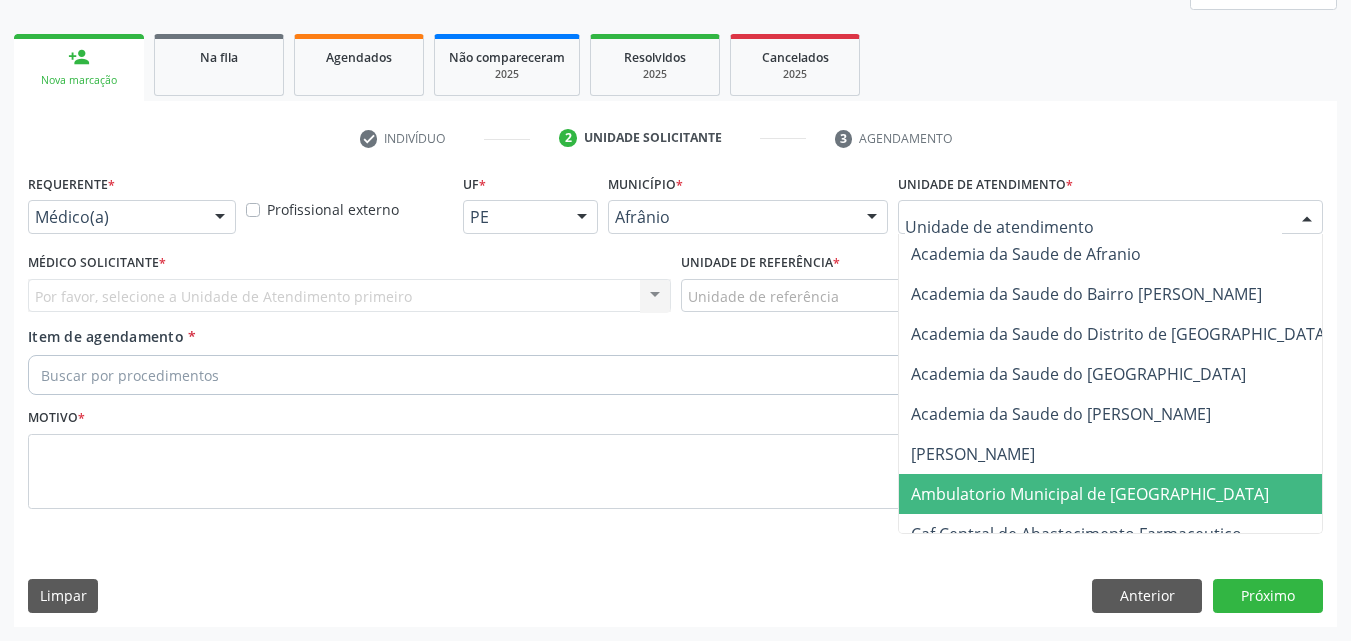 click on "Ambulatorio Municipal de [GEOGRAPHIC_DATA]" at bounding box center (1090, 494) 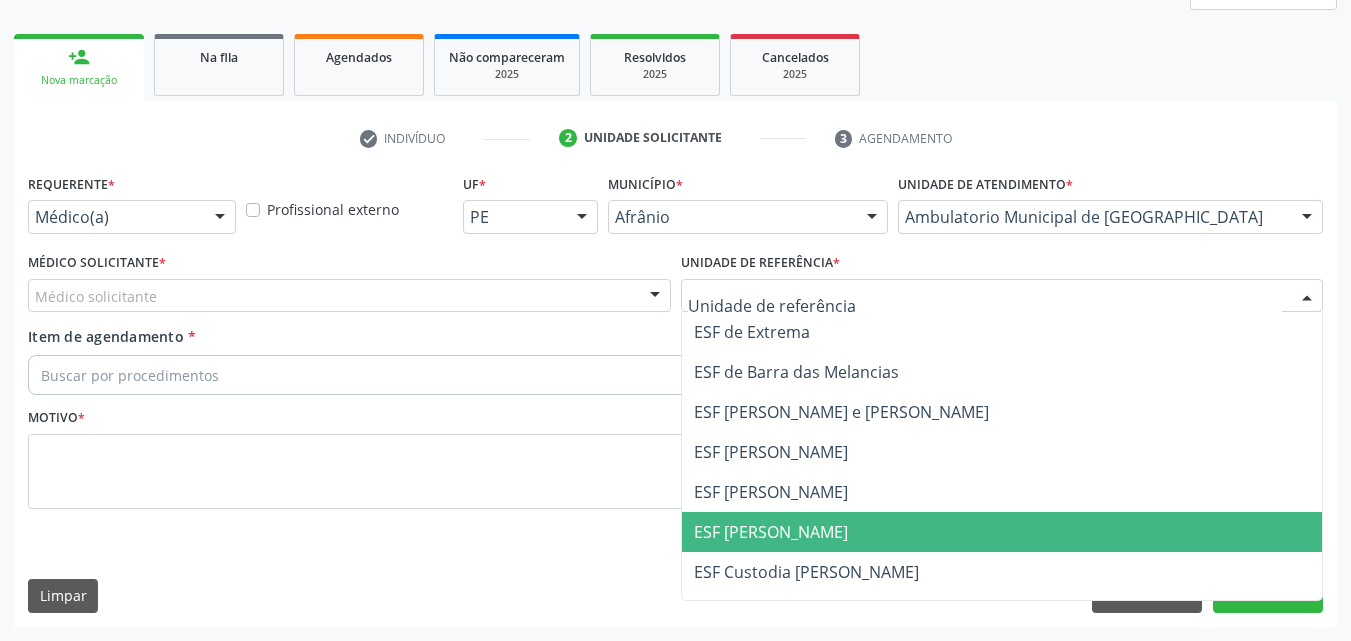 click on "ESF [PERSON_NAME]" at bounding box center (1002, 532) 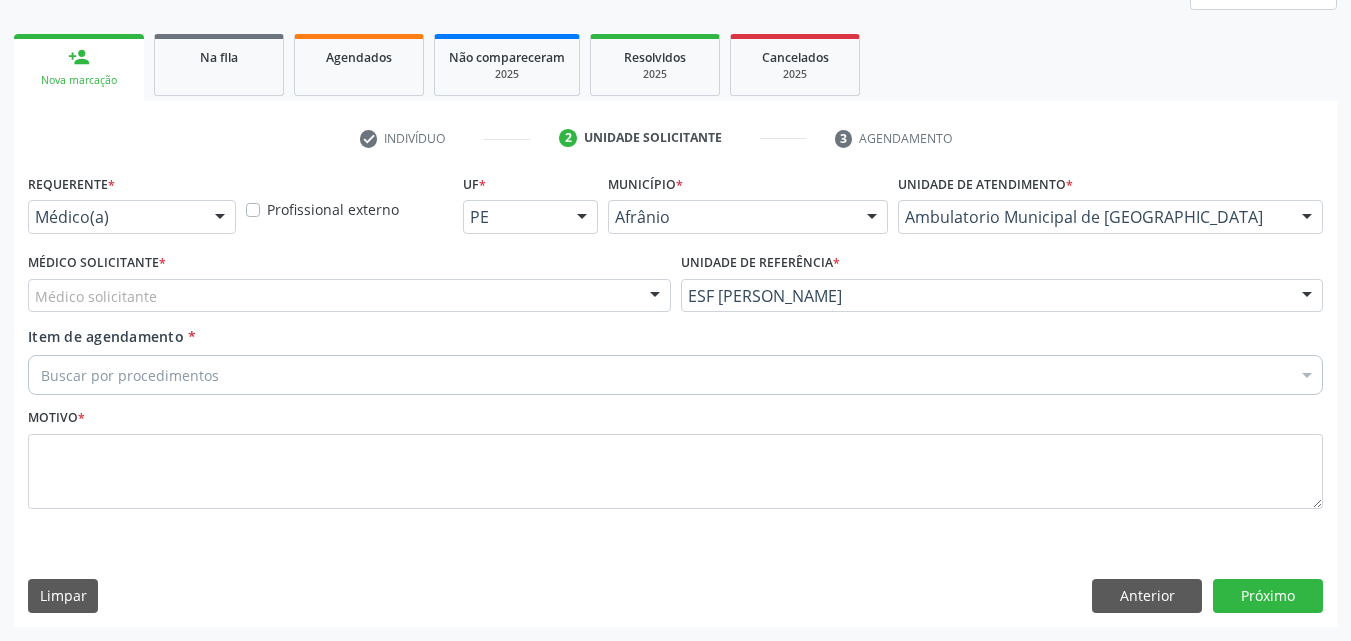 click on "Médico solicitante" at bounding box center (349, 296) 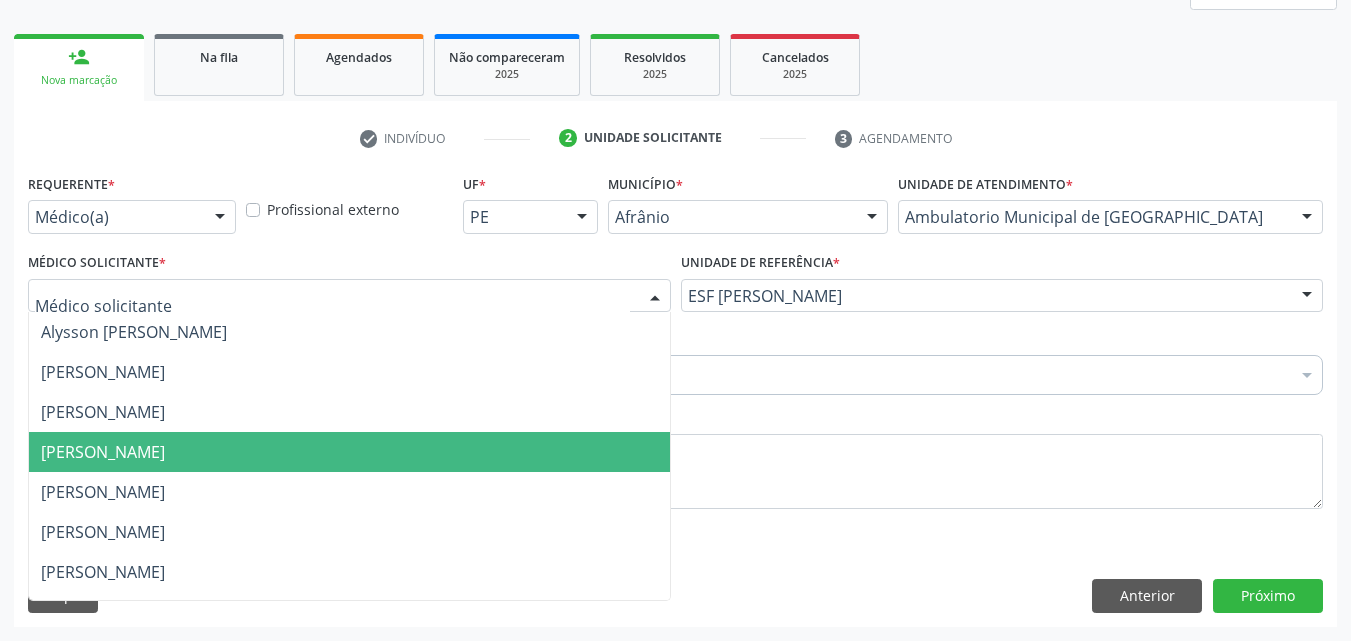 click on "[PERSON_NAME]" at bounding box center [103, 452] 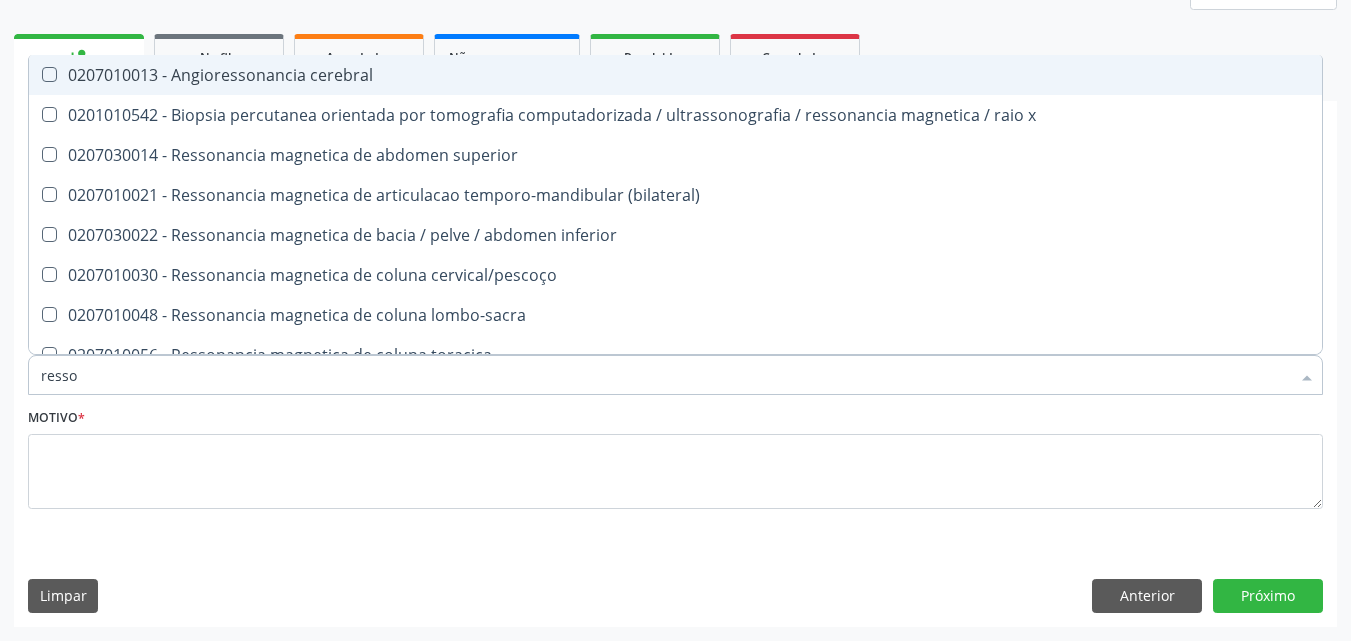 type on "resson" 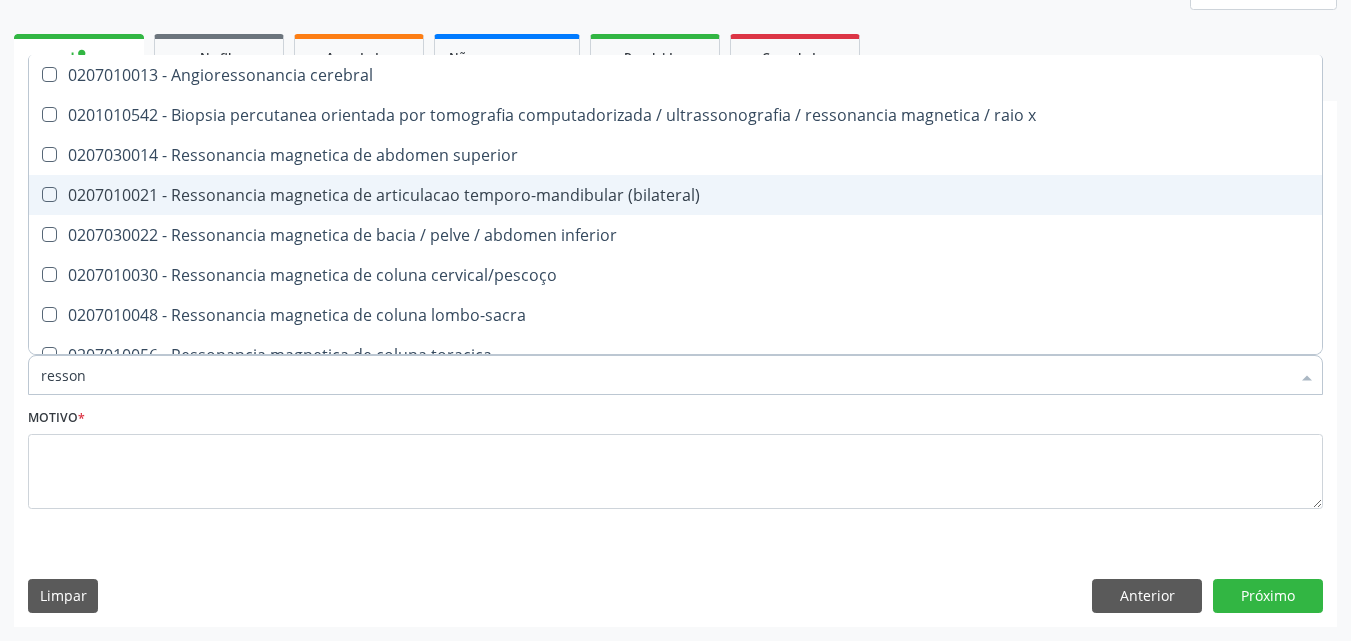 click on "0207010021 - Ressonancia magnetica de articulacao temporo-mandibular (bilateral)" at bounding box center (675, 195) 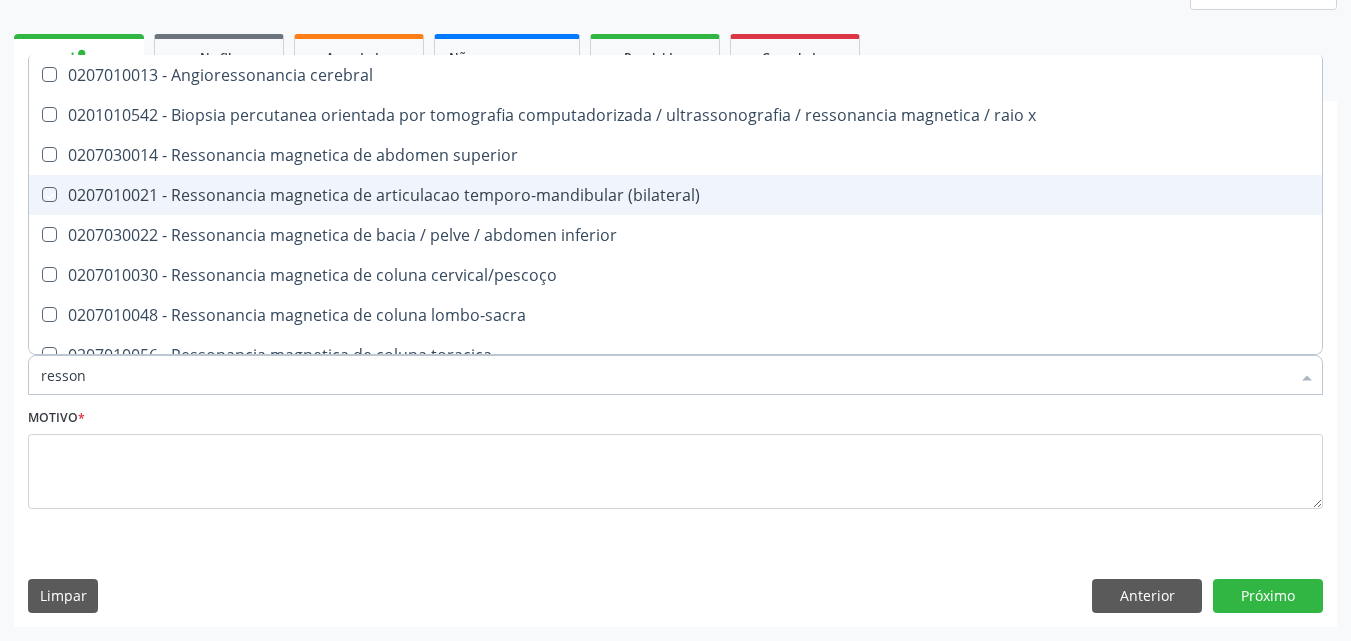 checkbox on "true" 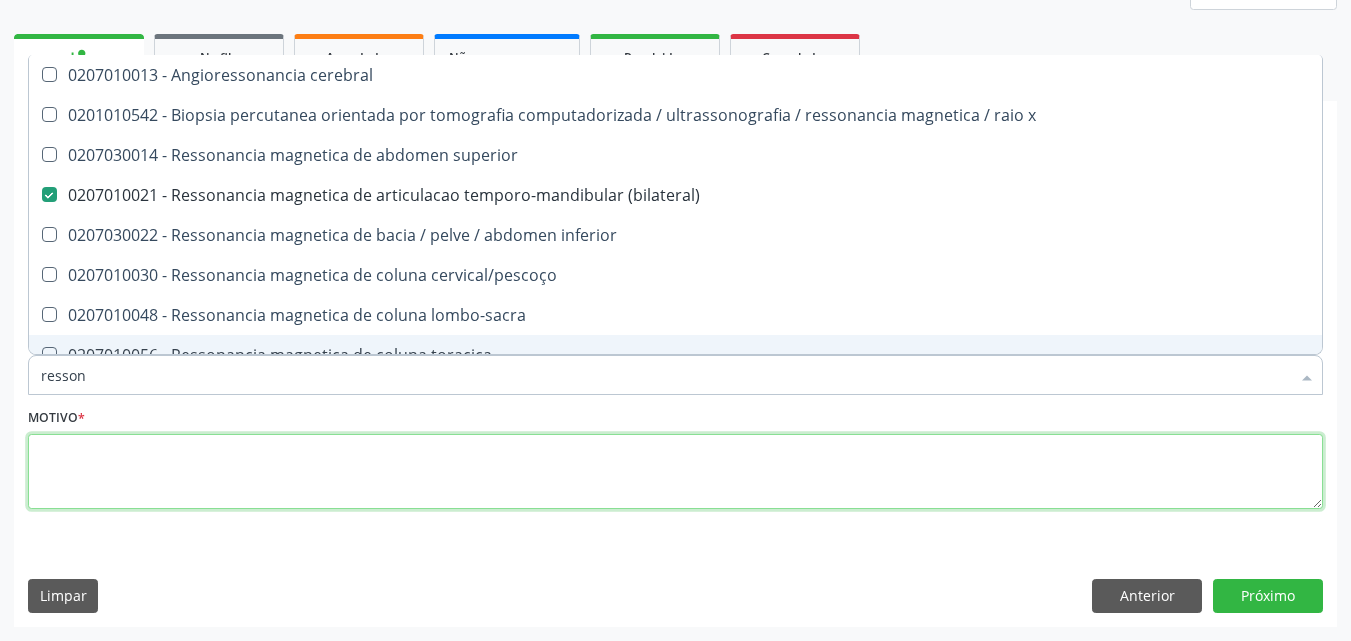 click at bounding box center (675, 472) 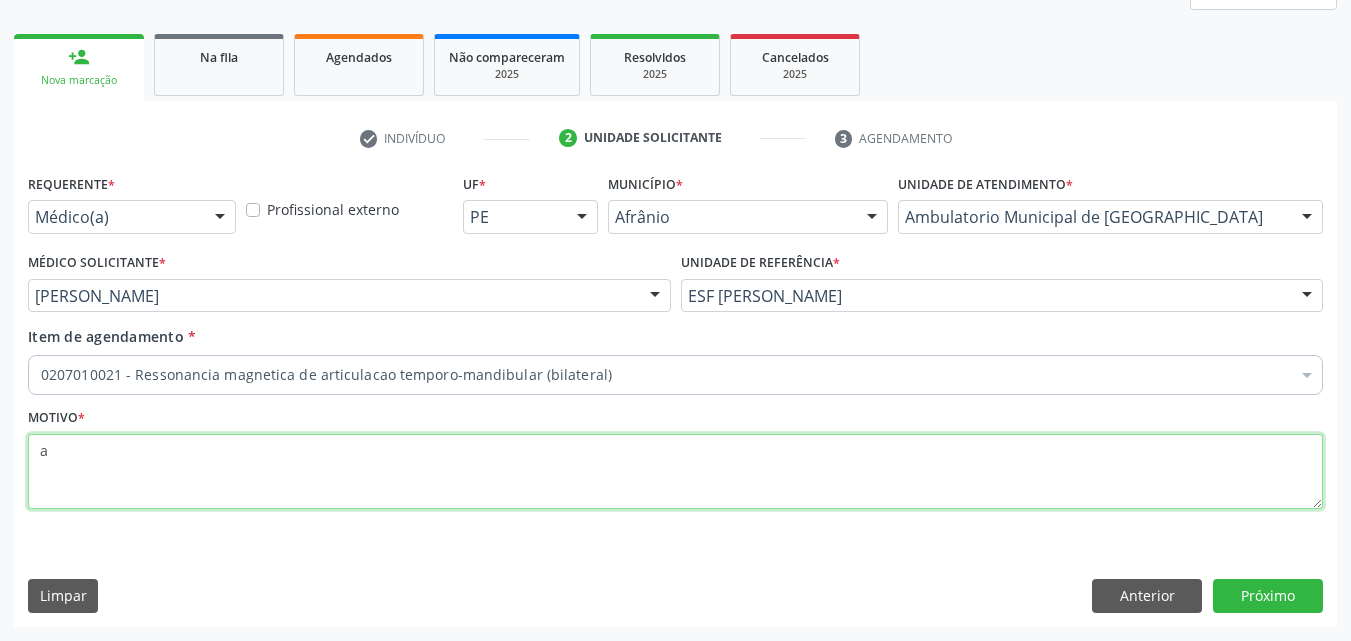 checkbox on "true" 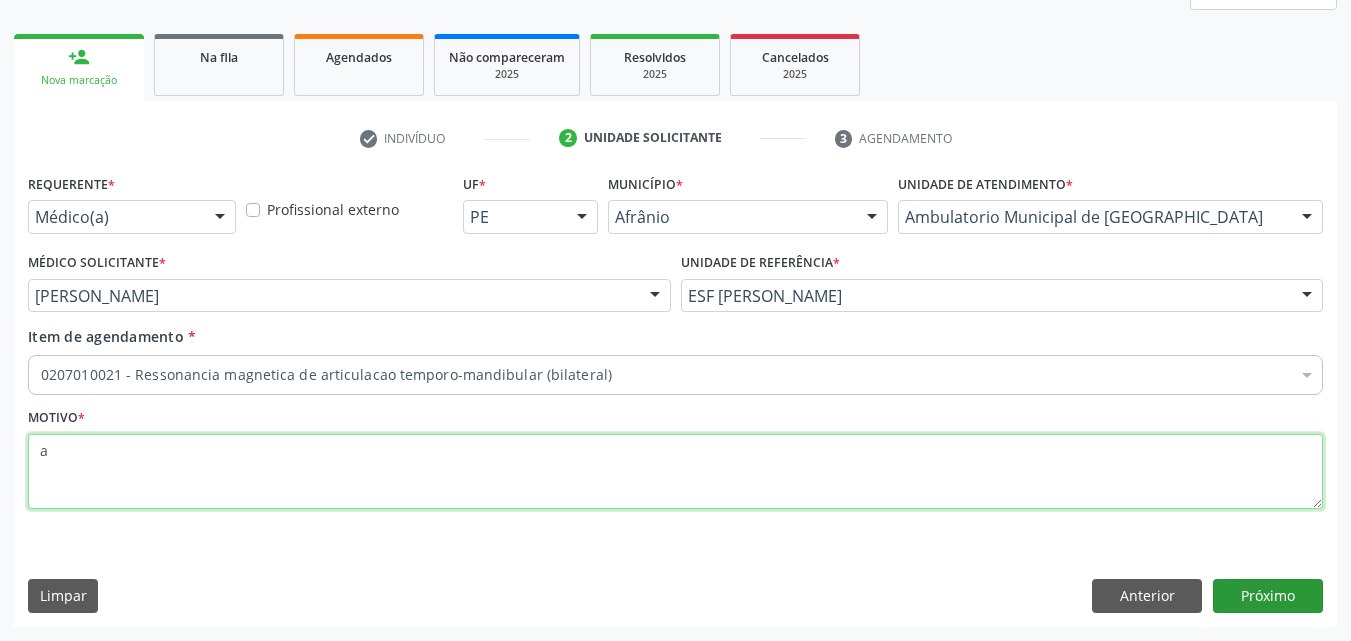 type on "a" 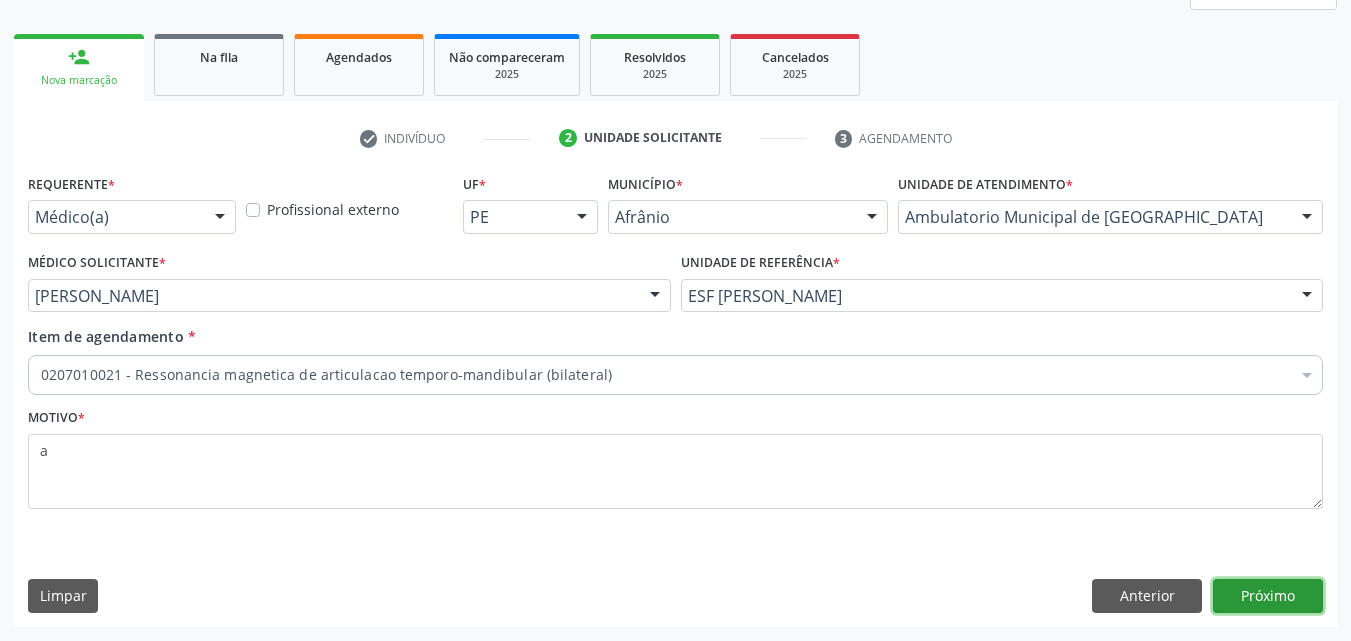 click on "Próximo" at bounding box center (1268, 596) 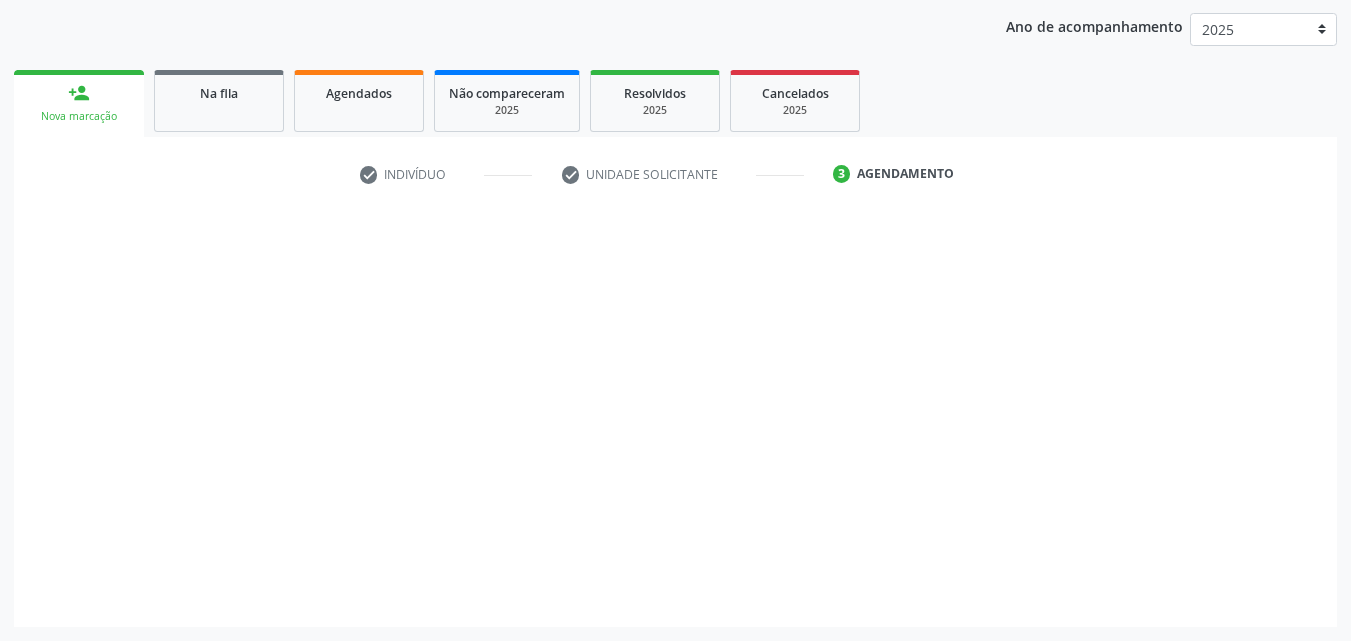 scroll, scrollTop: 229, scrollLeft: 0, axis: vertical 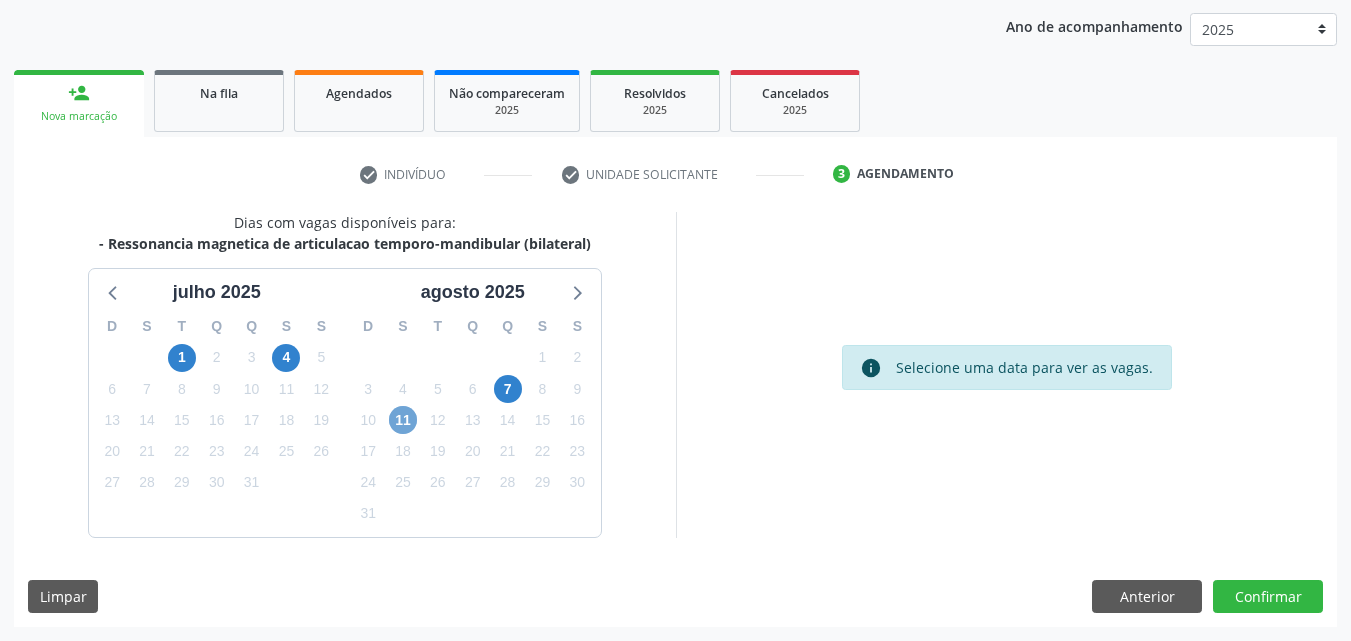 click on "11" at bounding box center [403, 420] 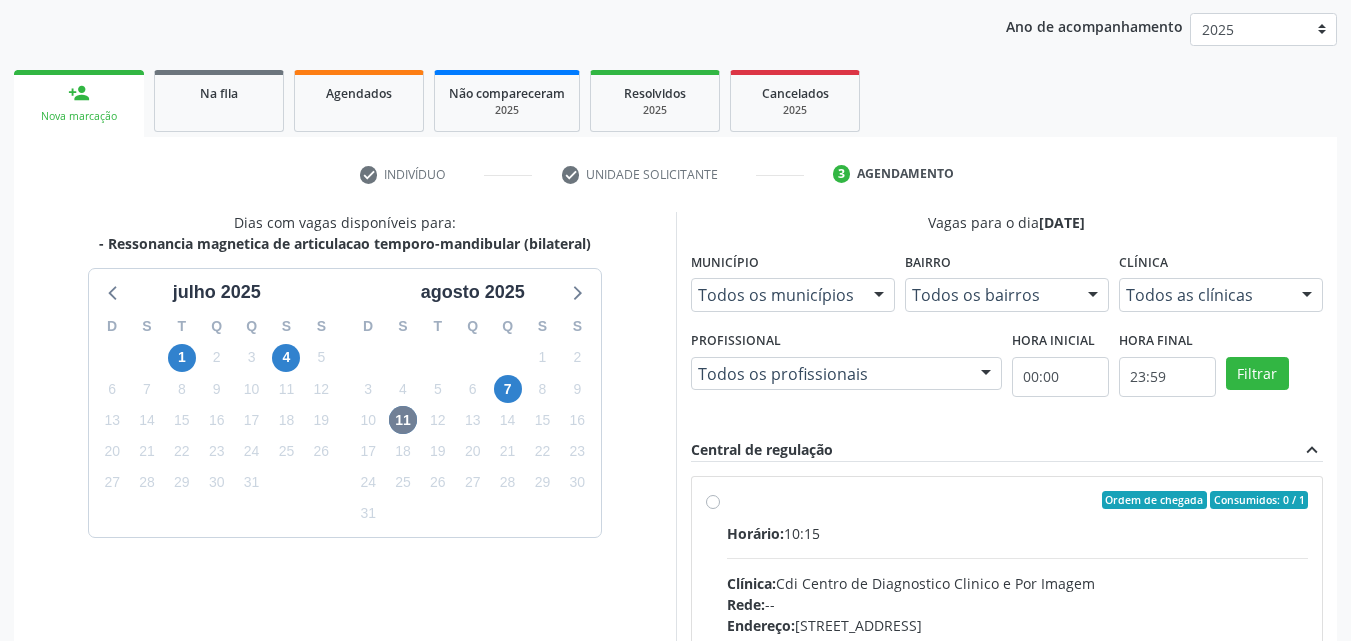 click on "Ordem de chegada
Consumidos: 0 / 1
Horário:   10:15
Clínica:  Cdi Centro de Diagnostico Clinico e Por Imagem
Rede:
--
Endereço:   [STREET_ADDRESS]
Telefone:   --
Profissional:
--
Informações adicionais sobre o atendimento
Idade de atendimento:
Sem restrição
Gênero(s) atendido(s):
Sem restrição
Informações adicionais:
--" at bounding box center (1007, 644) 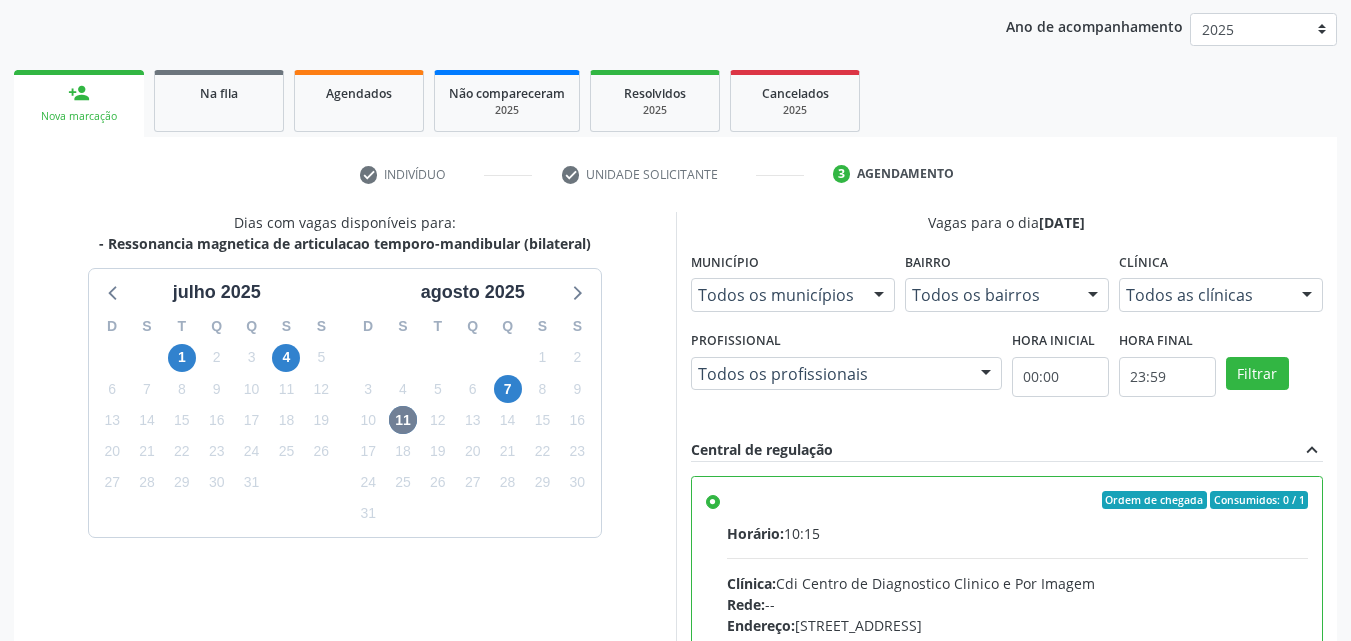 scroll, scrollTop: 329, scrollLeft: 0, axis: vertical 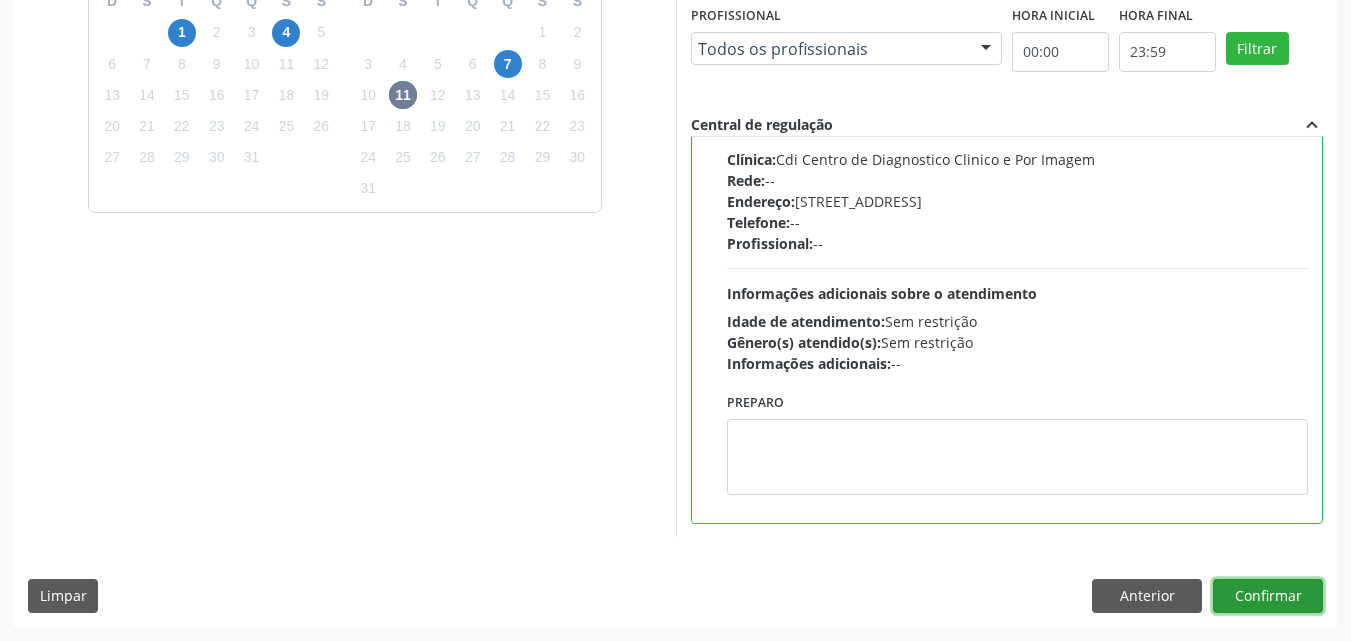 click on "Confirmar" at bounding box center [1268, 596] 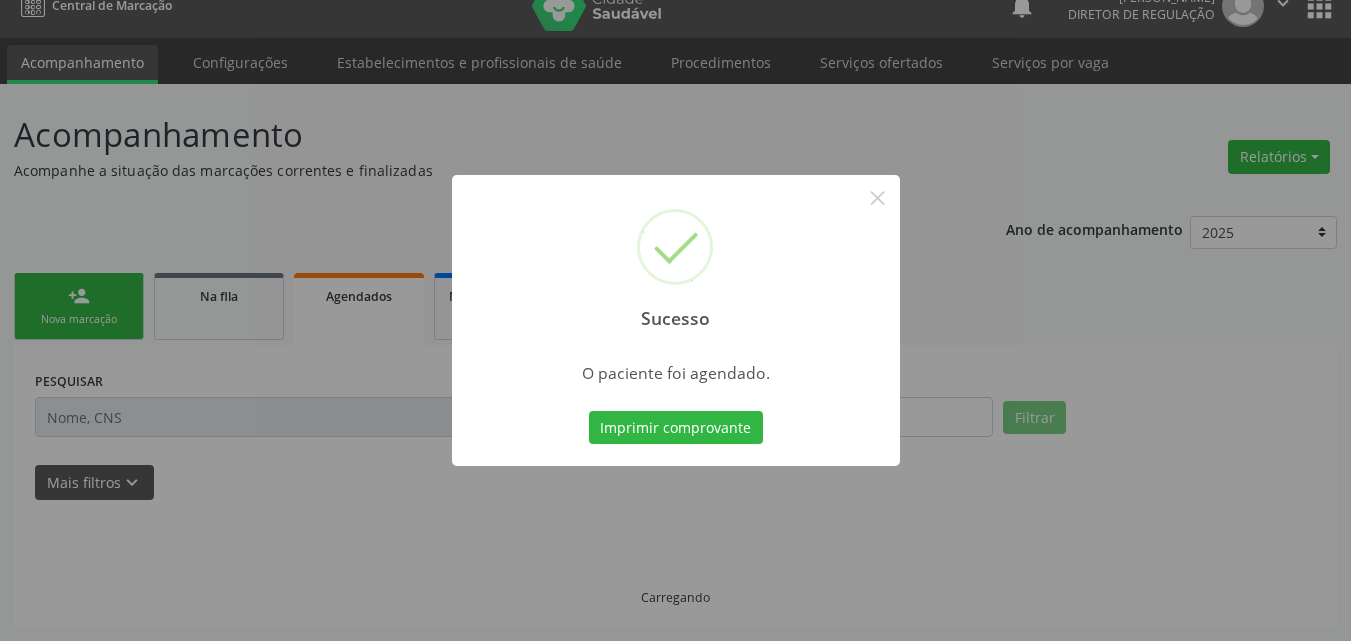 scroll, scrollTop: 26, scrollLeft: 0, axis: vertical 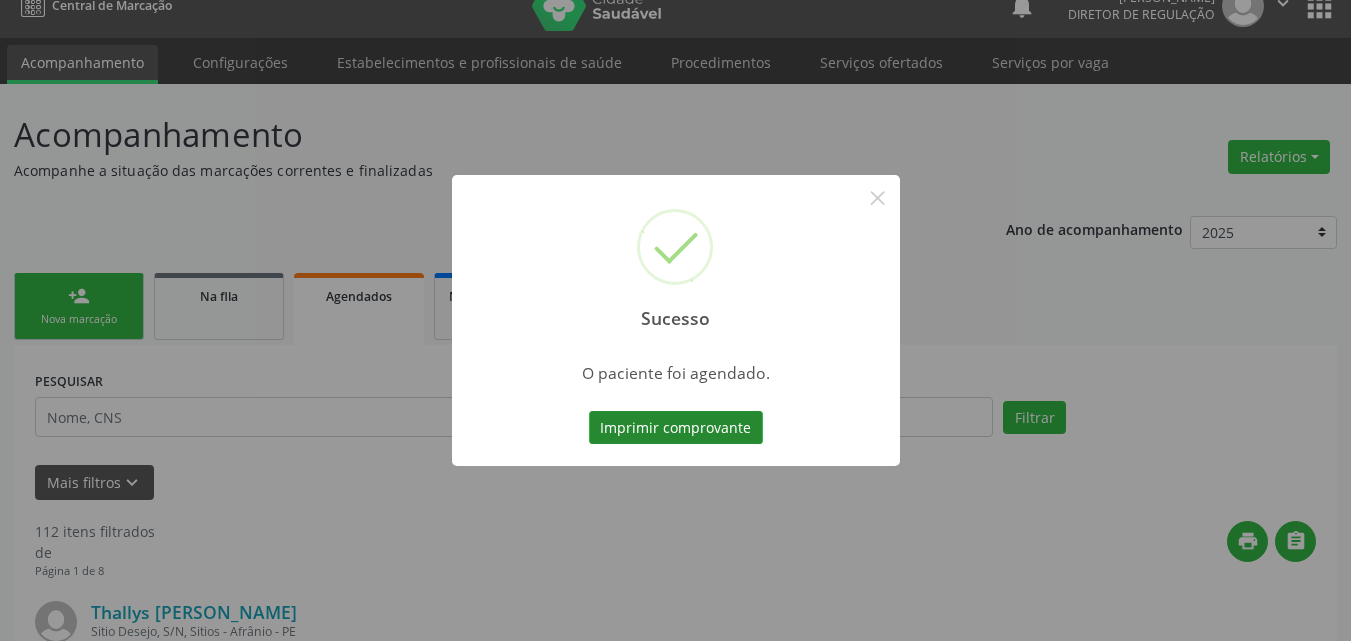 click on "Imprimir comprovante" at bounding box center [676, 428] 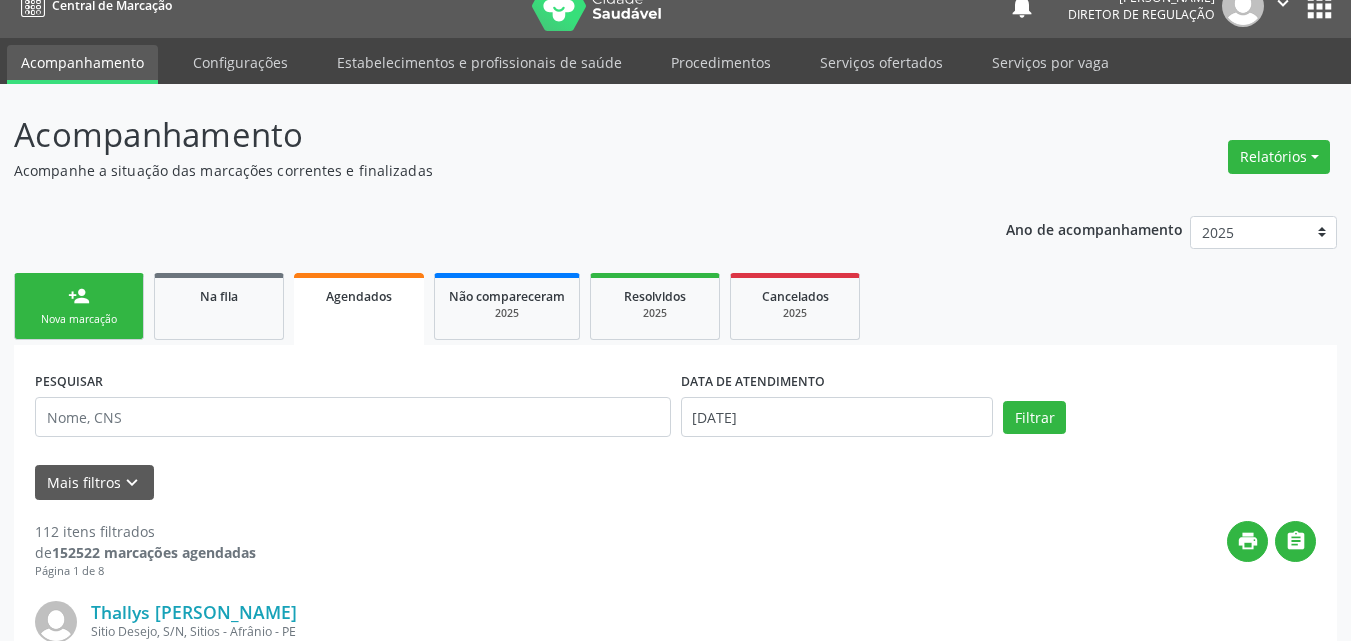 click on "person_add
Nova marcação" at bounding box center [79, 306] 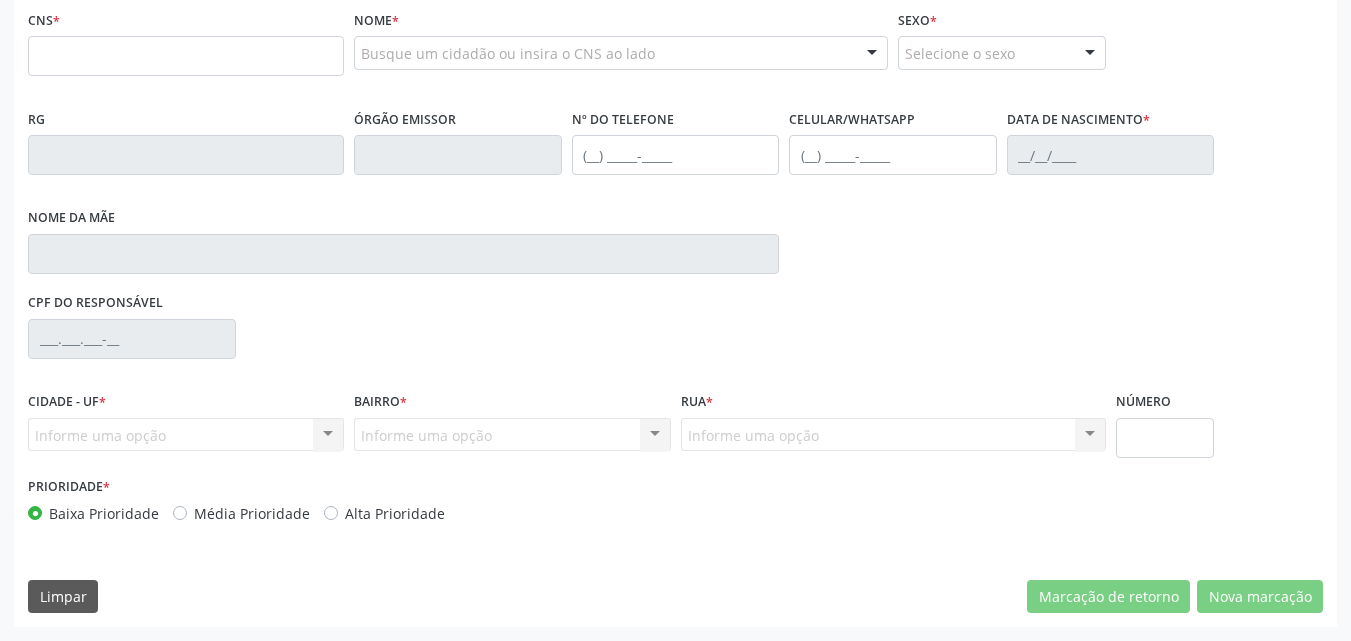 scroll, scrollTop: 0, scrollLeft: 0, axis: both 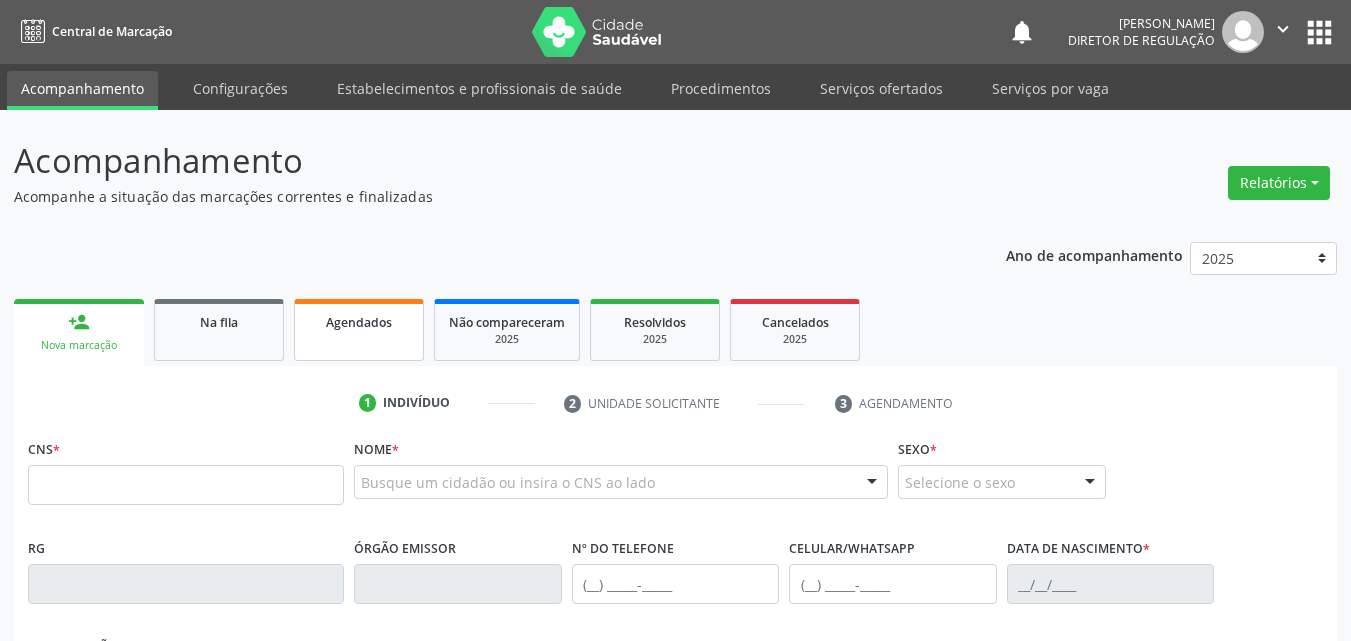 click on "Agendados" at bounding box center (359, 322) 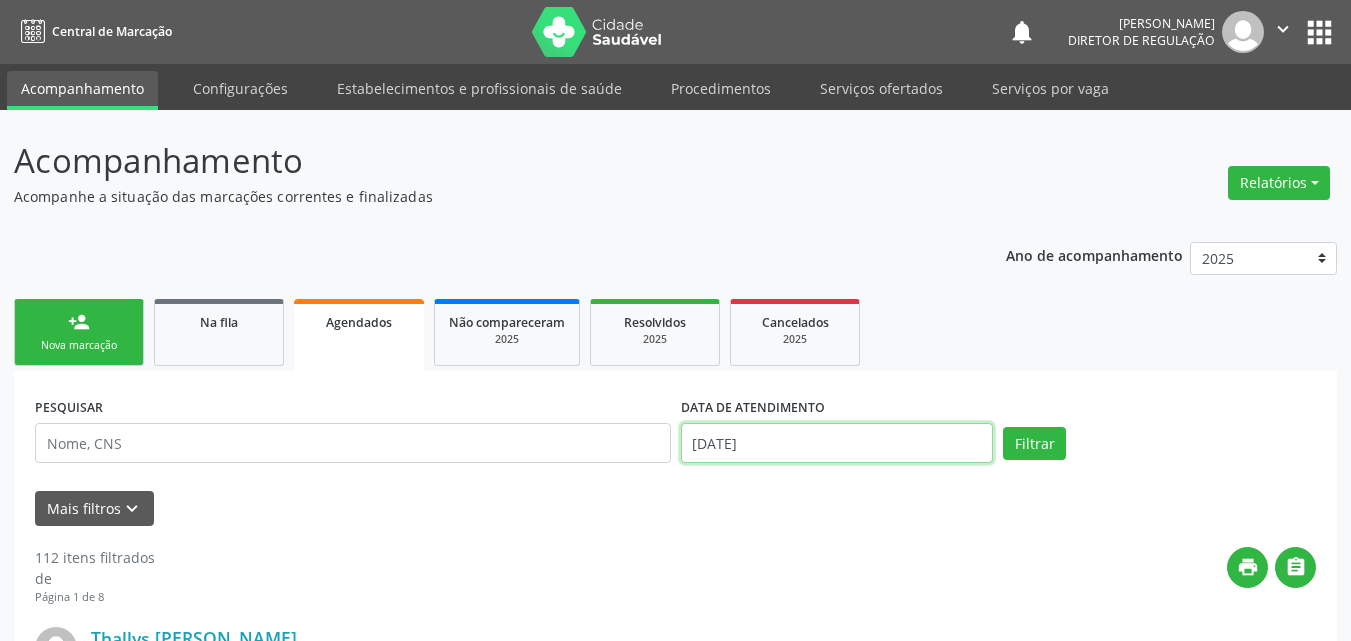 click on "[DATE]" at bounding box center (837, 443) 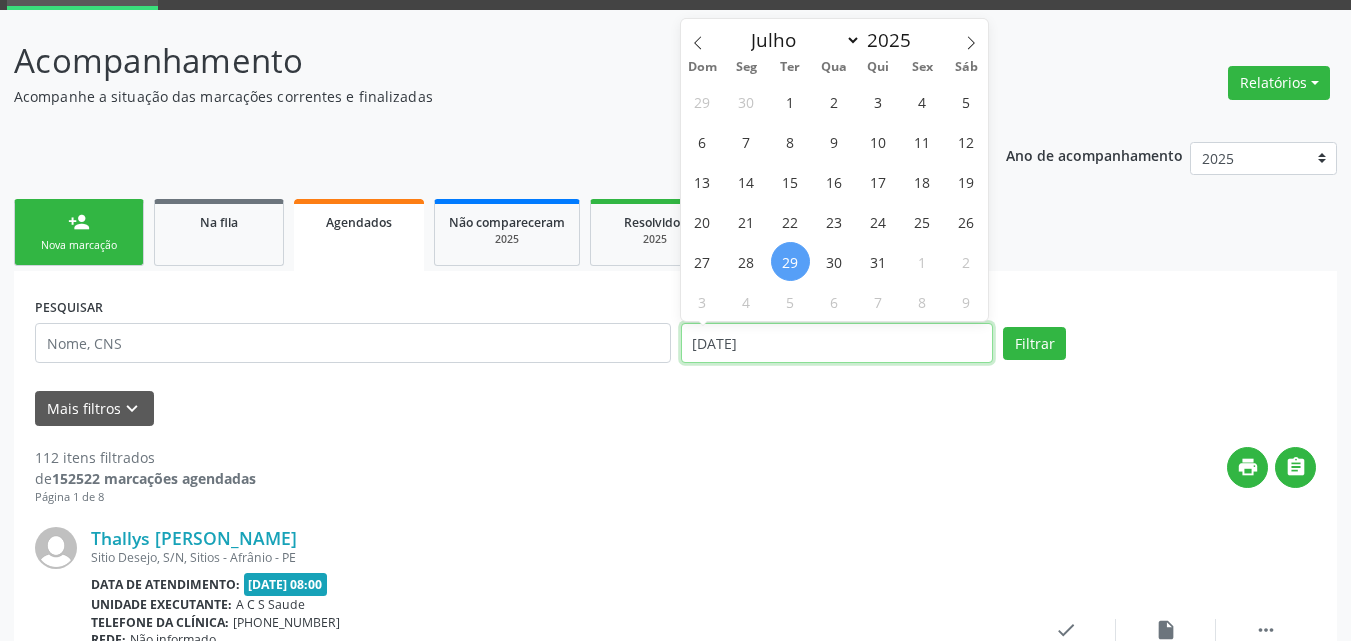 scroll, scrollTop: 0, scrollLeft: 0, axis: both 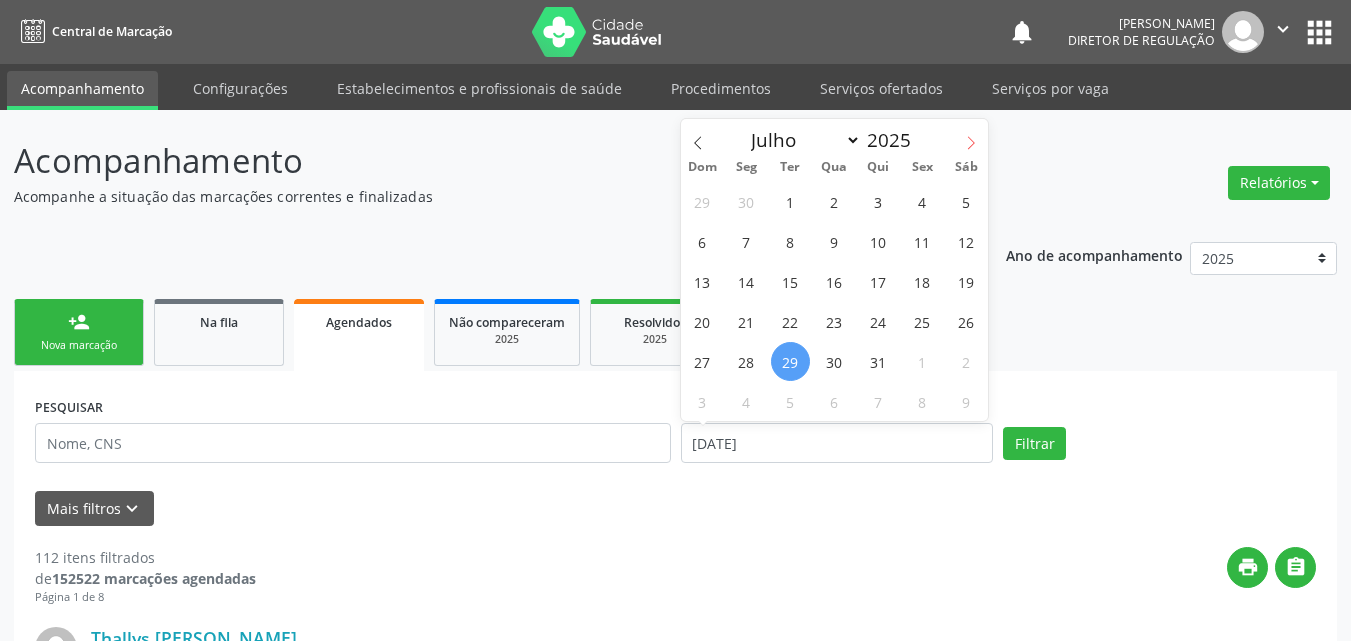 click 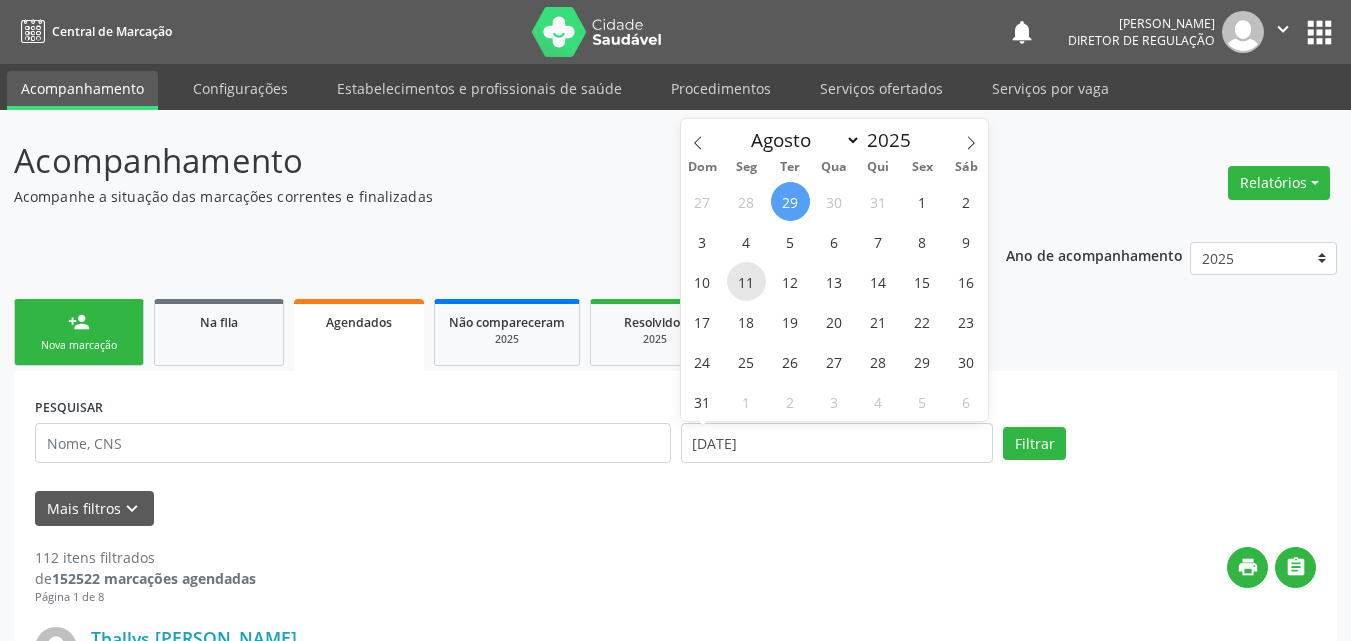 click on "11" at bounding box center (746, 281) 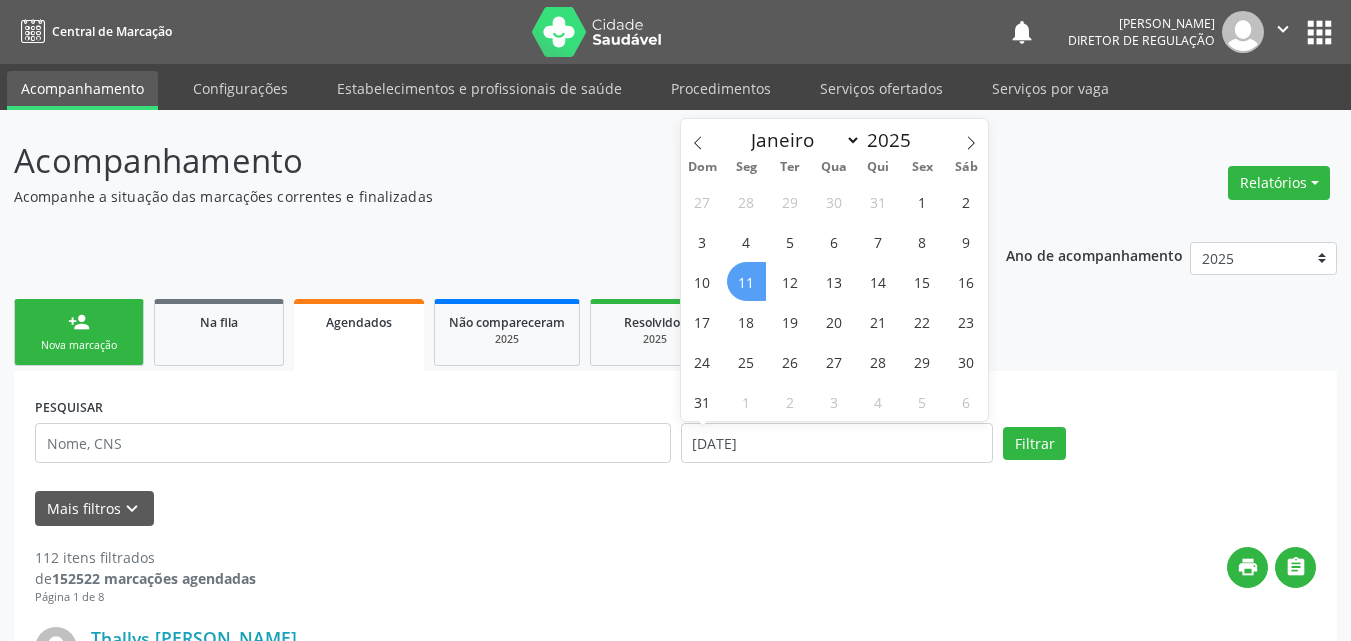 click on "11" at bounding box center [746, 281] 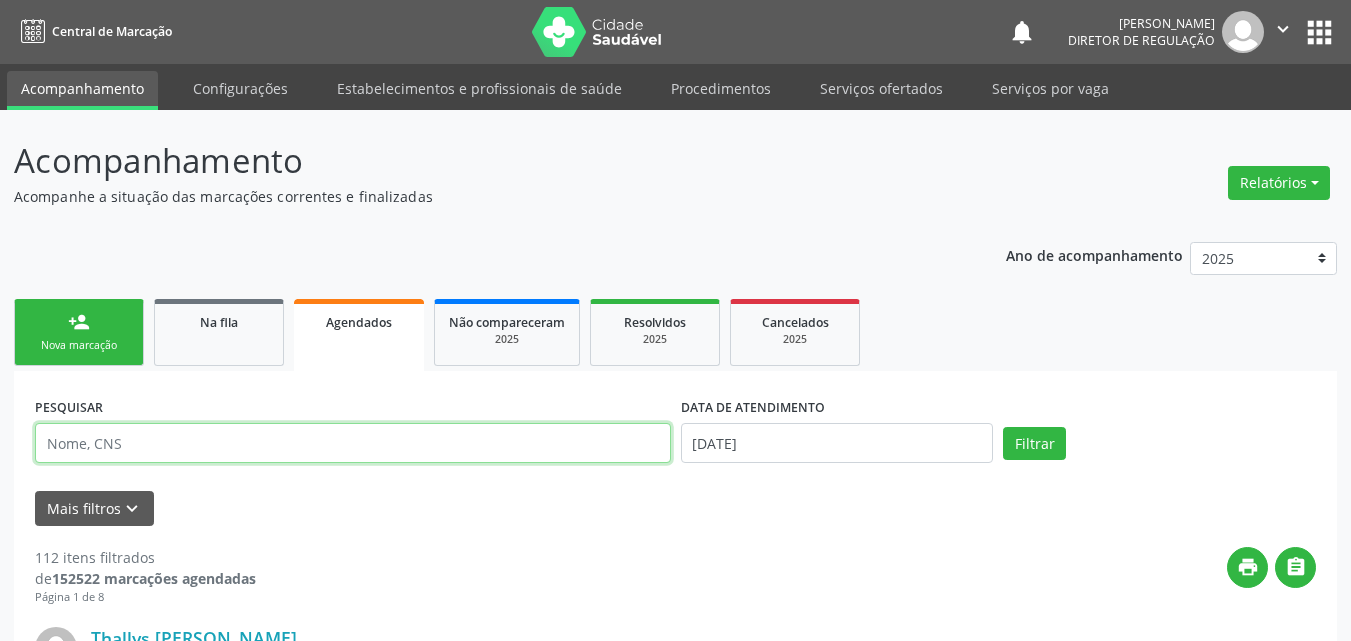 click at bounding box center [353, 443] 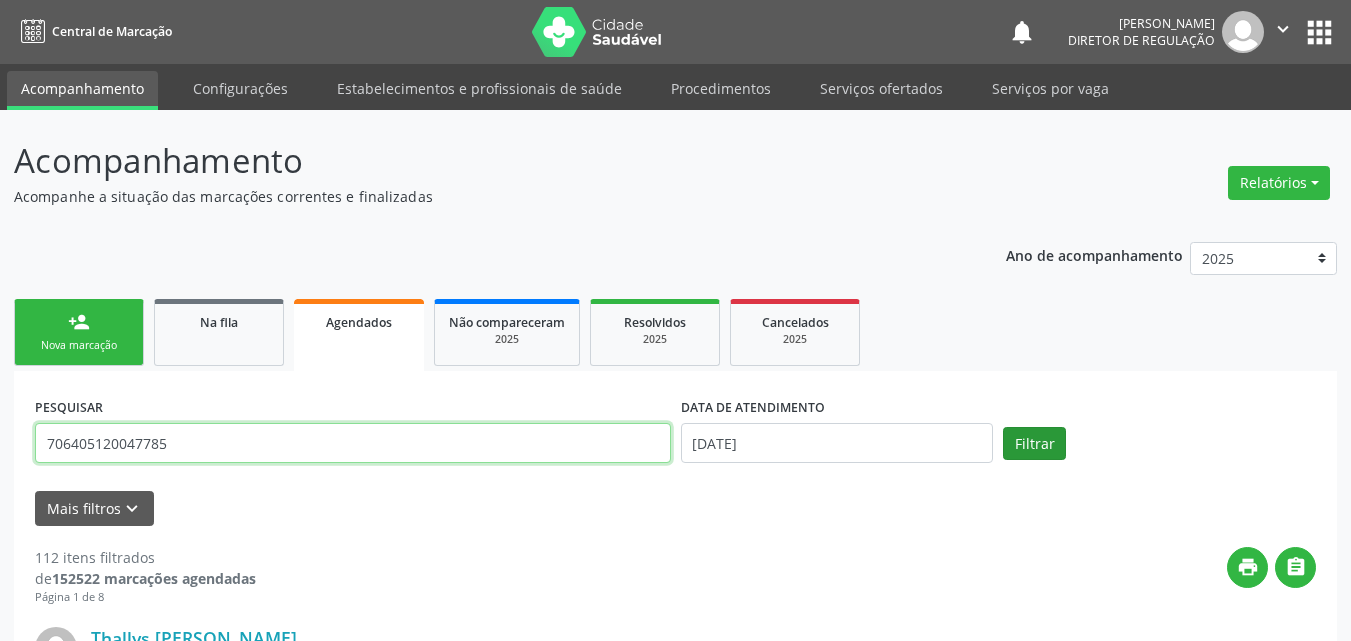 type on "706405120047785" 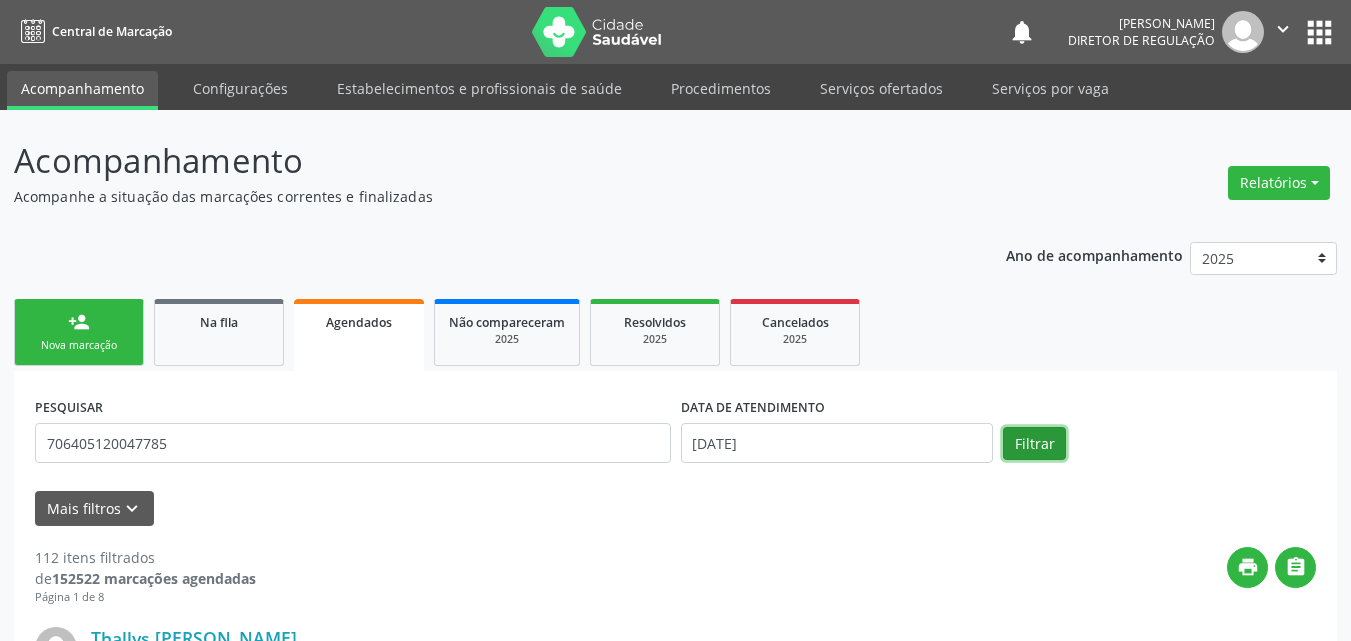 click on "Filtrar" at bounding box center [1034, 444] 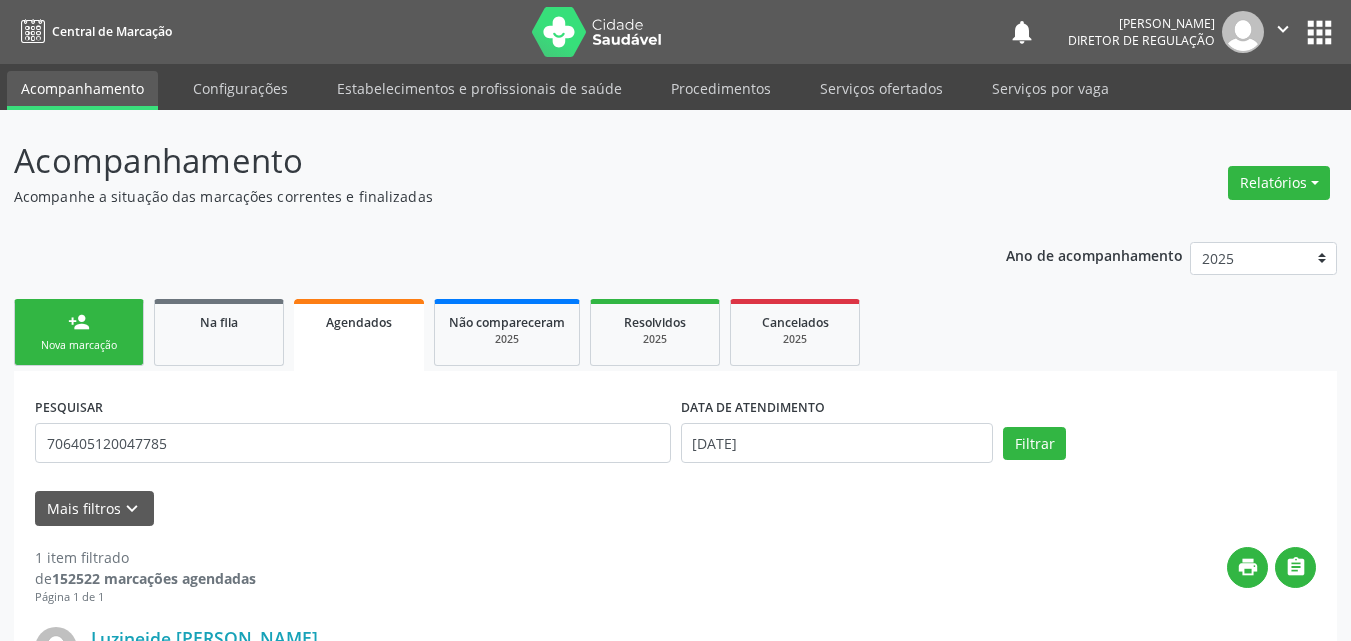 scroll, scrollTop: 270, scrollLeft: 0, axis: vertical 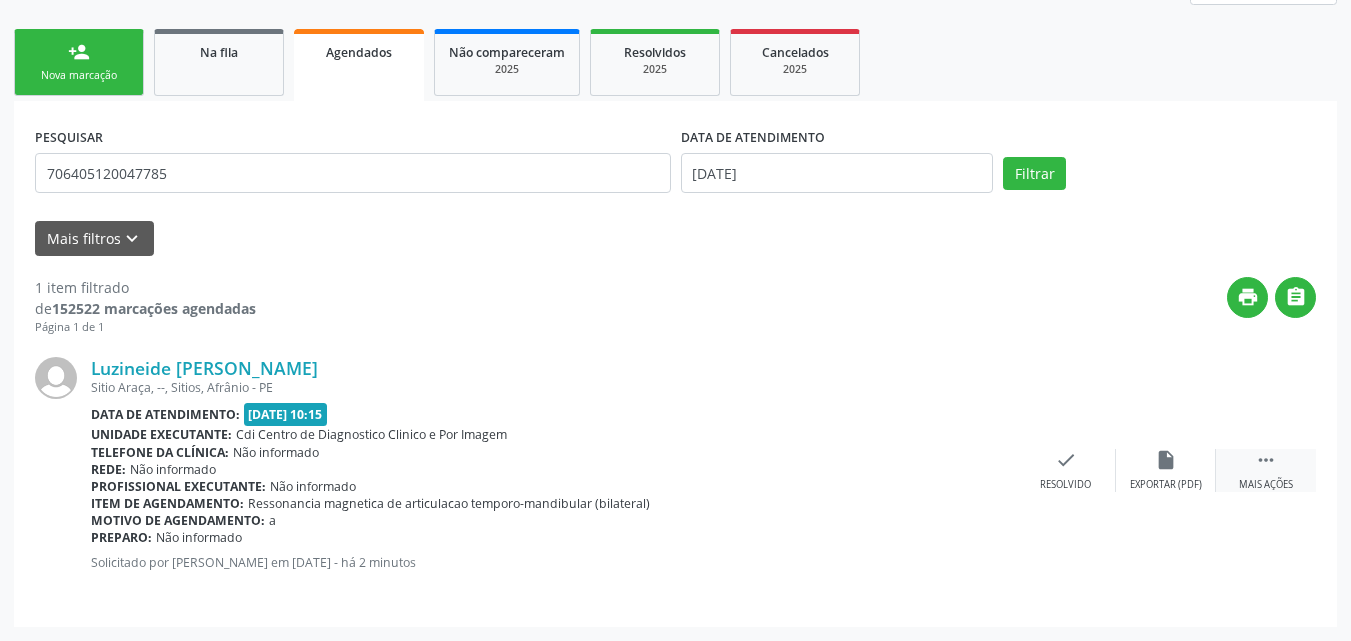 click on "" at bounding box center [1266, 460] 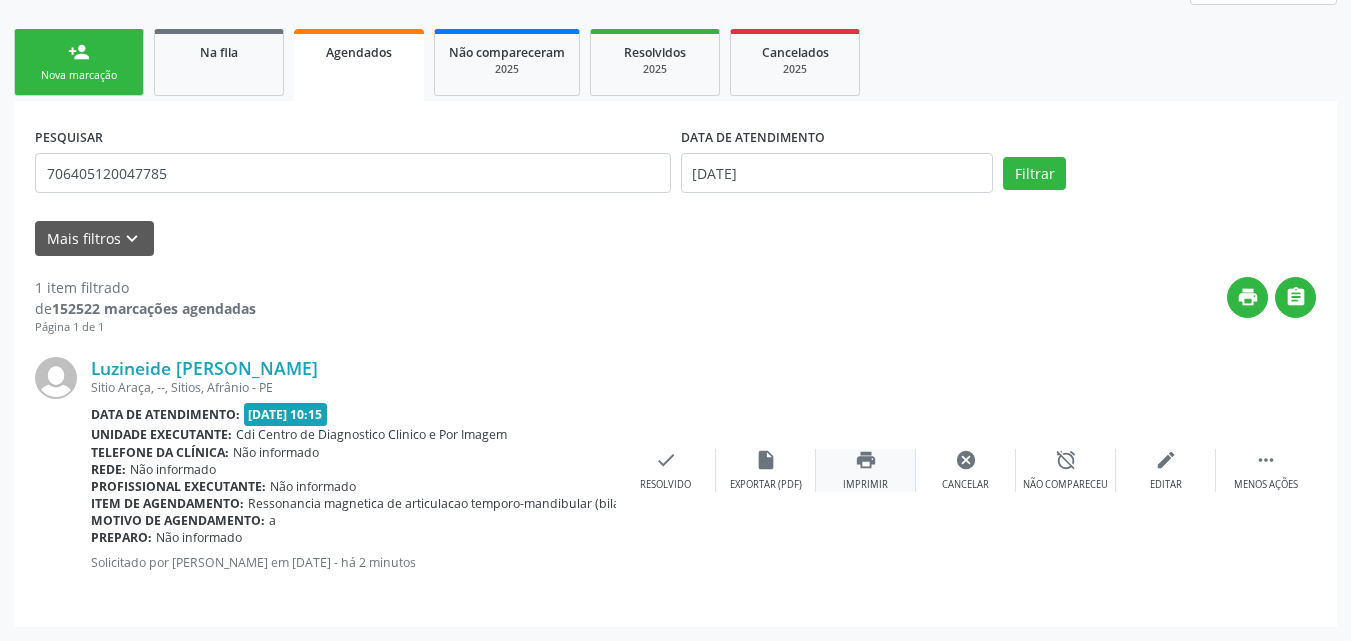 click on "print" at bounding box center [866, 460] 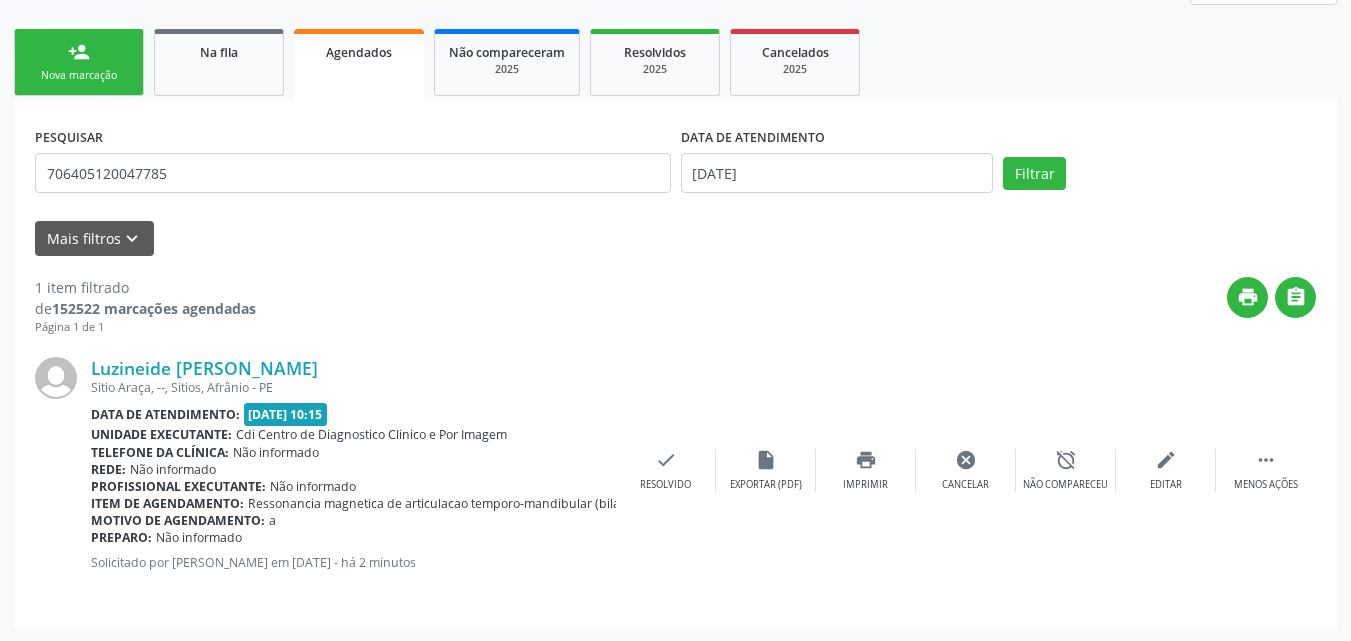 click on "person_add
Nova marcação" at bounding box center (79, 62) 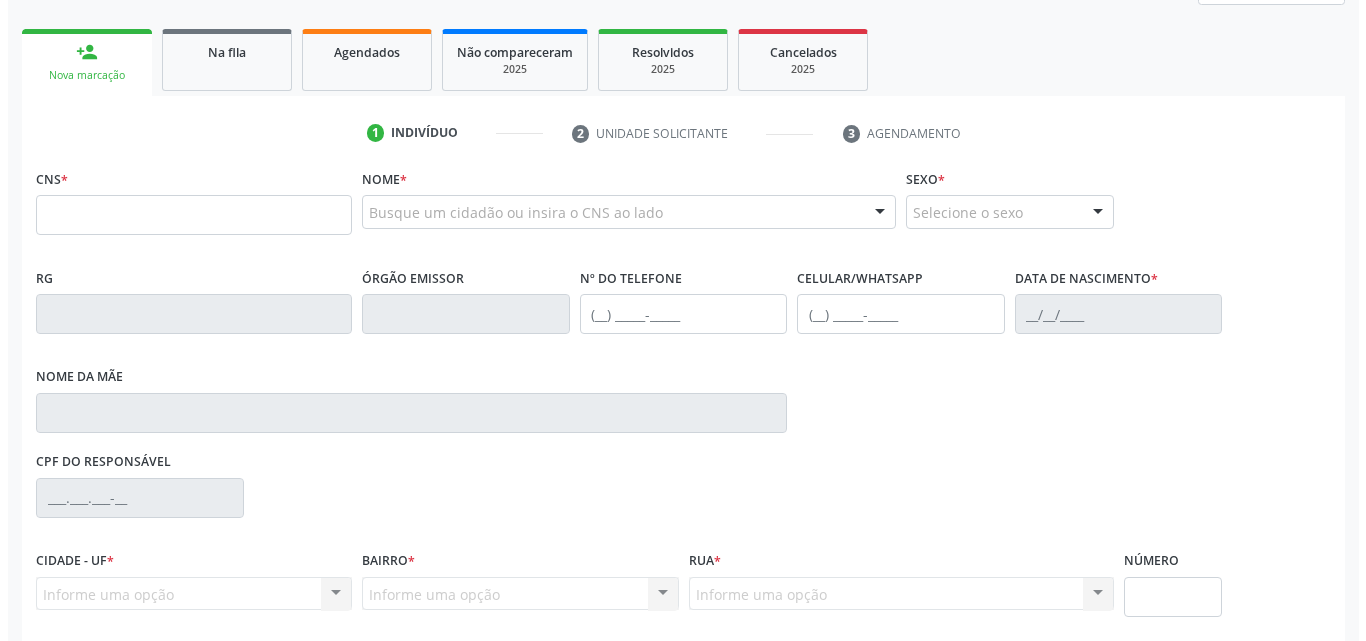 scroll, scrollTop: 0, scrollLeft: 0, axis: both 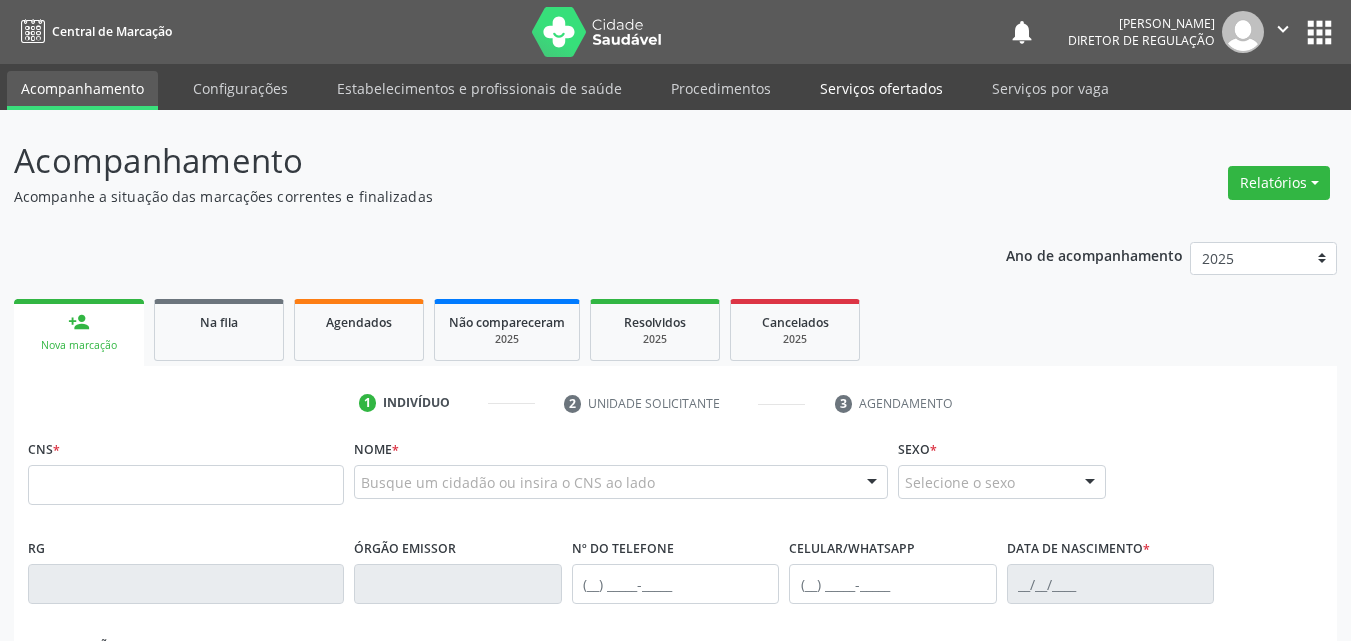 click on "Serviços ofertados" at bounding box center [881, 88] 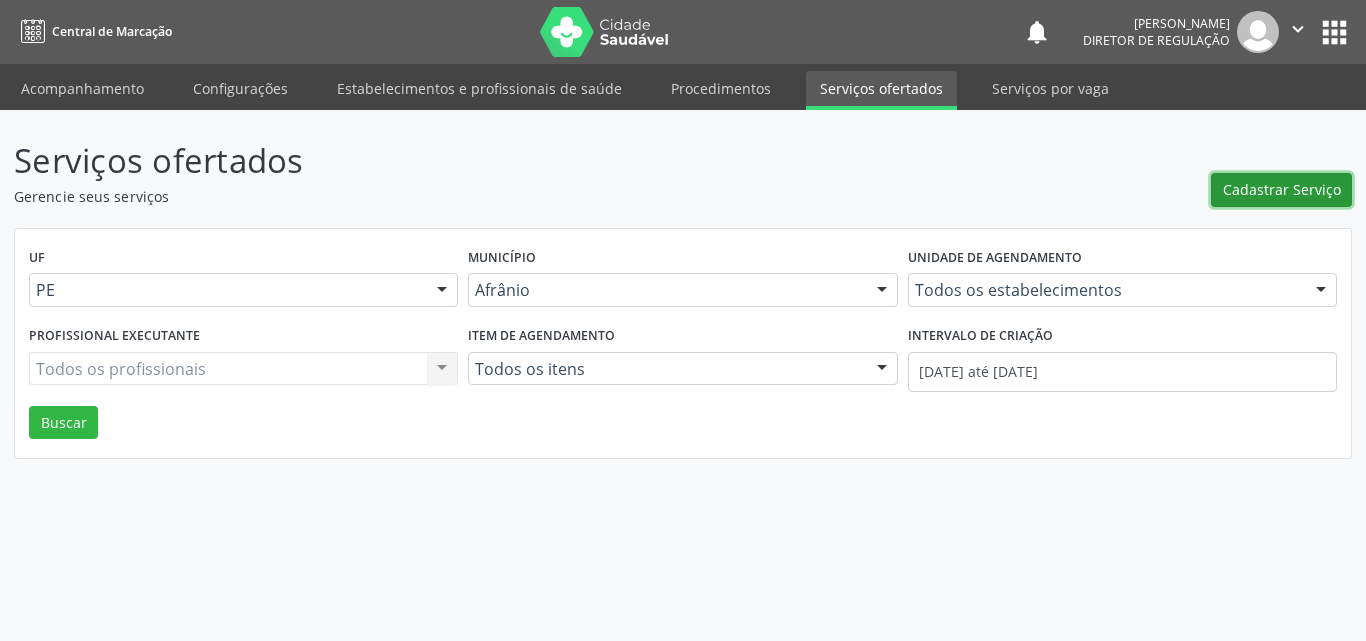 click on "Cadastrar Serviço" at bounding box center [1281, 190] 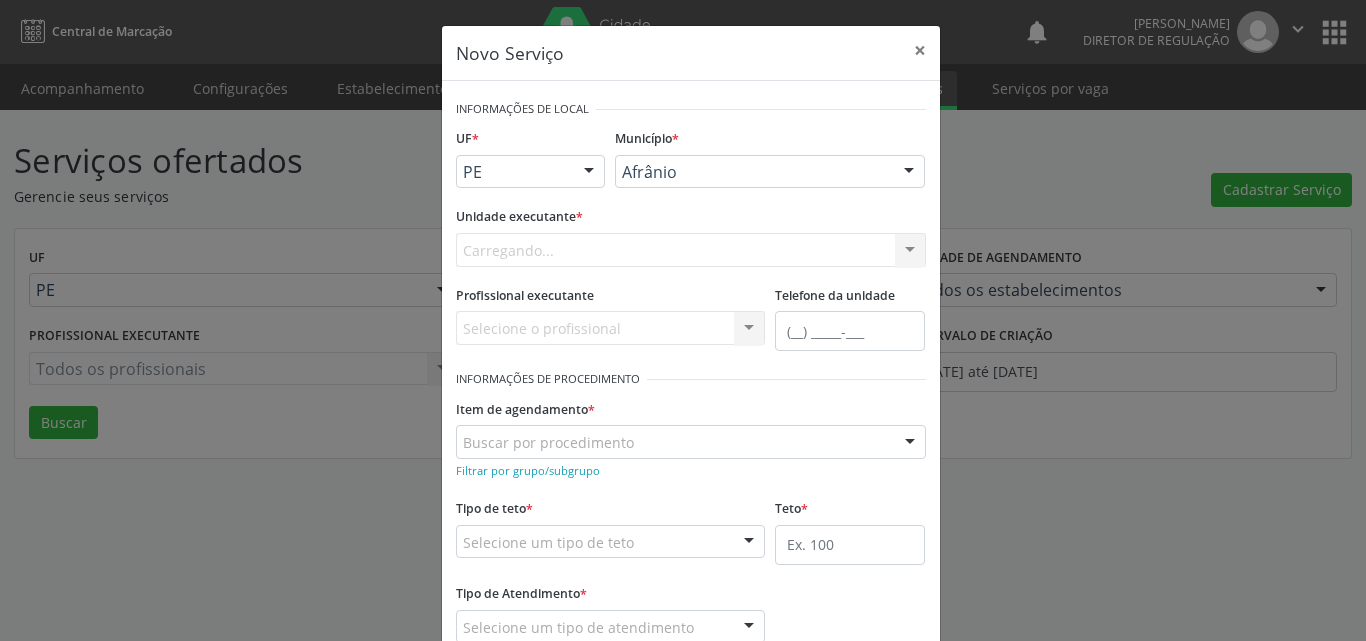 scroll, scrollTop: 0, scrollLeft: 0, axis: both 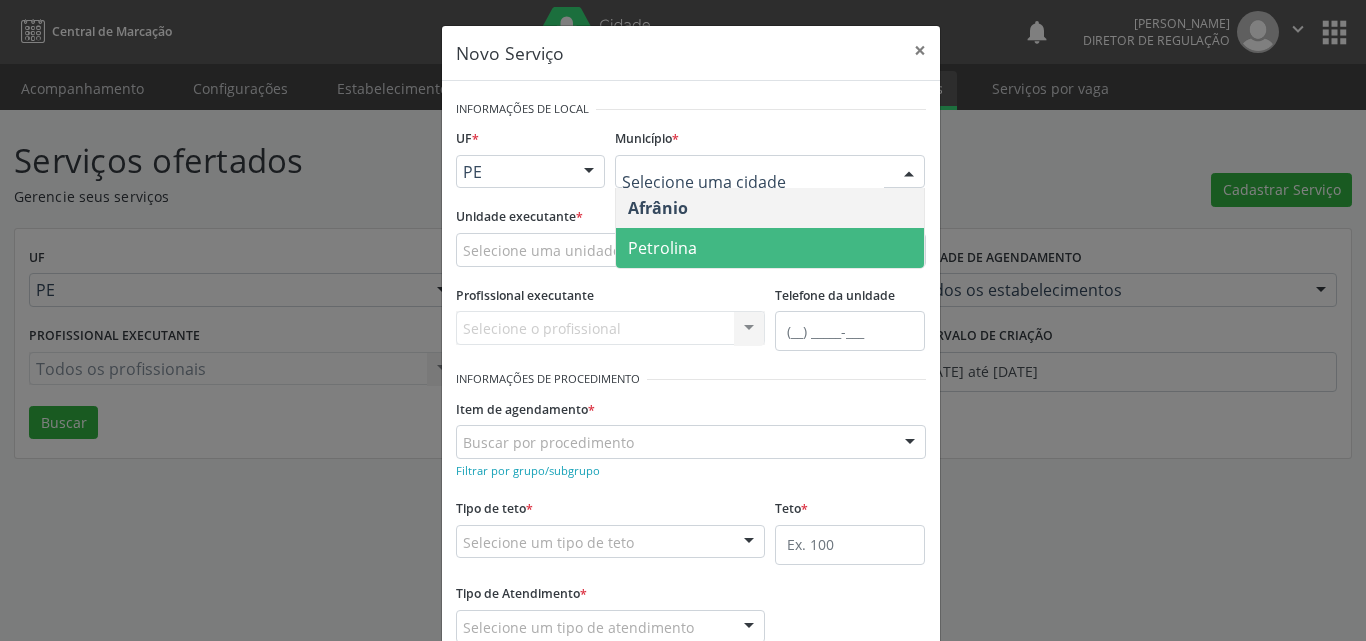 click on "Petrolina" at bounding box center [770, 248] 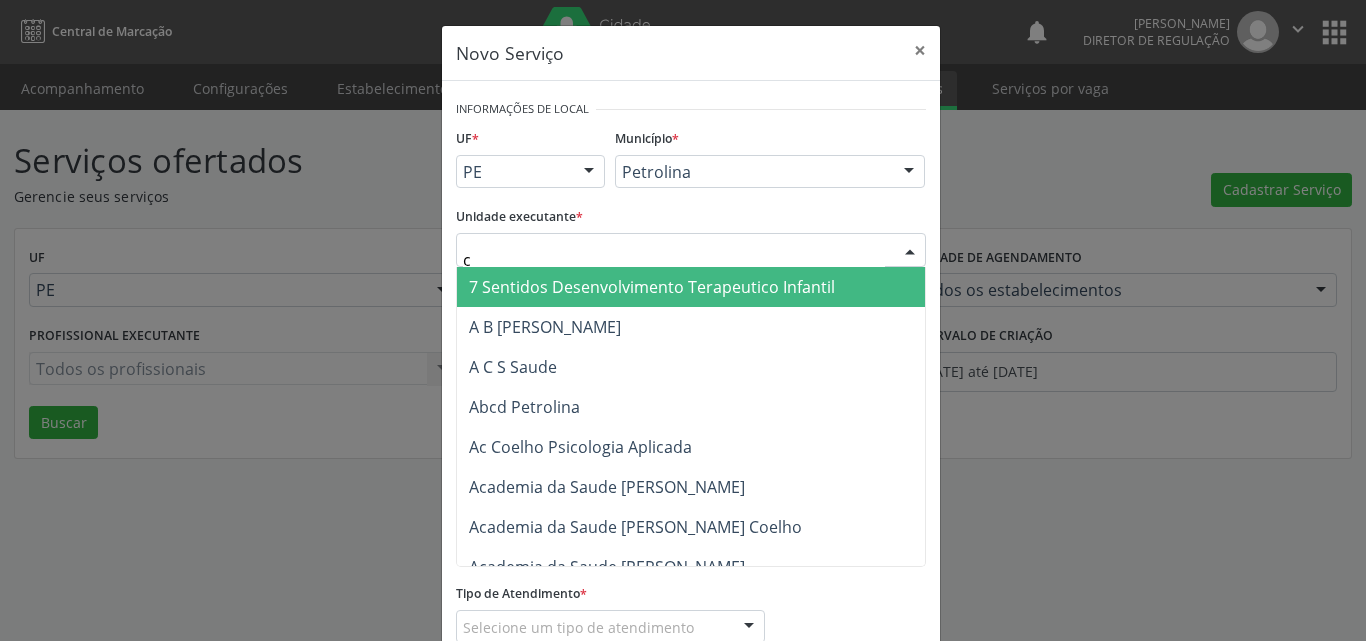 type on "cd" 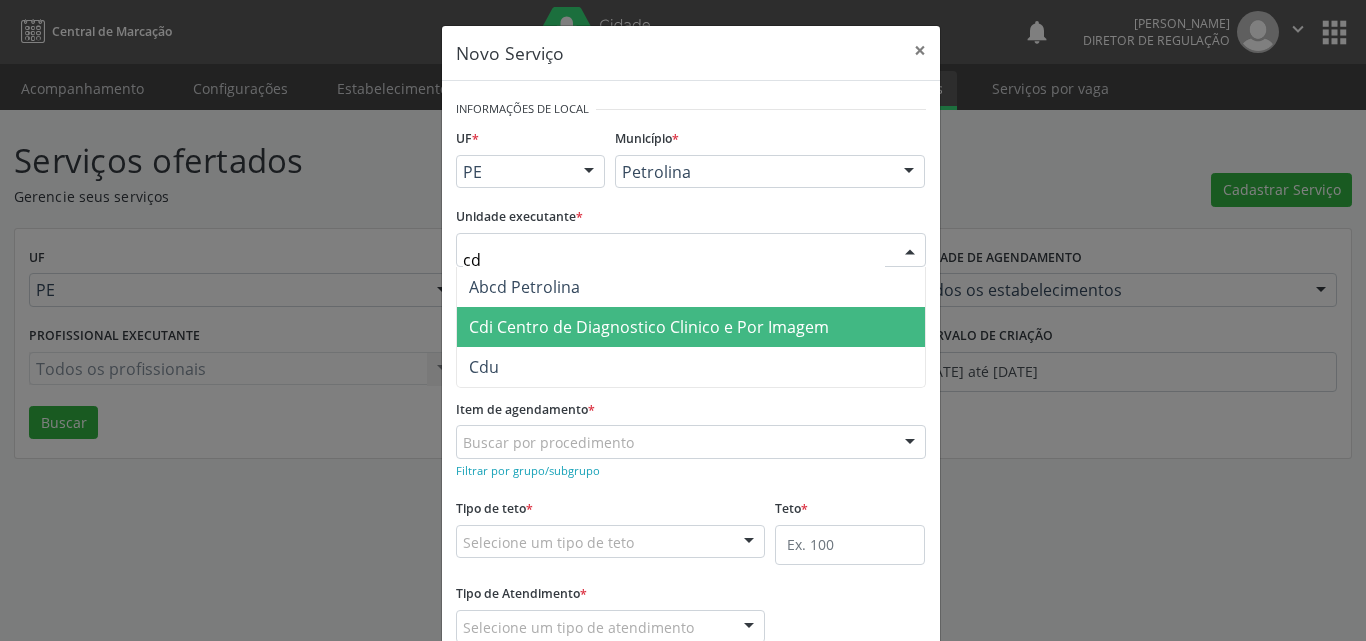 click on "Cdi Centro de Diagnostico Clinico e Por Imagem" at bounding box center (649, 327) 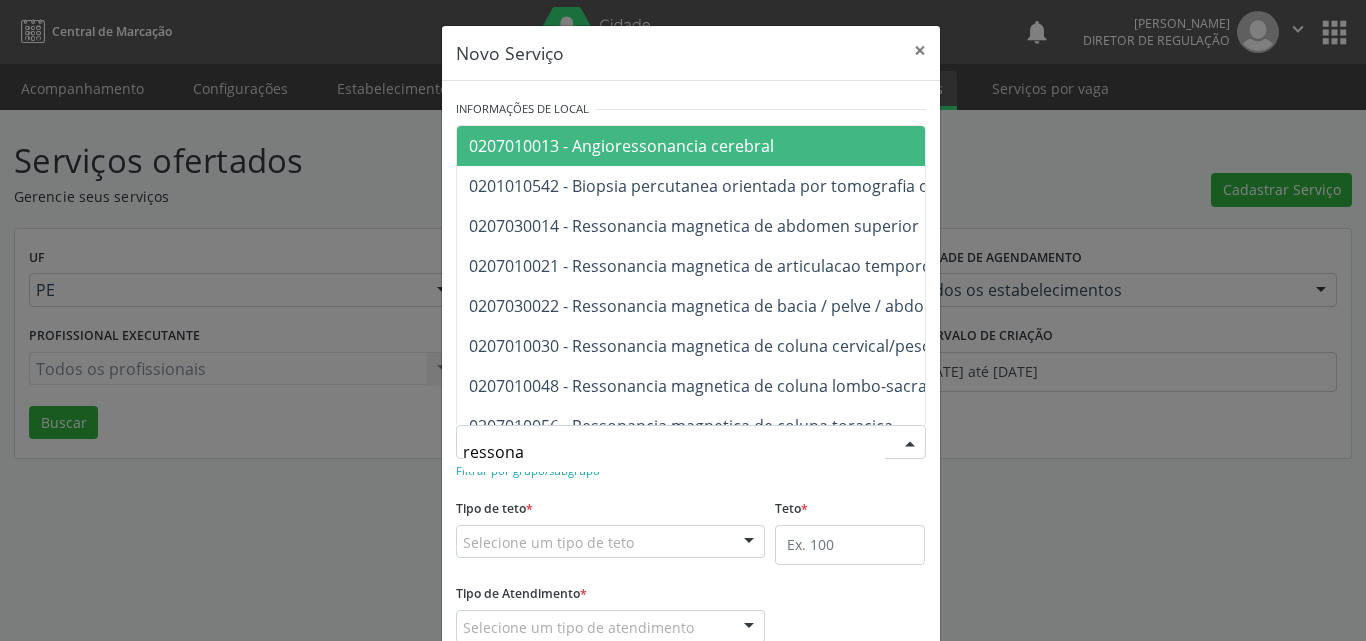 type on "ressonan" 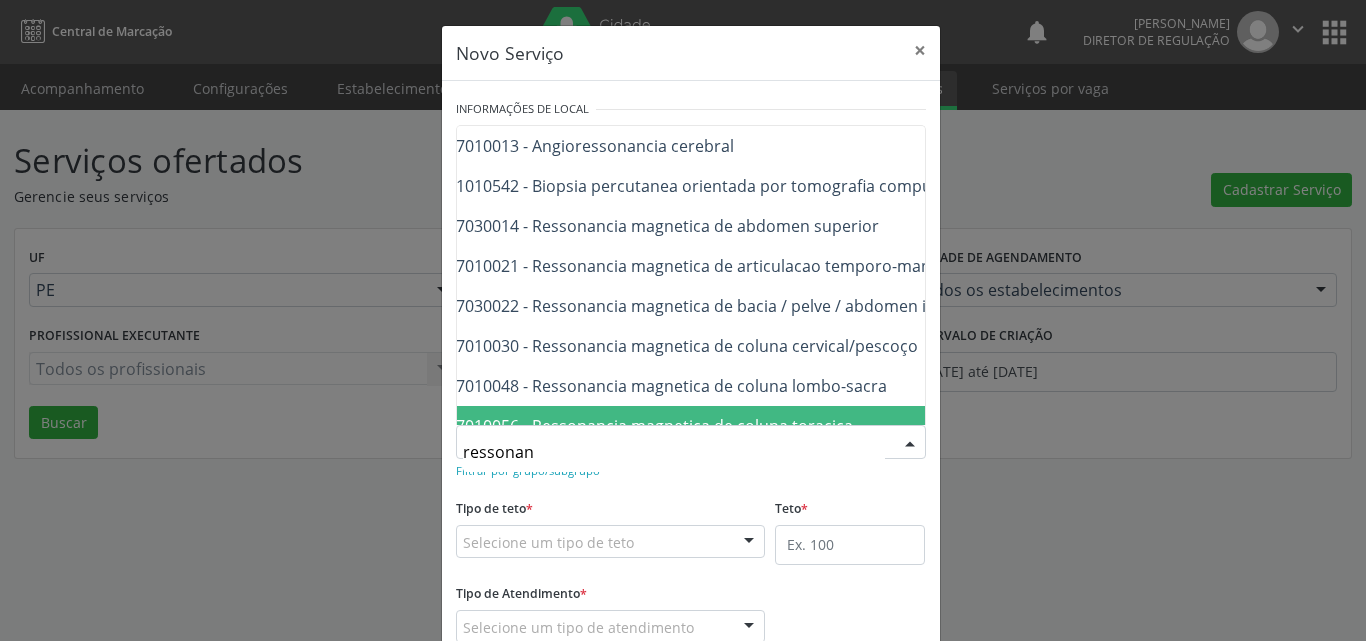 scroll, scrollTop: 0, scrollLeft: 80, axis: horizontal 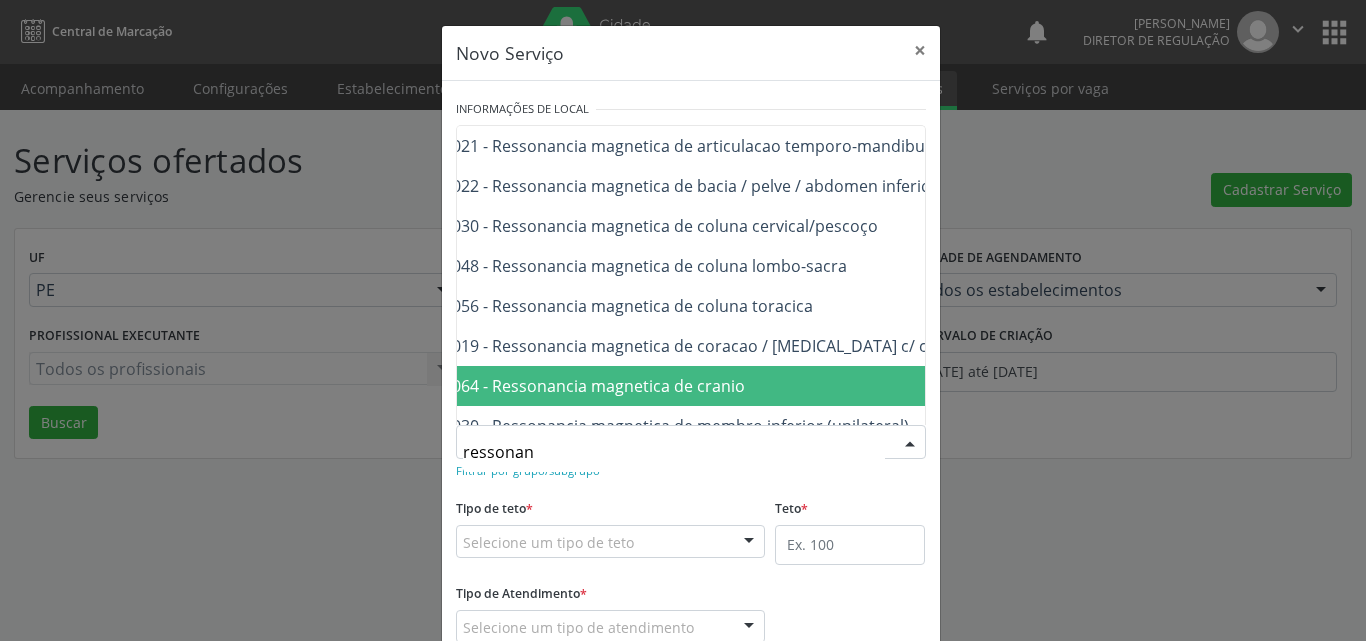 click on "0207010064 - Ressonancia magnetica de cranio" at bounding box center [873, 386] 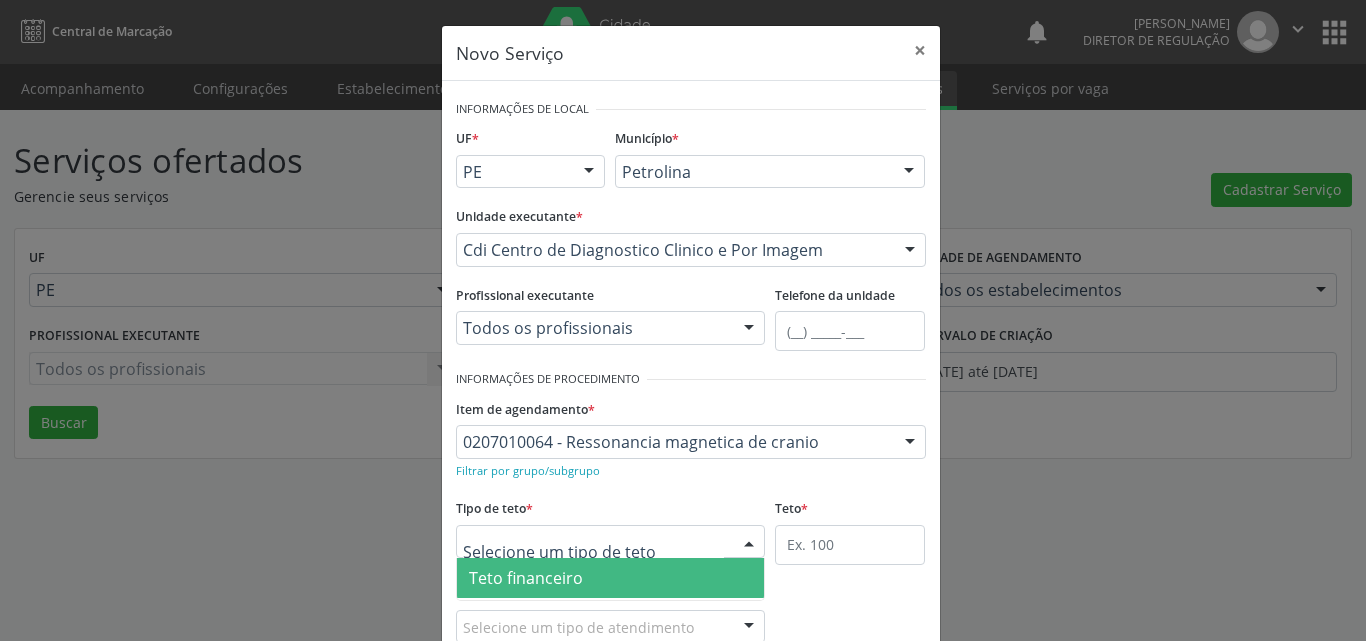 click at bounding box center (611, 542) 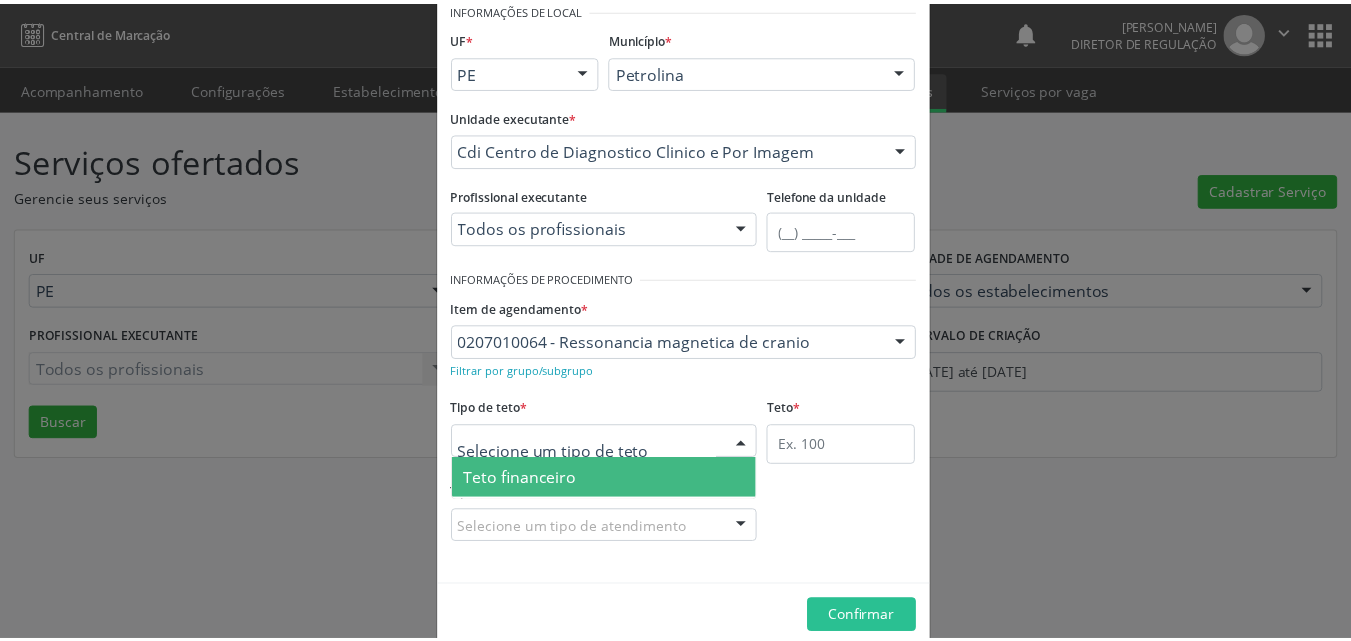 scroll, scrollTop: 38, scrollLeft: 0, axis: vertical 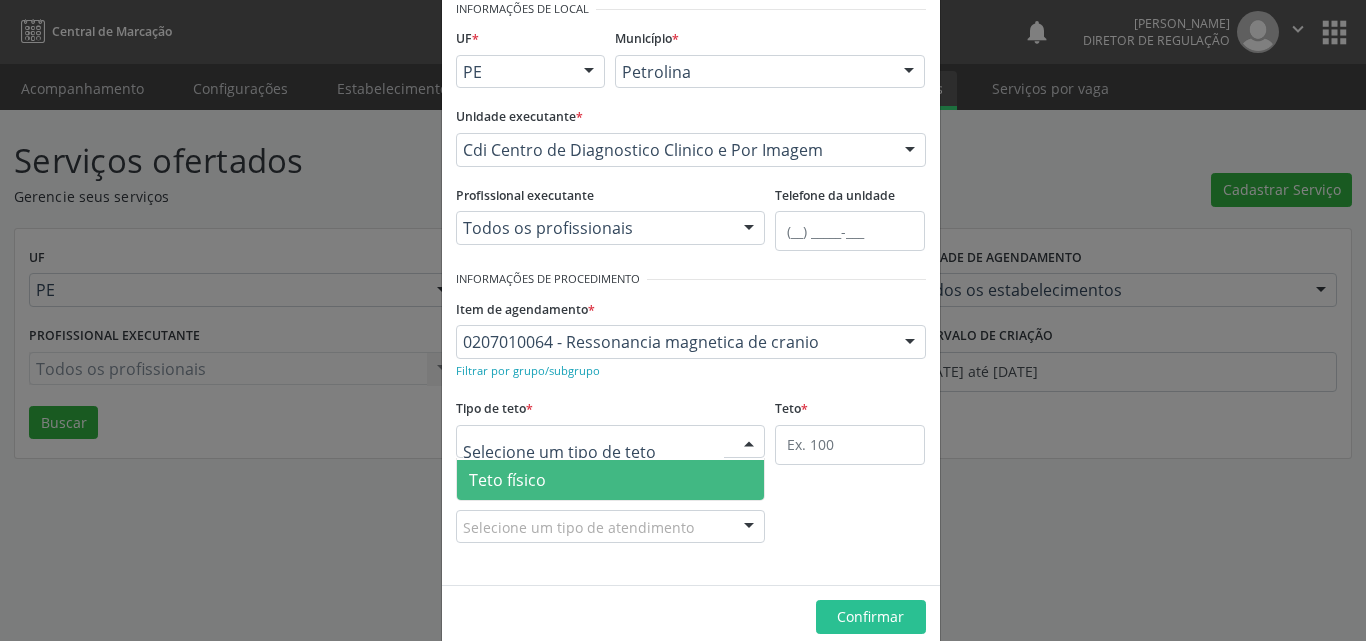 click on "Teto físico" at bounding box center [611, 480] 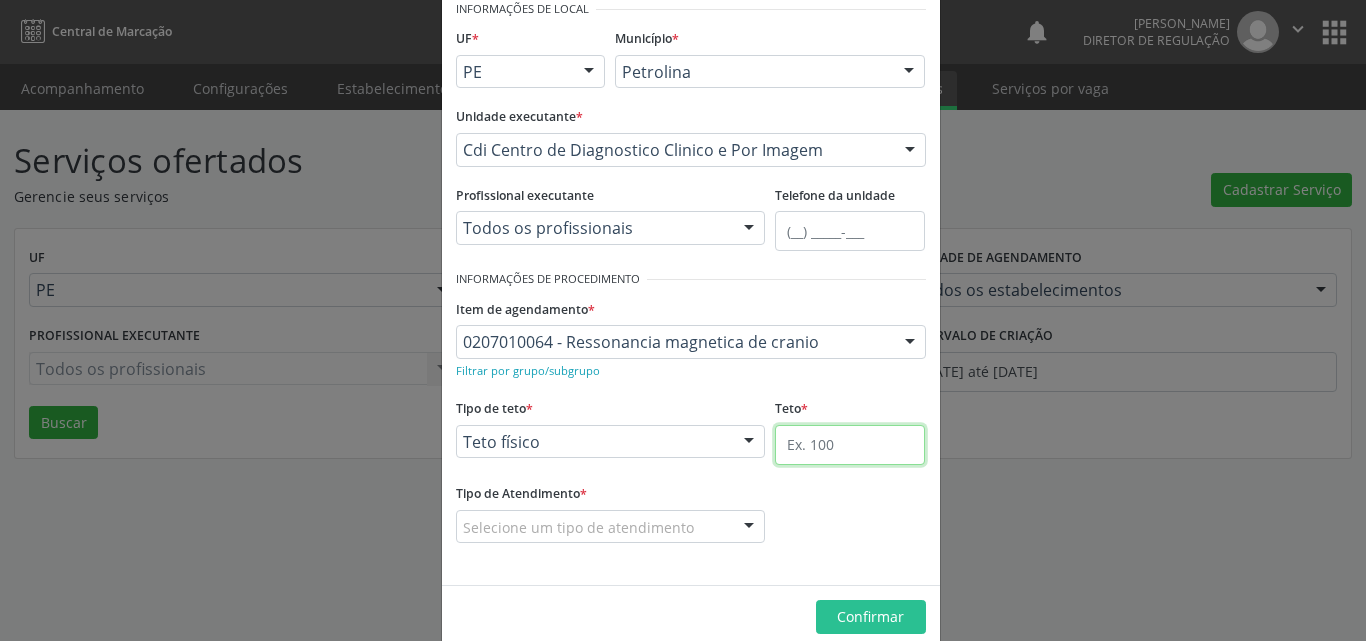 click at bounding box center [850, 445] 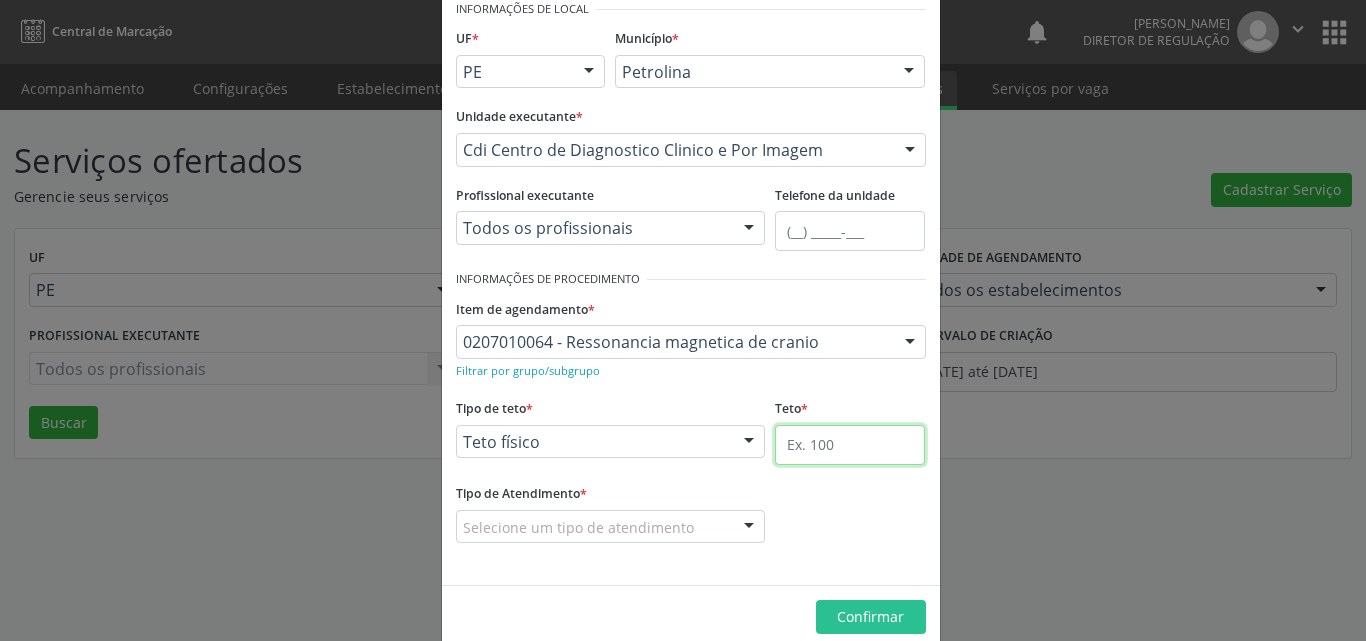 type on "1" 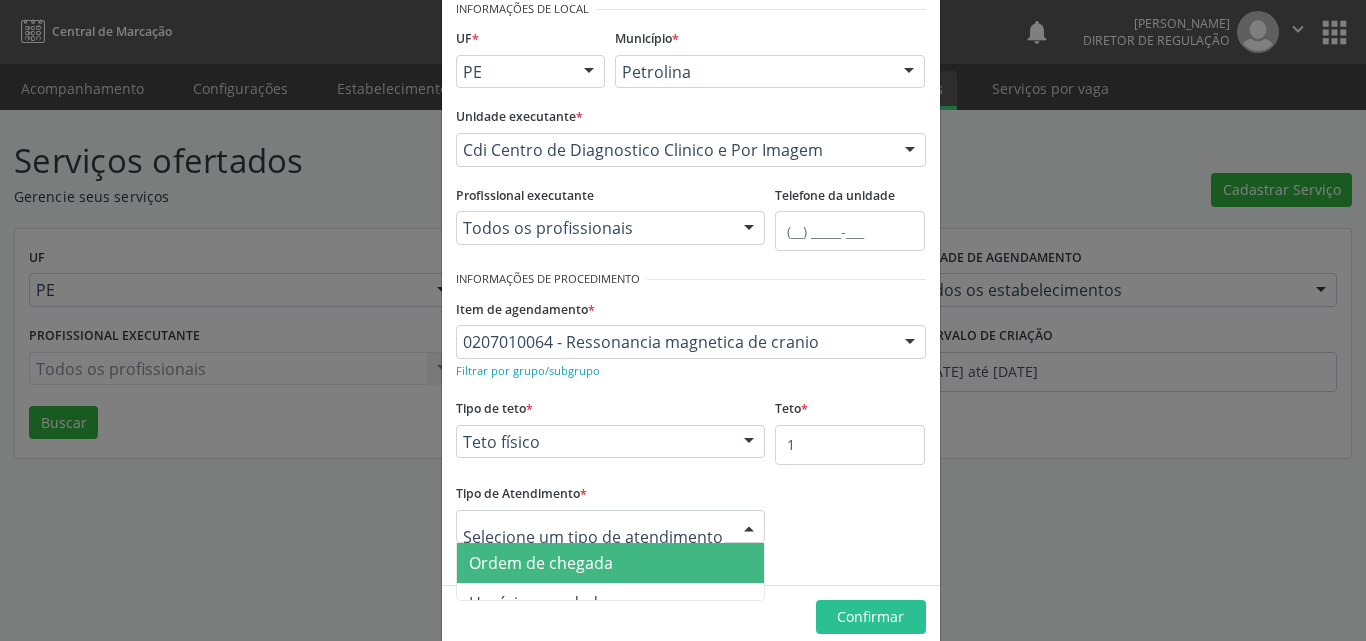 click on "Ordem de chegada" at bounding box center (611, 563) 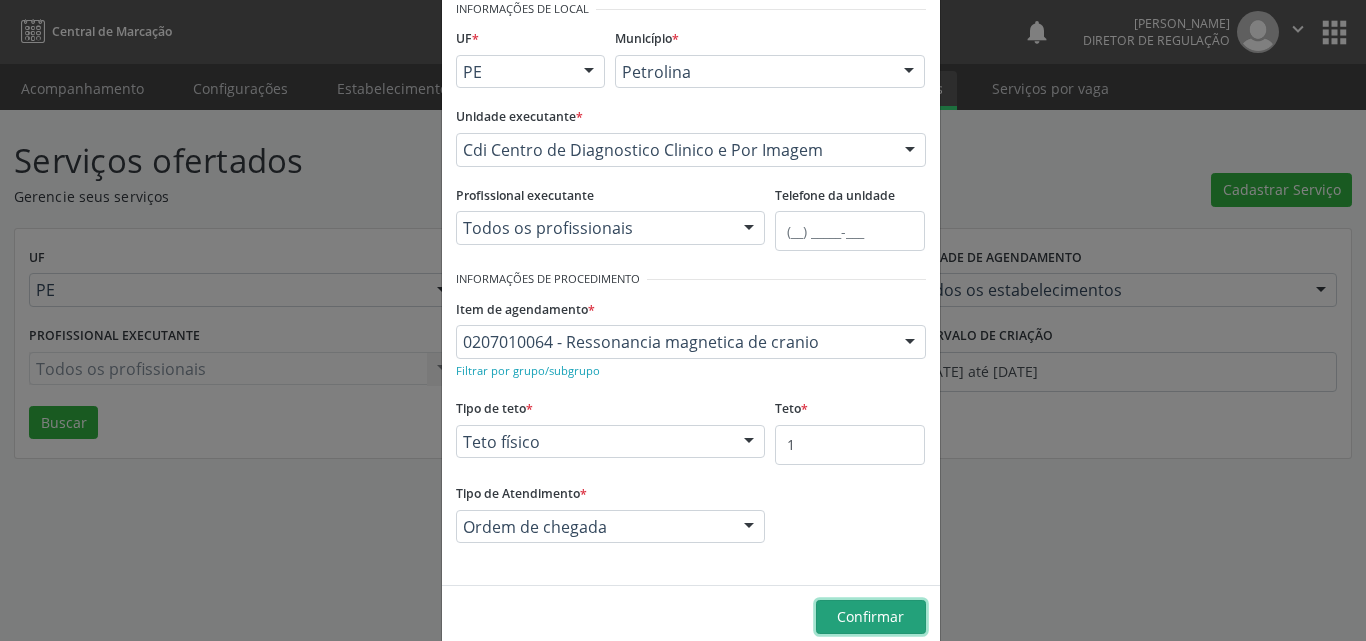 click on "Confirmar" at bounding box center [870, 616] 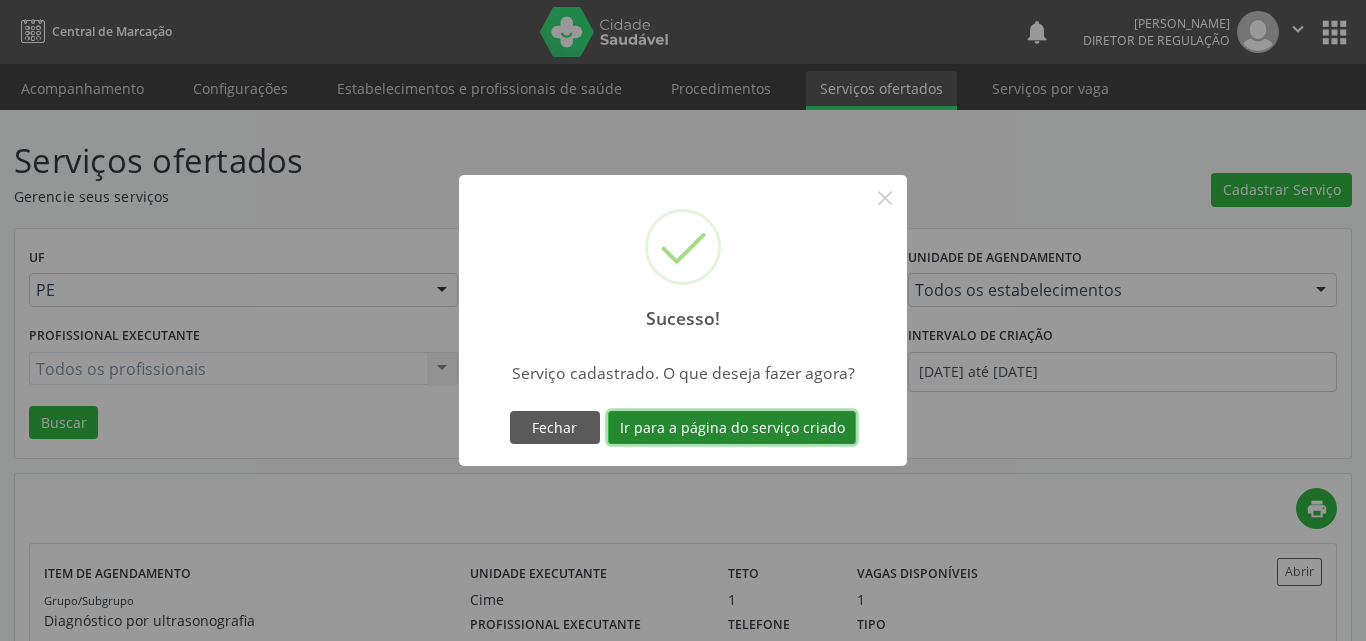 click on "Ir para a página do serviço criado" at bounding box center [732, 428] 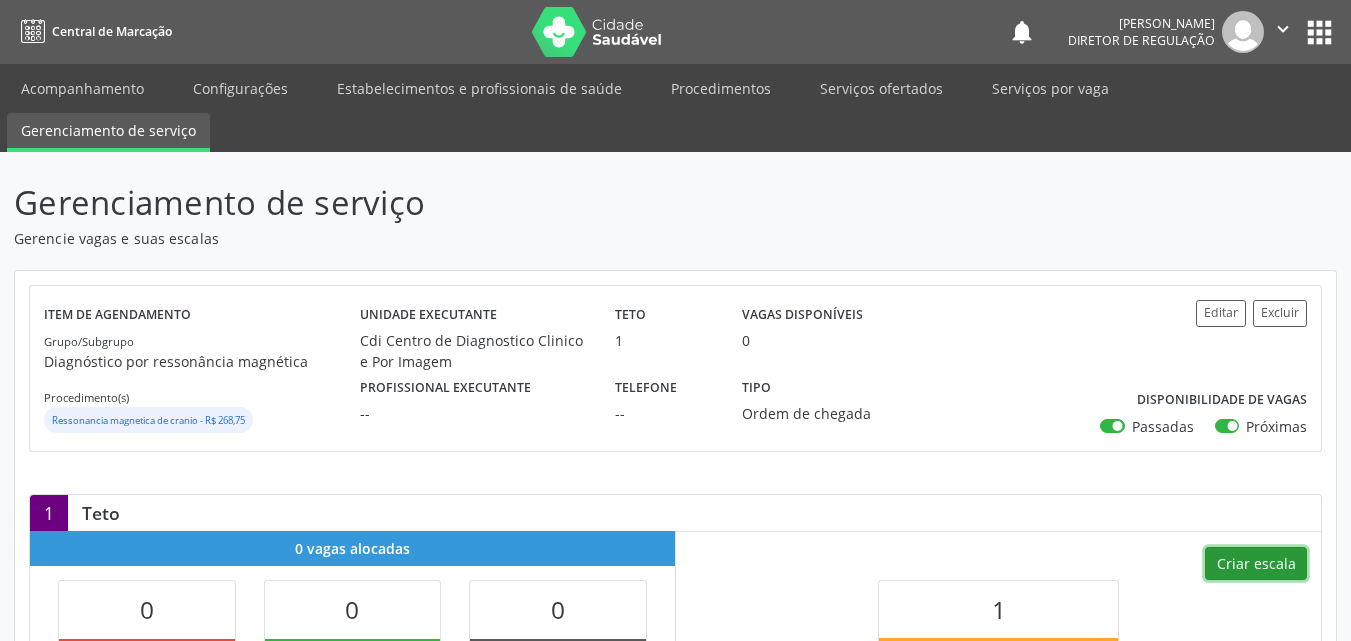 click on "Criar escala" at bounding box center [1256, 564] 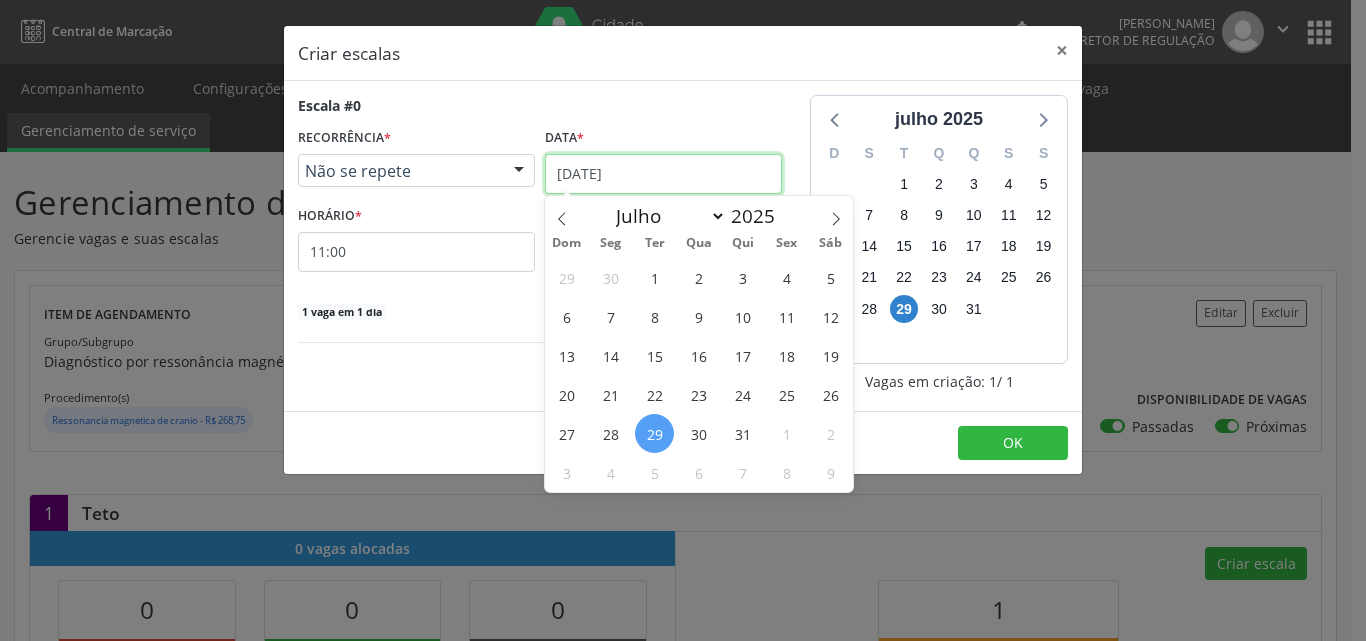 click on "[DATE]" at bounding box center [663, 174] 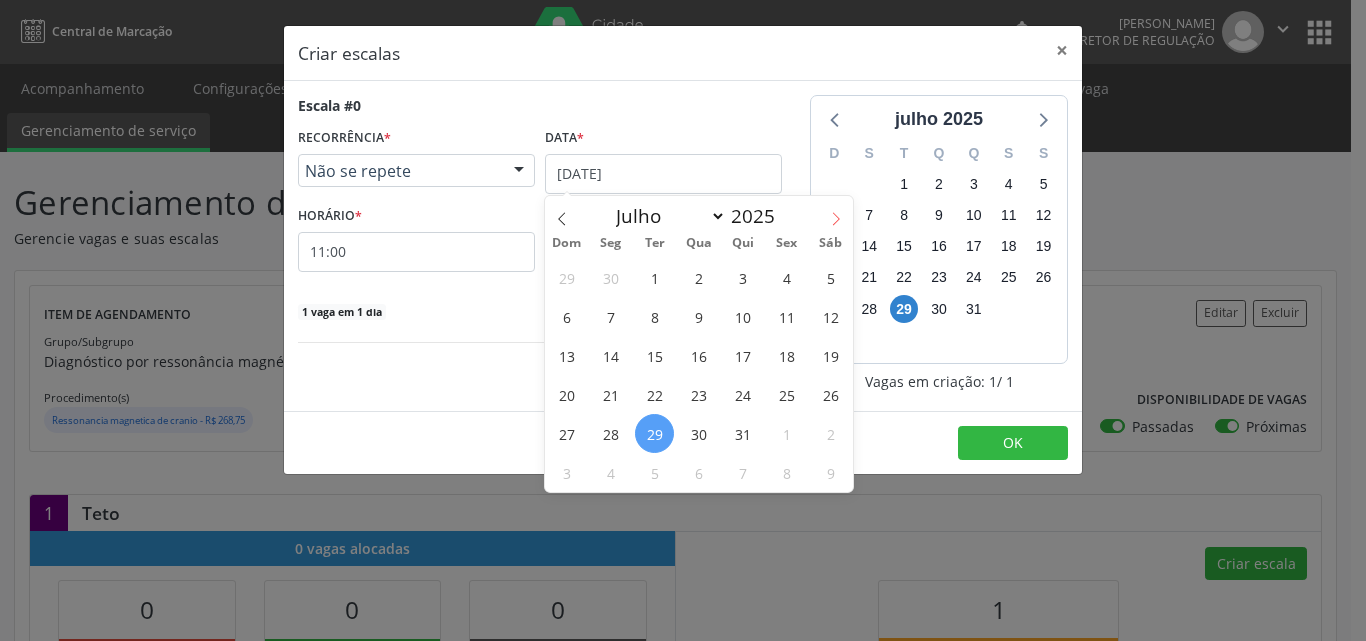 click 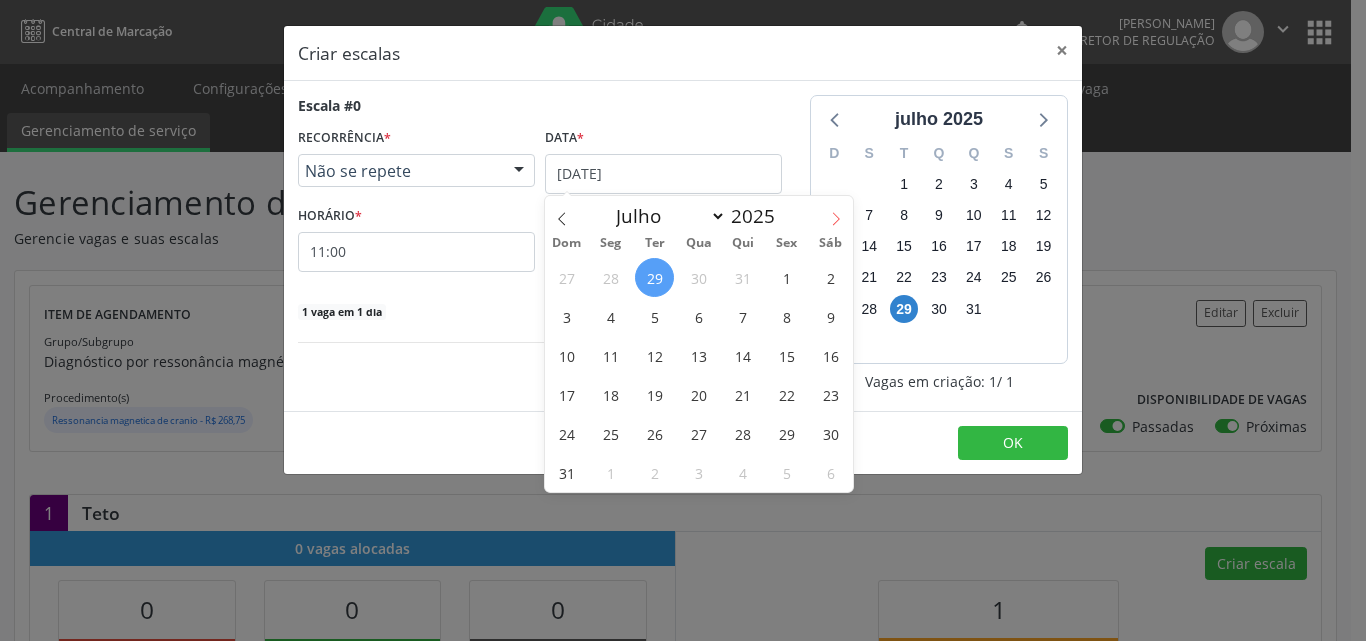 select on "7" 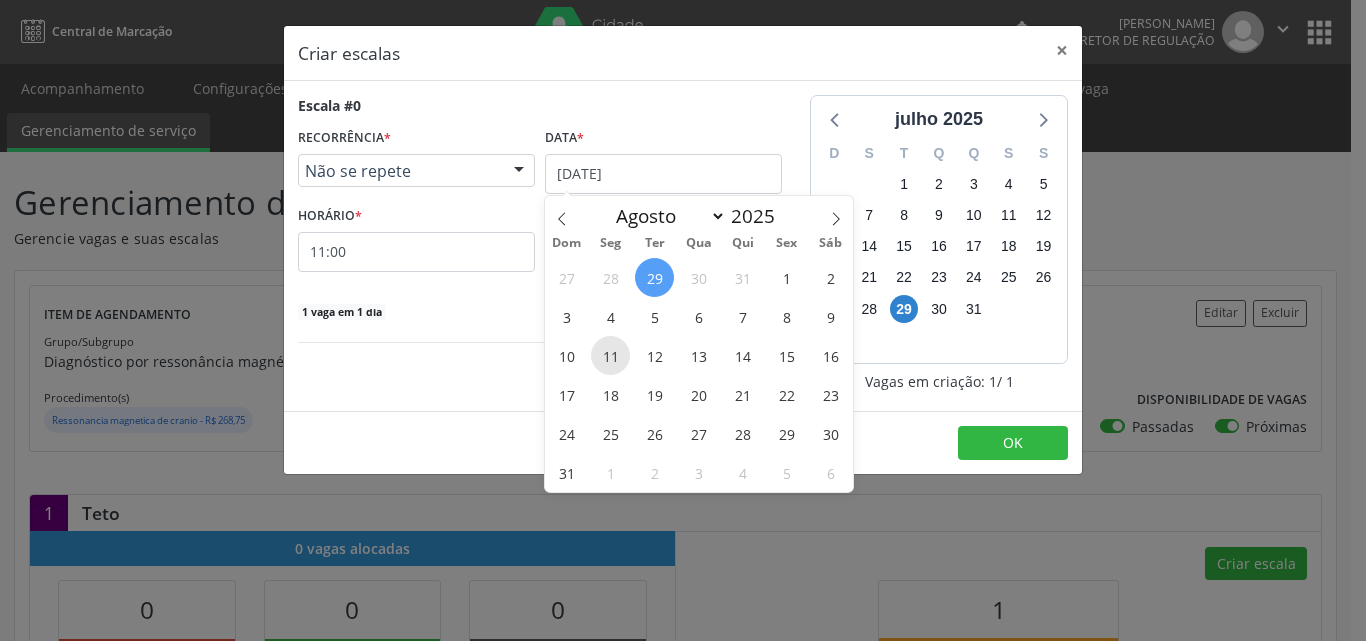 click on "11" at bounding box center (610, 355) 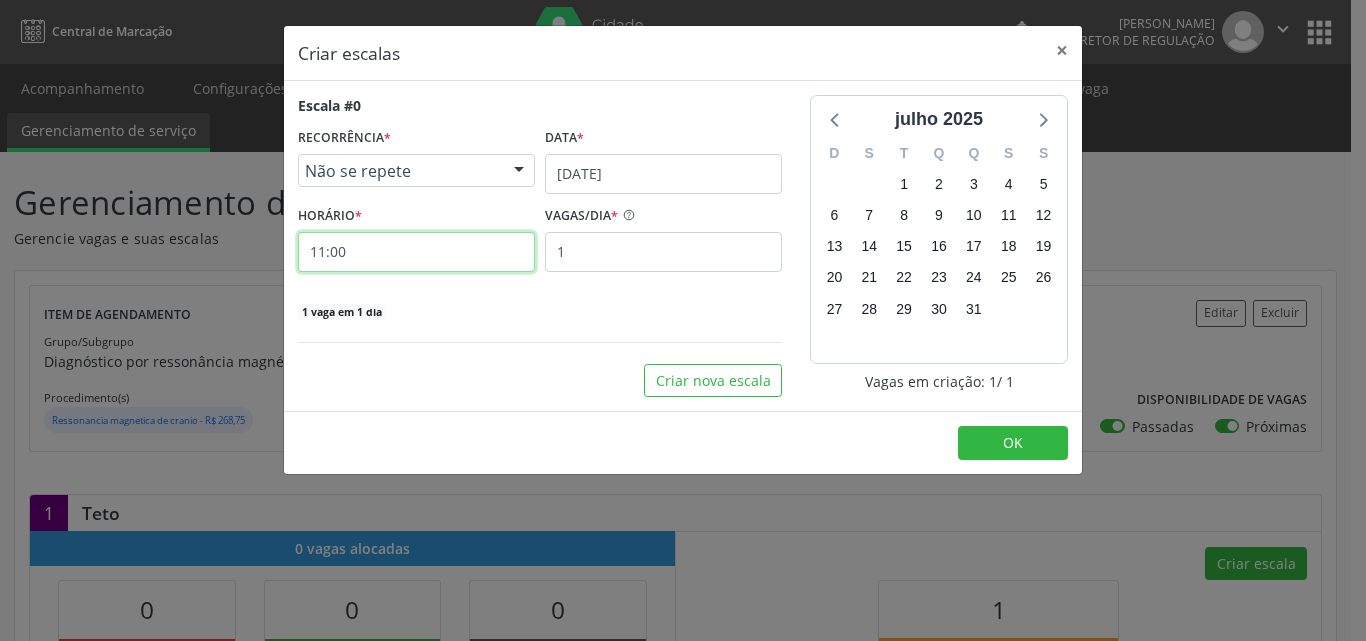 click on "11:00" at bounding box center [416, 252] 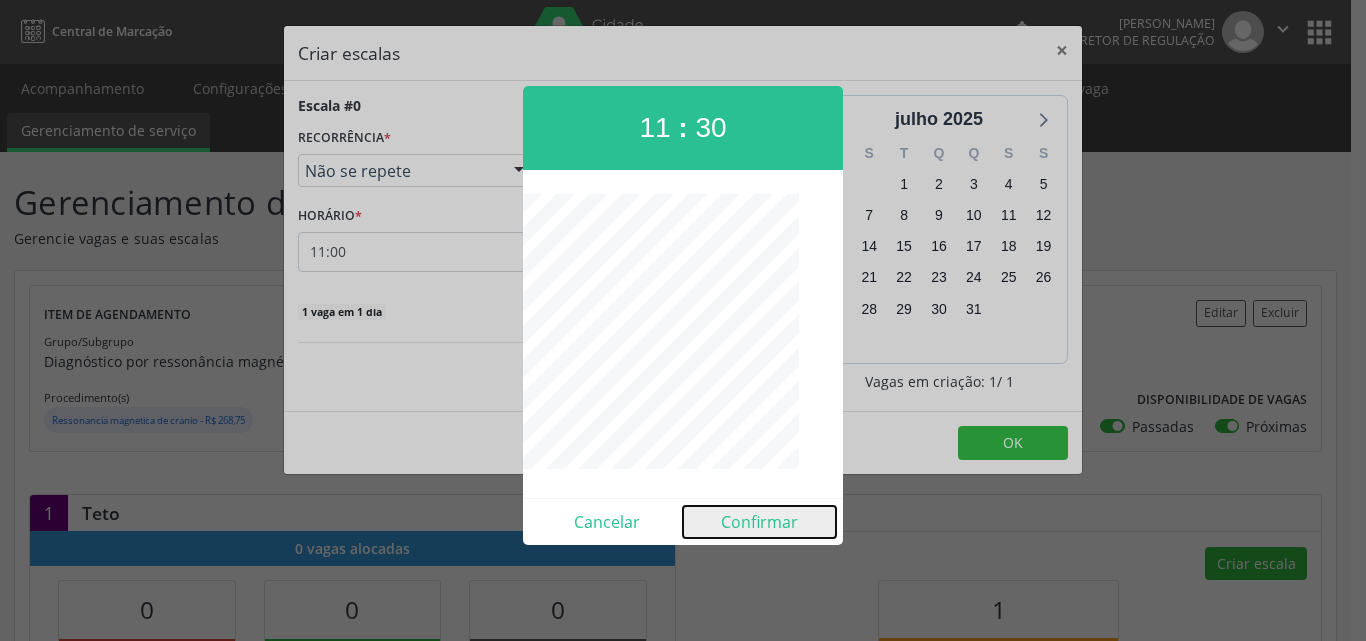 click on "Confirmar" at bounding box center (759, 522) 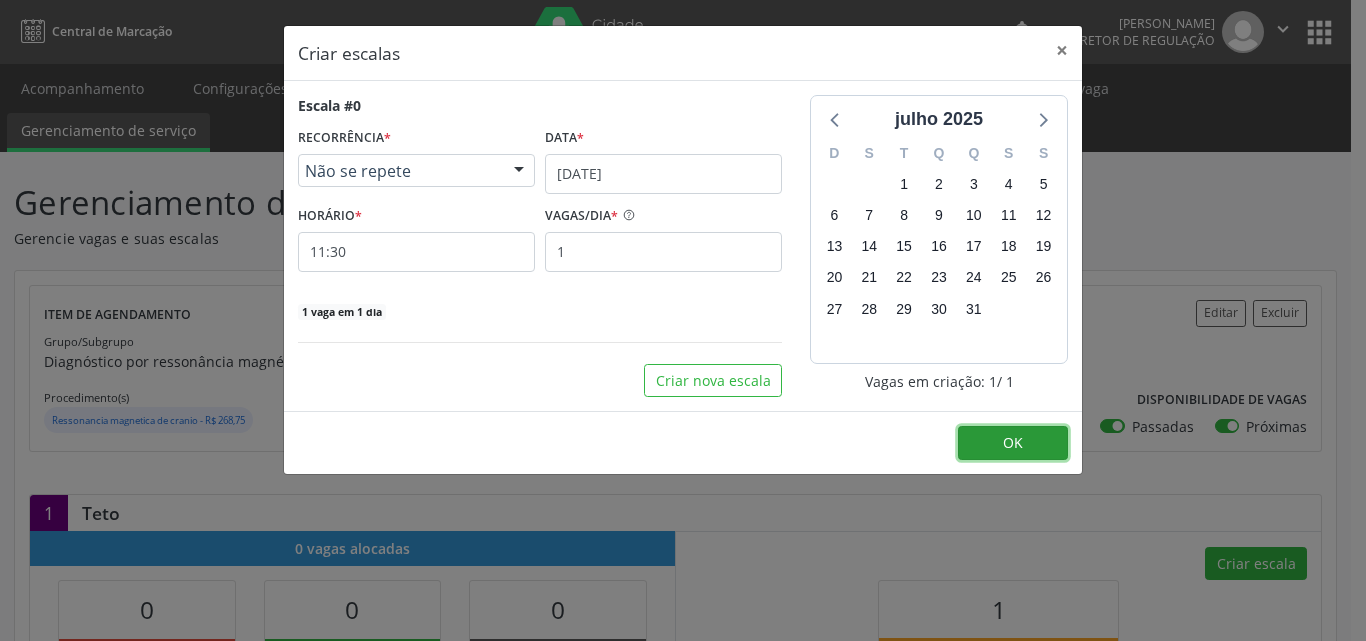 click on "OK" at bounding box center [1013, 442] 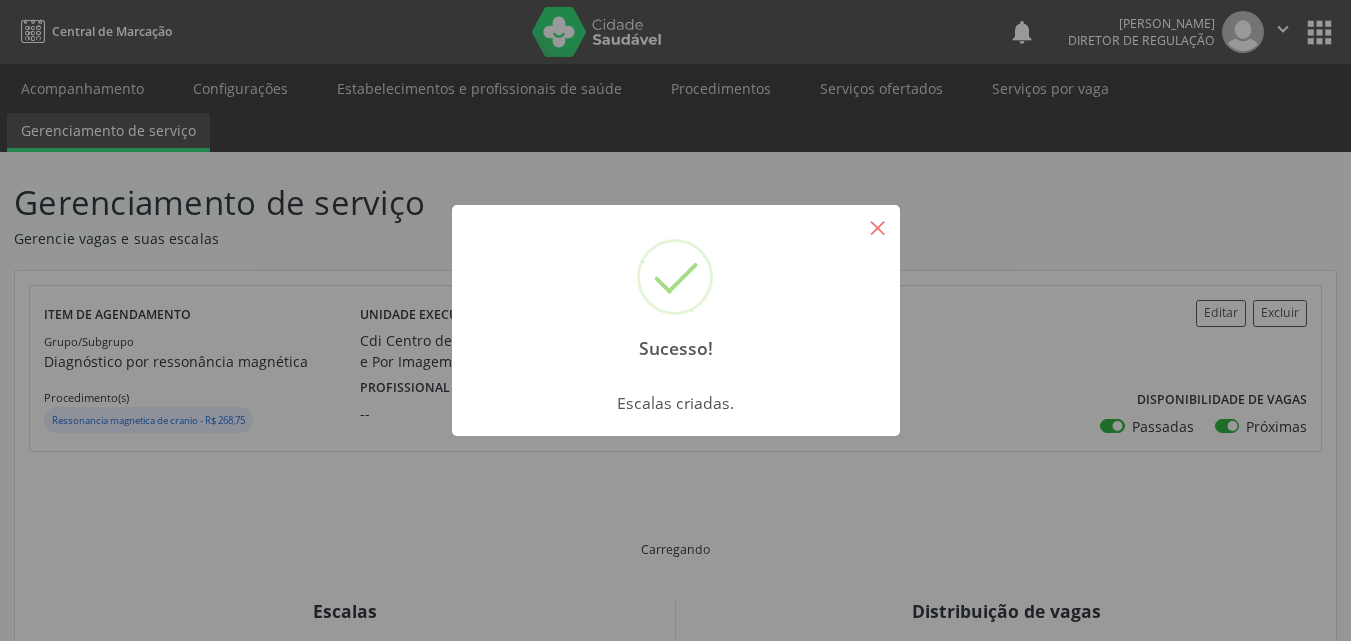 click on "×" at bounding box center (878, 227) 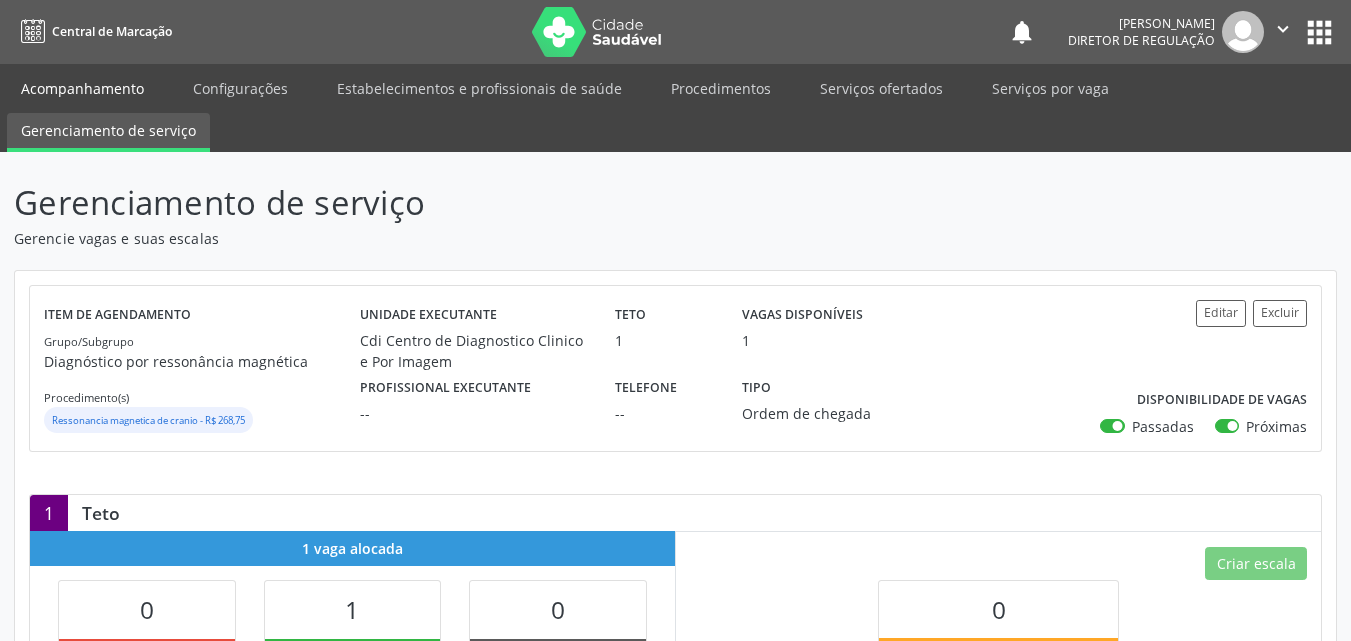 click on "Acompanhamento" at bounding box center (82, 88) 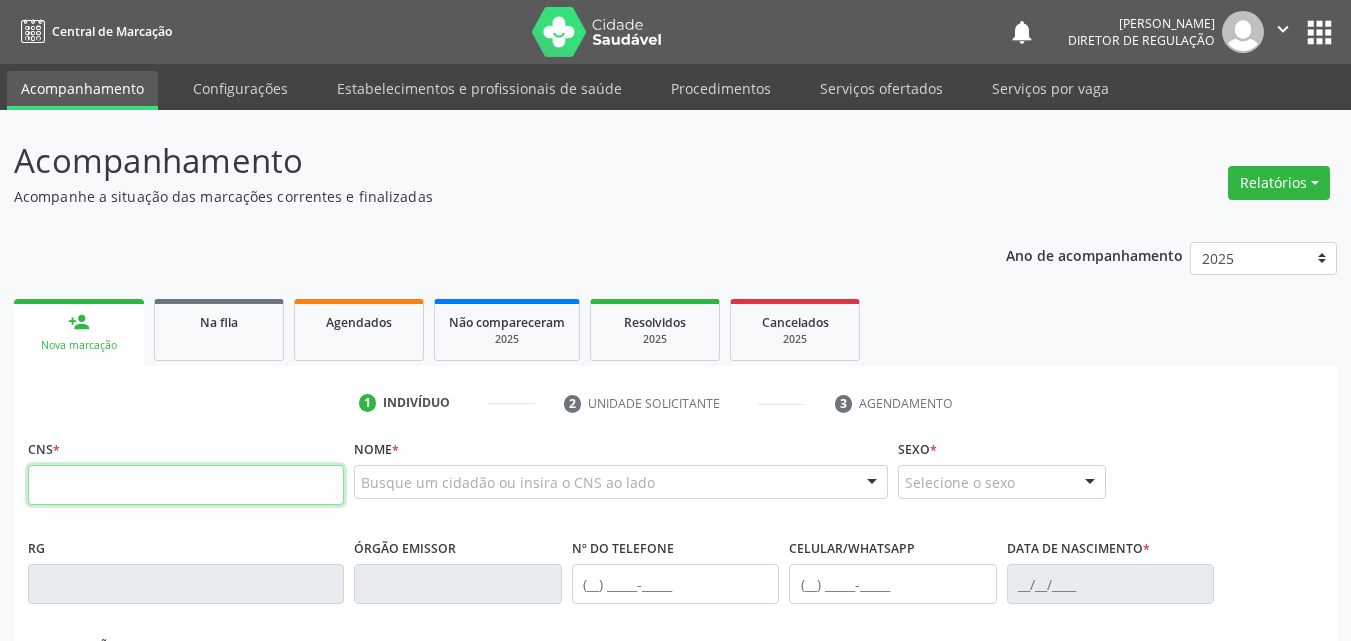 click at bounding box center [186, 485] 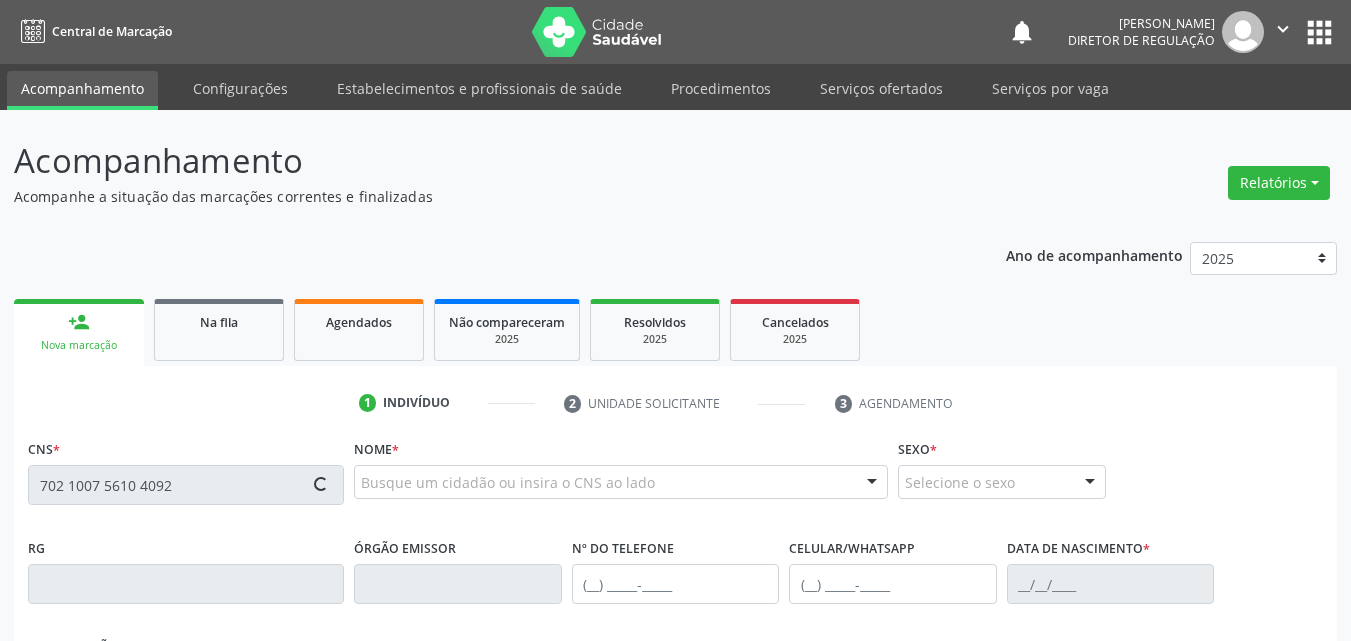 type on "702 1007 5610 4092" 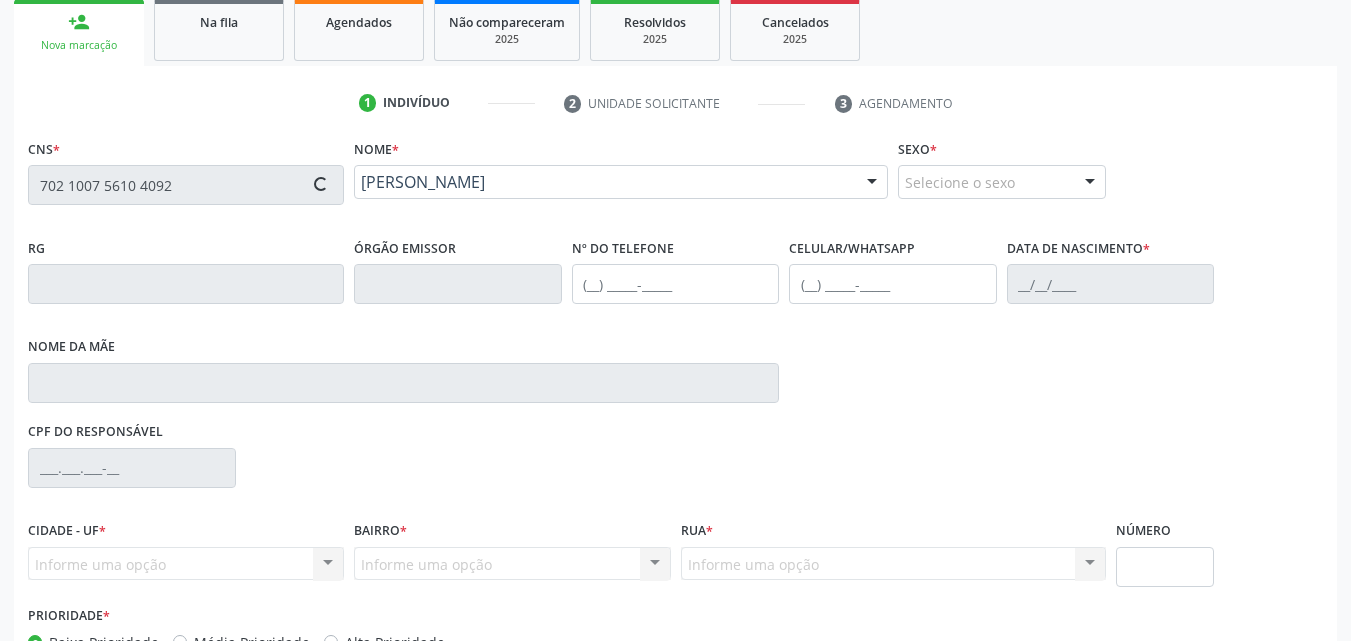 type on "[PHONE_NUMBER]" 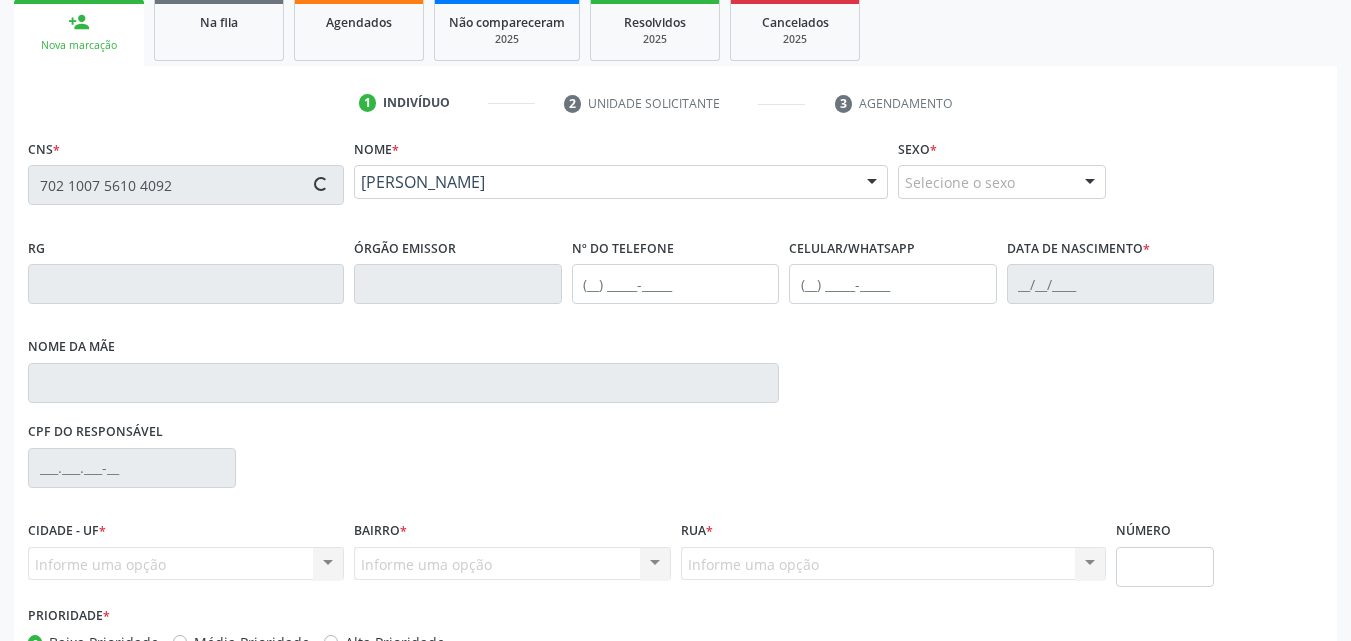 type on "[PHONE_NUMBER]" 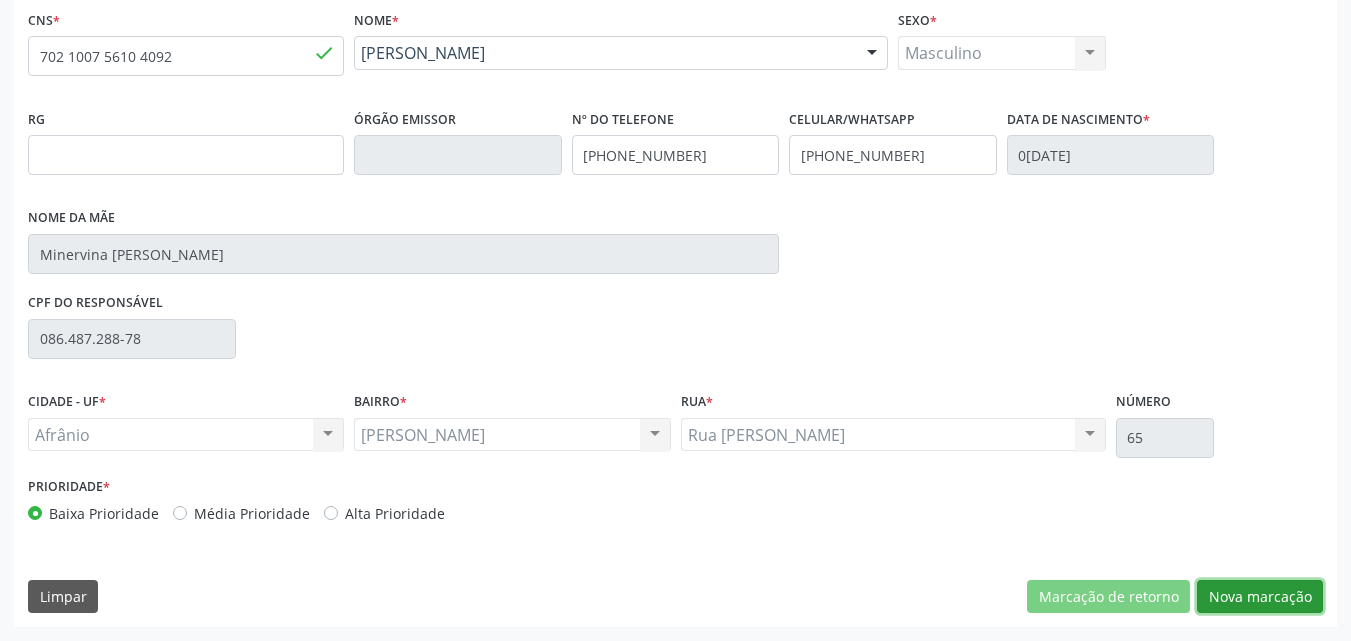 click on "Nova marcação" at bounding box center (1260, 597) 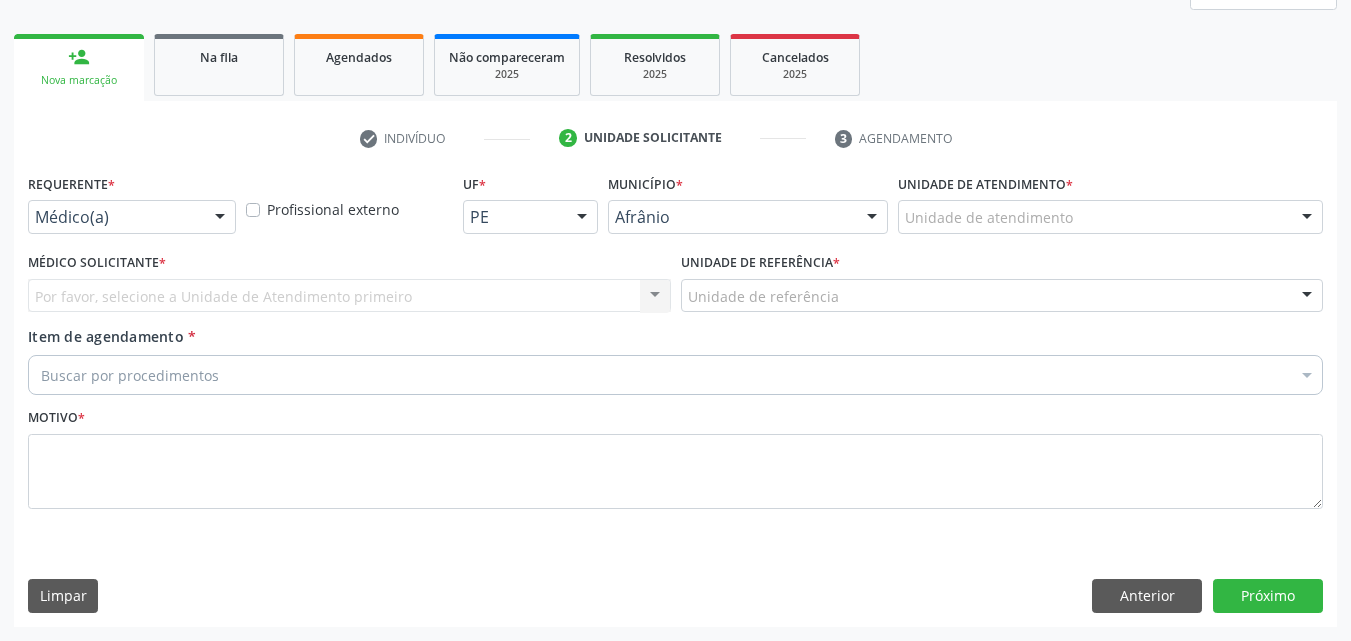 scroll, scrollTop: 265, scrollLeft: 0, axis: vertical 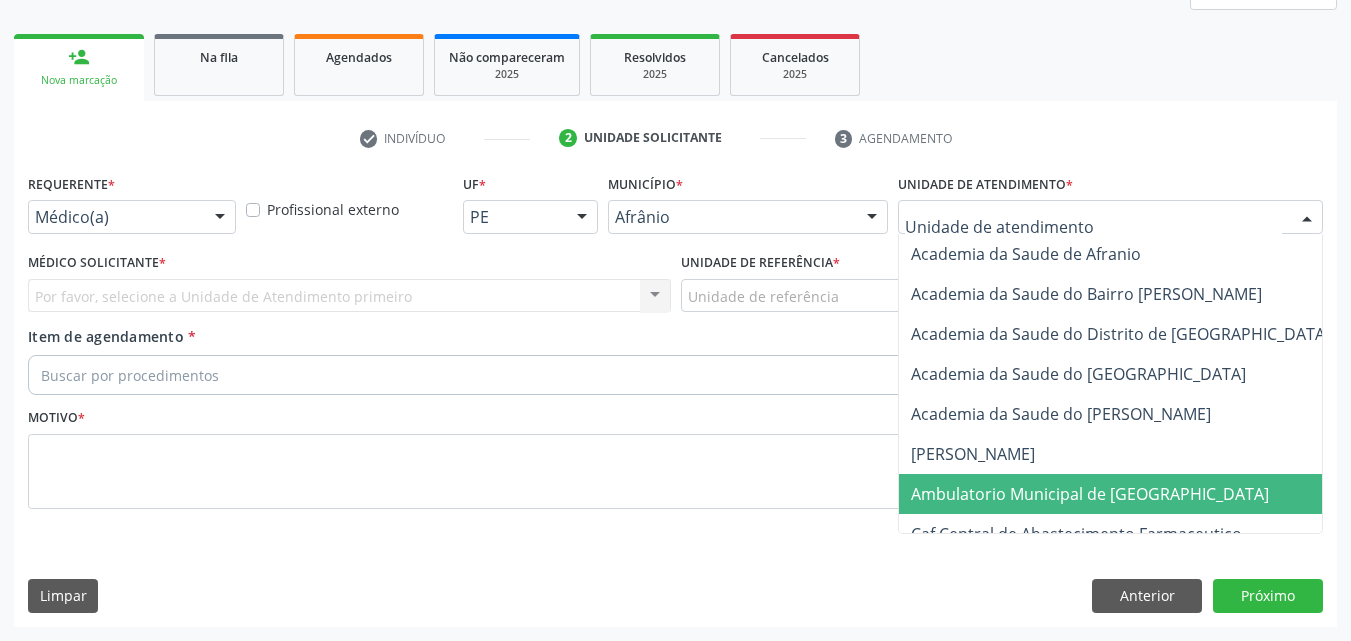 drag, startPoint x: 1068, startPoint y: 487, endPoint x: 1006, endPoint y: 467, distance: 65.14599 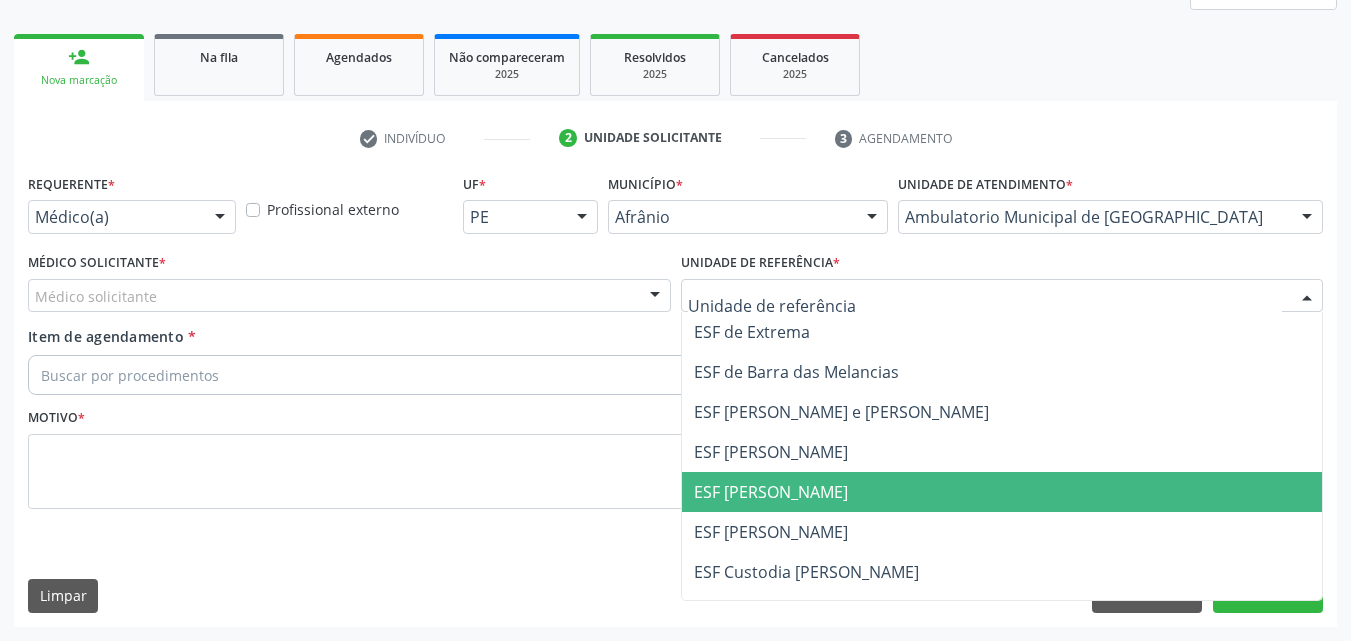 drag, startPoint x: 807, startPoint y: 486, endPoint x: 745, endPoint y: 465, distance: 65.459915 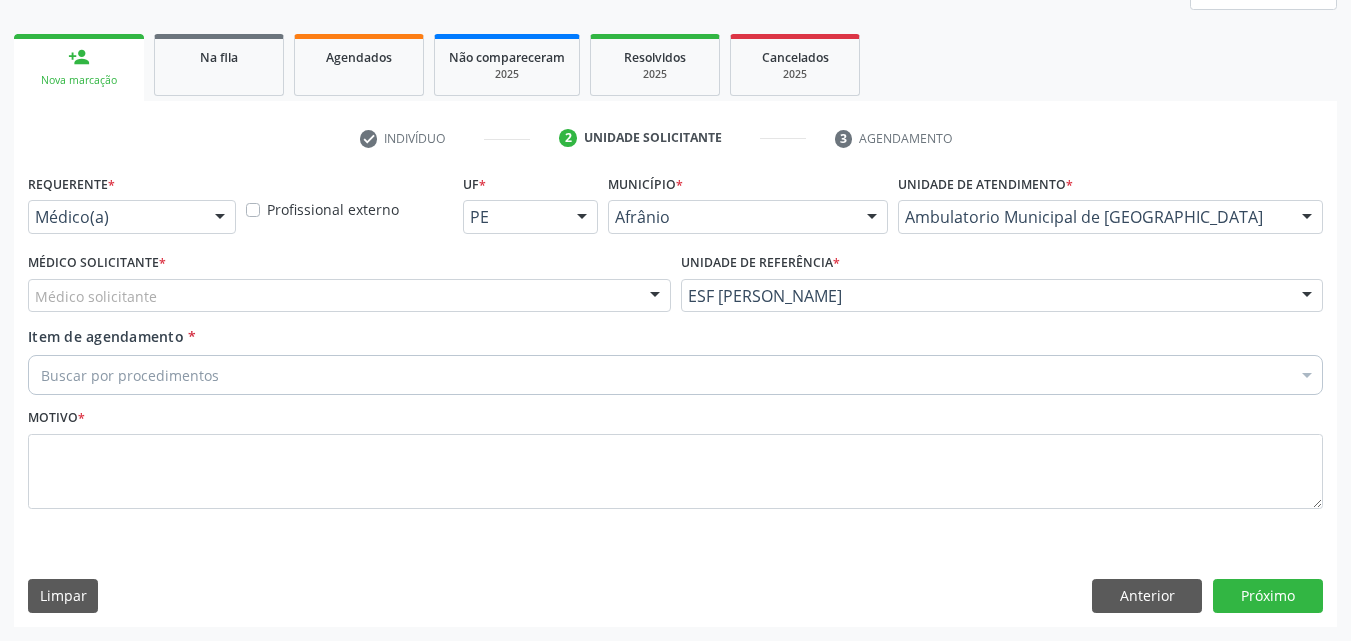 click on "Médico solicitante" at bounding box center (349, 296) 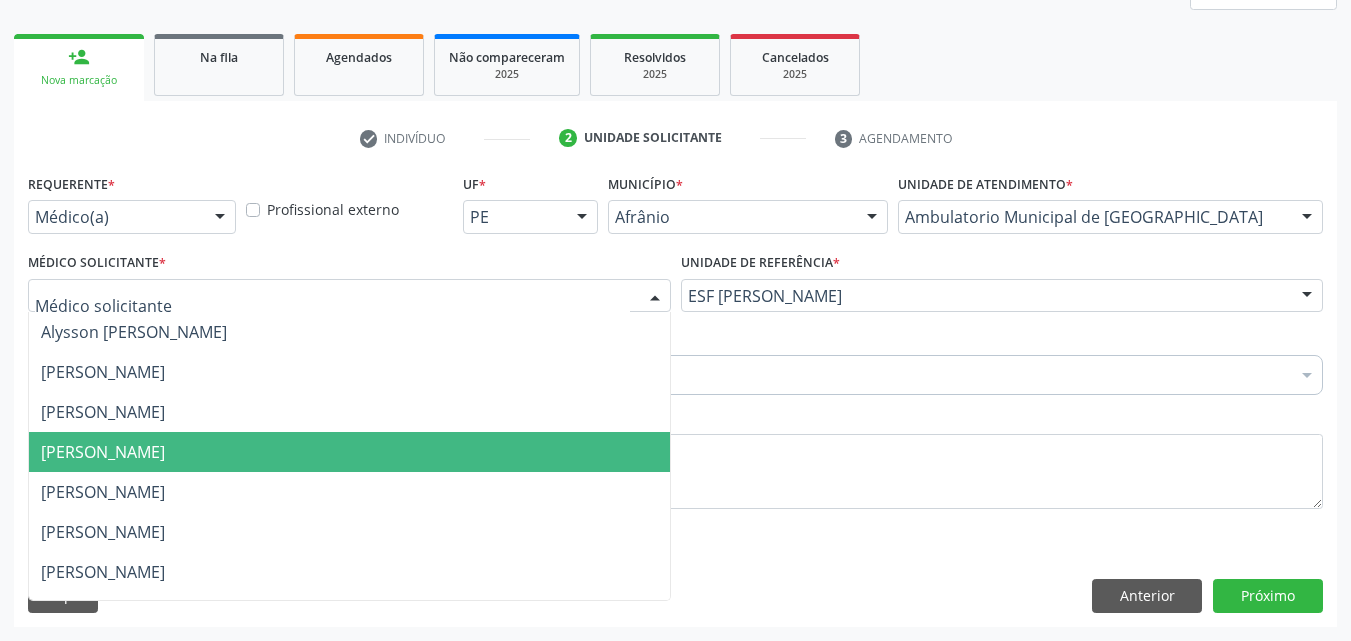 click on "[PERSON_NAME]" at bounding box center [349, 452] 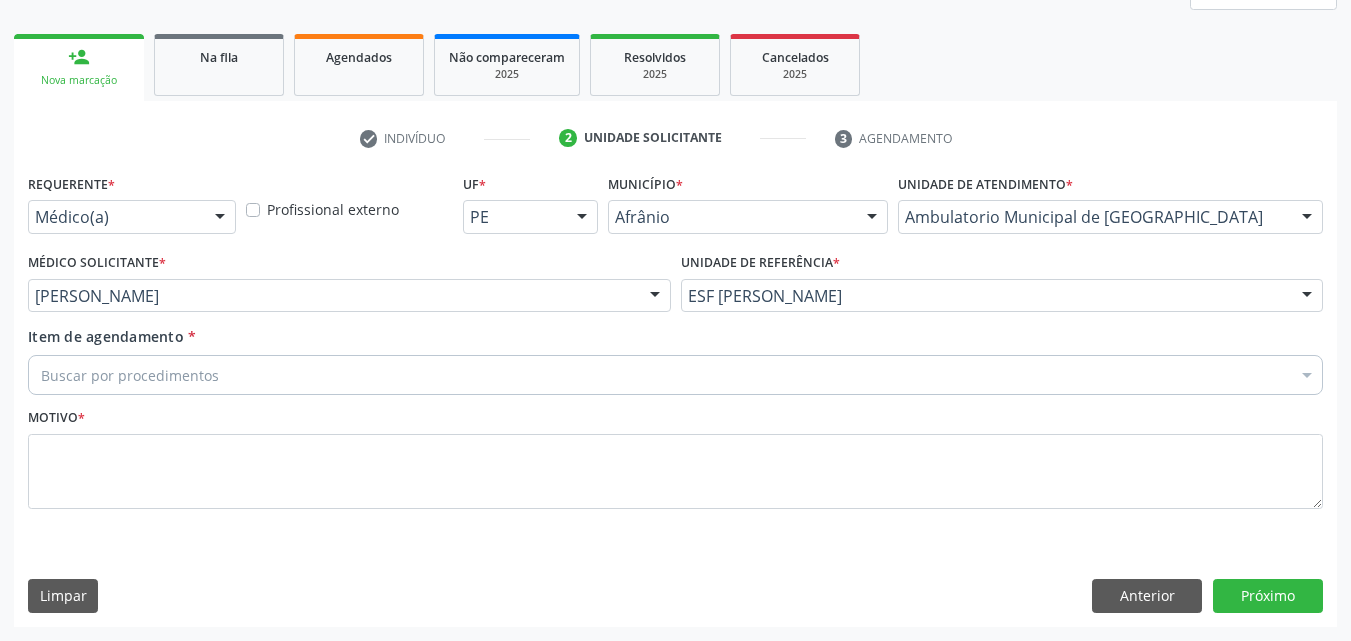 click on "Buscar por procedimentos" at bounding box center (675, 375) 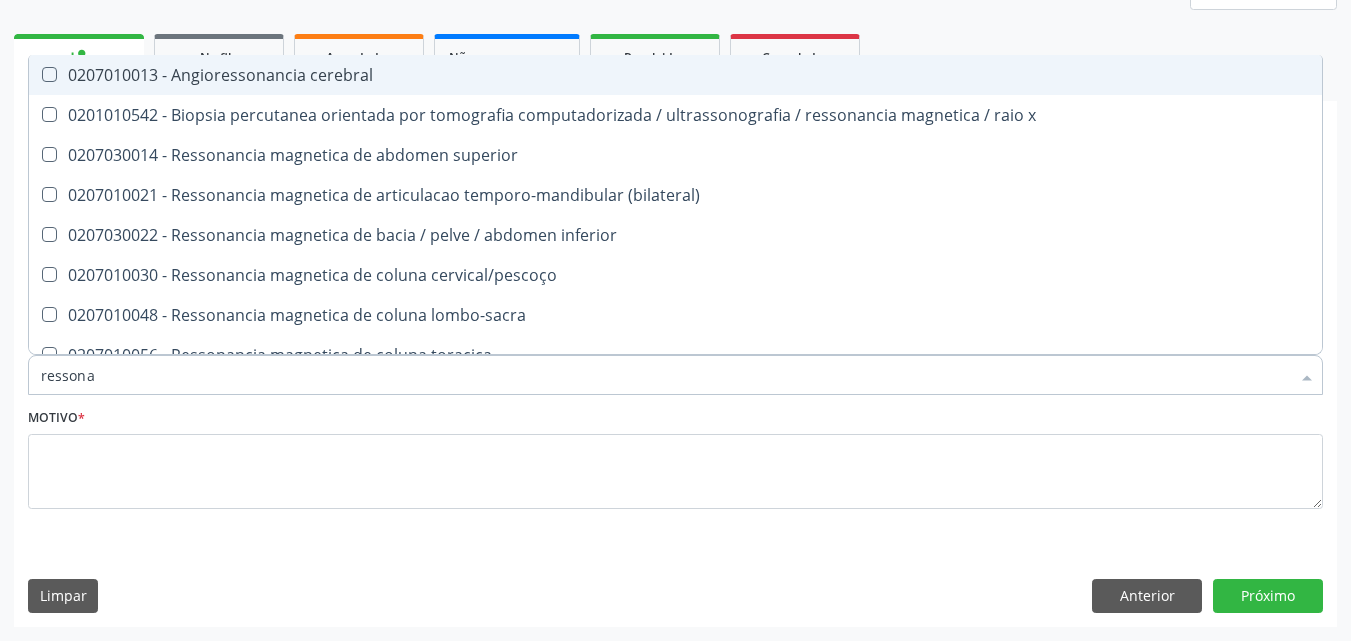 type on "ressona" 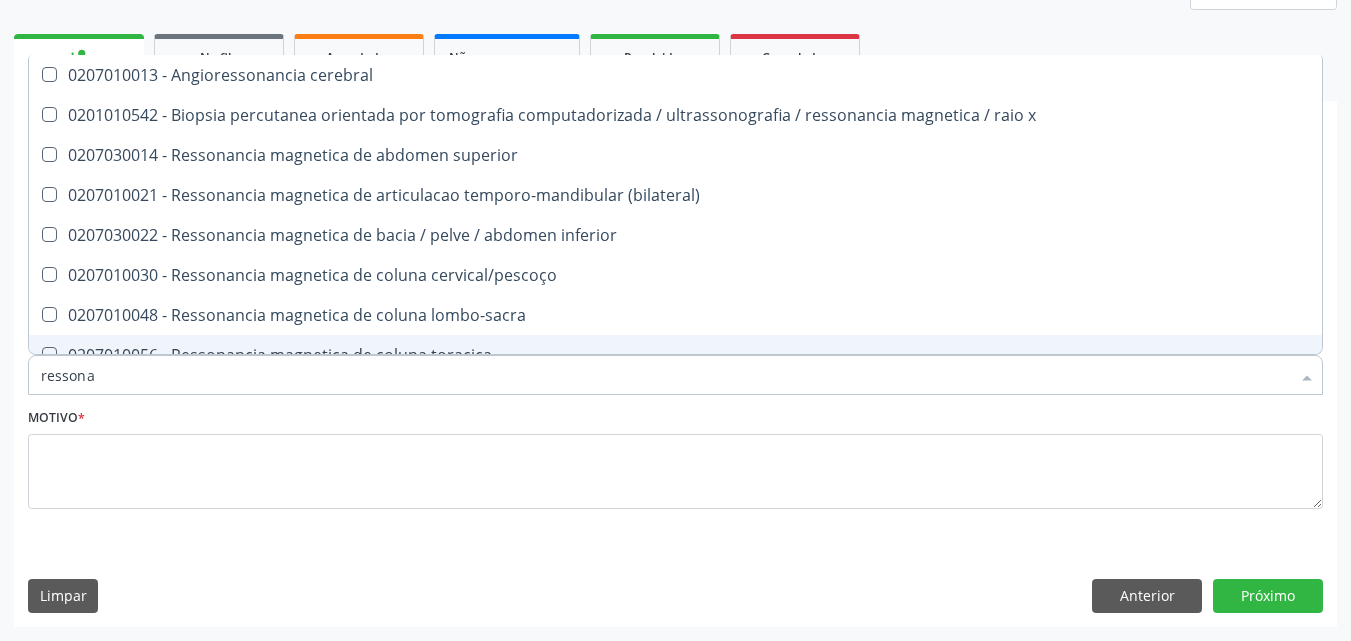 scroll, scrollTop: 200, scrollLeft: 0, axis: vertical 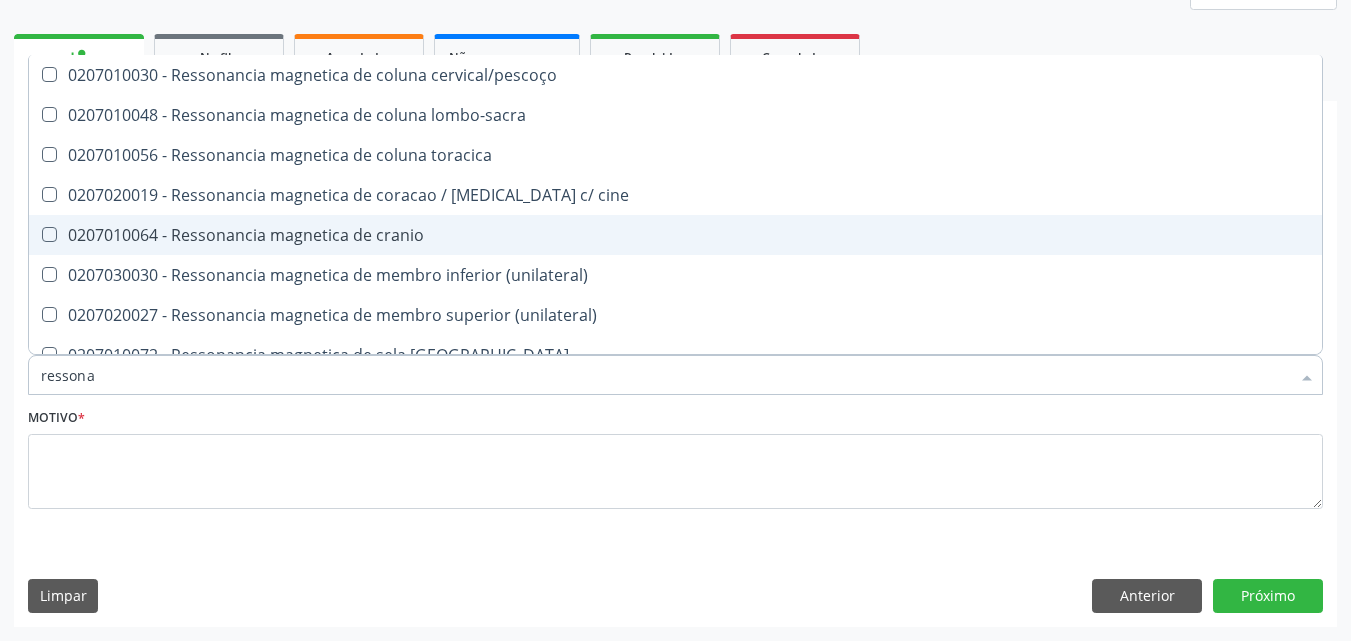 click on "0207010064 - Ressonancia magnetica de cranio" at bounding box center (675, 235) 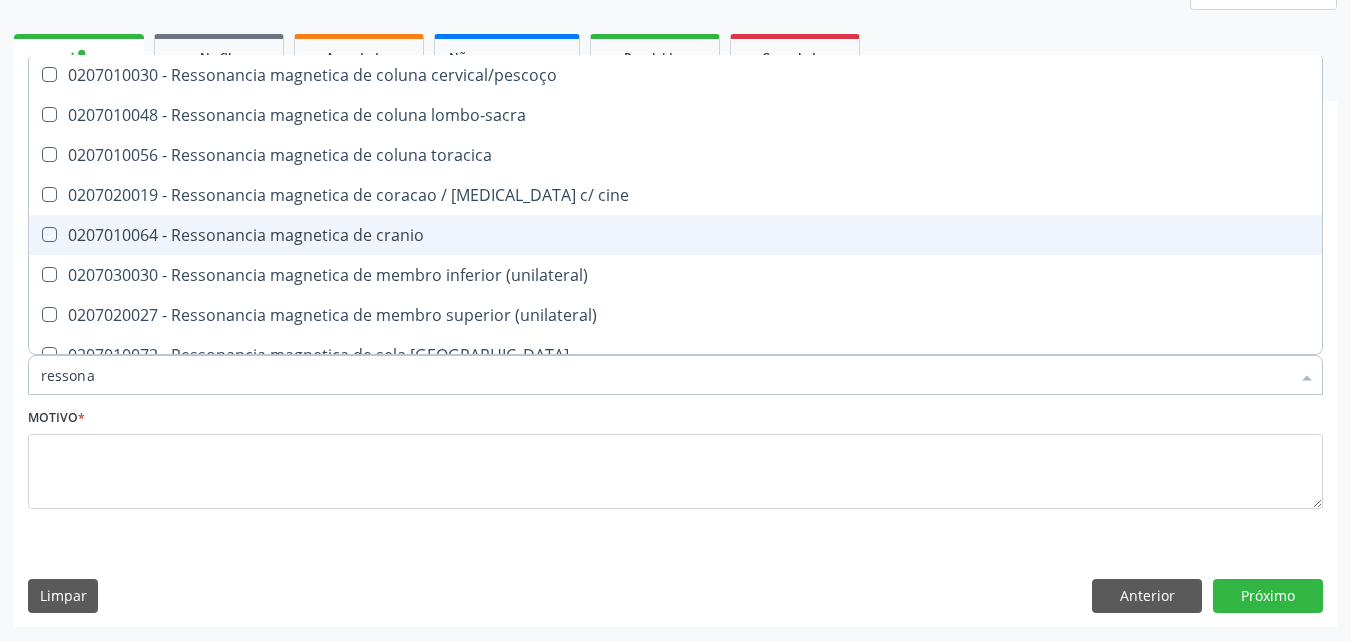 checkbox on "true" 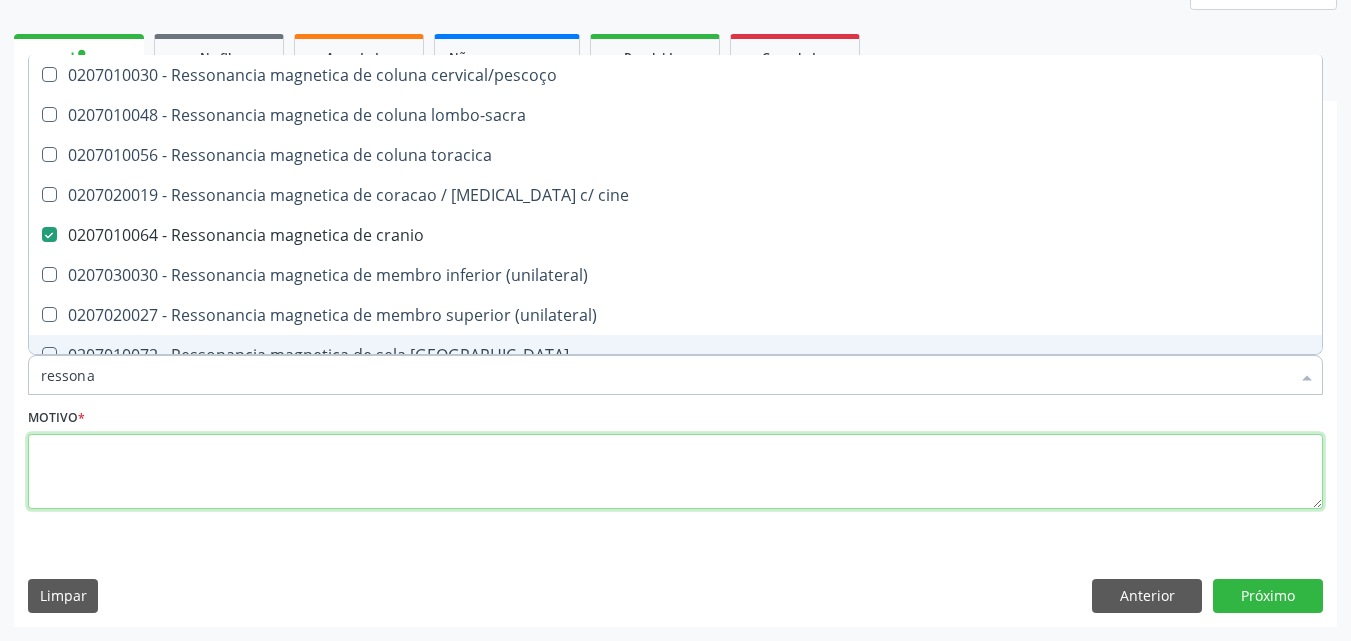 click at bounding box center [675, 472] 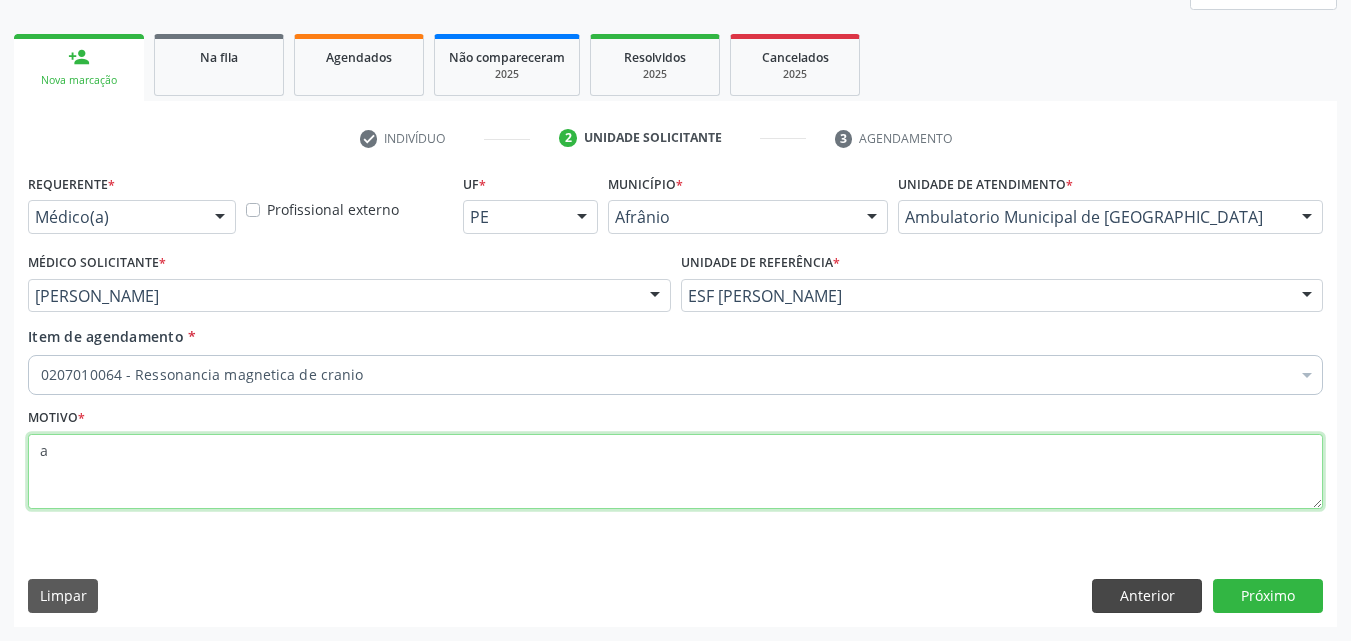 scroll, scrollTop: 0, scrollLeft: 0, axis: both 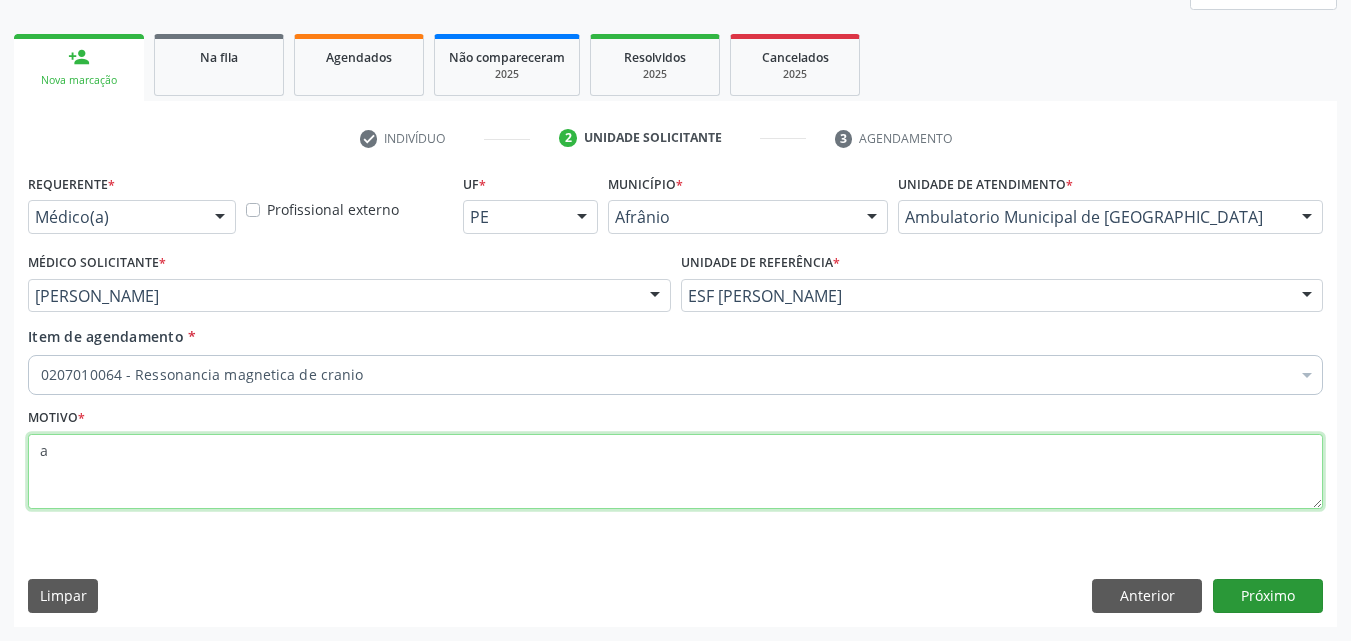 type on "a" 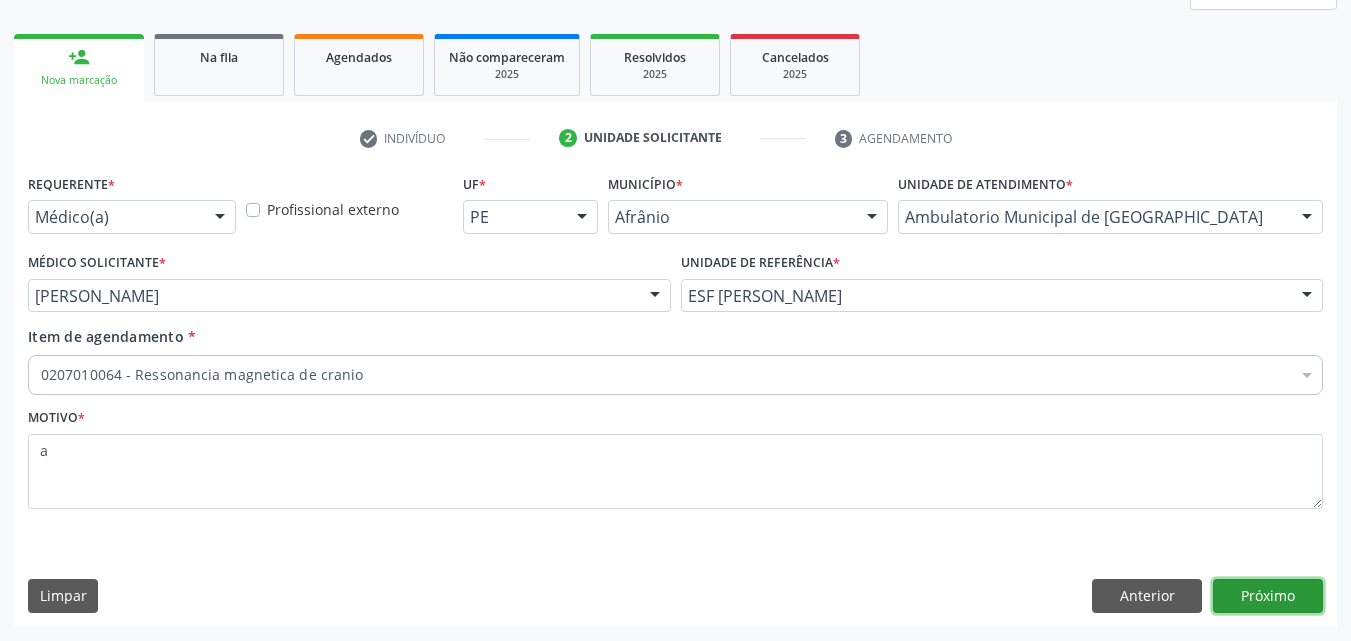 click on "Próximo" at bounding box center [1268, 596] 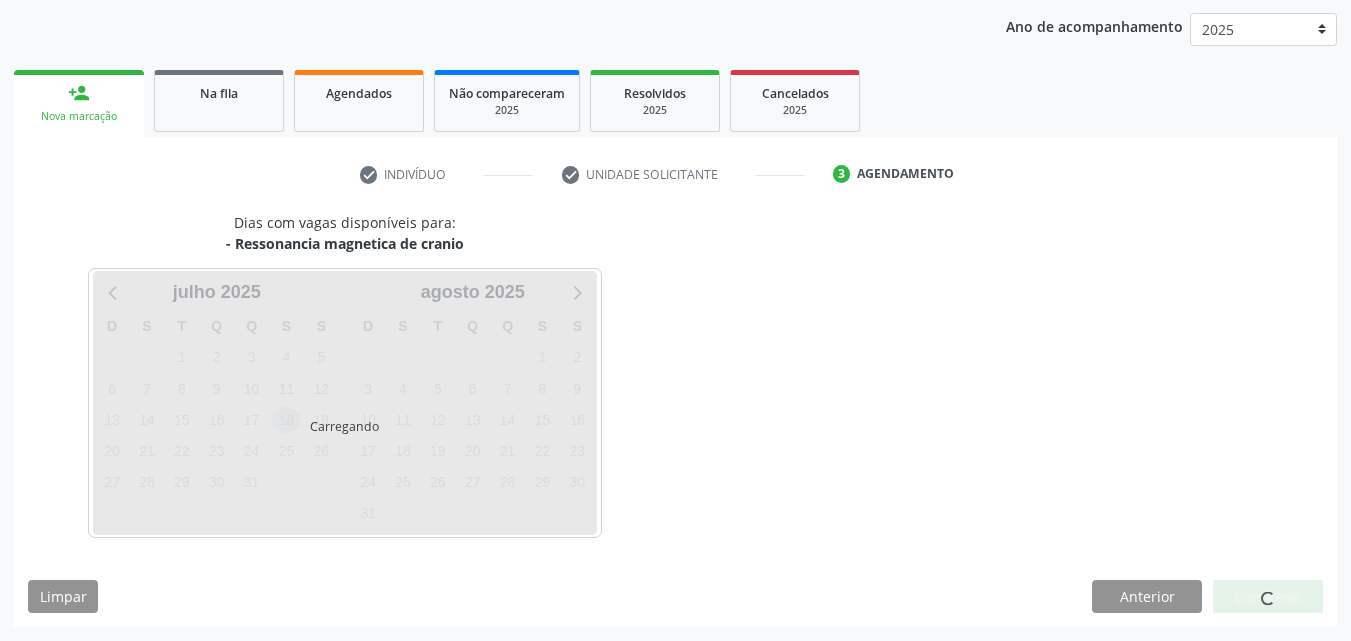 scroll, scrollTop: 229, scrollLeft: 0, axis: vertical 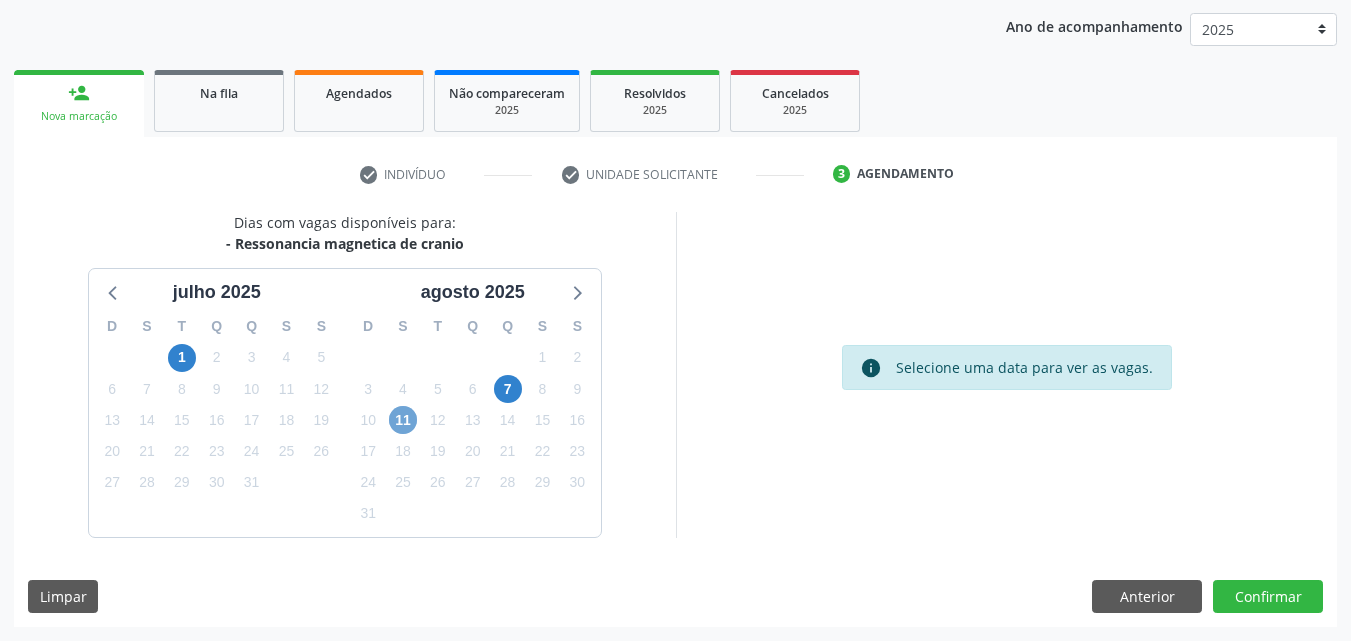 click on "11" at bounding box center [403, 420] 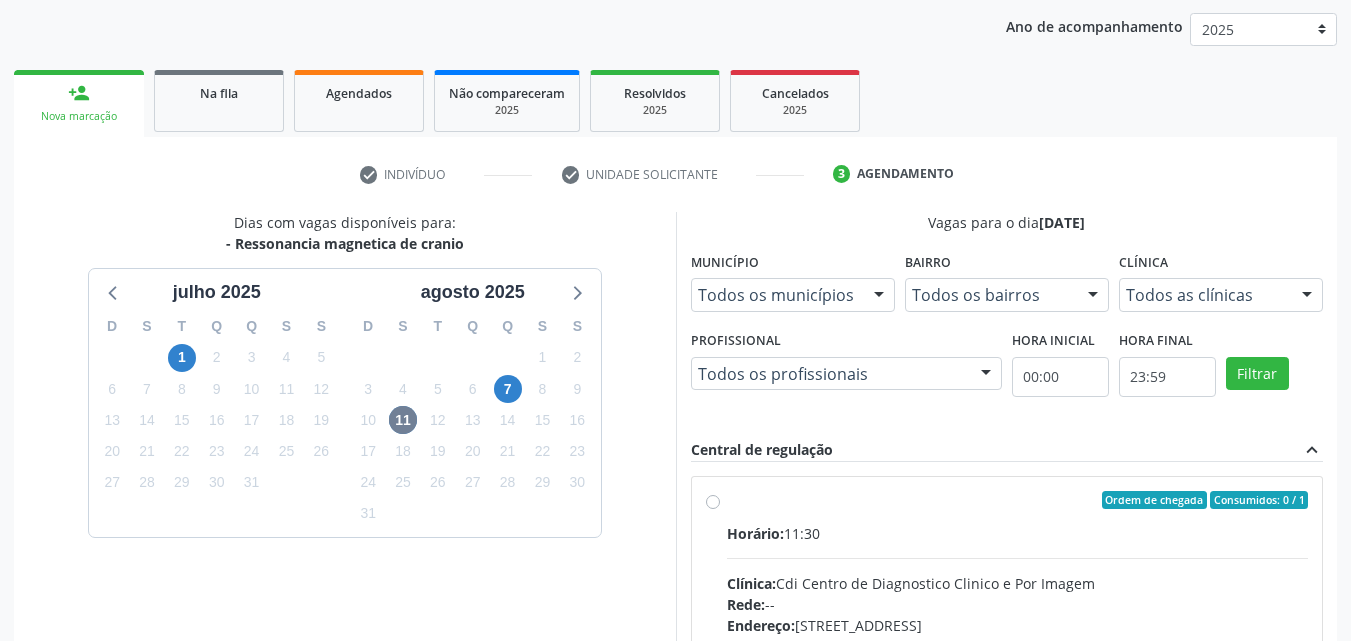 drag, startPoint x: 763, startPoint y: 507, endPoint x: 799, endPoint y: 514, distance: 36.67424 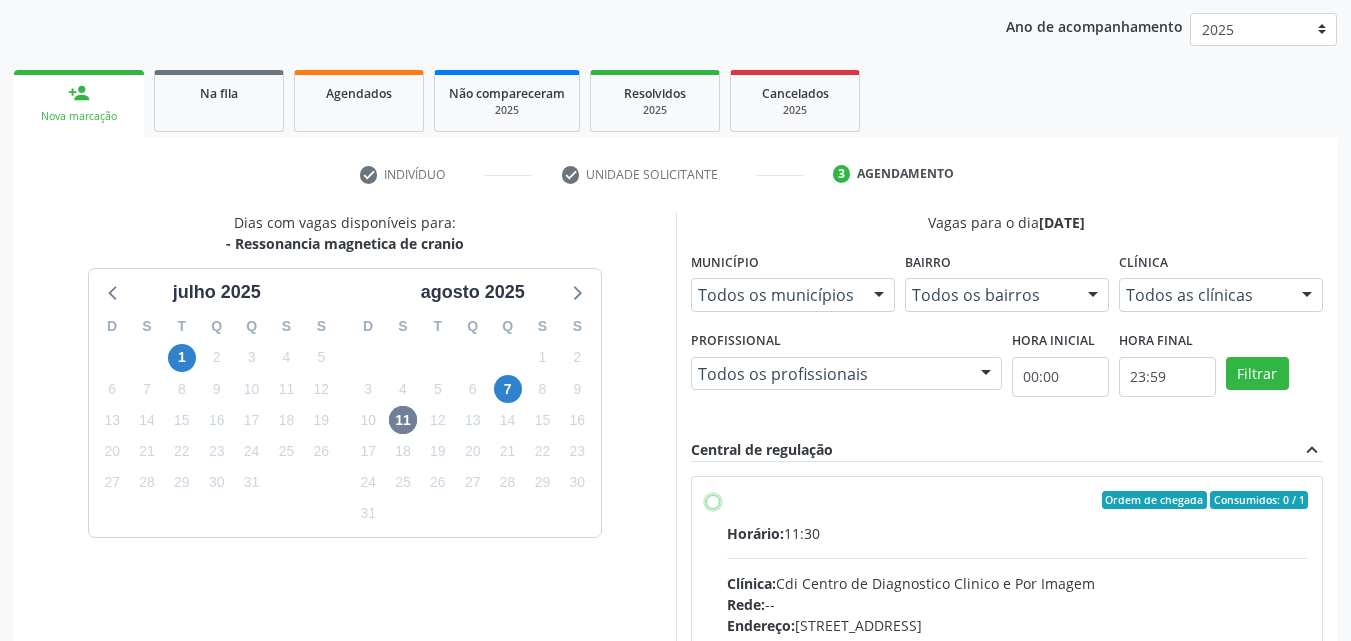 click on "Ordem de chegada
Consumidos: 0 / 1
Horário:   11:30
Clínica:  Cdi Centro de Diagnostico Clinico e Por Imagem
Rede:
--
Endereço:   [STREET_ADDRESS]
Telefone:   --
Profissional:
--
Informações adicionais sobre o atendimento
Idade de atendimento:
Sem restrição
Gênero(s) atendido(s):
Sem restrição
Informações adicionais:
--" at bounding box center (713, 500) 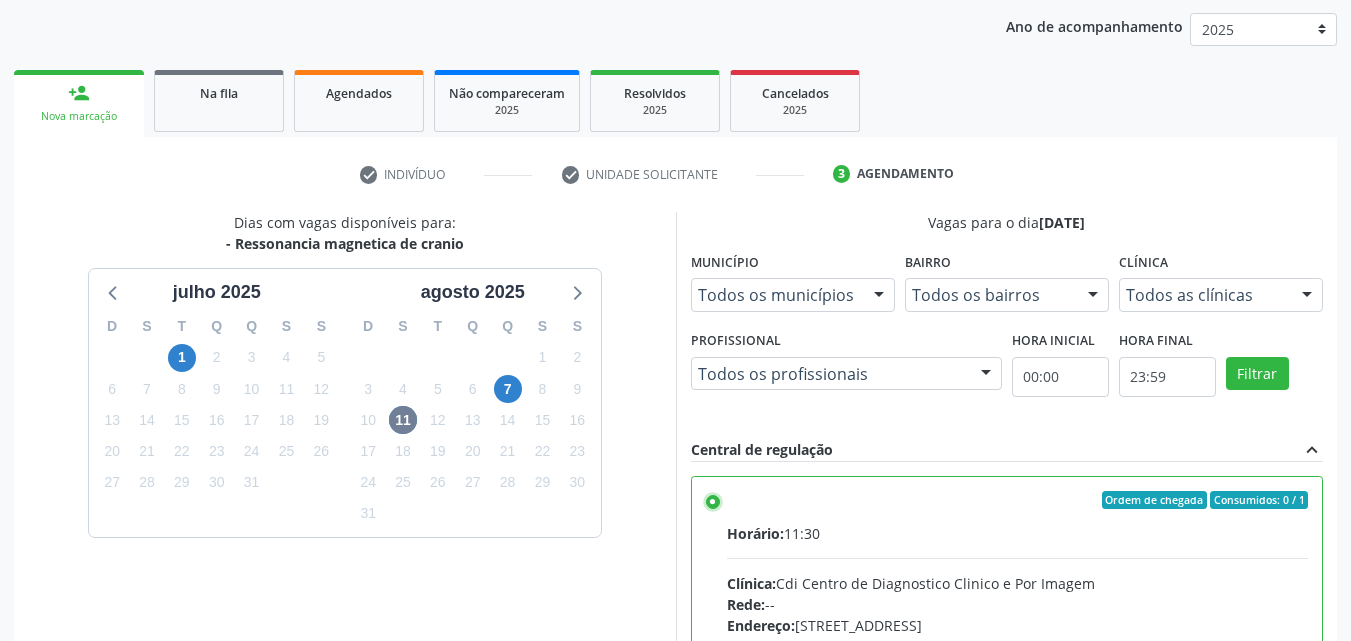 scroll, scrollTop: 429, scrollLeft: 0, axis: vertical 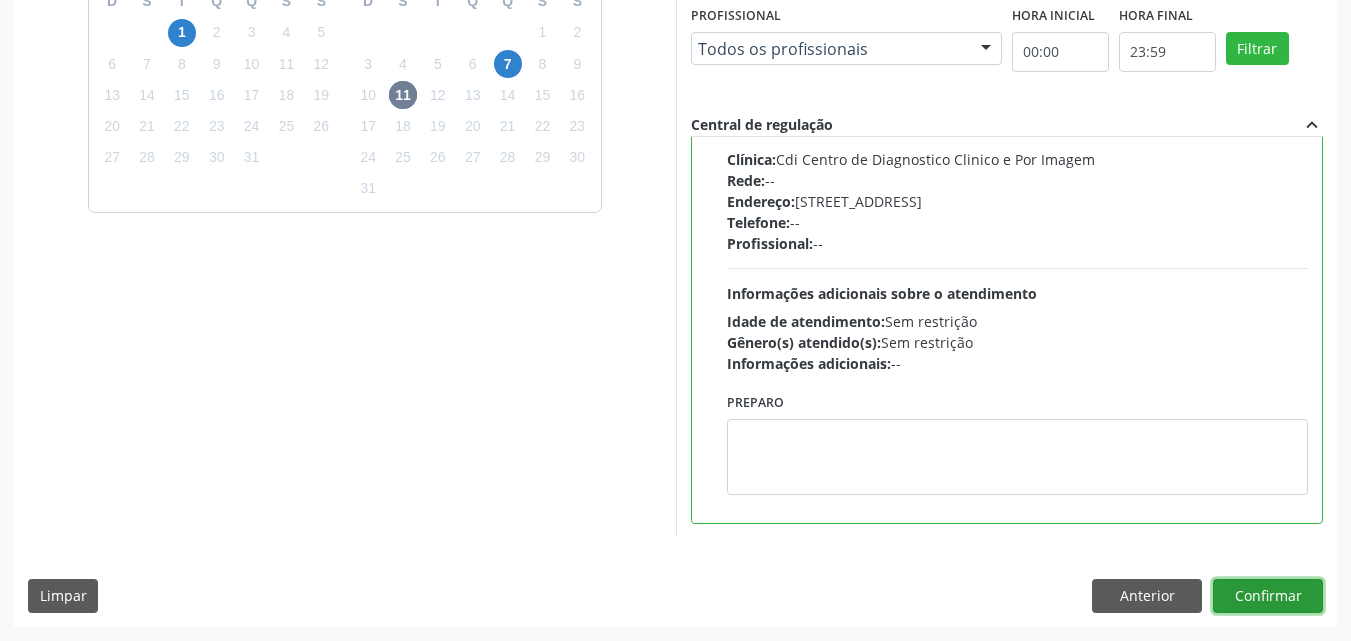 click on "Confirmar" at bounding box center (1268, 596) 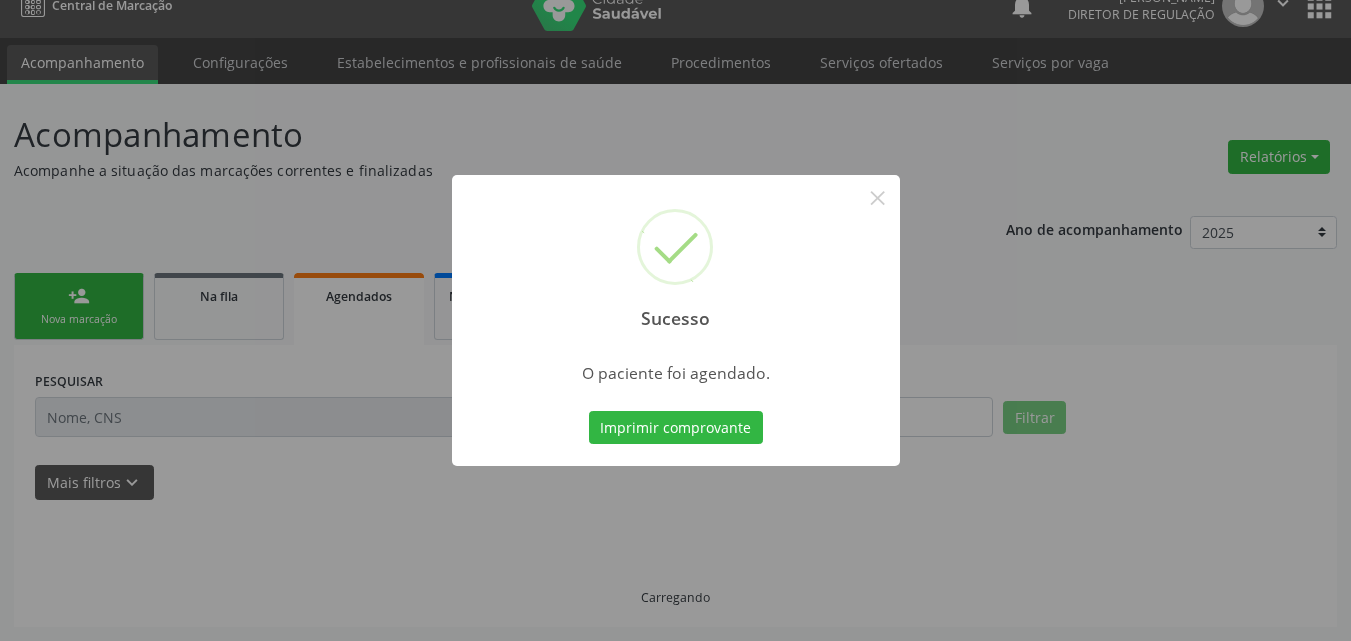 scroll, scrollTop: 26, scrollLeft: 0, axis: vertical 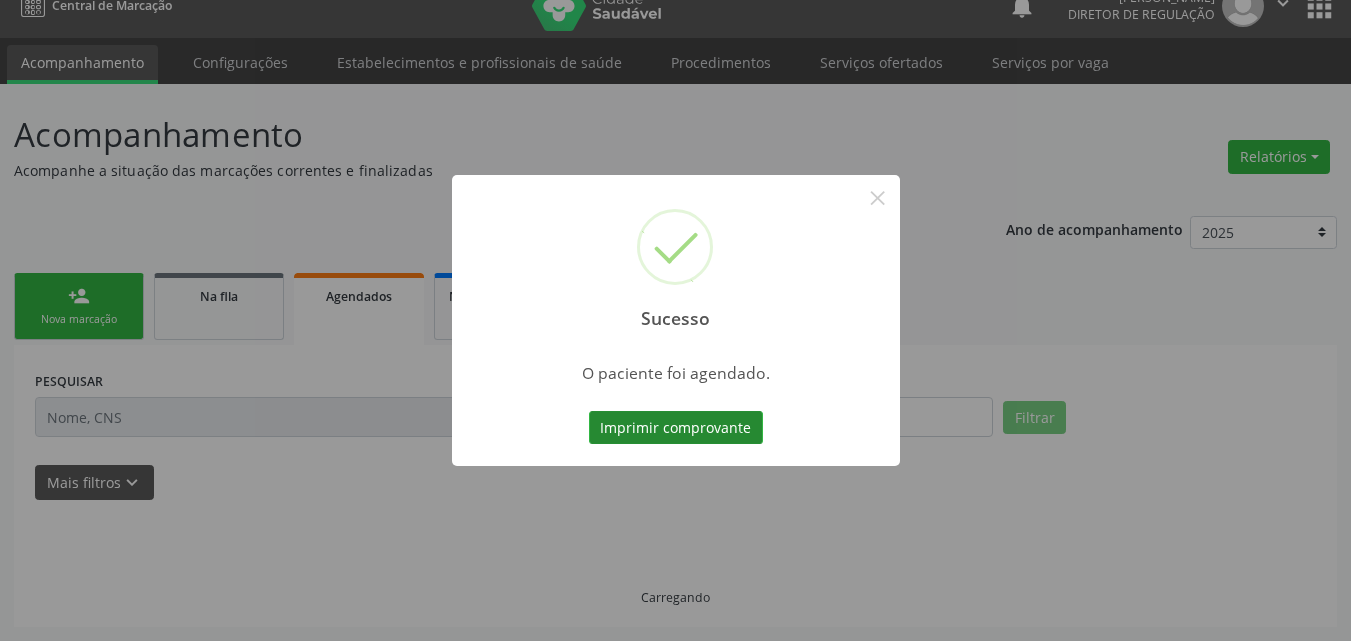 click on "Imprimir comprovante" at bounding box center (676, 428) 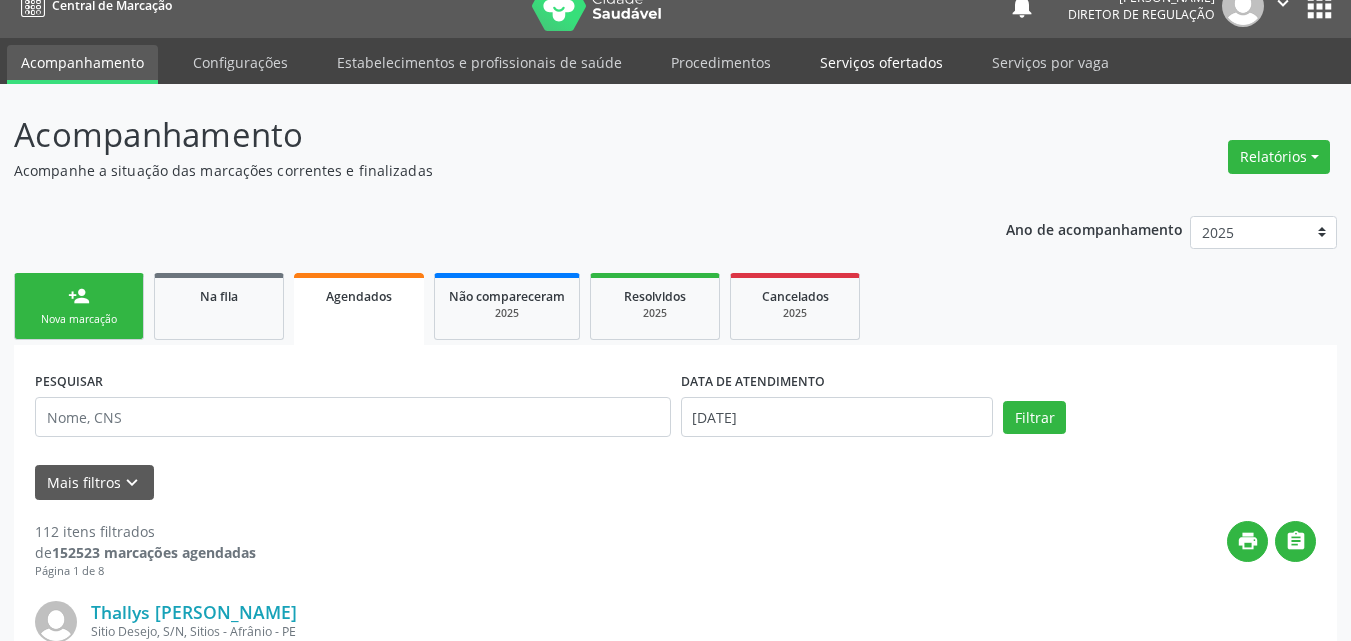 click on "Serviços ofertados" at bounding box center [881, 62] 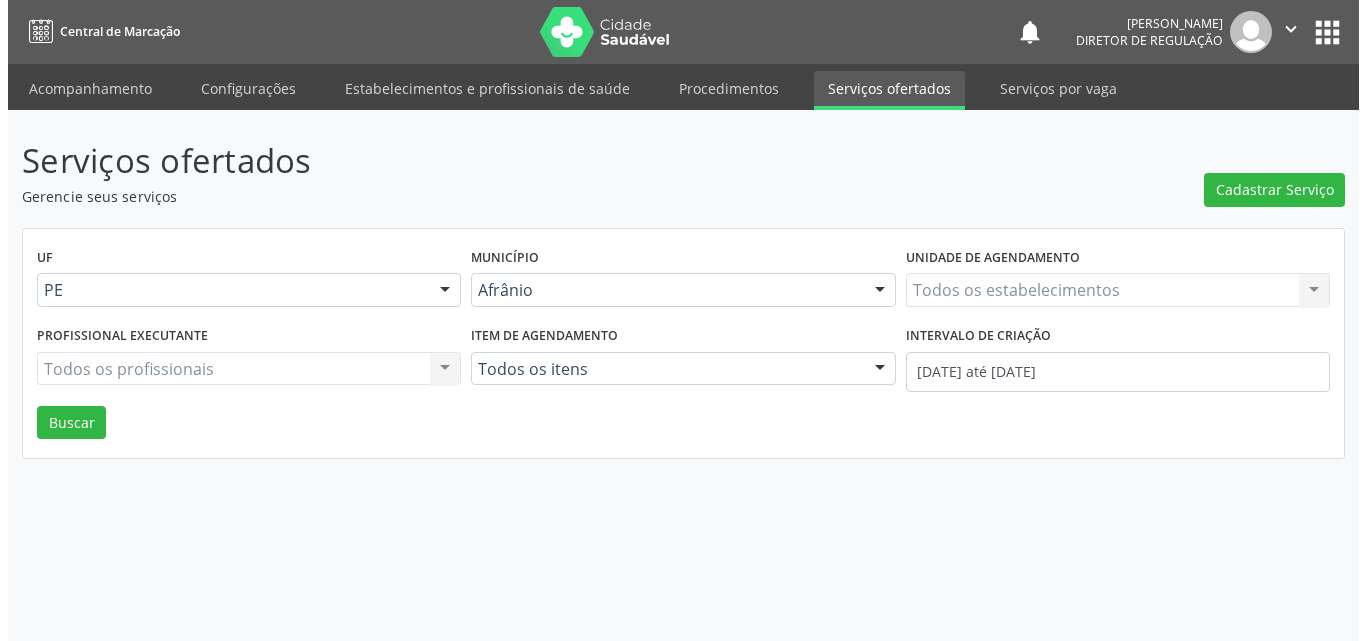 scroll, scrollTop: 0, scrollLeft: 0, axis: both 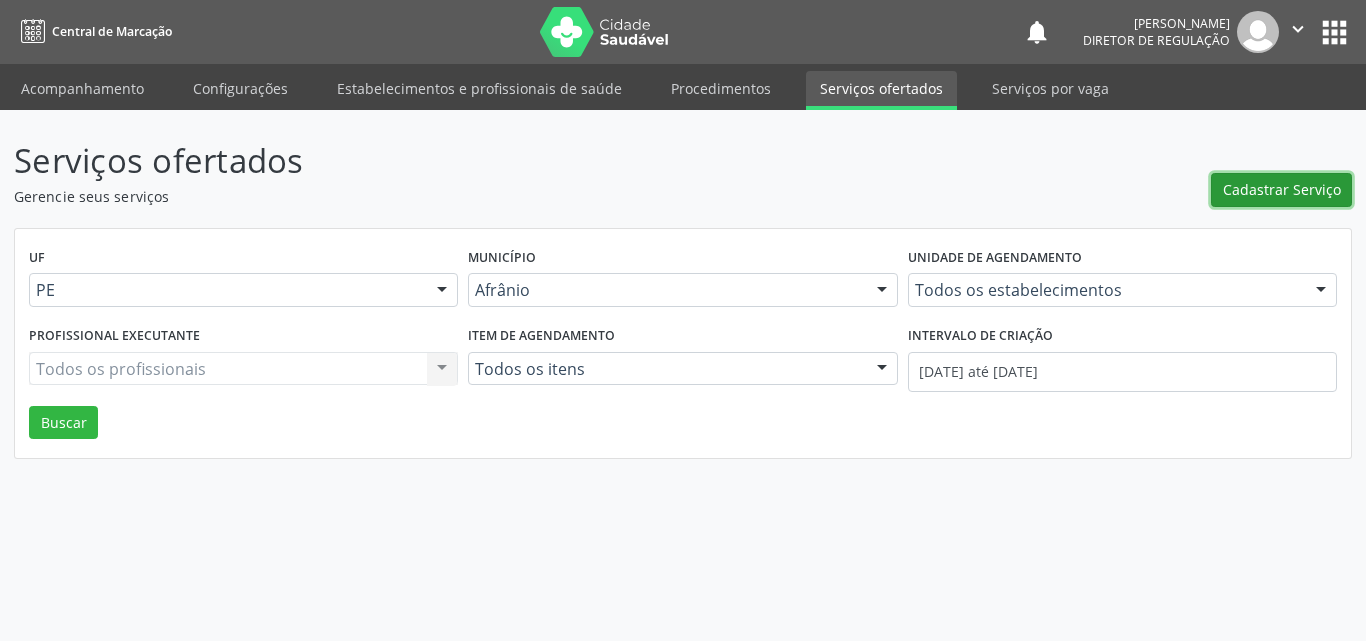 click on "Cadastrar Serviço" at bounding box center [1282, 189] 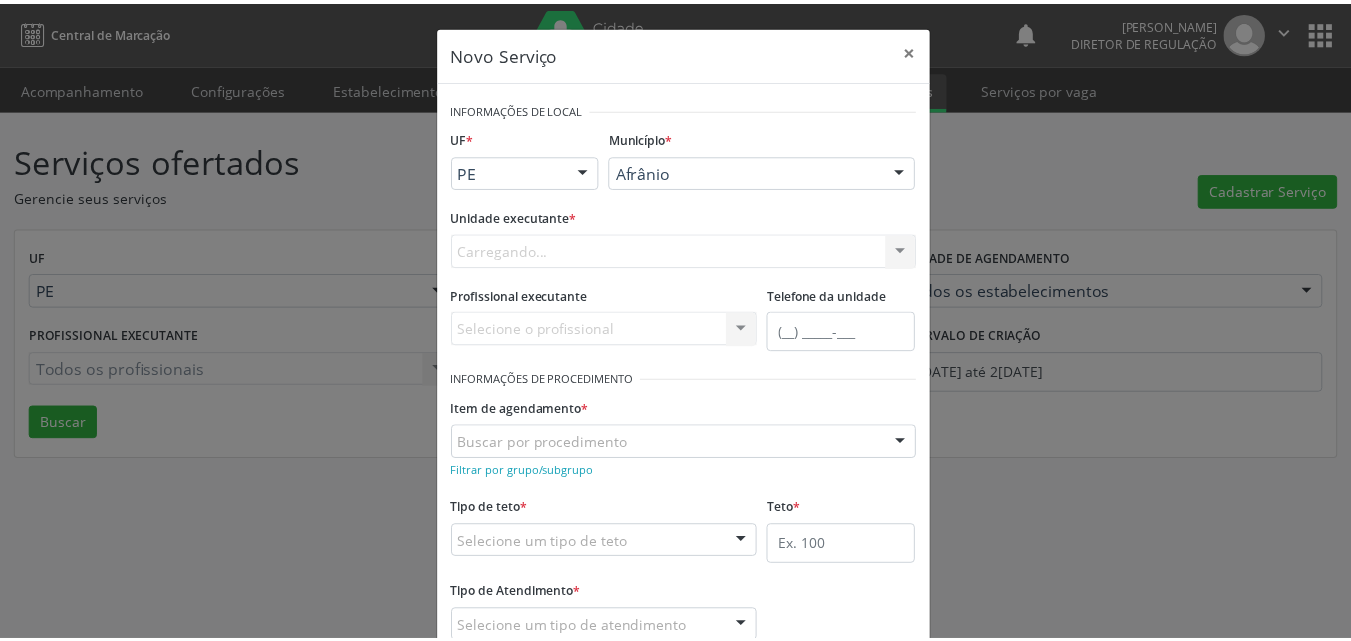 scroll, scrollTop: 0, scrollLeft: 0, axis: both 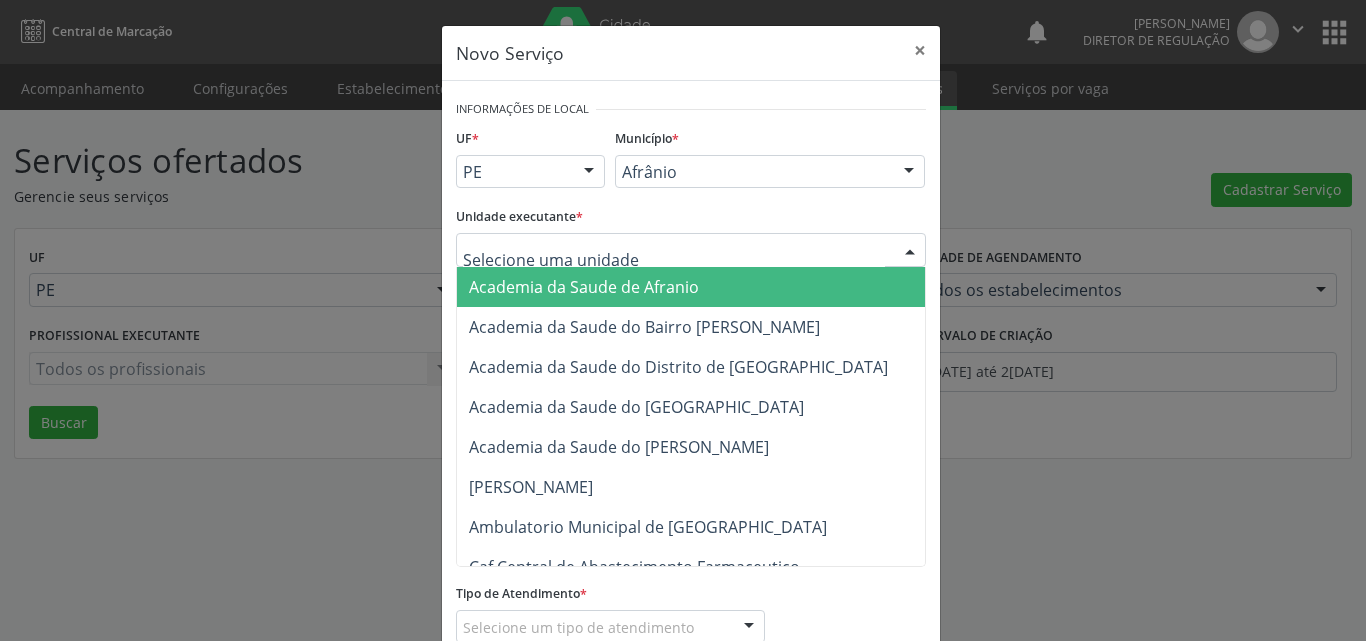 click at bounding box center (691, 250) 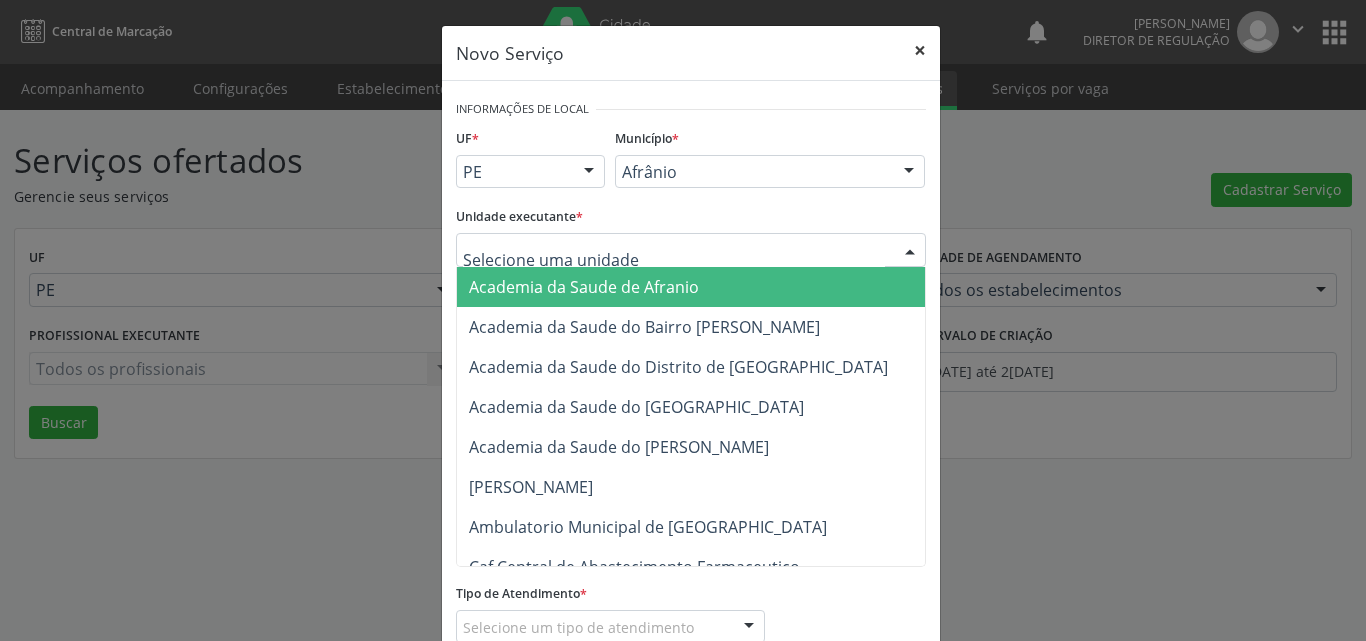 click on "×" at bounding box center [920, 50] 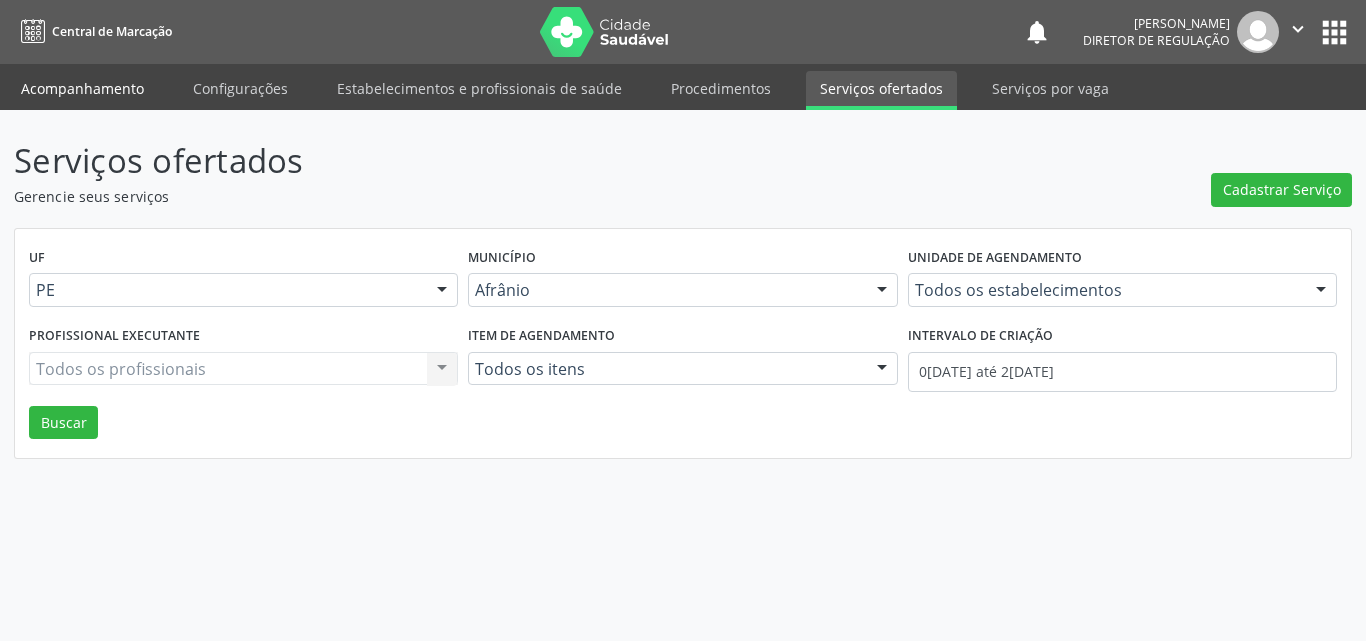 click on "Acompanhamento" at bounding box center (82, 88) 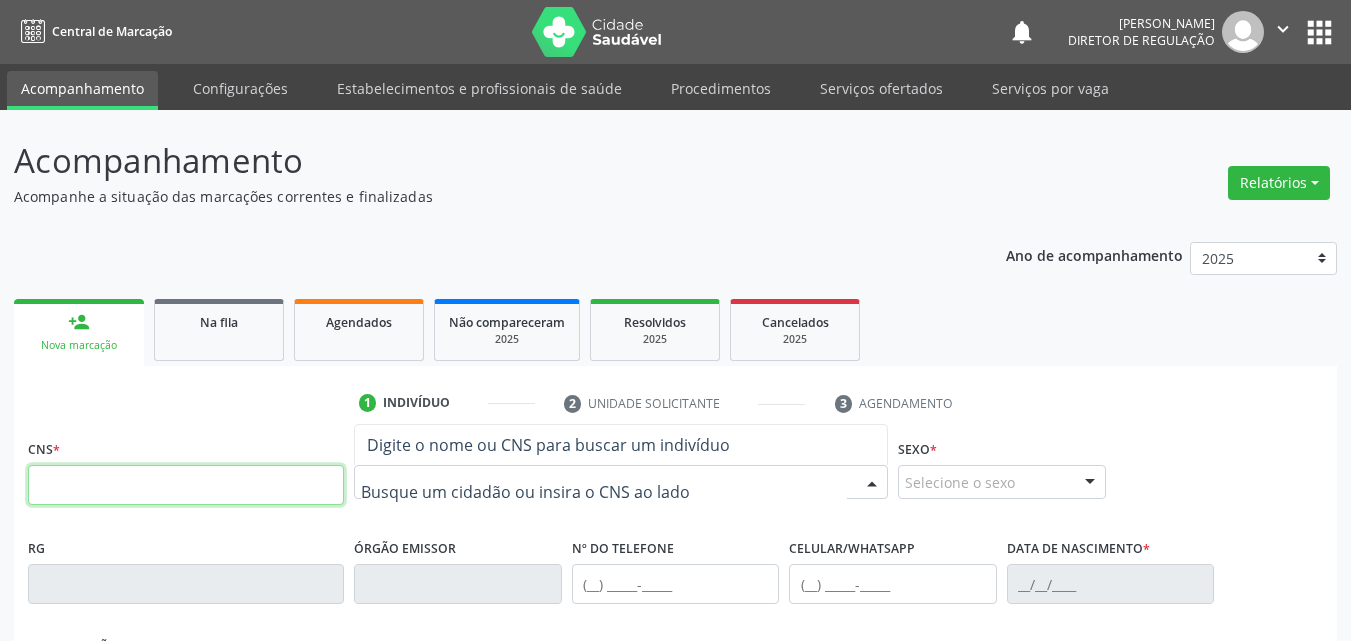 click at bounding box center [186, 485] 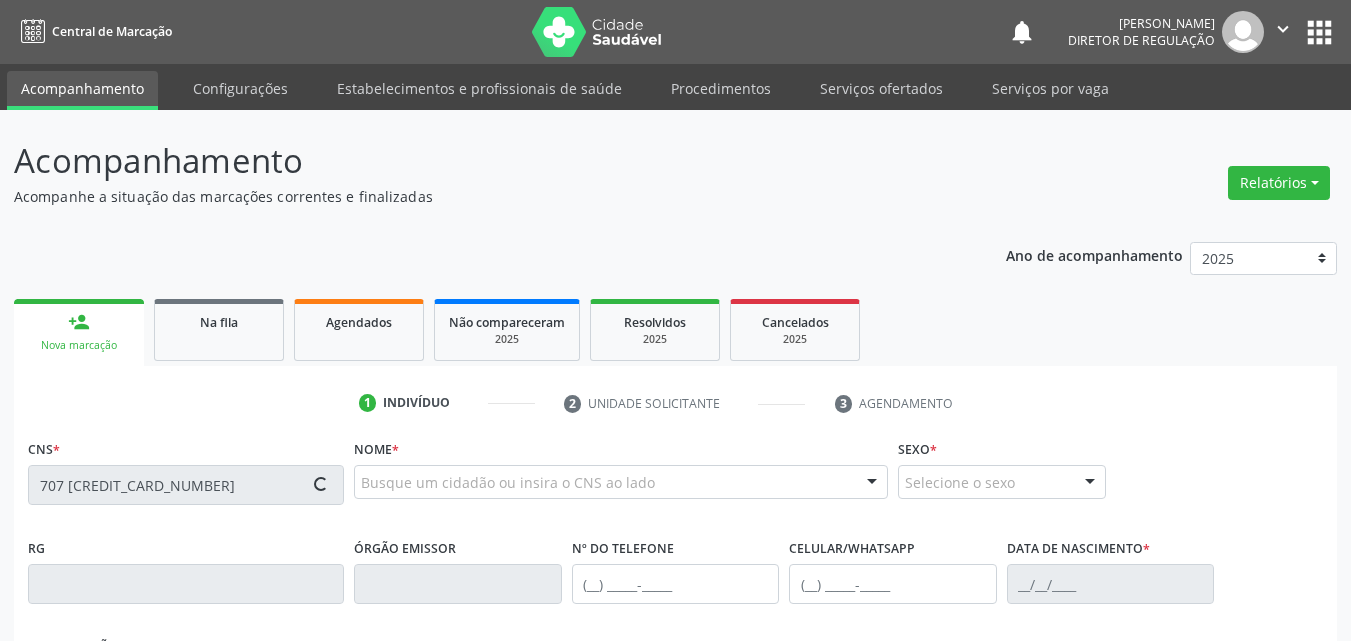 type on "707 6062 0445 0898" 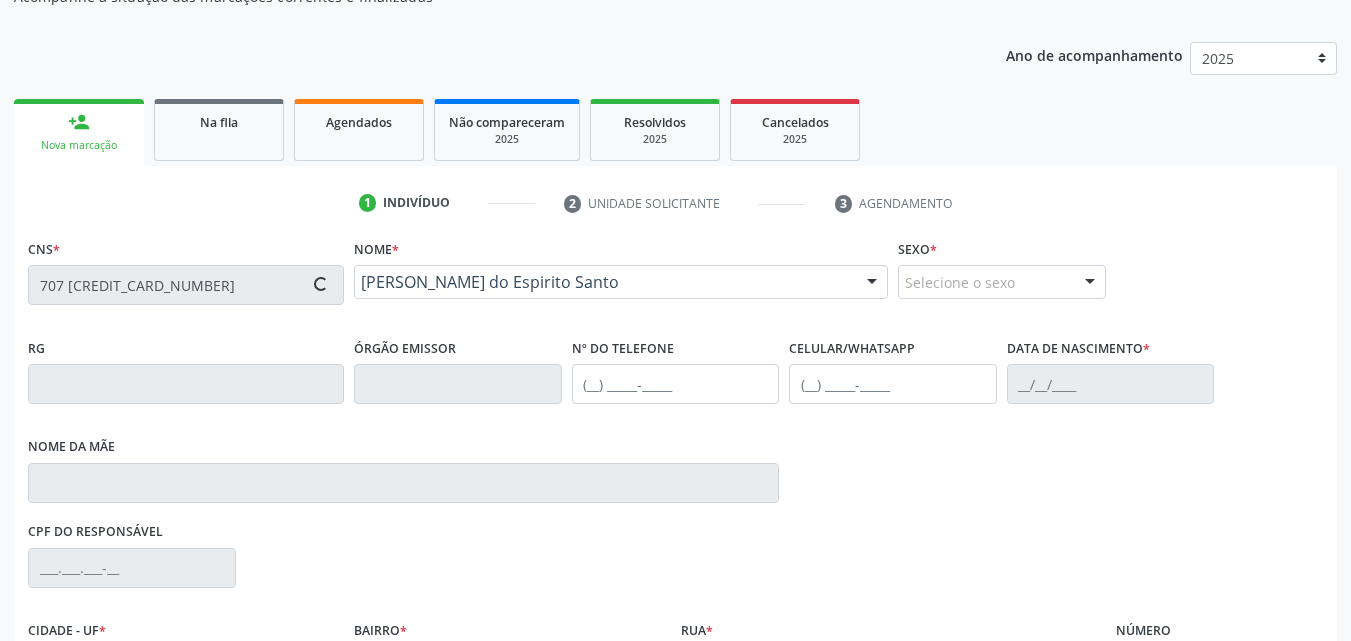 scroll, scrollTop: 429, scrollLeft: 0, axis: vertical 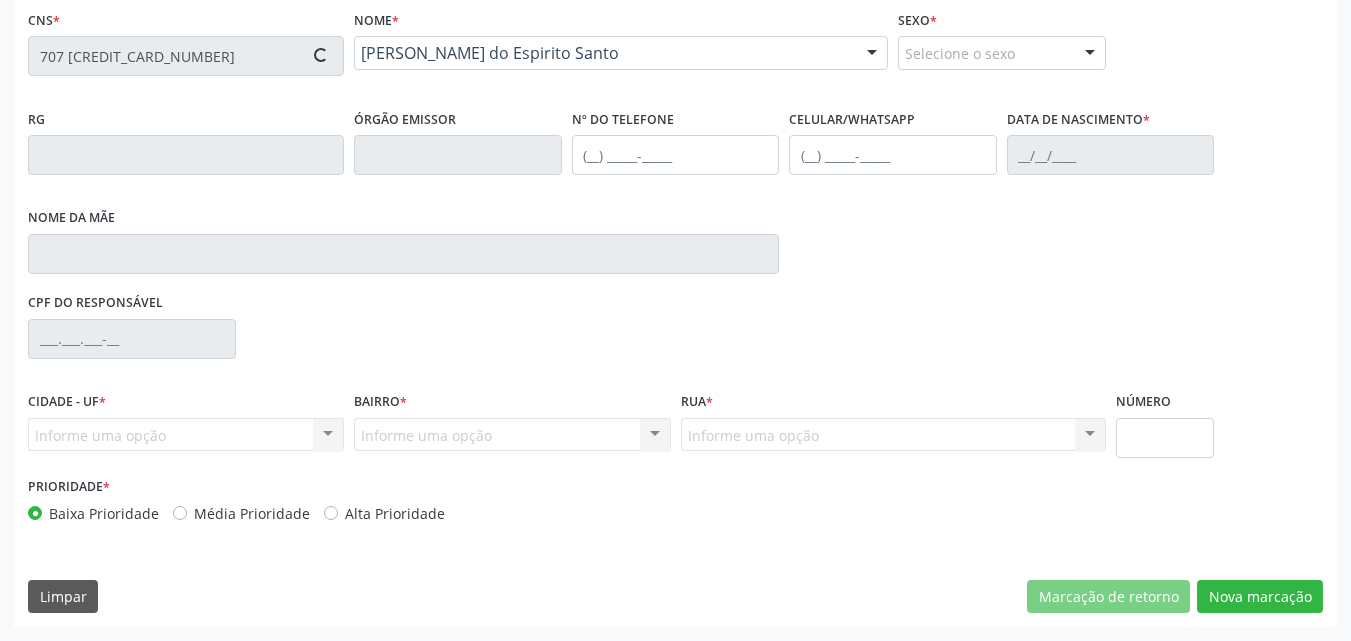 type on "03/08/1940" 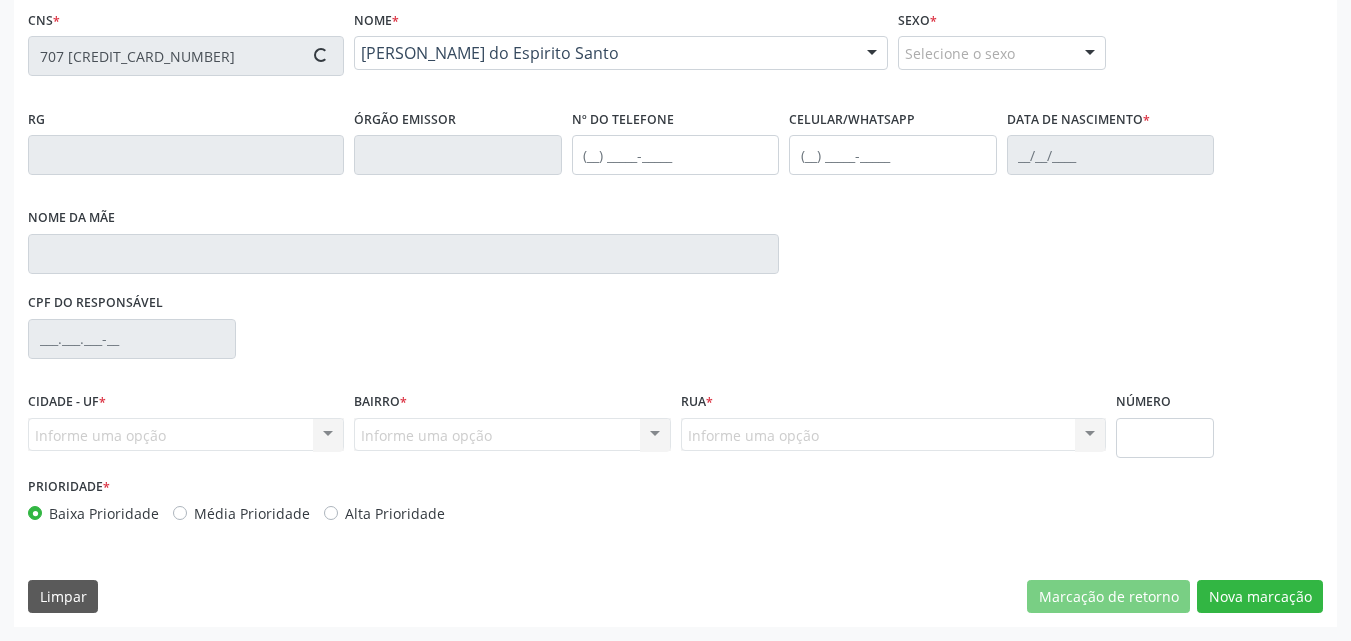 type on "Josefa Francisca do Espirito Santo" 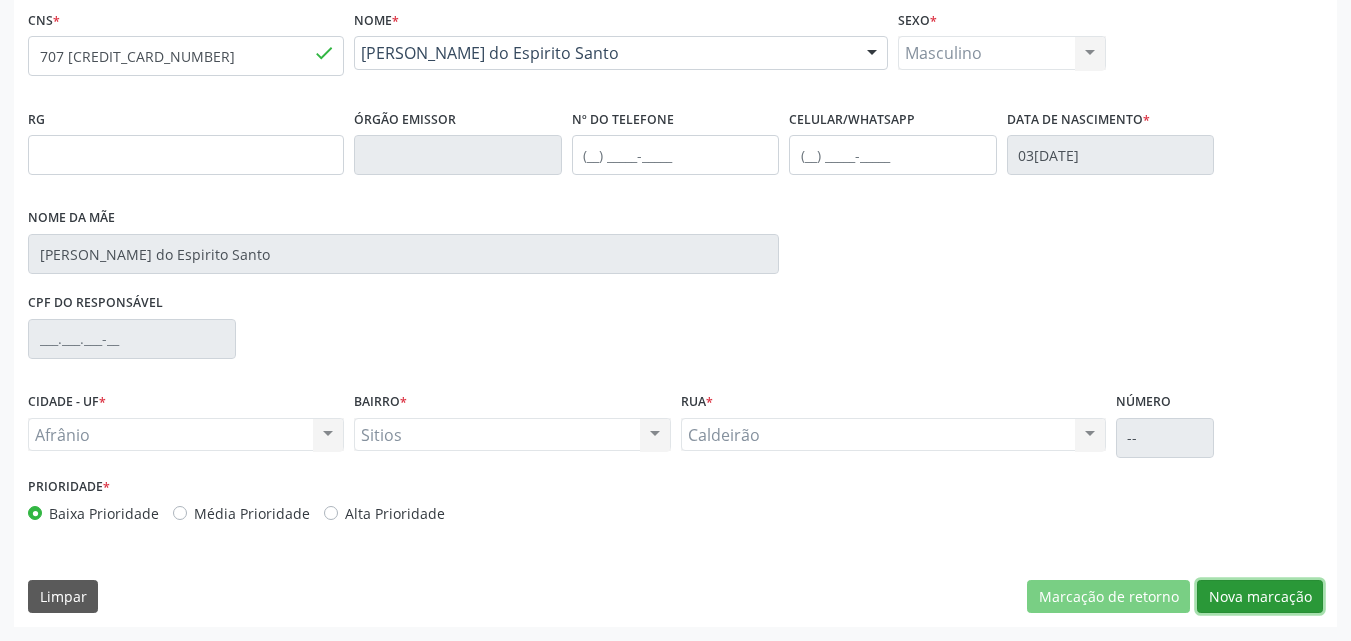 click on "Nova marcação" at bounding box center [1260, 597] 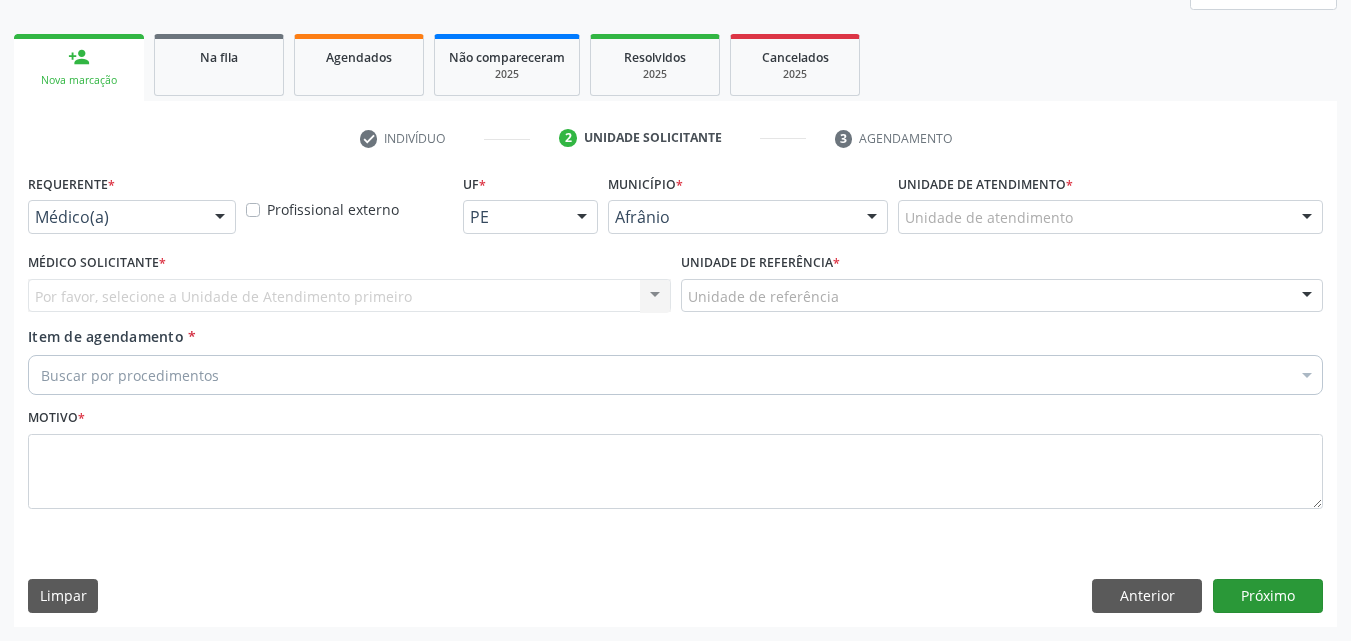 scroll, scrollTop: 265, scrollLeft: 0, axis: vertical 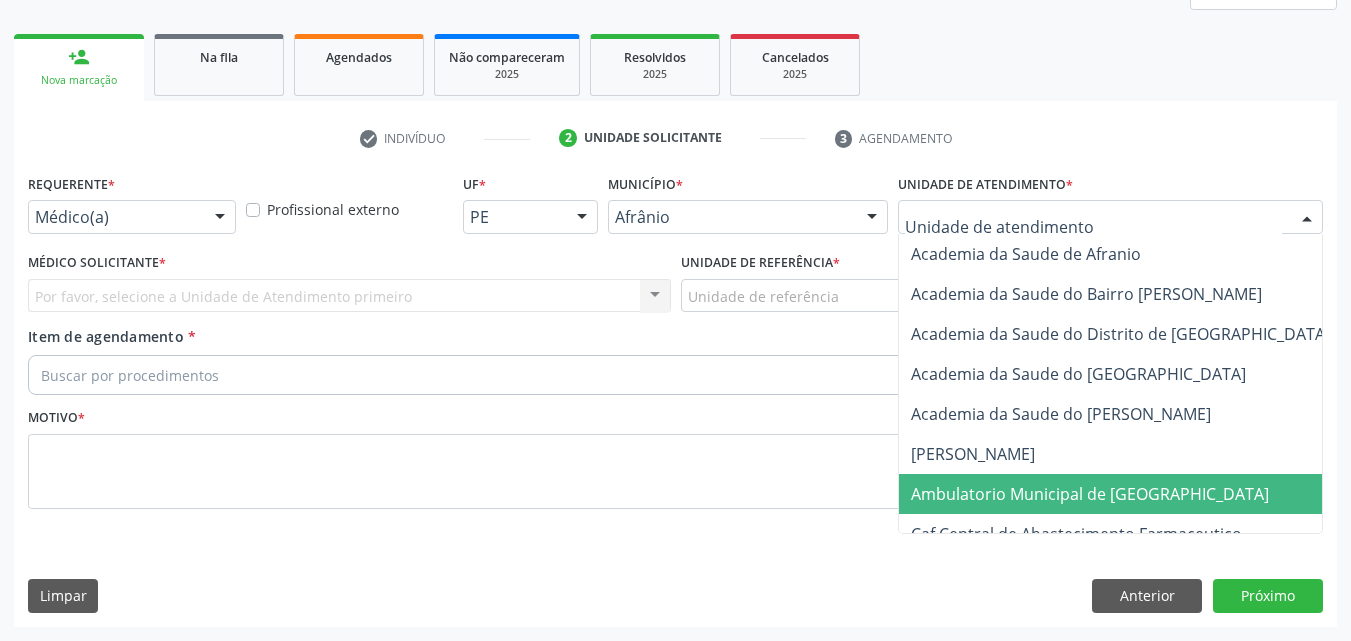 click on "Ambulatorio Municipal de [GEOGRAPHIC_DATA]" at bounding box center (1090, 494) 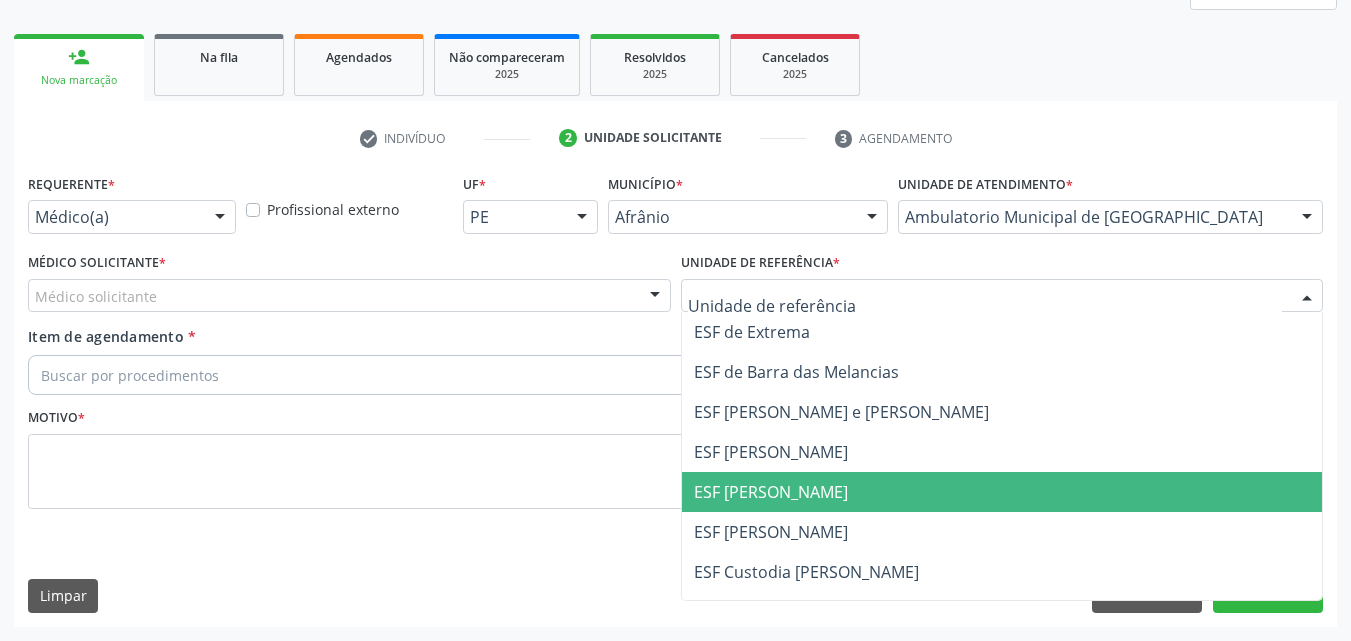 click on "ESF [PERSON_NAME]" at bounding box center [771, 492] 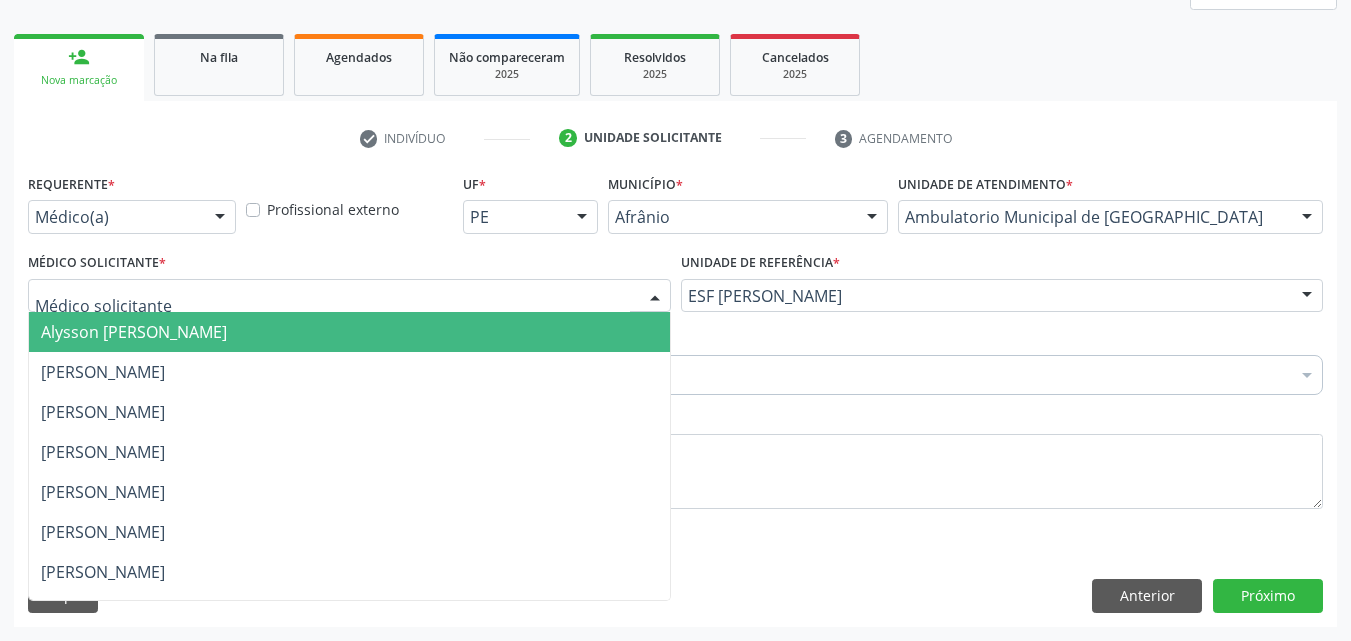 click at bounding box center [349, 296] 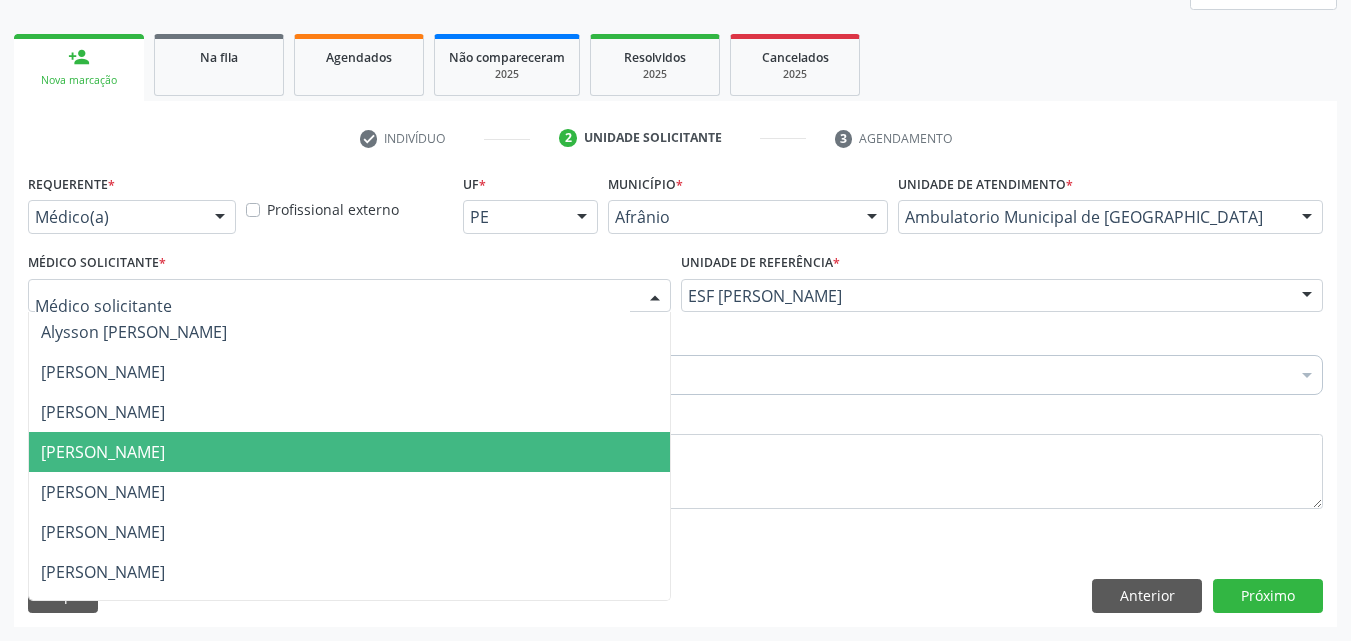 click on "[PERSON_NAME]" at bounding box center [349, 452] 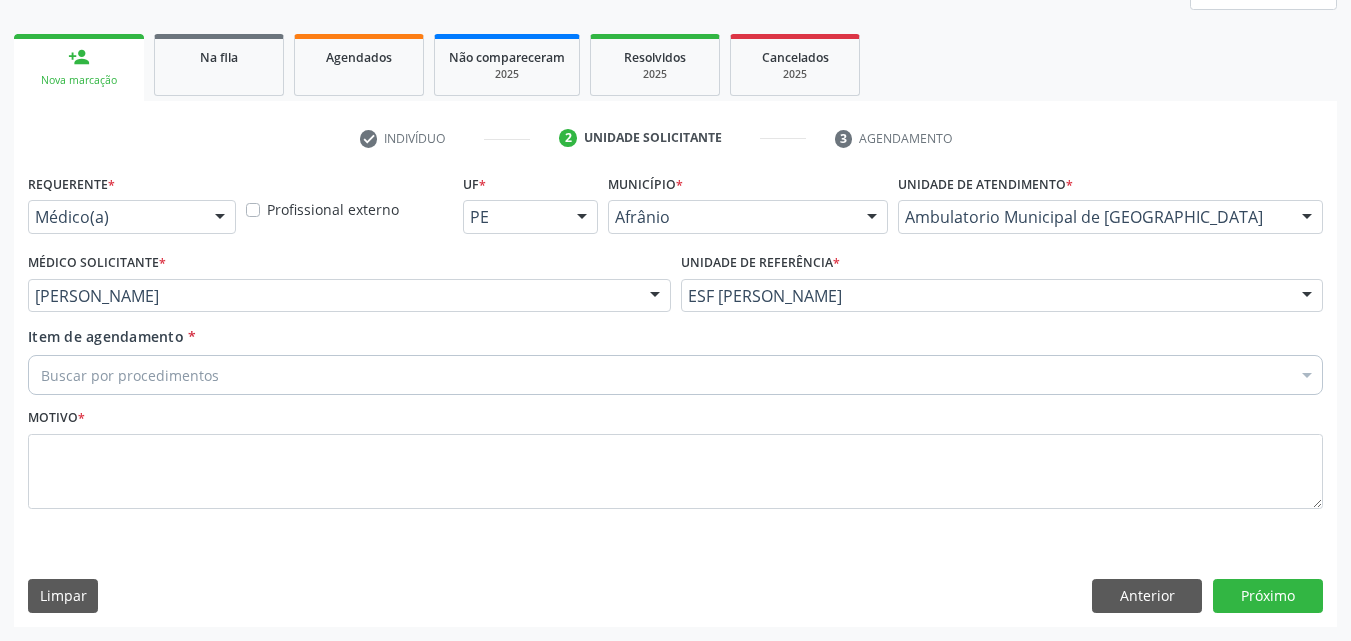 click on "Buscar por procedimentos" at bounding box center (675, 375) 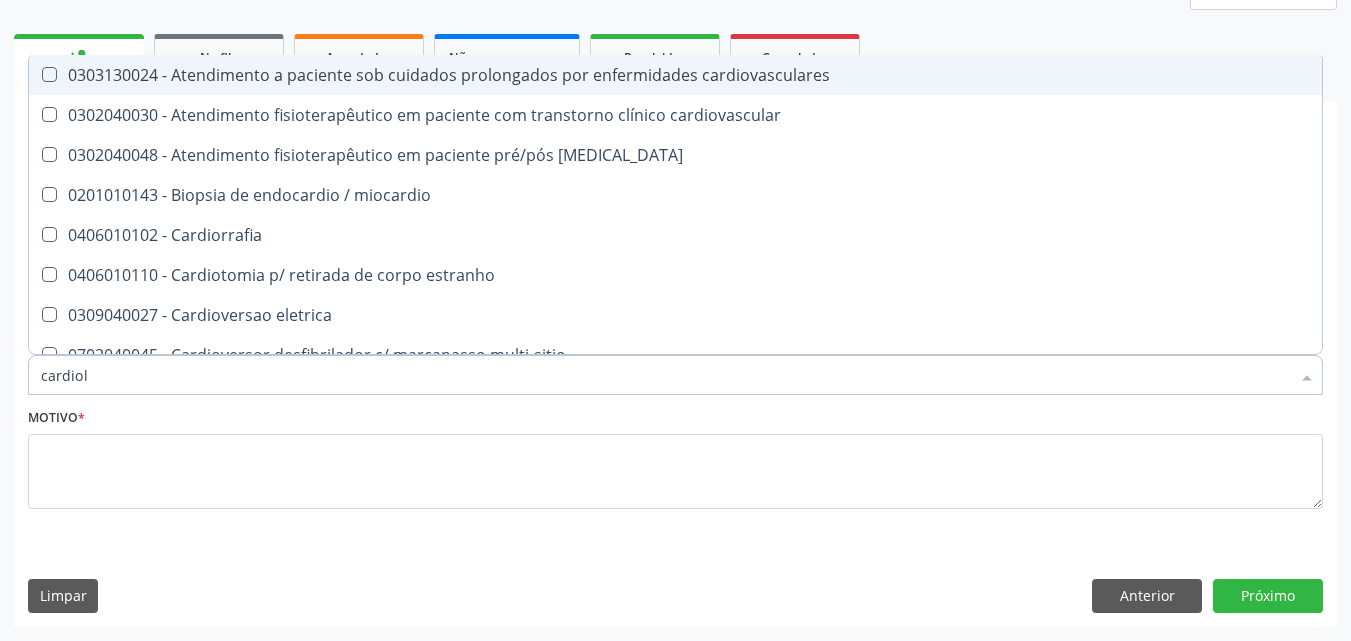 type on "cardiolo" 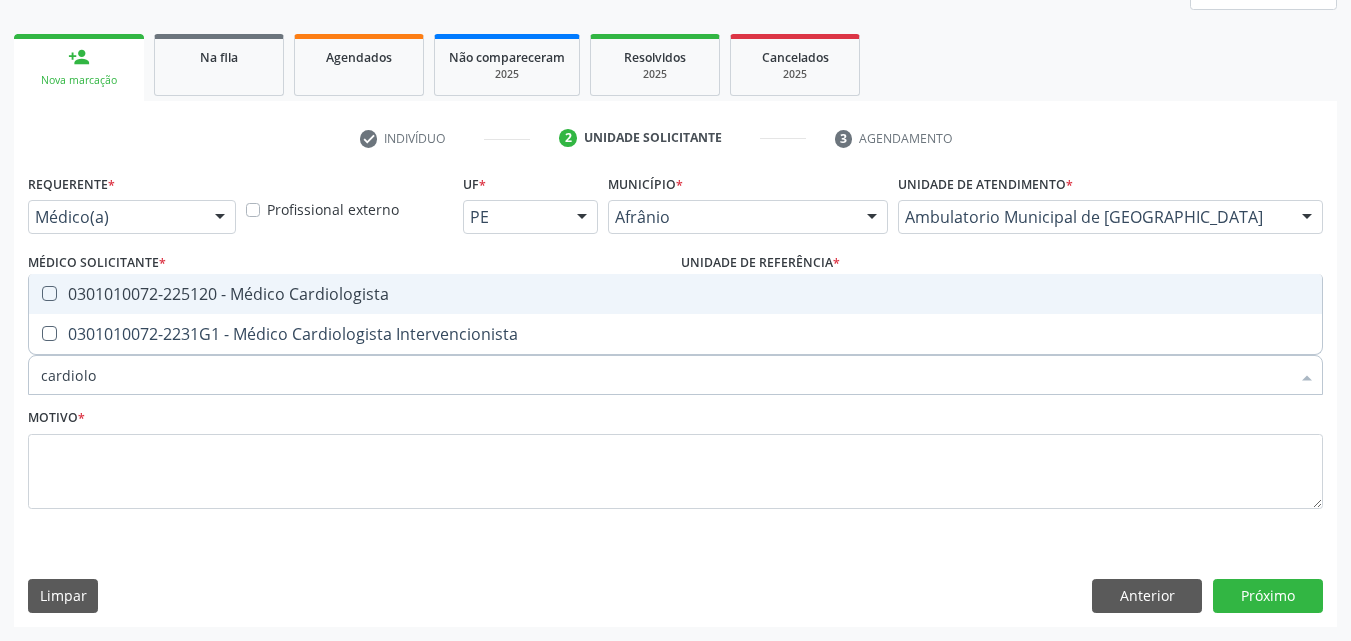 click on "0301010072-225120 - Médico Cardiologista" at bounding box center [675, 294] 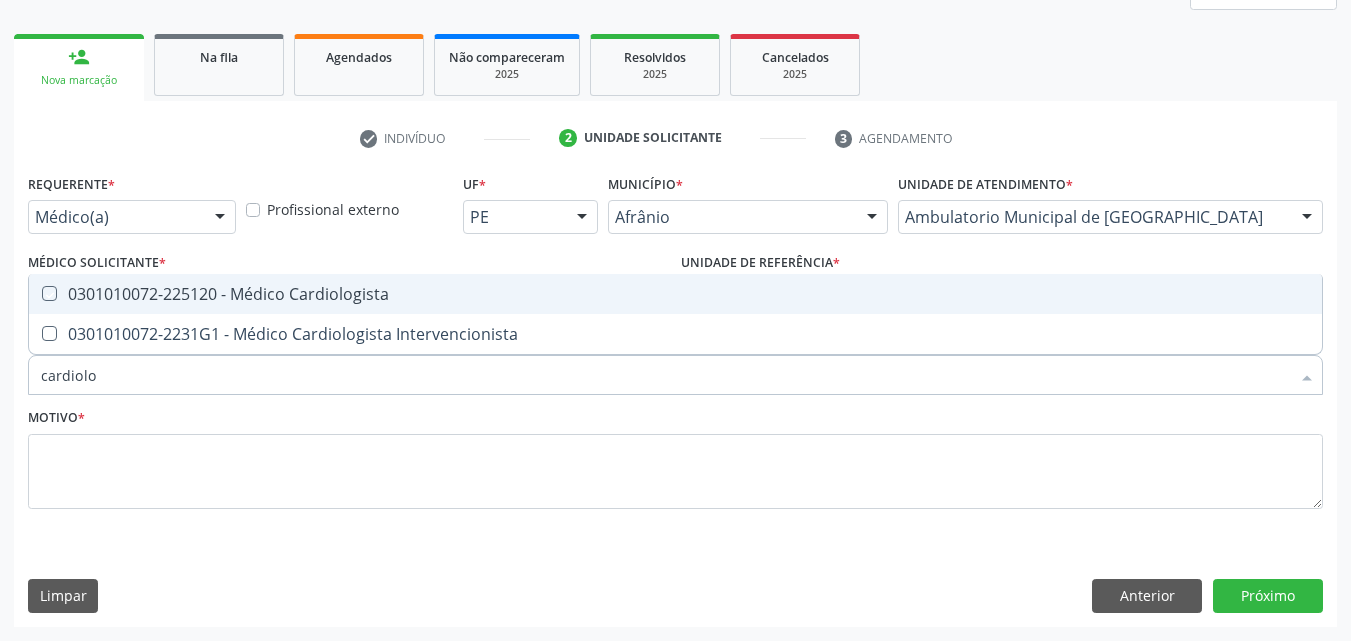 checkbox on "true" 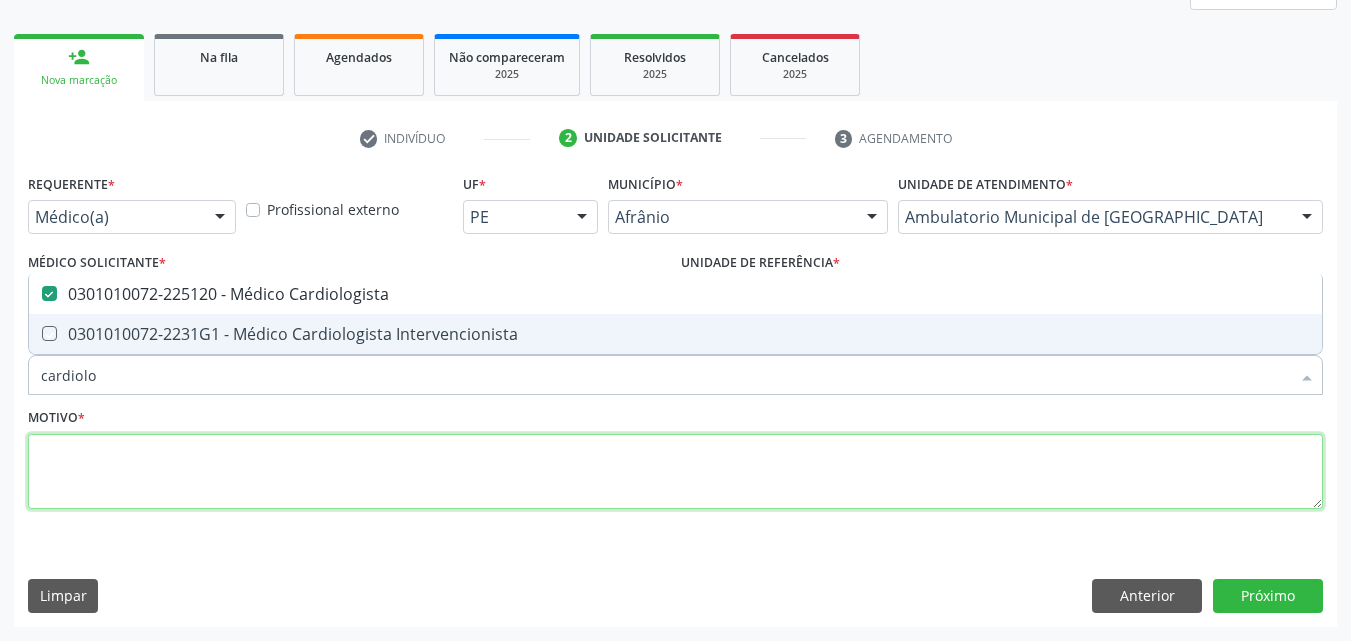 click at bounding box center (675, 472) 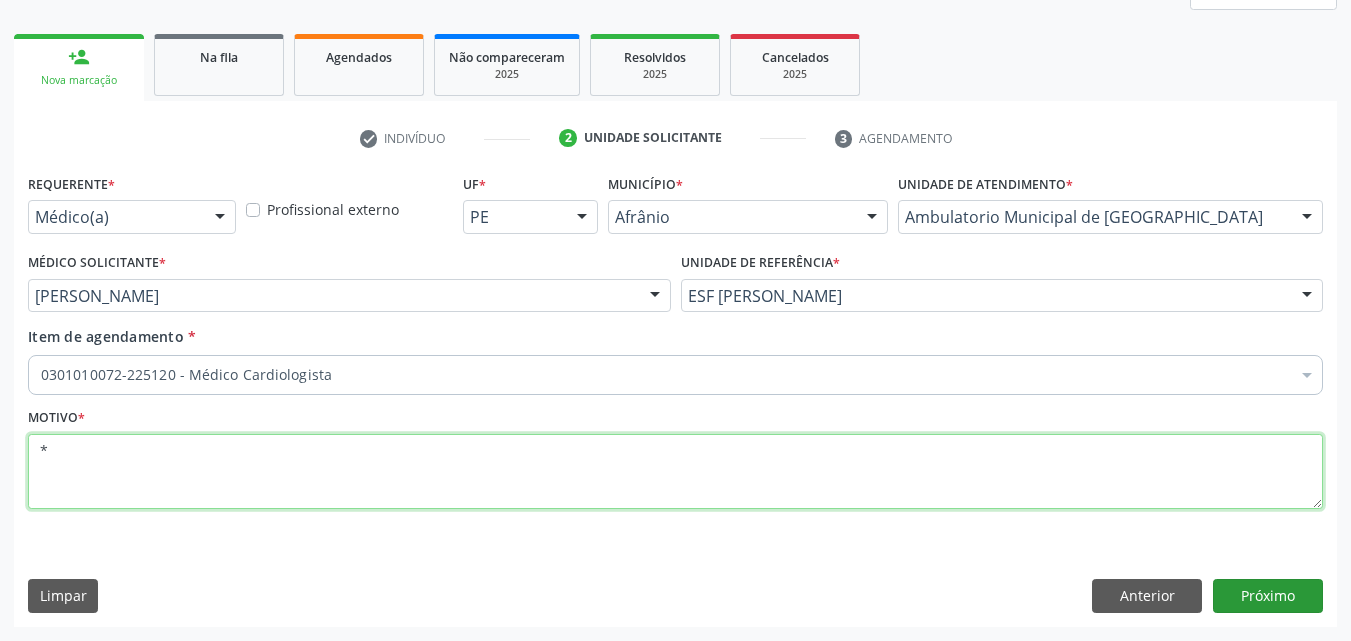 type on "*" 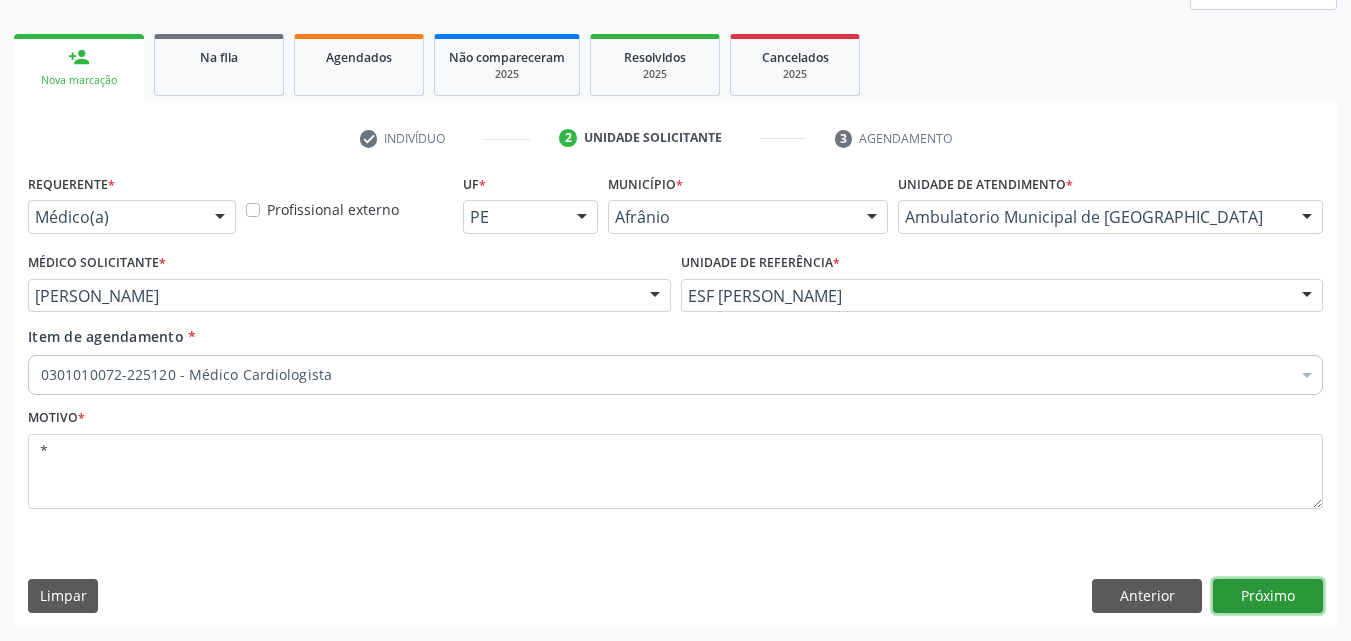 click on "Próximo" at bounding box center [1268, 596] 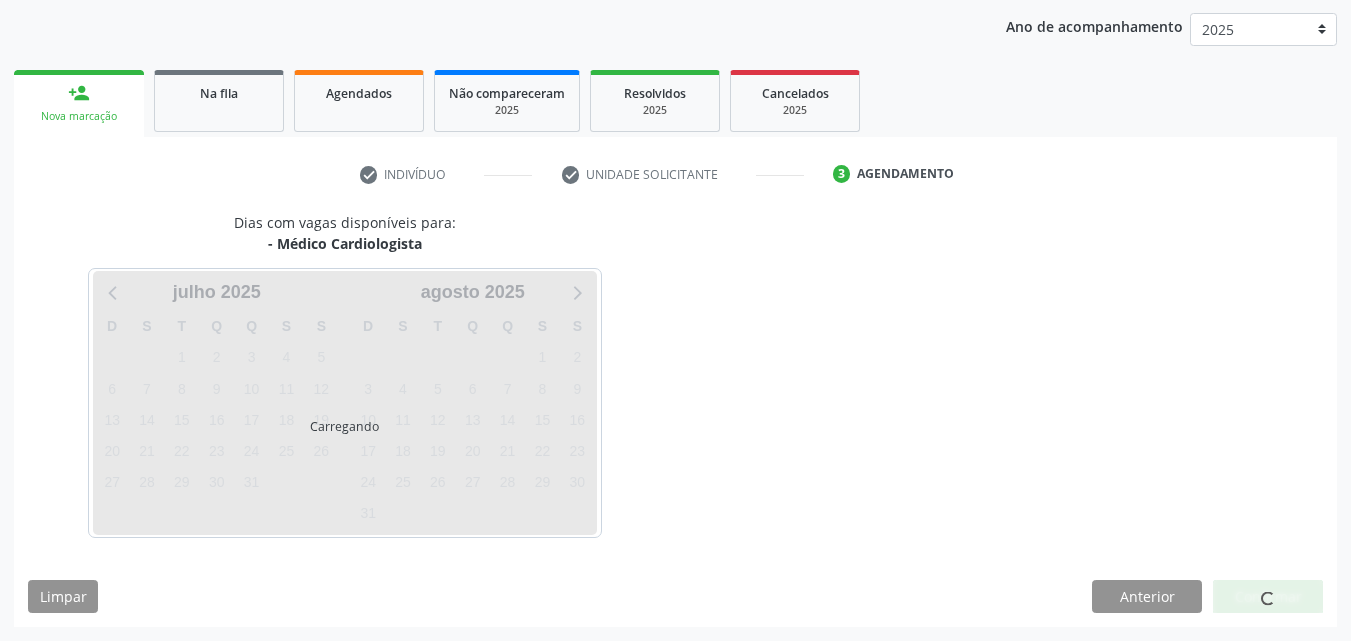 scroll, scrollTop: 229, scrollLeft: 0, axis: vertical 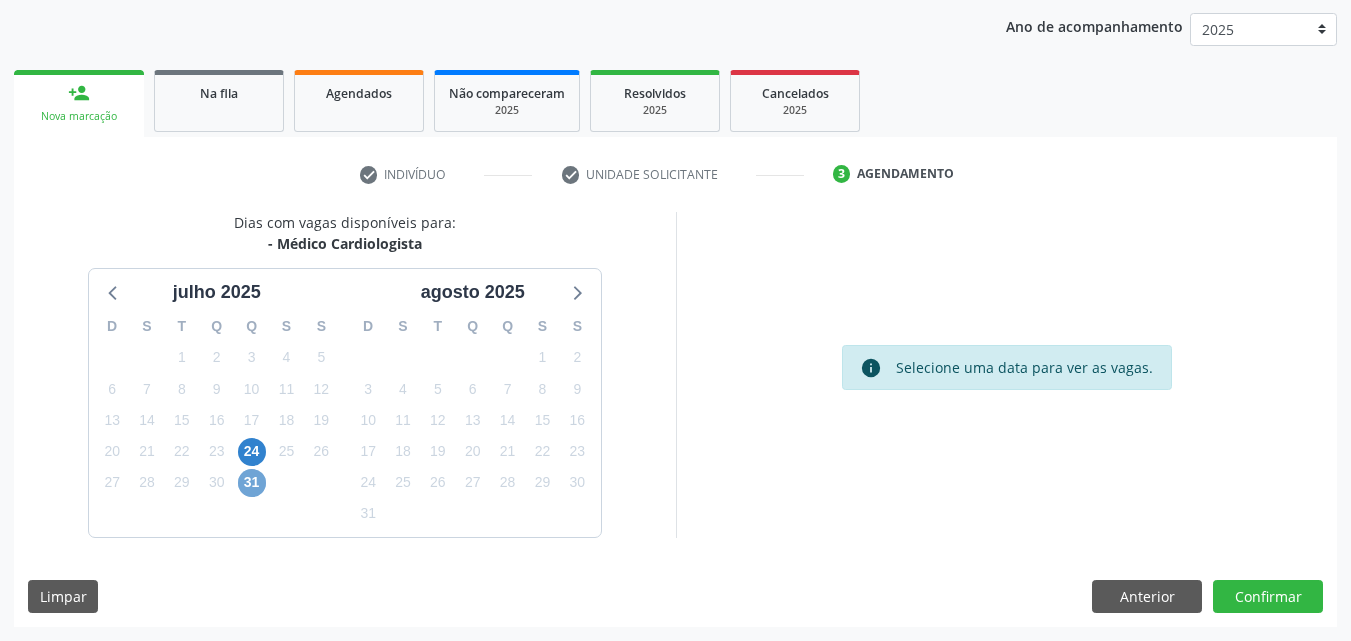 click on "31" at bounding box center [252, 483] 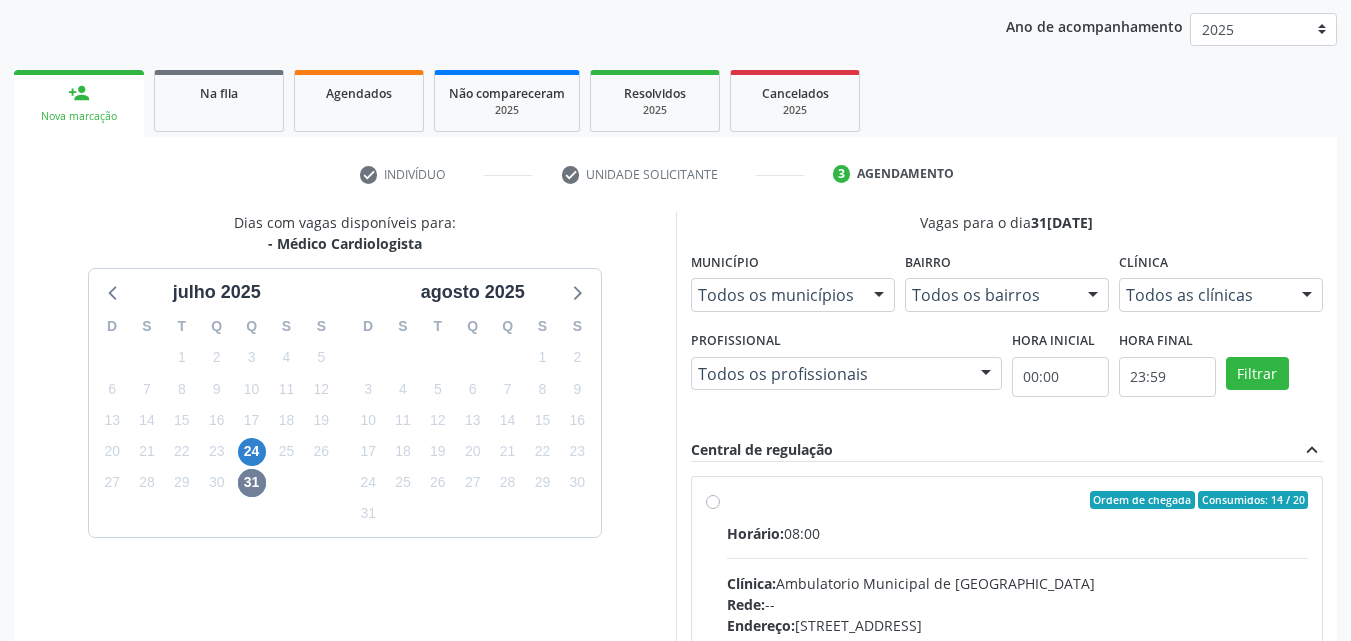 click on "Ordem de chegada
Consumidos: 14 / 20" at bounding box center (1018, 500) 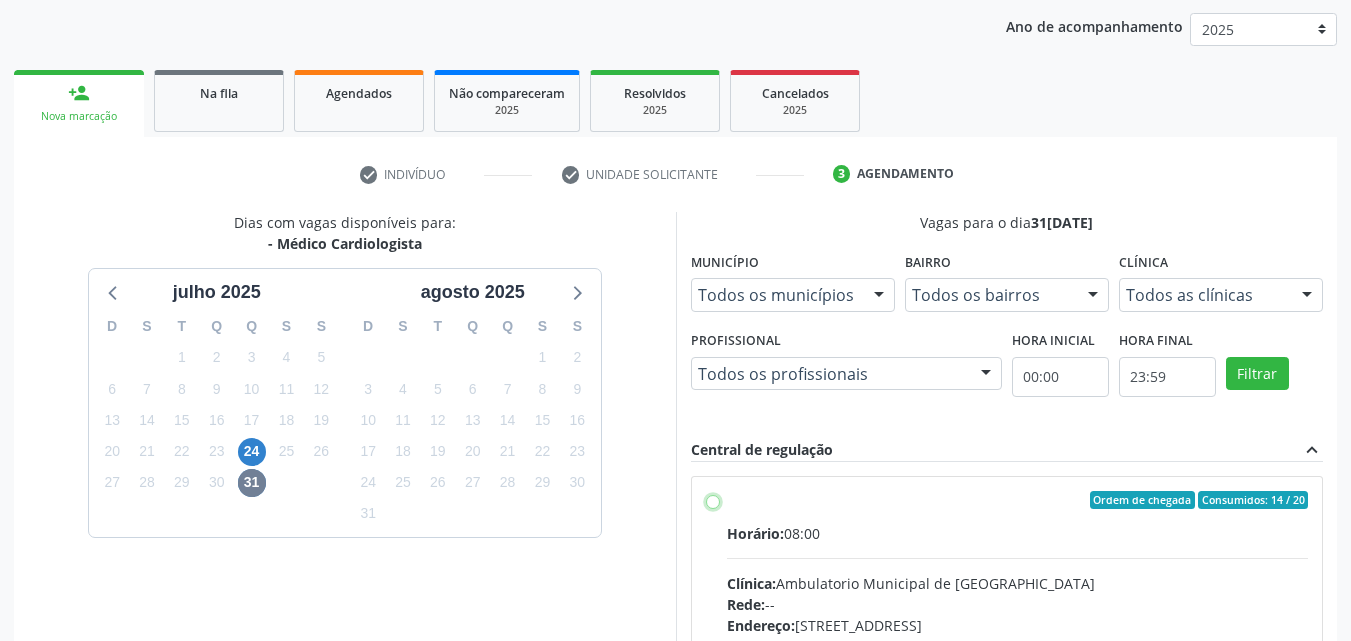 click on "Ordem de chegada
Consumidos: 14 / 20
Horário:   08:00
Clínica:  Ambulatorio Municipal de Saude
Rede:
--
Endereço:   A, nº 78, Centro, Afrânio - PE
Telefone:   --
Profissional:
--
Informações adicionais sobre o atendimento
Idade de atendimento:
Sem restrição
Gênero(s) atendido(s):
Sem restrição
Informações adicionais:
--" at bounding box center [713, 500] 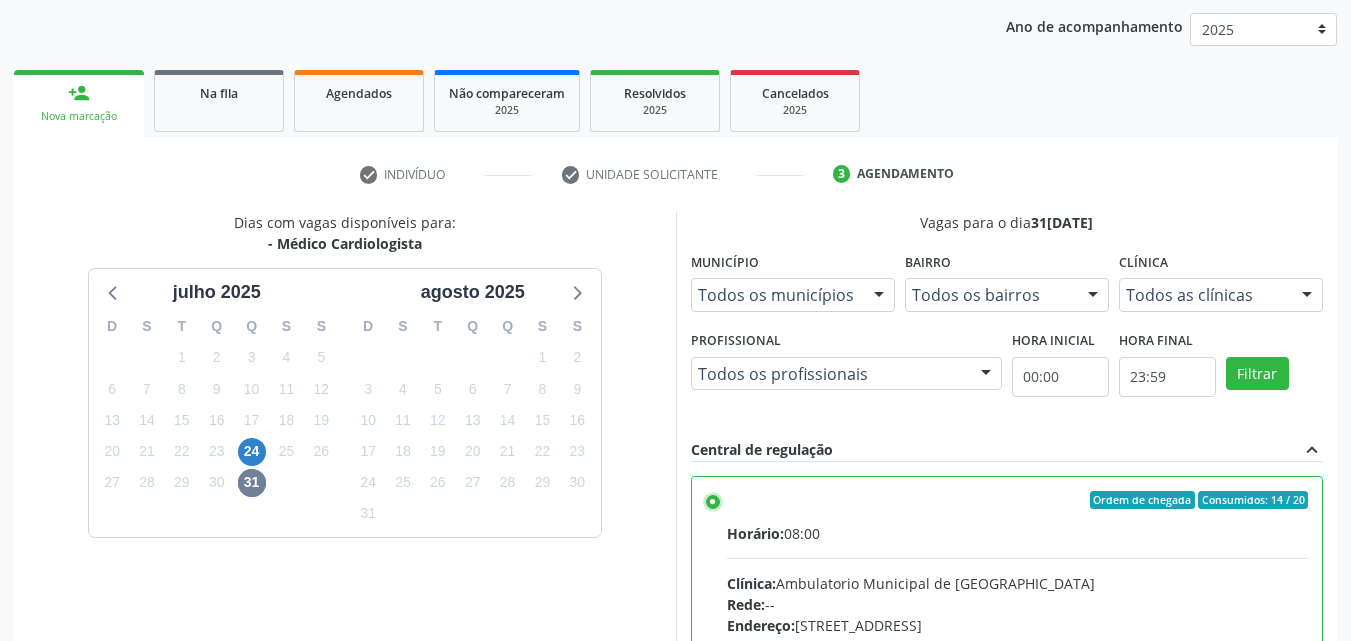scroll, scrollTop: 329, scrollLeft: 0, axis: vertical 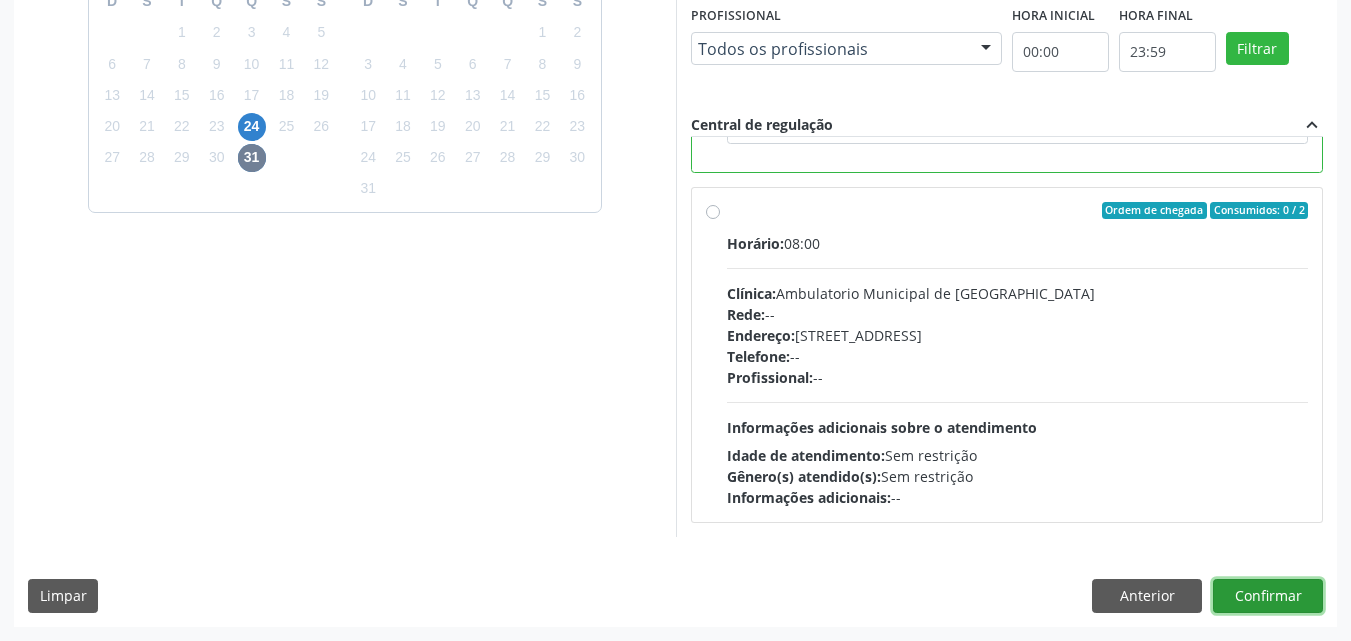 click on "Confirmar" at bounding box center (1268, 596) 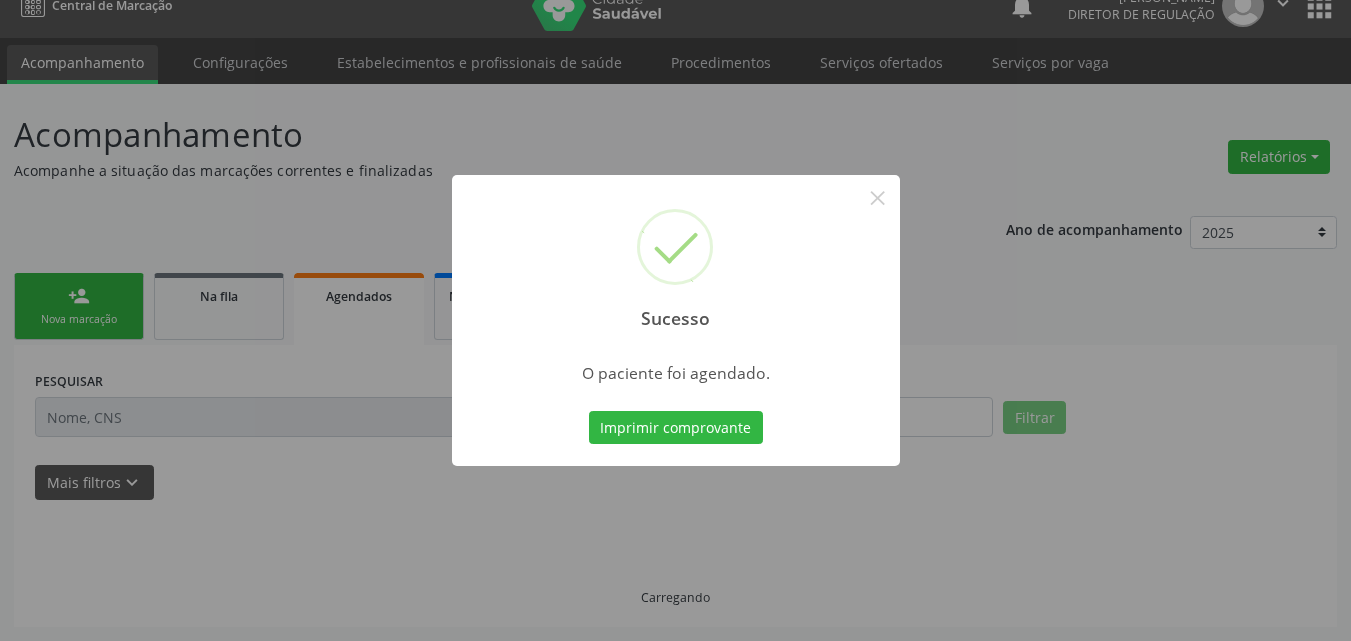 scroll, scrollTop: 26, scrollLeft: 0, axis: vertical 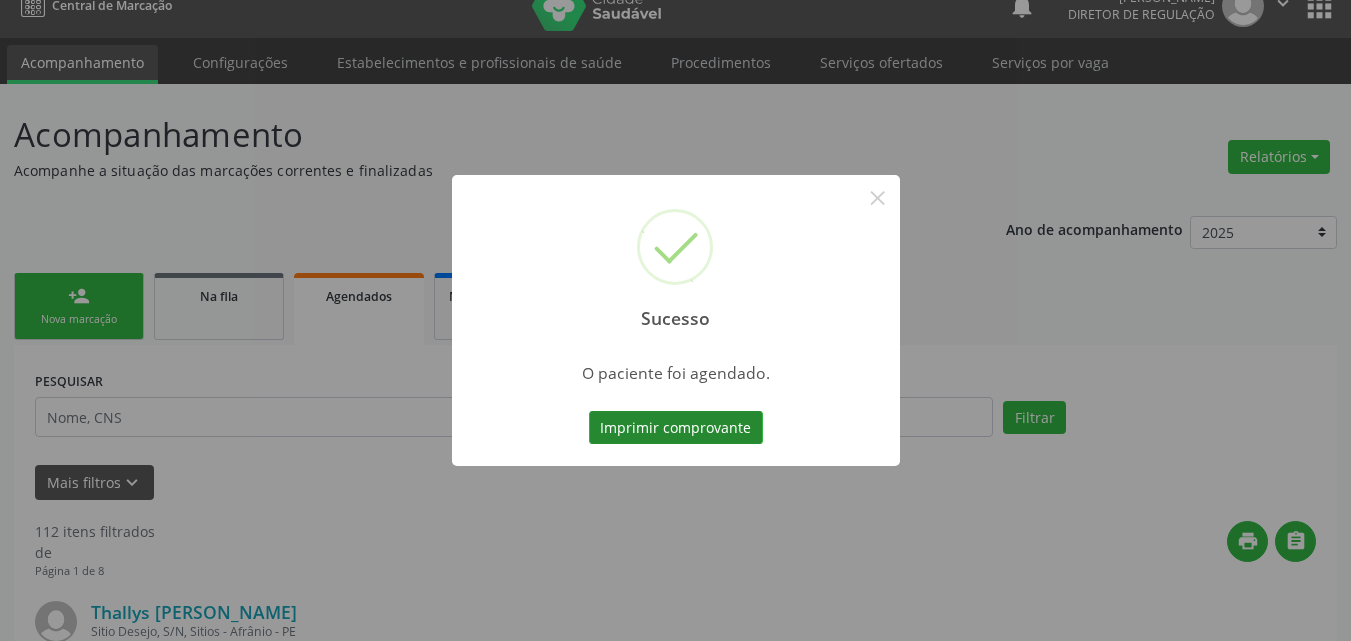 click on "Imprimir comprovante" at bounding box center [676, 428] 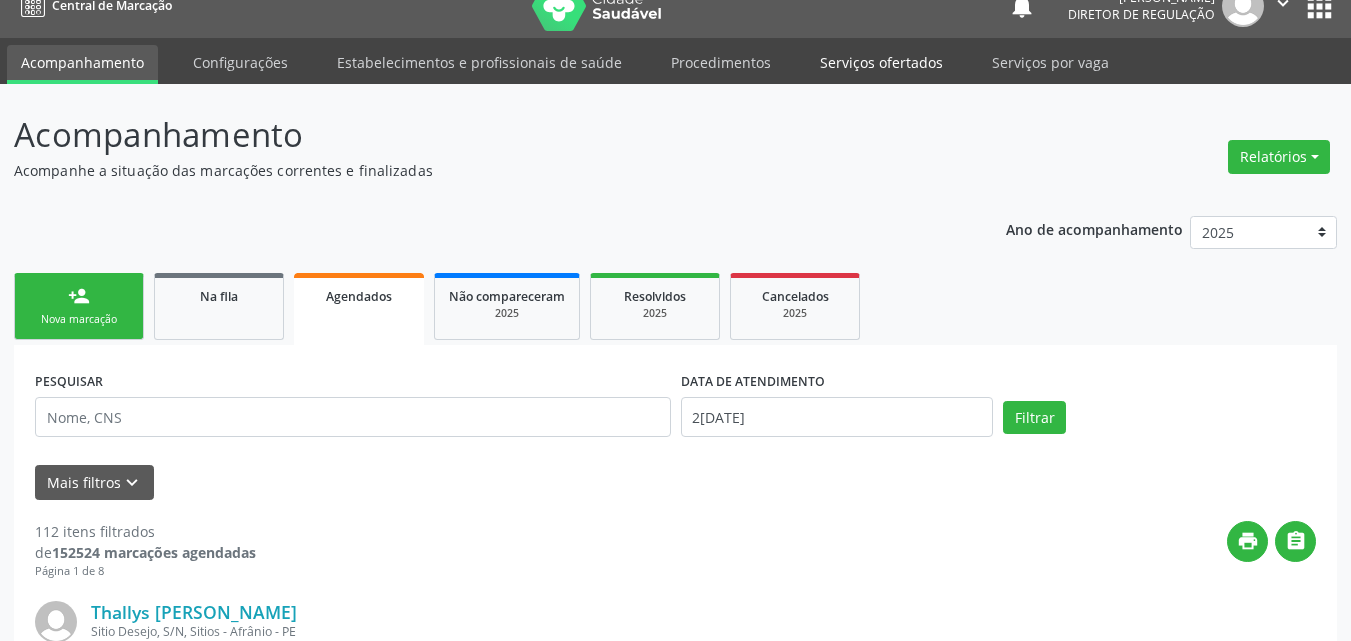 click on "Serviços ofertados" at bounding box center (881, 62) 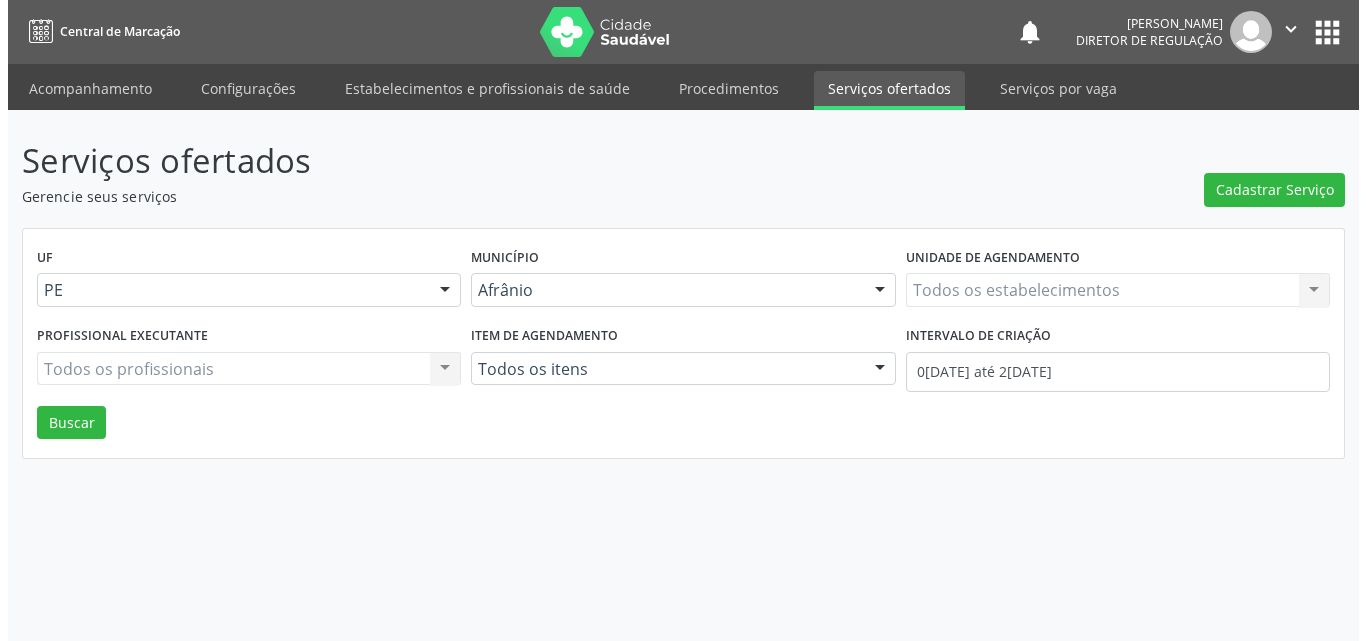 scroll, scrollTop: 0, scrollLeft: 0, axis: both 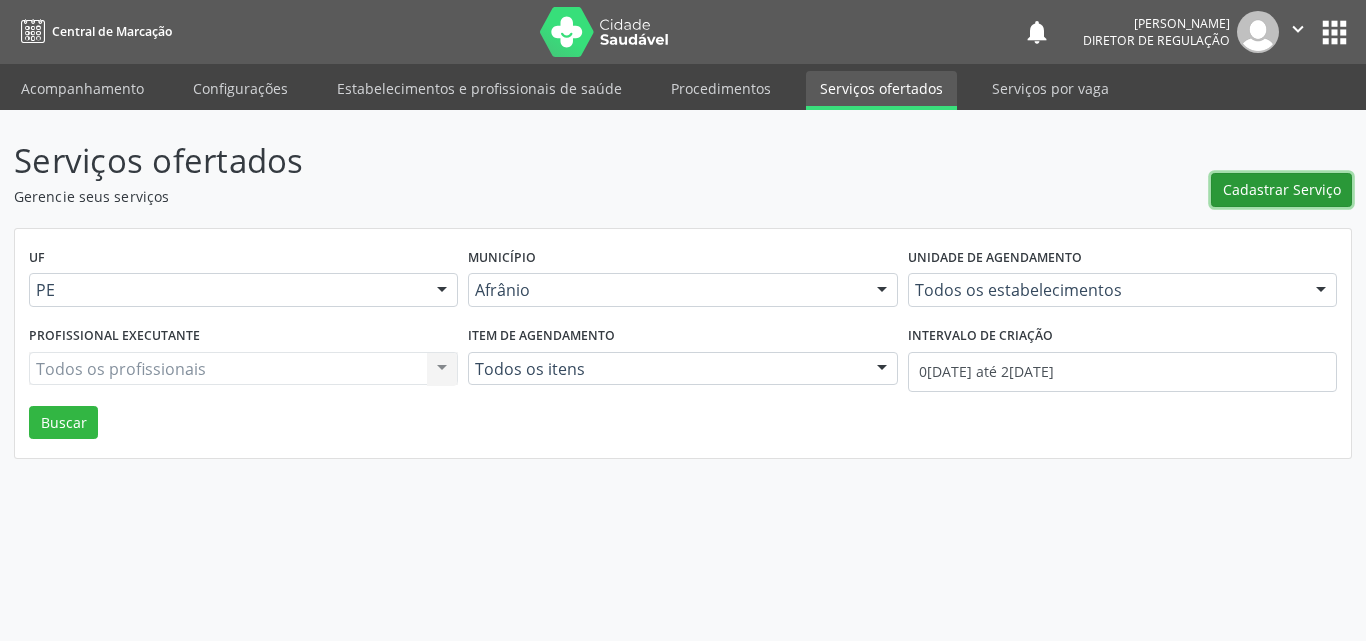 click on "Cadastrar Serviço" at bounding box center [1282, 189] 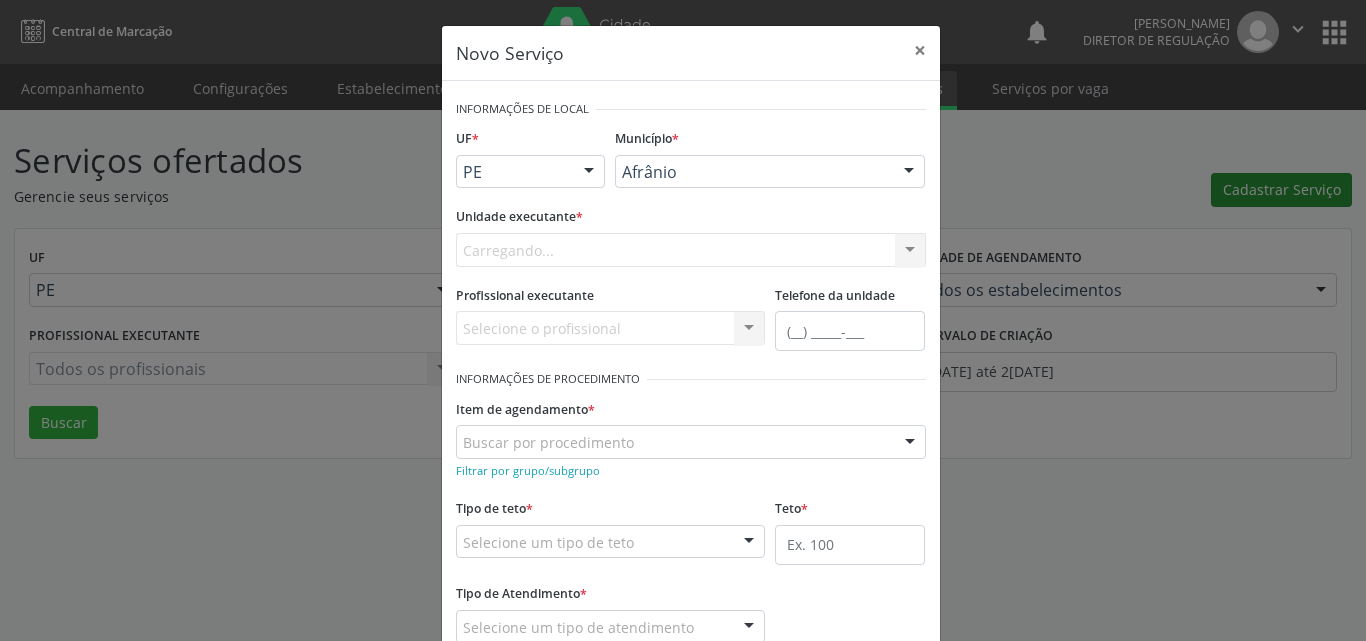 scroll, scrollTop: 0, scrollLeft: 0, axis: both 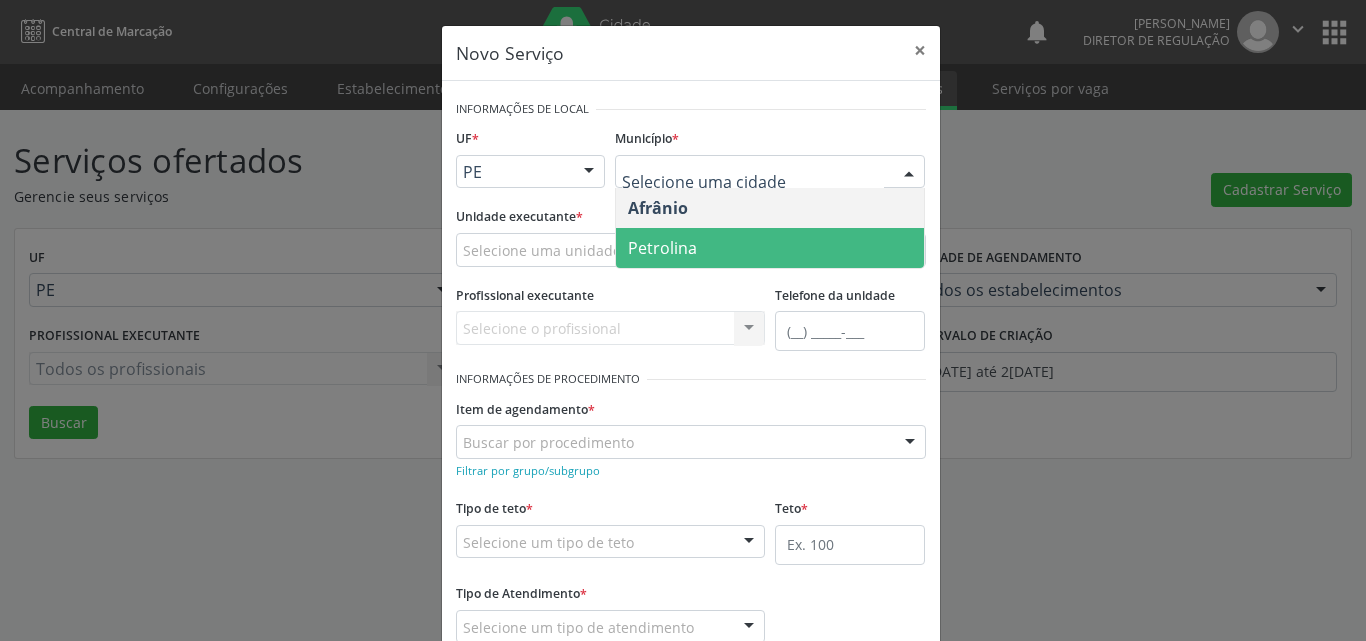 click on "Petrolina" at bounding box center (770, 248) 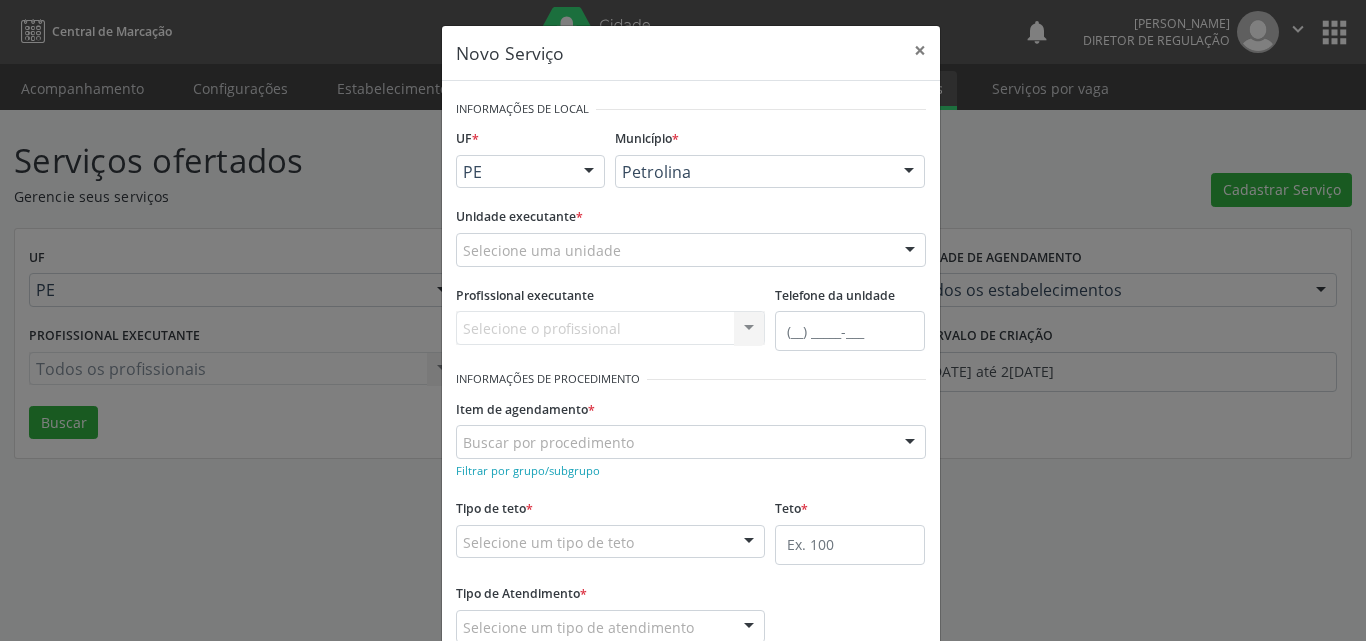 click on "Selecione uma unidade" at bounding box center [691, 250] 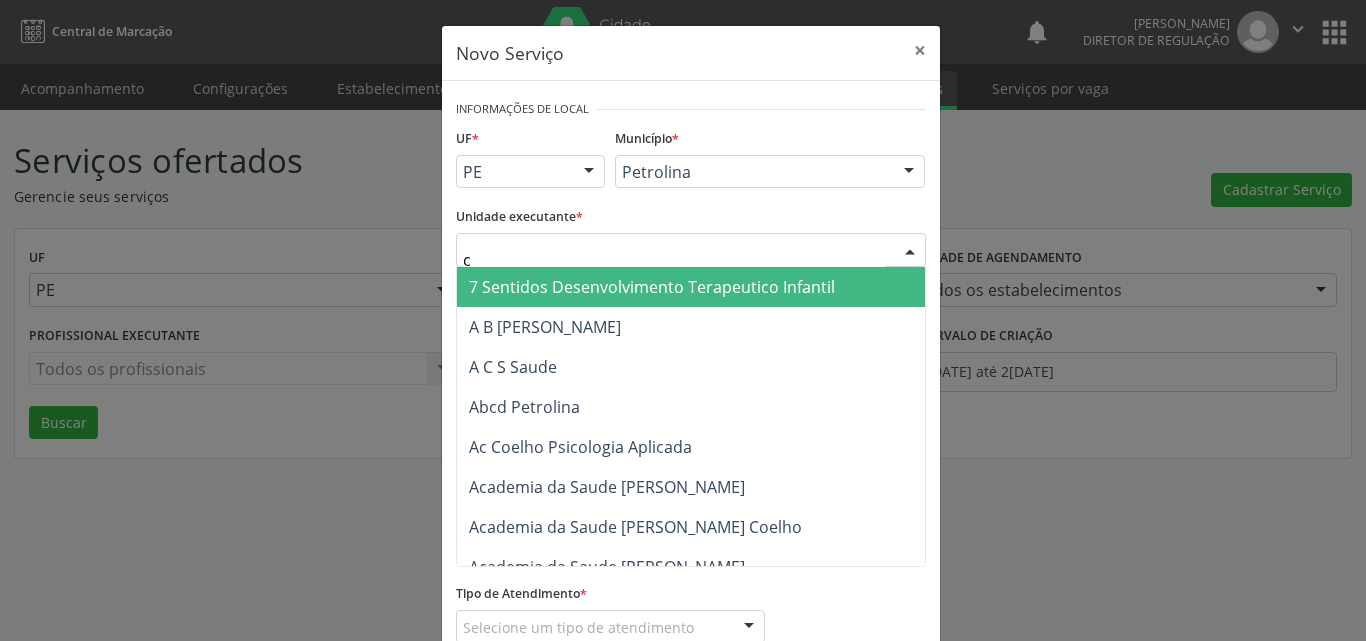 type on "cd" 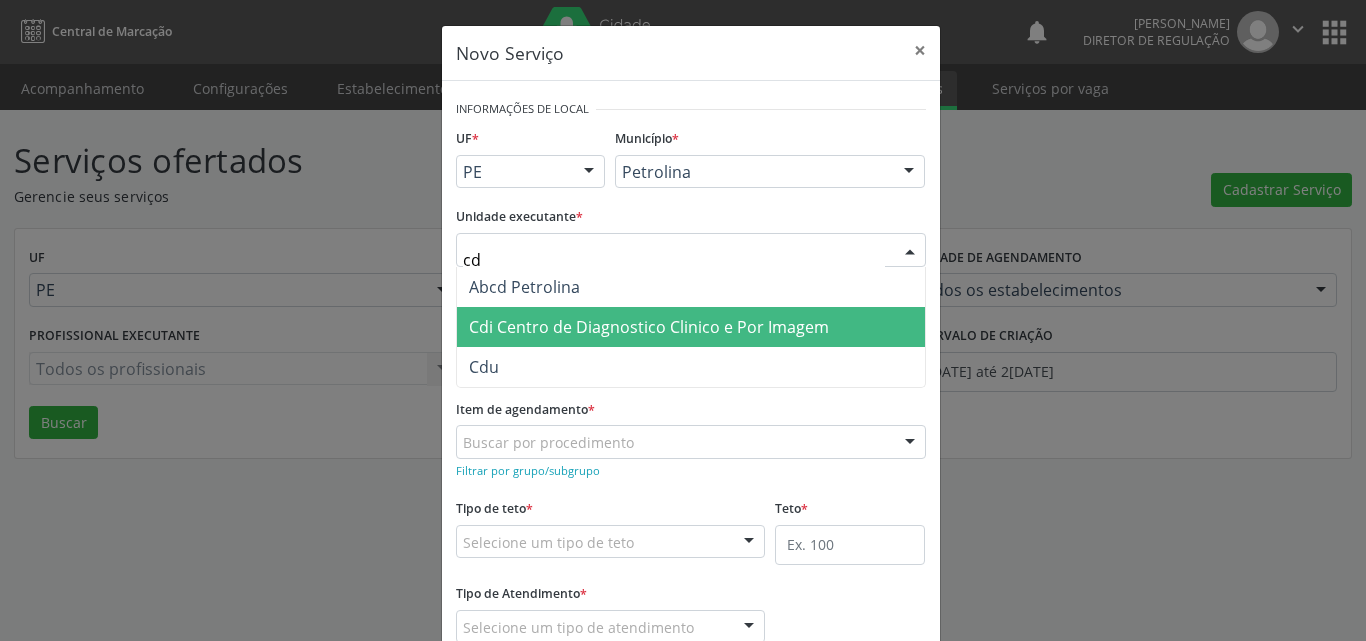 click on "Cdi Centro de Diagnostico Clinico e Por Imagem" at bounding box center [649, 327] 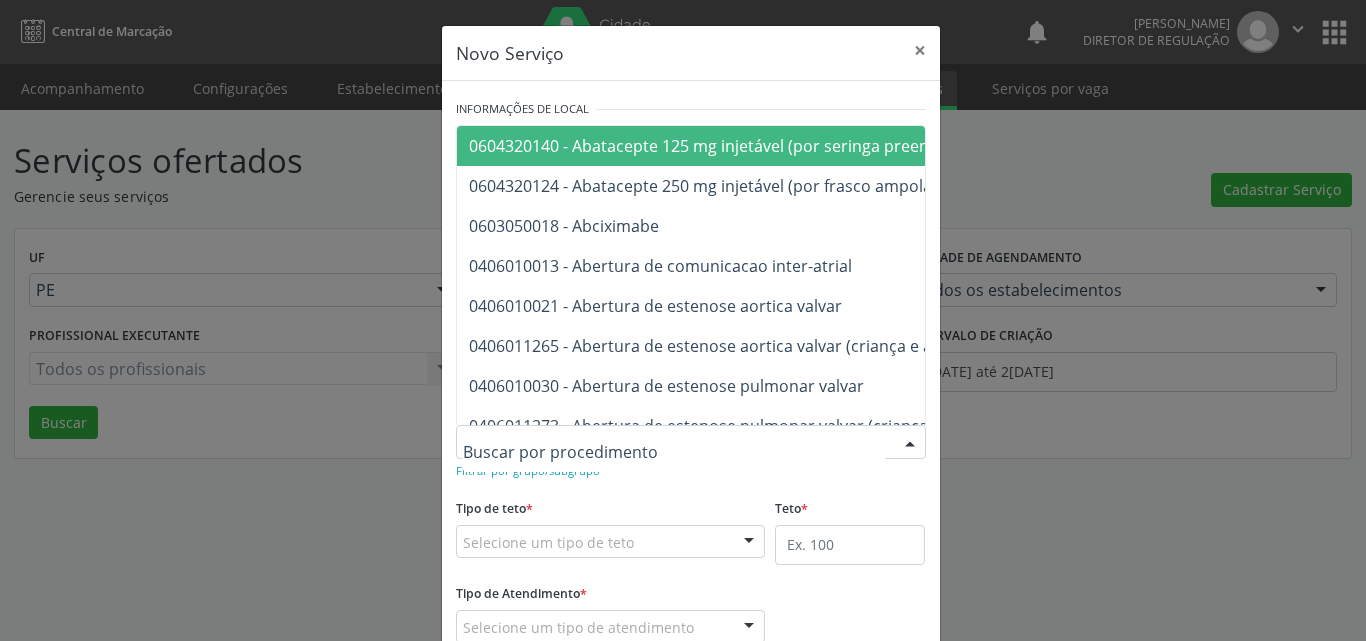 click at bounding box center [691, 442] 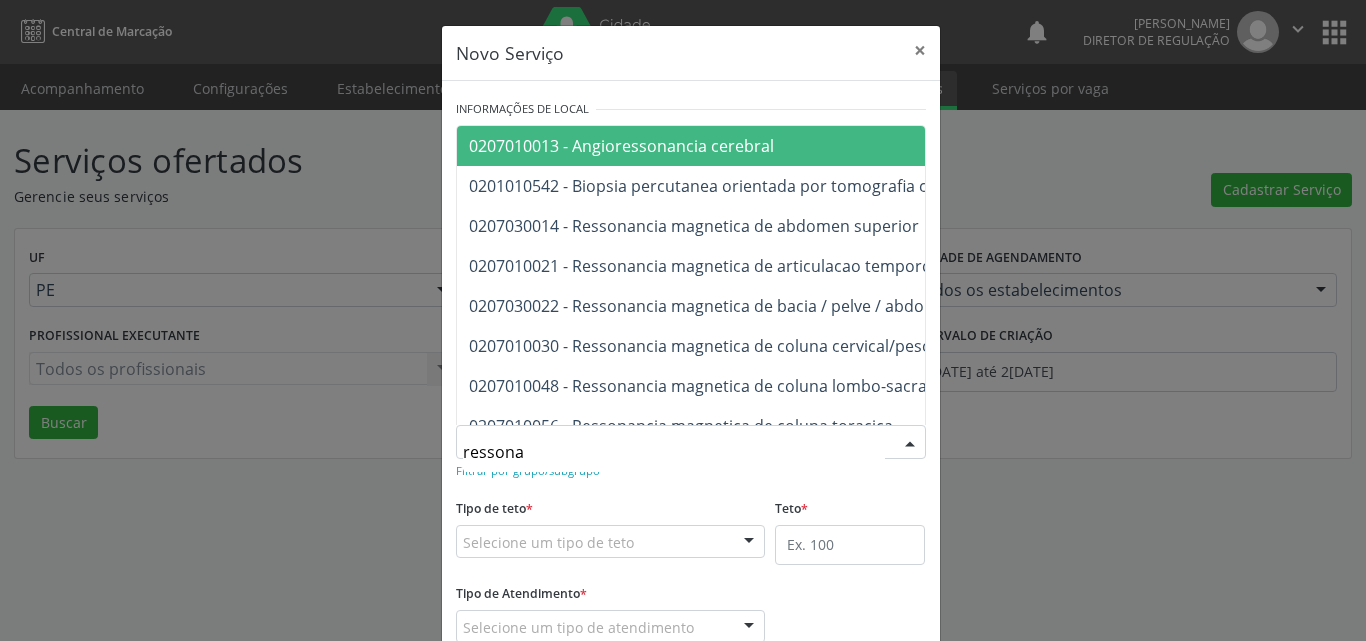 type on "ressonan" 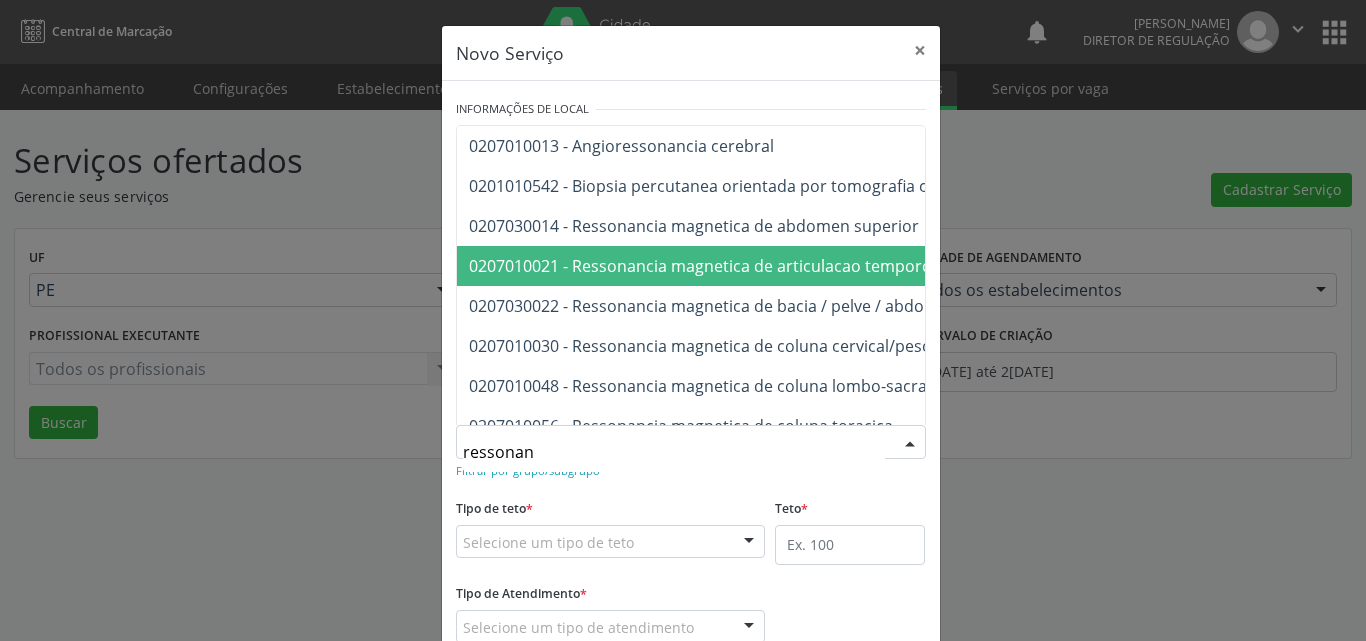 click on "0207010021 - Ressonancia magnetica de articulacao temporo-mandibular (bilateral)" at bounding box center [785, 266] 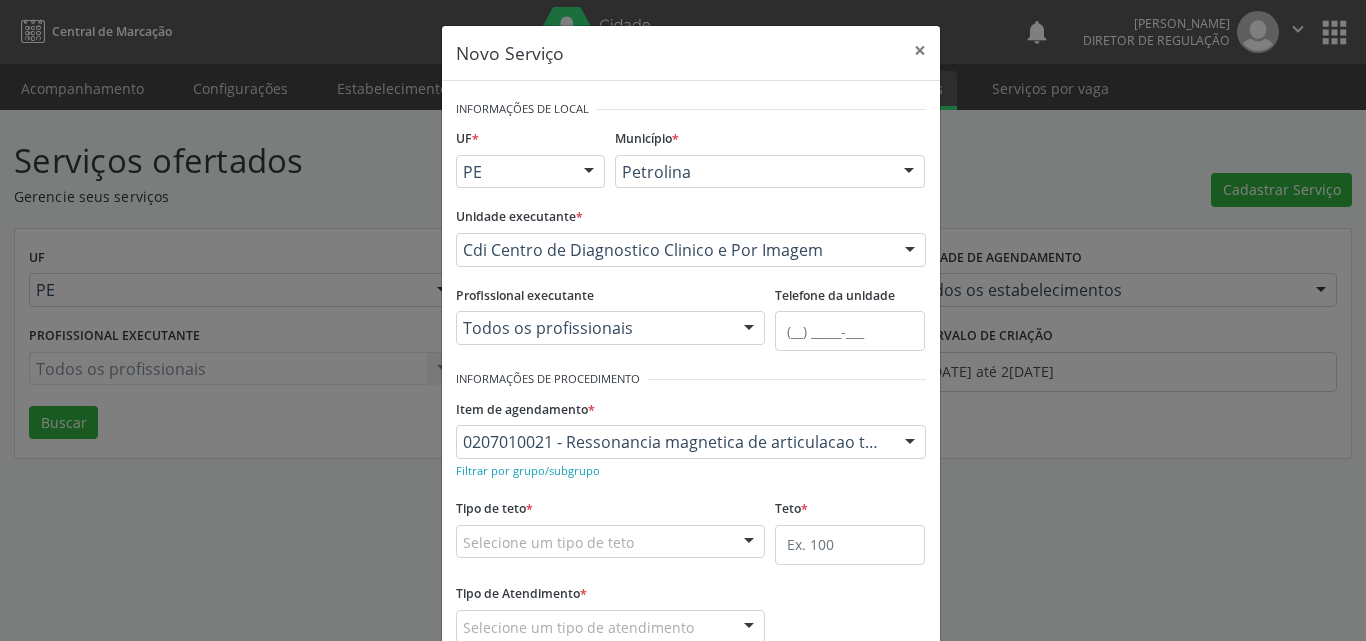 click on "Selecione um tipo de teto" at bounding box center (611, 542) 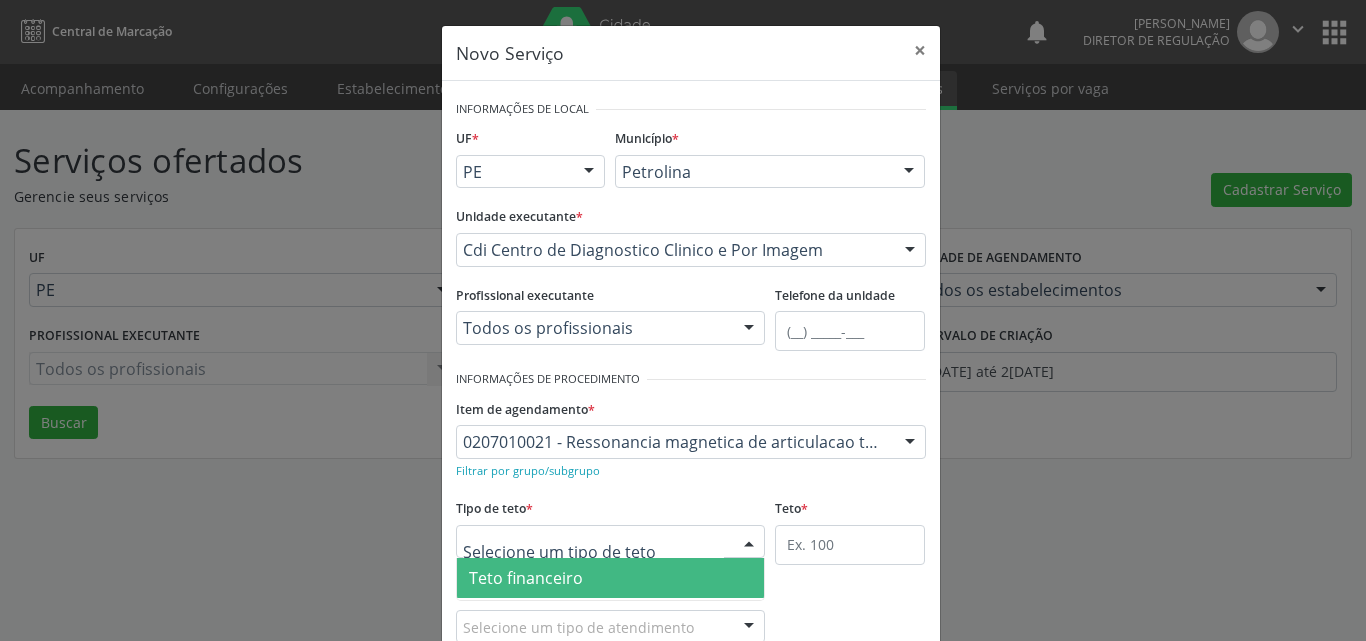 scroll, scrollTop: 100, scrollLeft: 0, axis: vertical 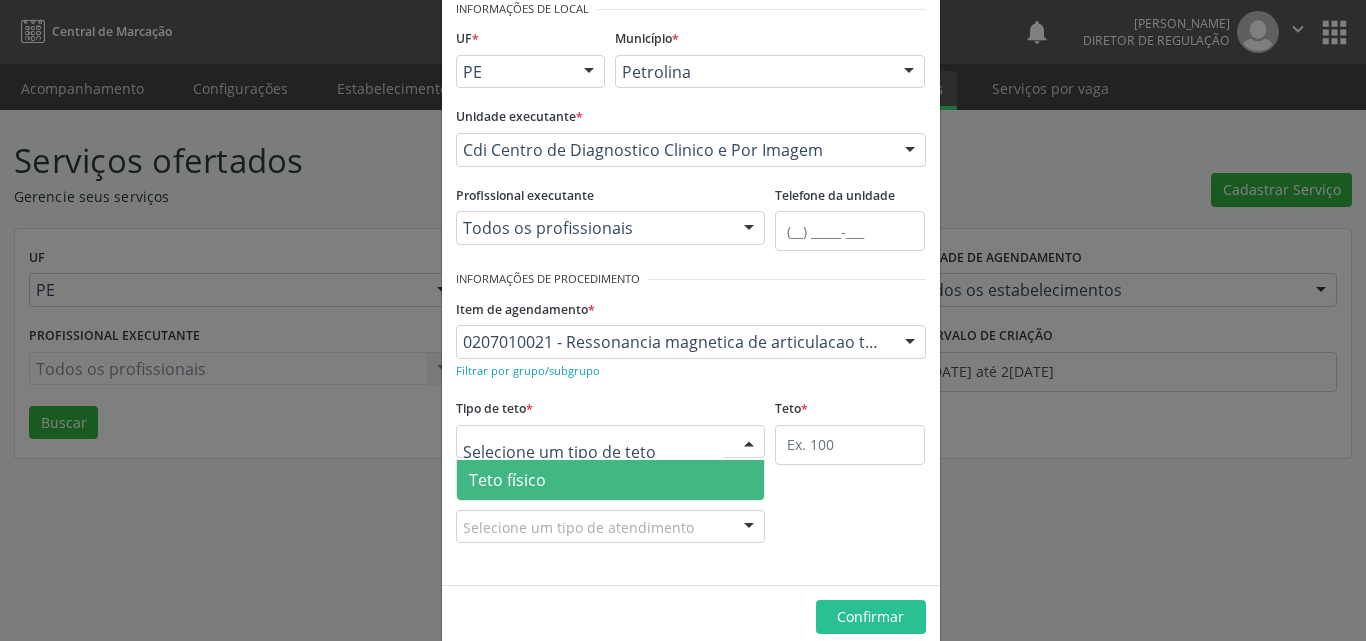 click on "Teto físico" at bounding box center (611, 480) 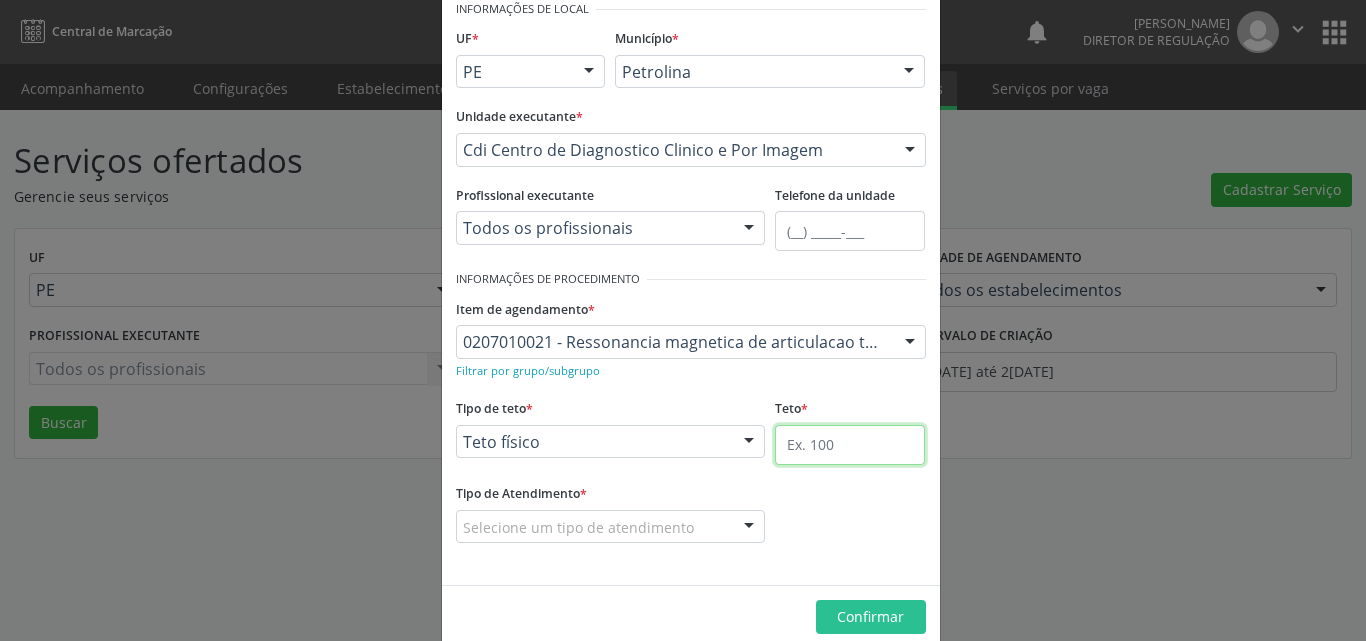 click at bounding box center (850, 445) 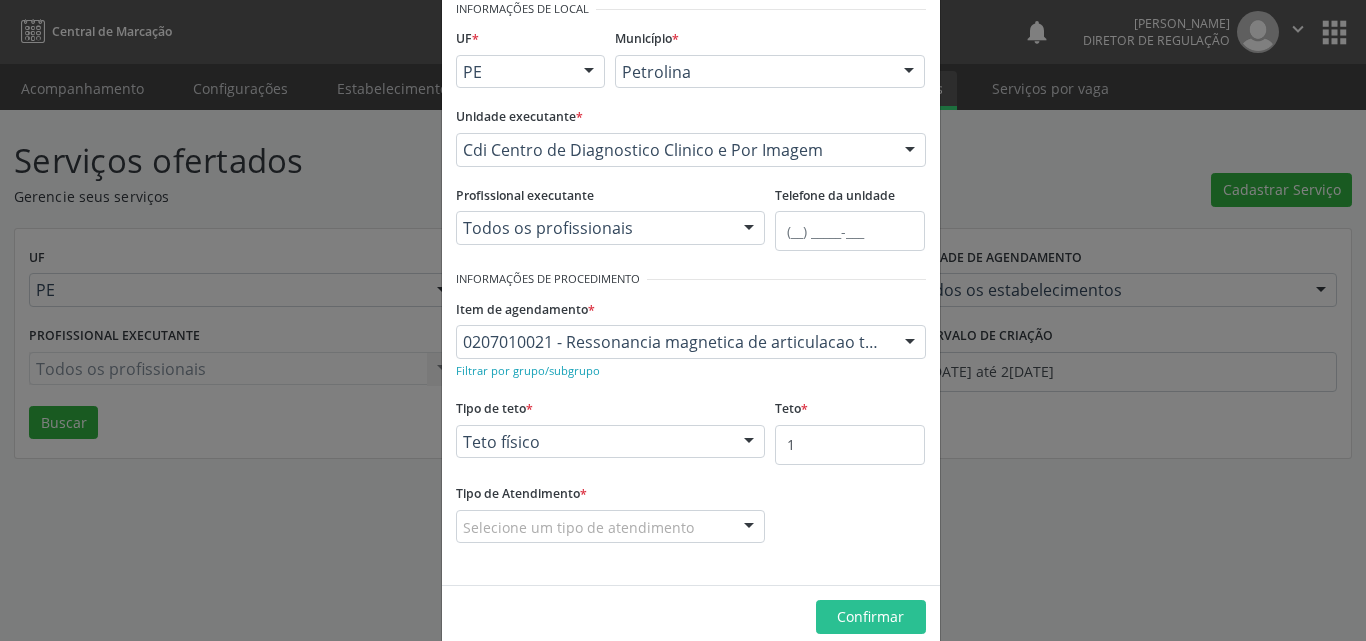 click on "Selecione um tipo de atendimento" at bounding box center (611, 527) 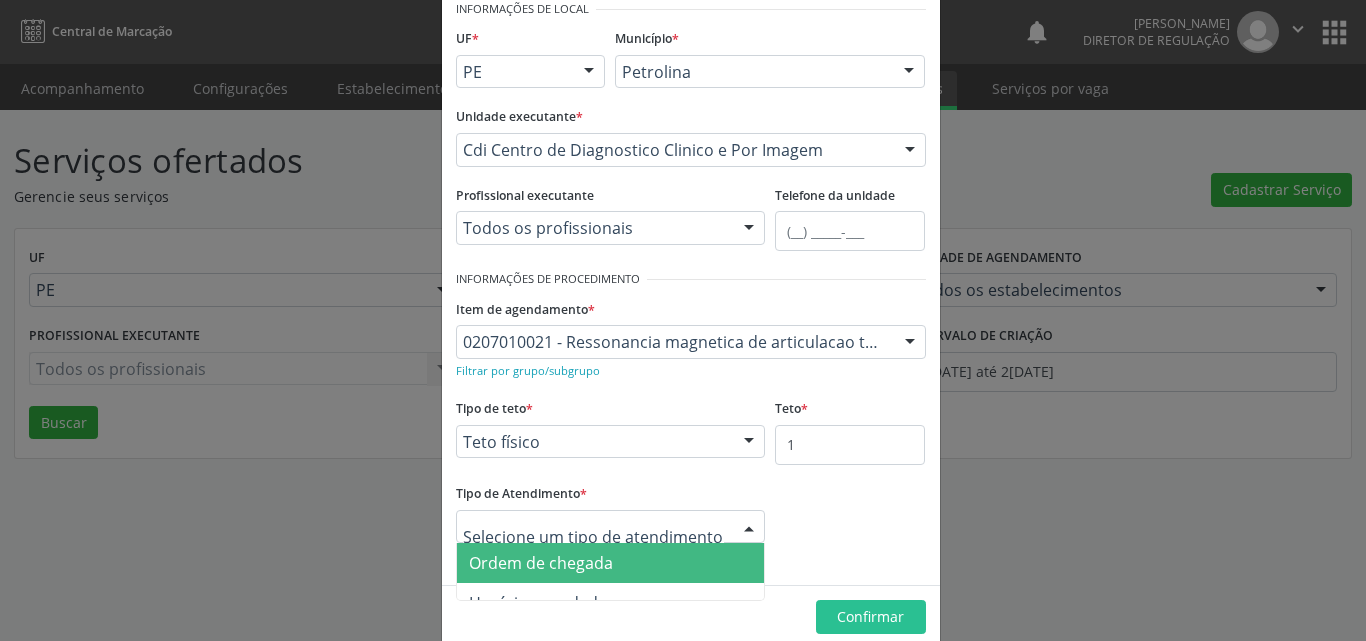 click on "Ordem de chegada" at bounding box center [611, 563] 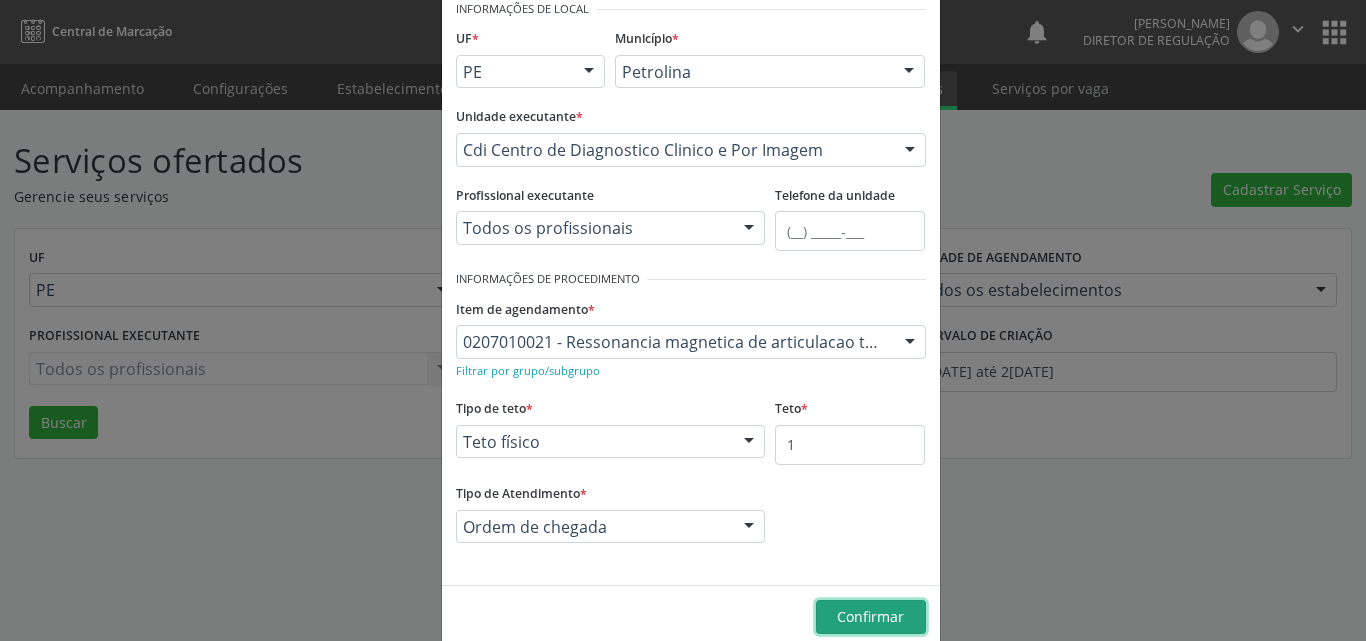 click on "Confirmar" at bounding box center (871, 617) 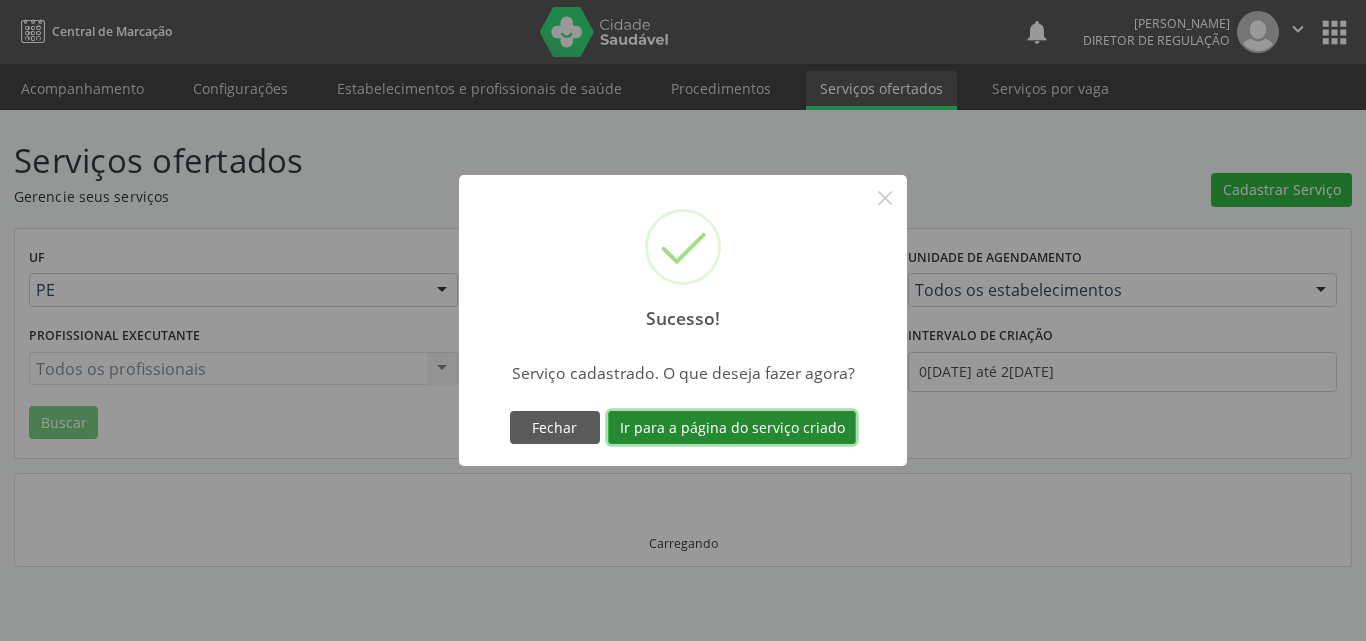 click on "Ir para a página do serviço criado" at bounding box center (732, 428) 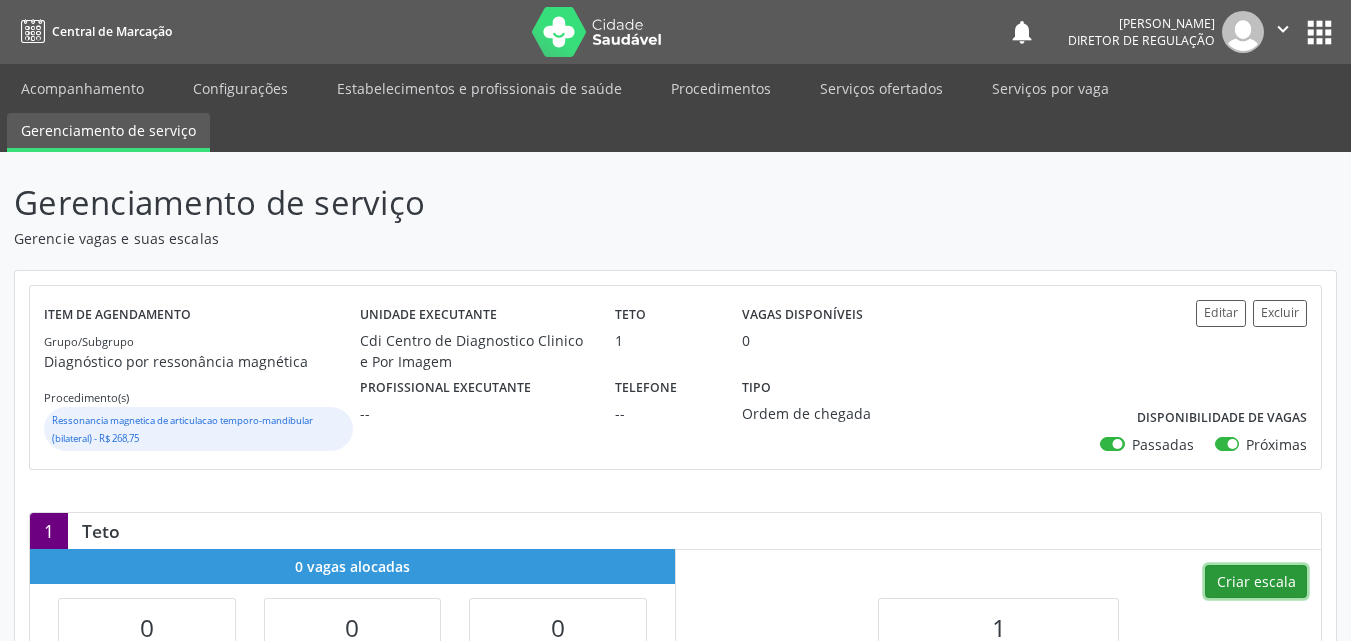 click on "Criar escala" at bounding box center (1256, 582) 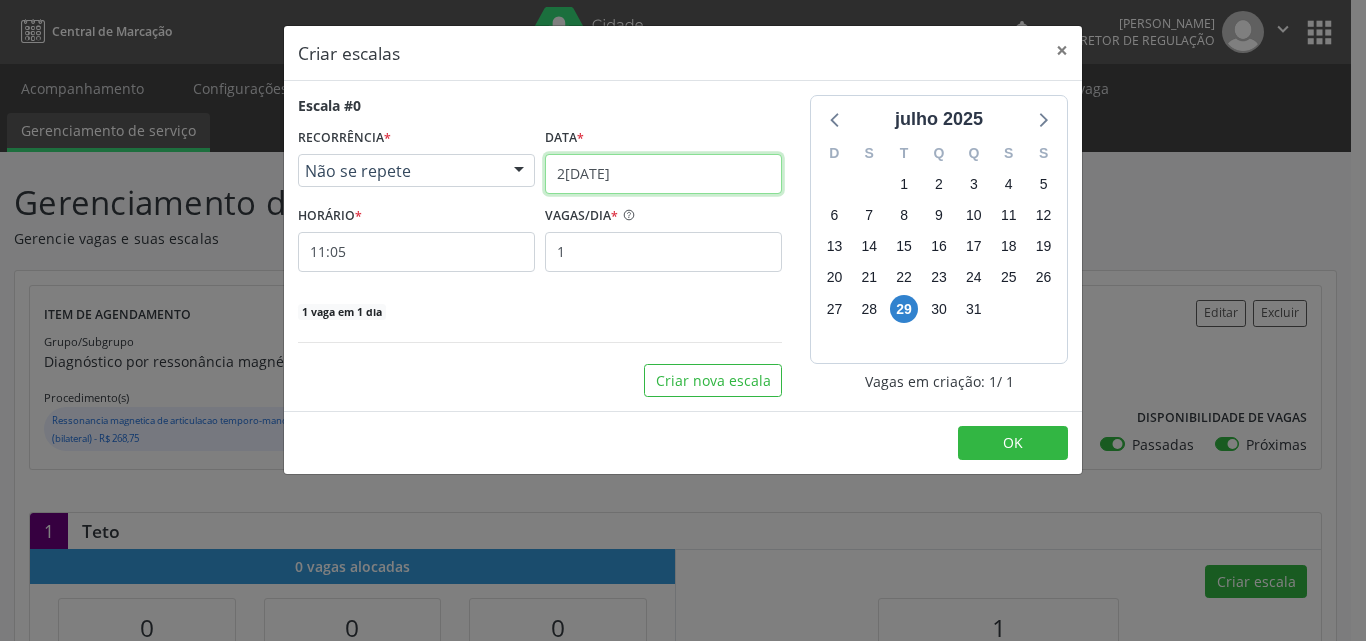 click on "[DATE]" at bounding box center (663, 174) 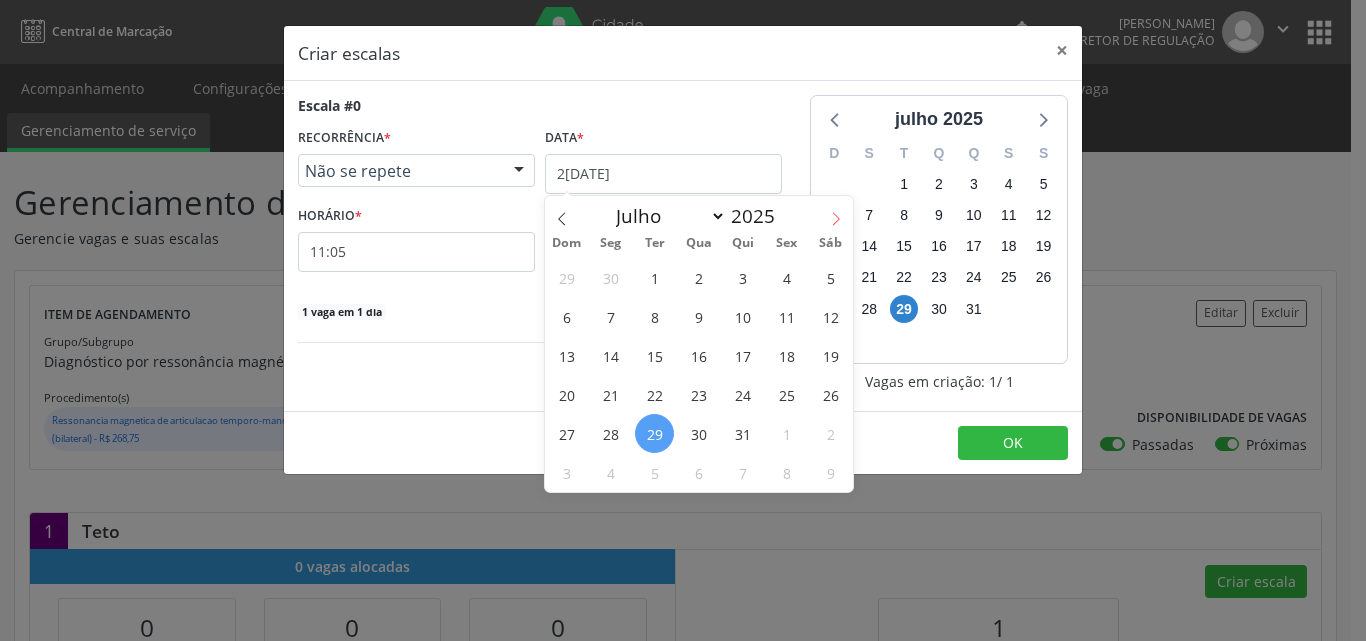 click 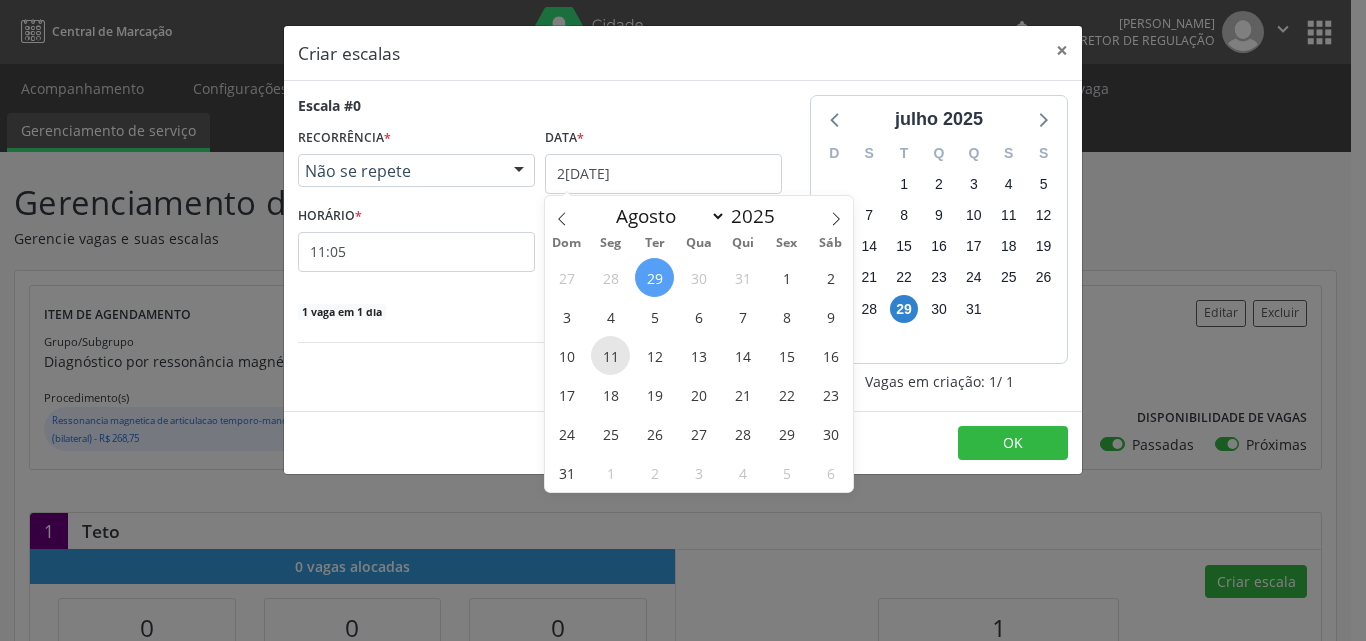 click on "11" at bounding box center (610, 355) 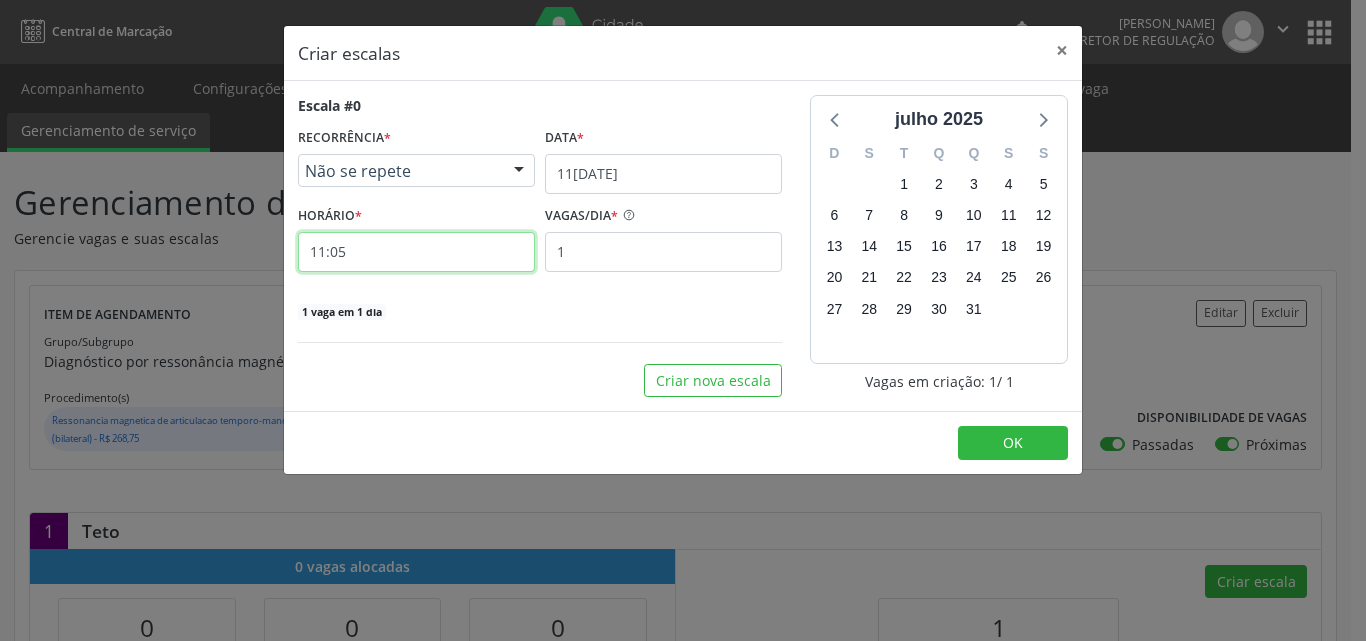click on "11:05" at bounding box center [416, 252] 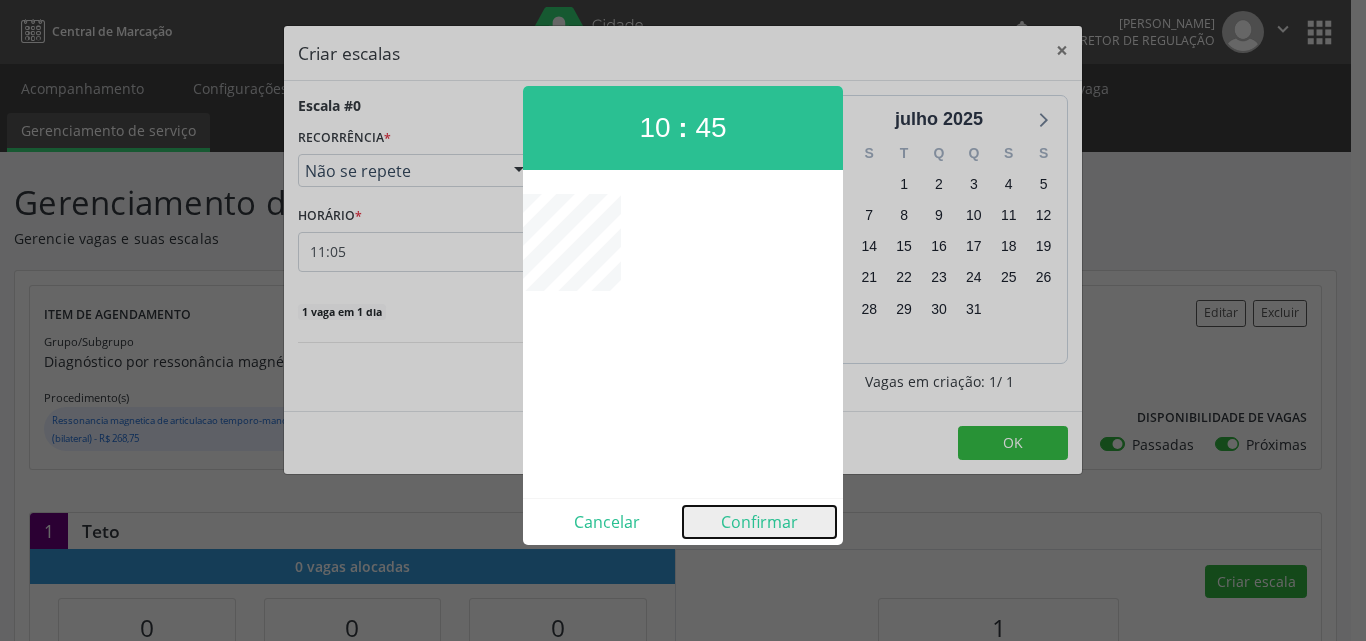 click on "Confirmar" at bounding box center (759, 522) 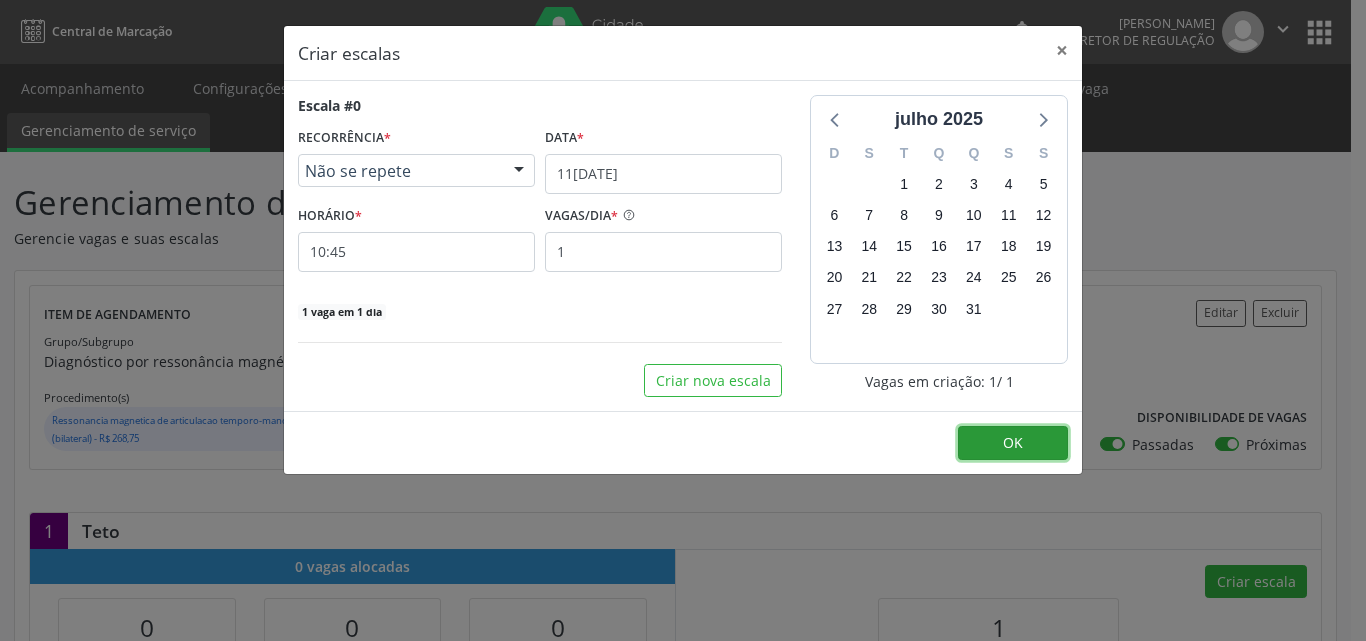 click on "OK" at bounding box center (1013, 442) 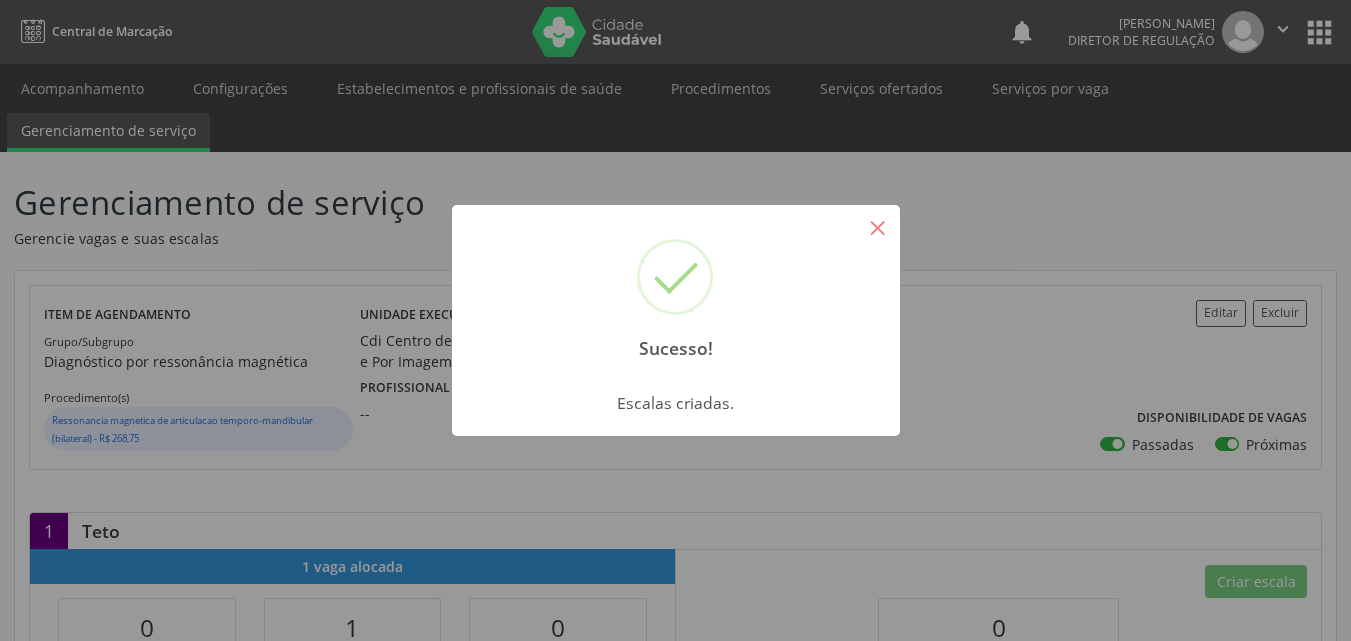 click on "×" at bounding box center (878, 227) 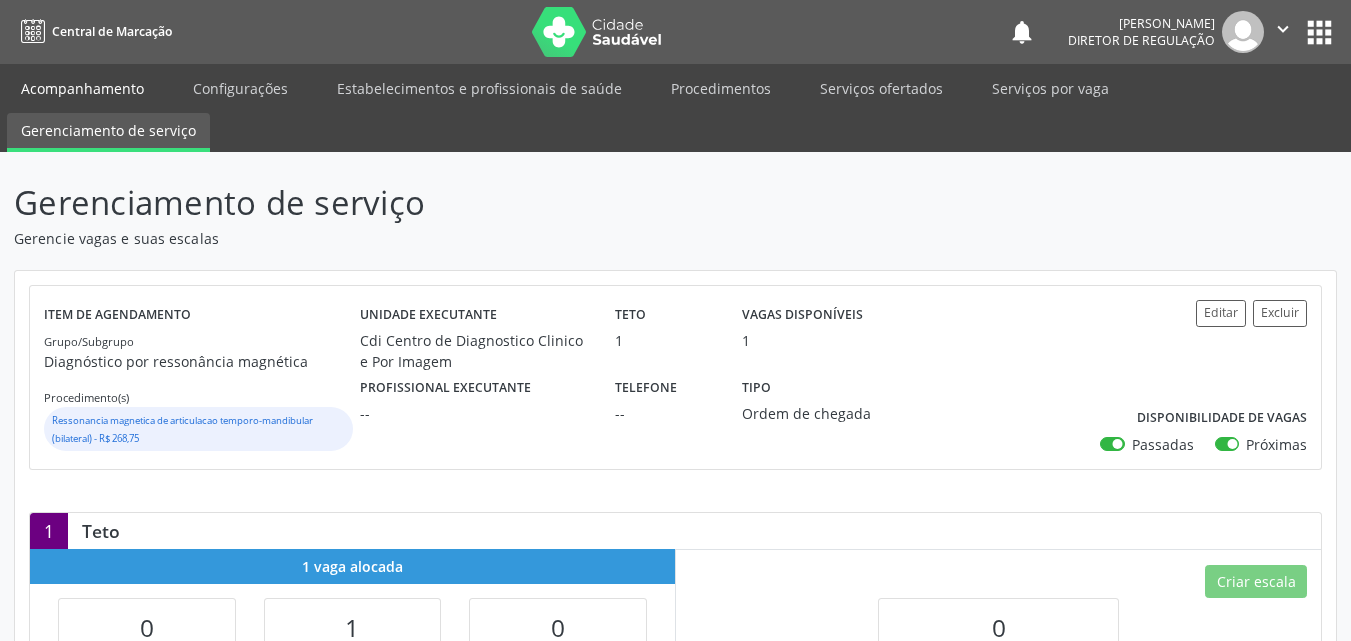 click on "Acompanhamento" at bounding box center [82, 88] 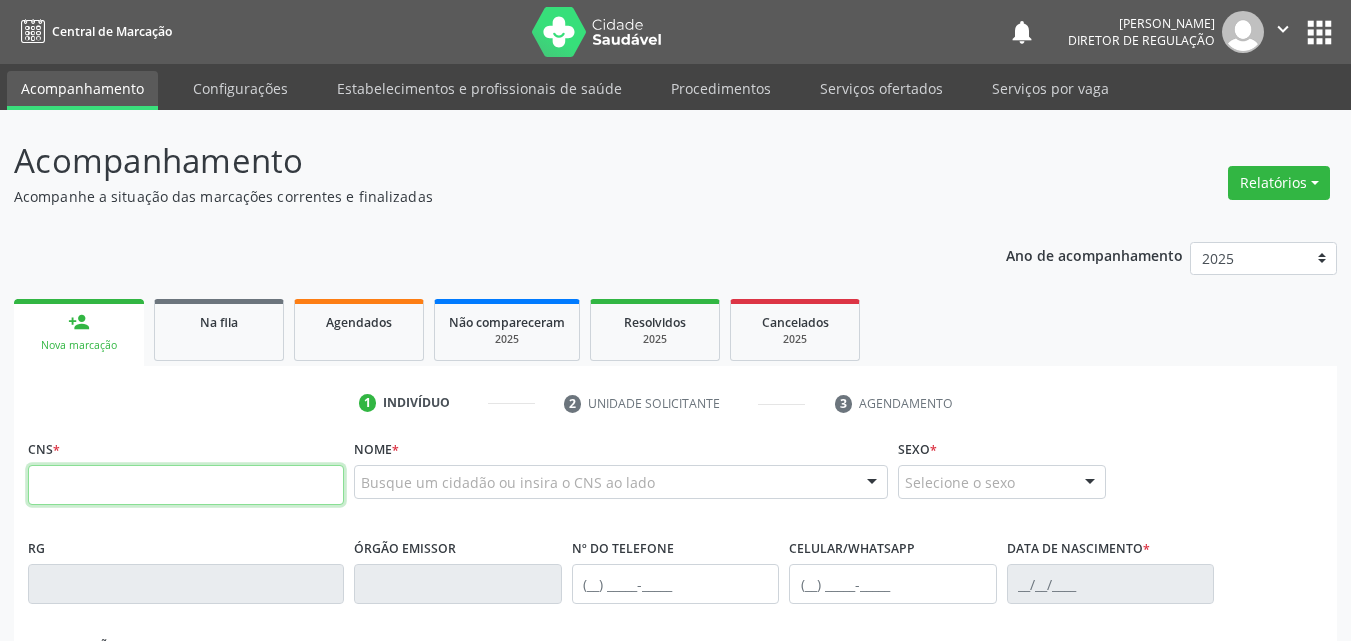 click at bounding box center [186, 485] 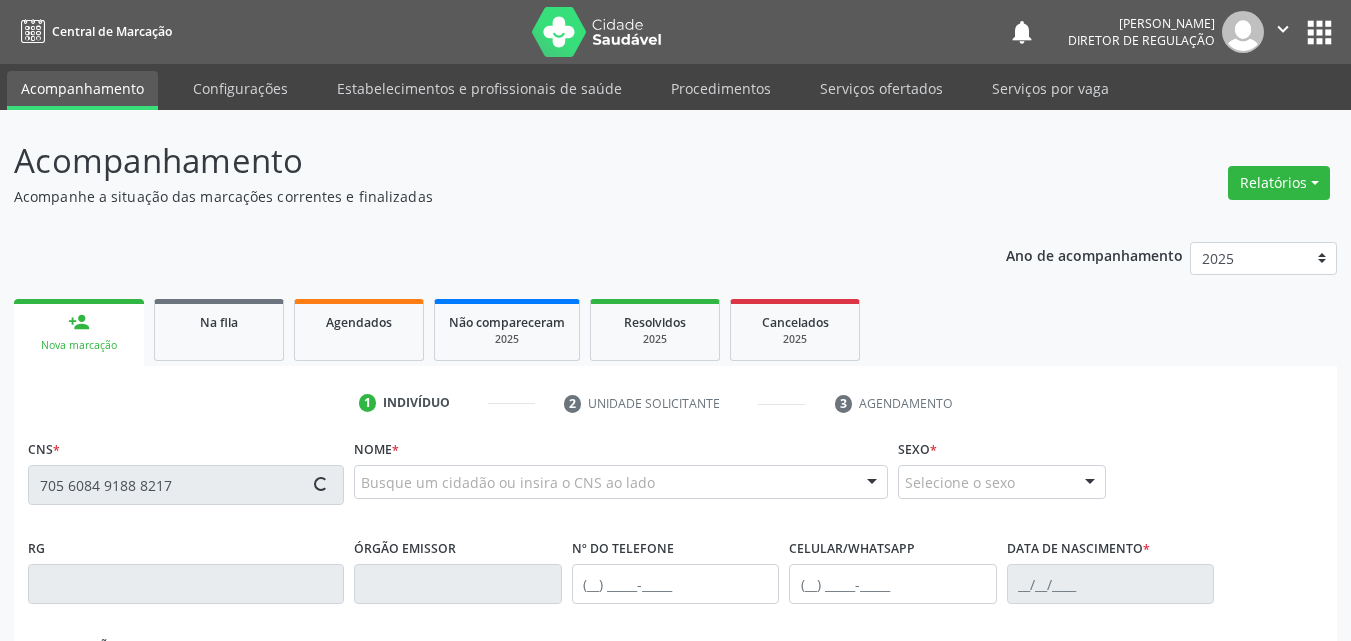 type on "705 6084 9188 8217" 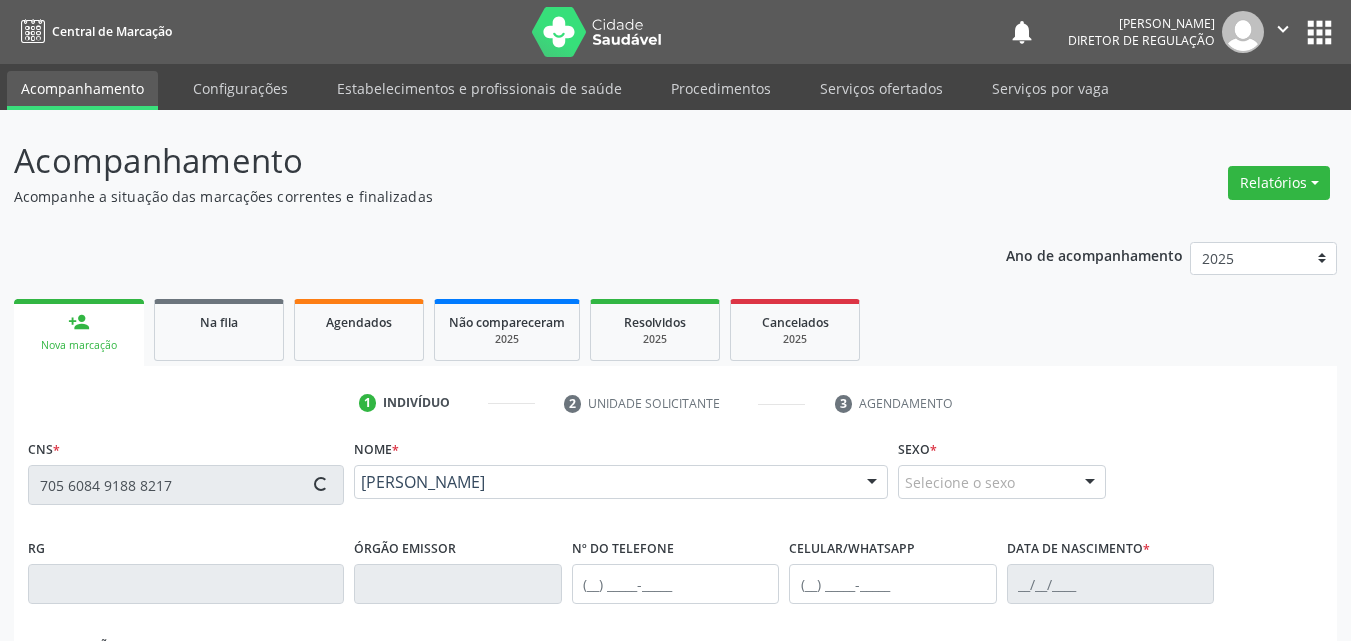 type on "(87) 98834-5406" 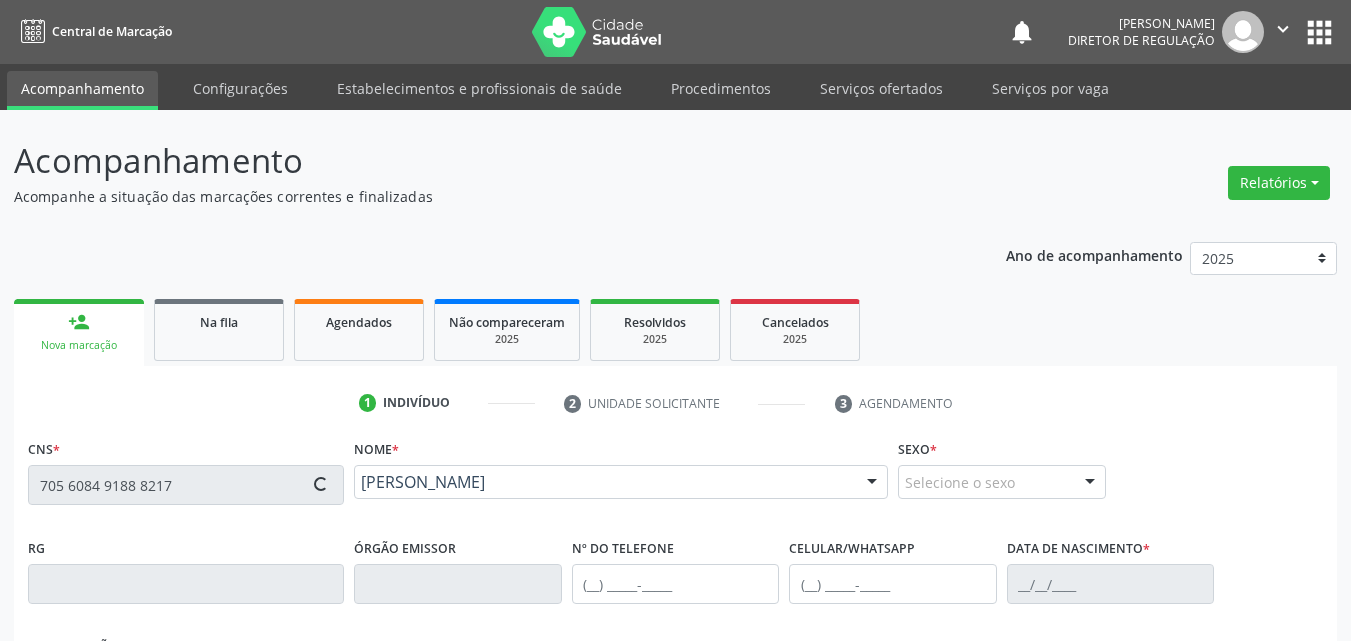 type on "29/09/1994" 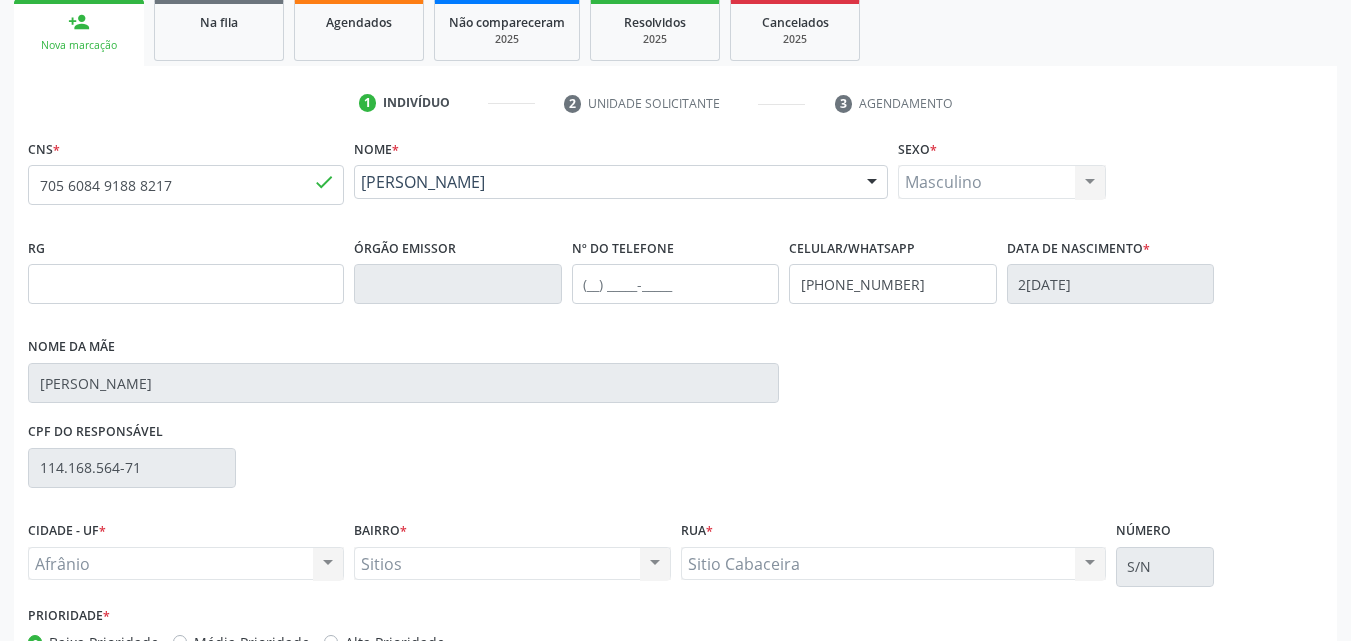scroll, scrollTop: 429, scrollLeft: 0, axis: vertical 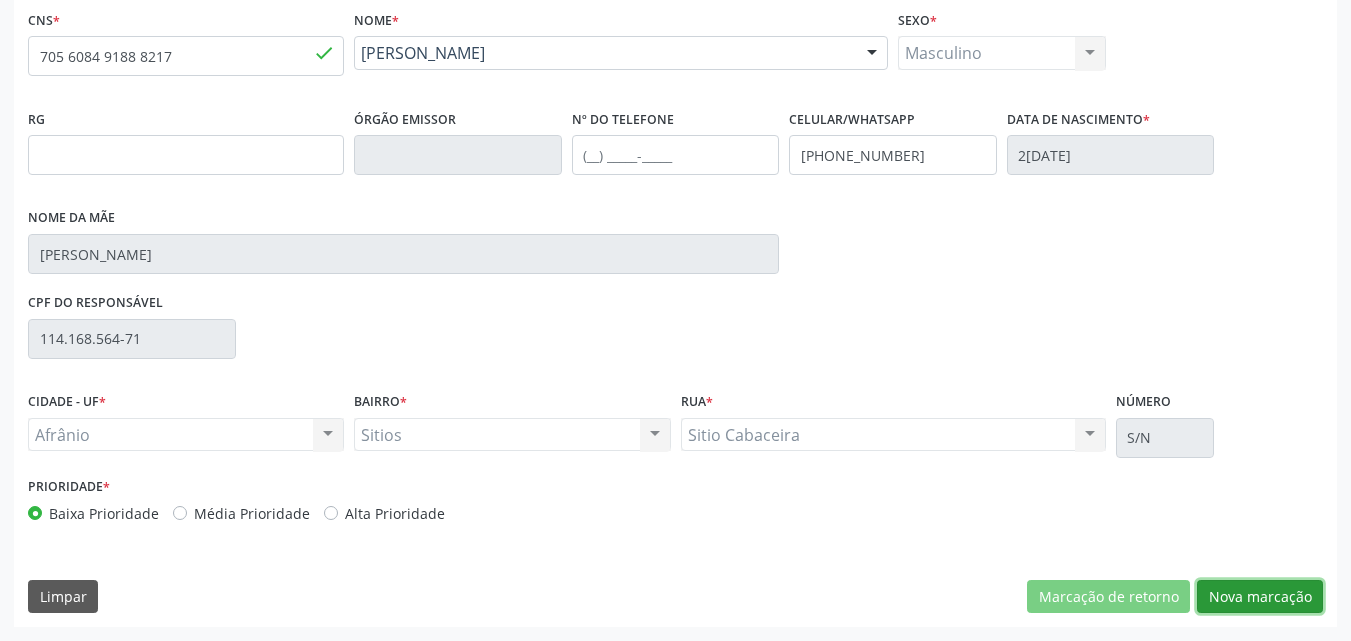 click on "Nova marcação" at bounding box center (1260, 597) 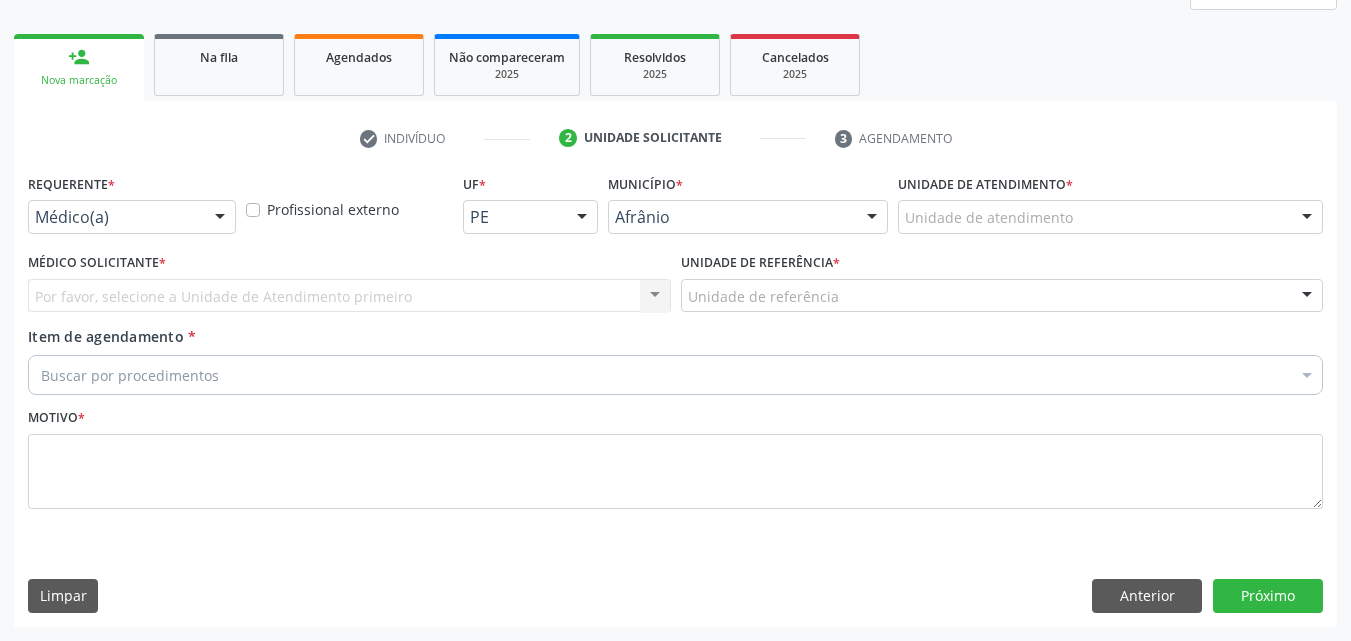 scroll, scrollTop: 265, scrollLeft: 0, axis: vertical 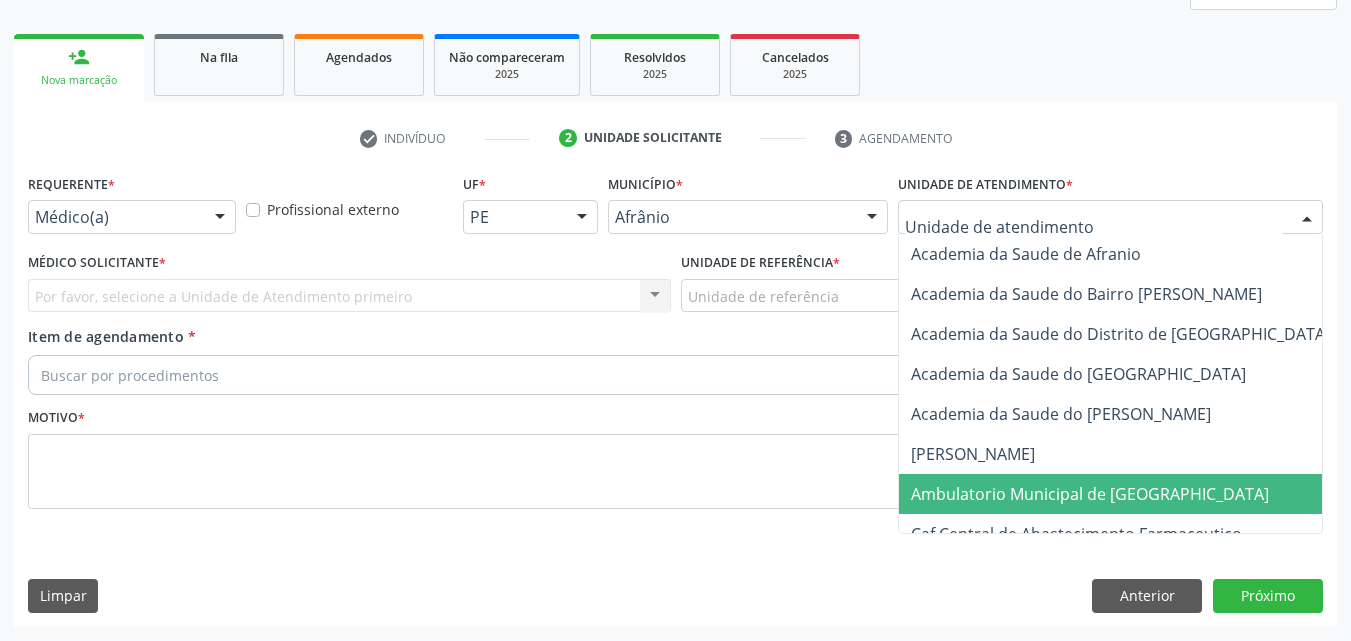 click on "Ambulatorio Municipal de [GEOGRAPHIC_DATA]" at bounding box center [1090, 494] 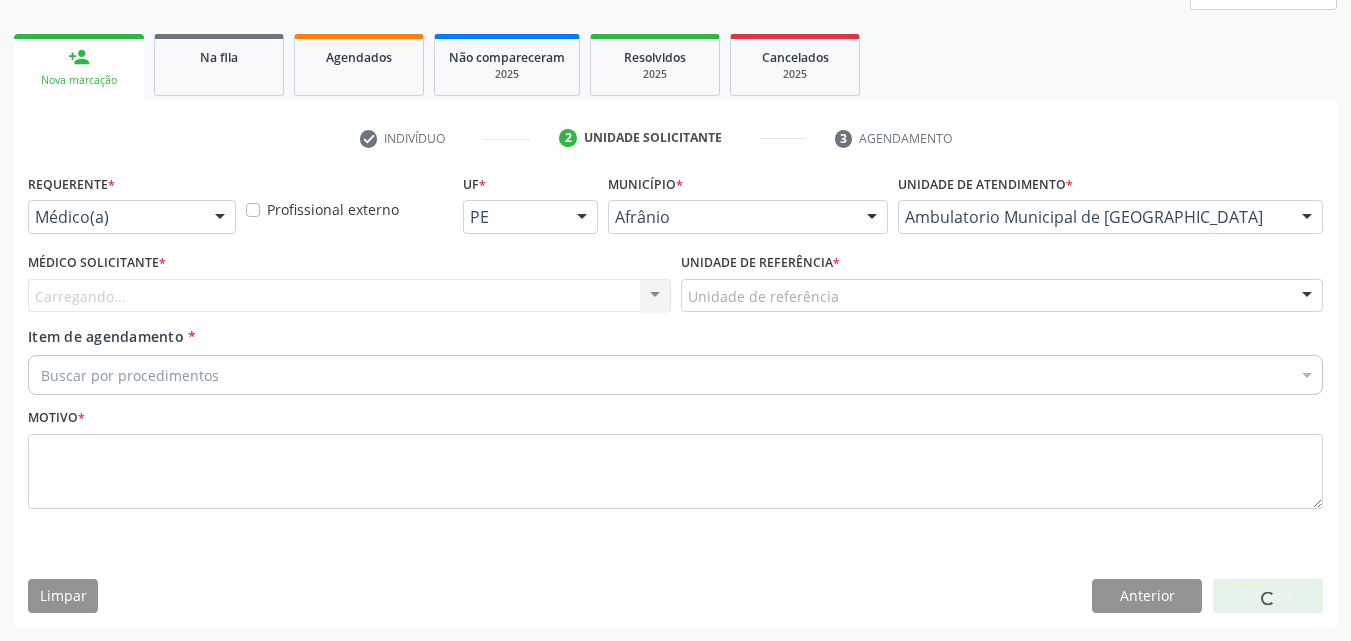 click on "Unidade de referência" at bounding box center (1002, 296) 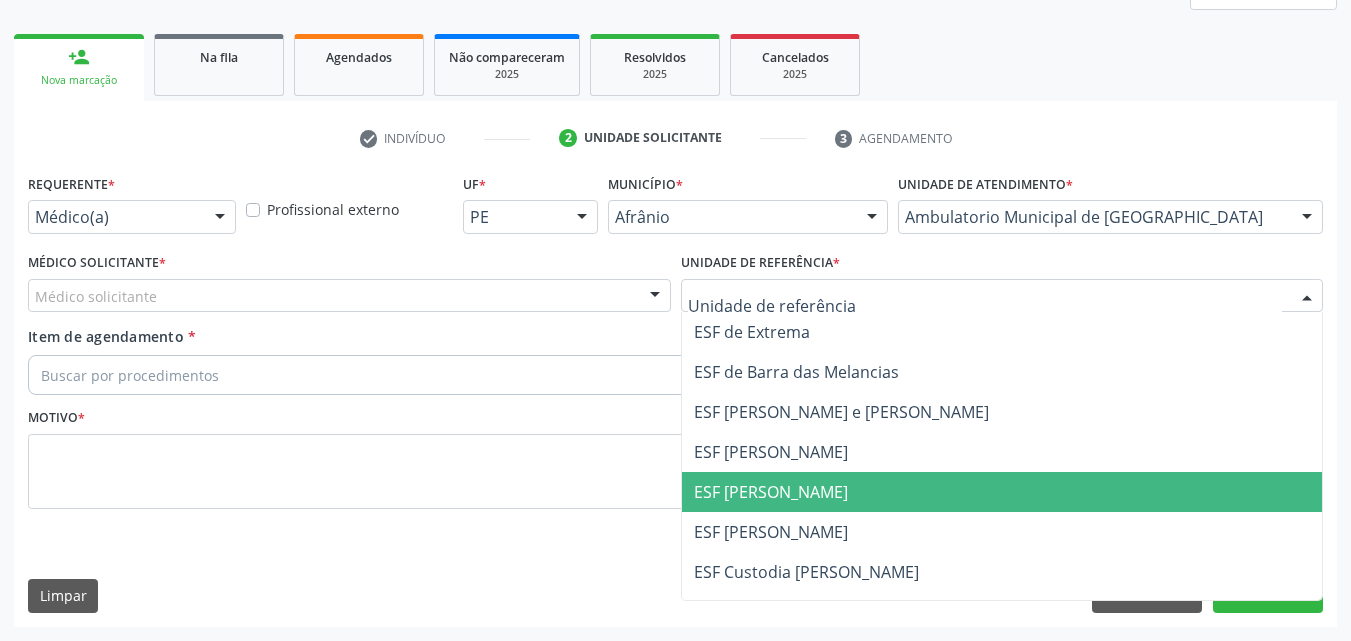 click on "ESF [PERSON_NAME]" at bounding box center [771, 492] 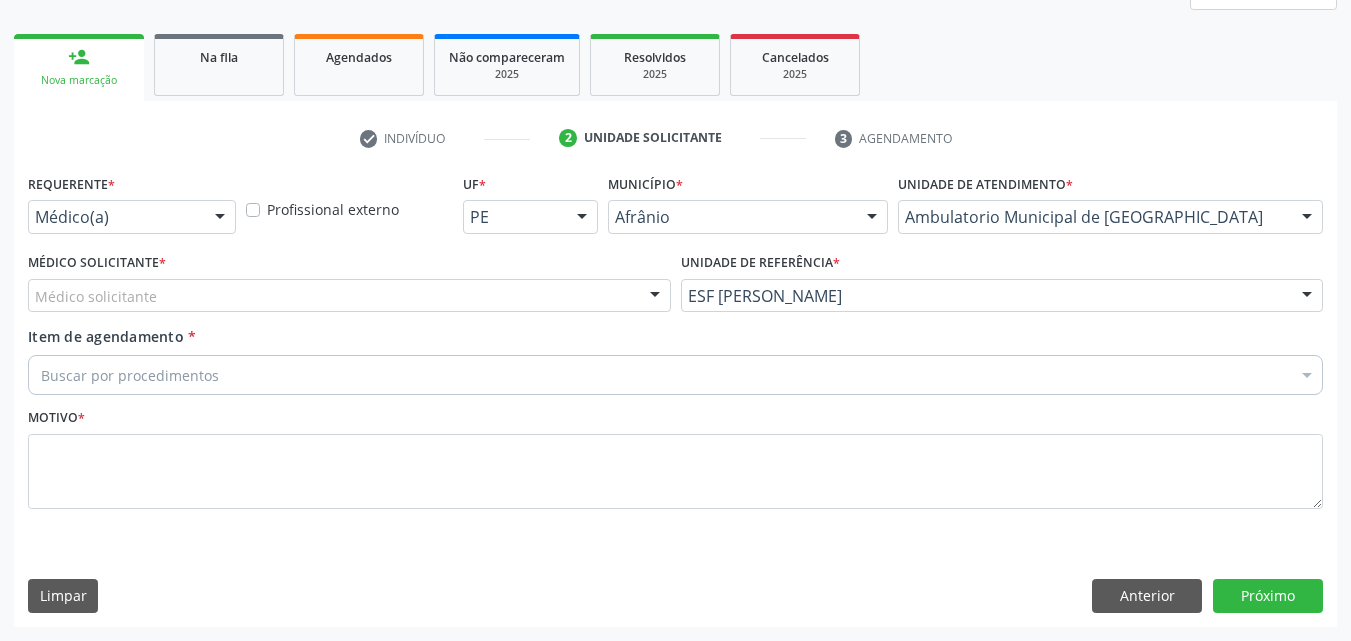 click on "Médico solicitante" at bounding box center (349, 296) 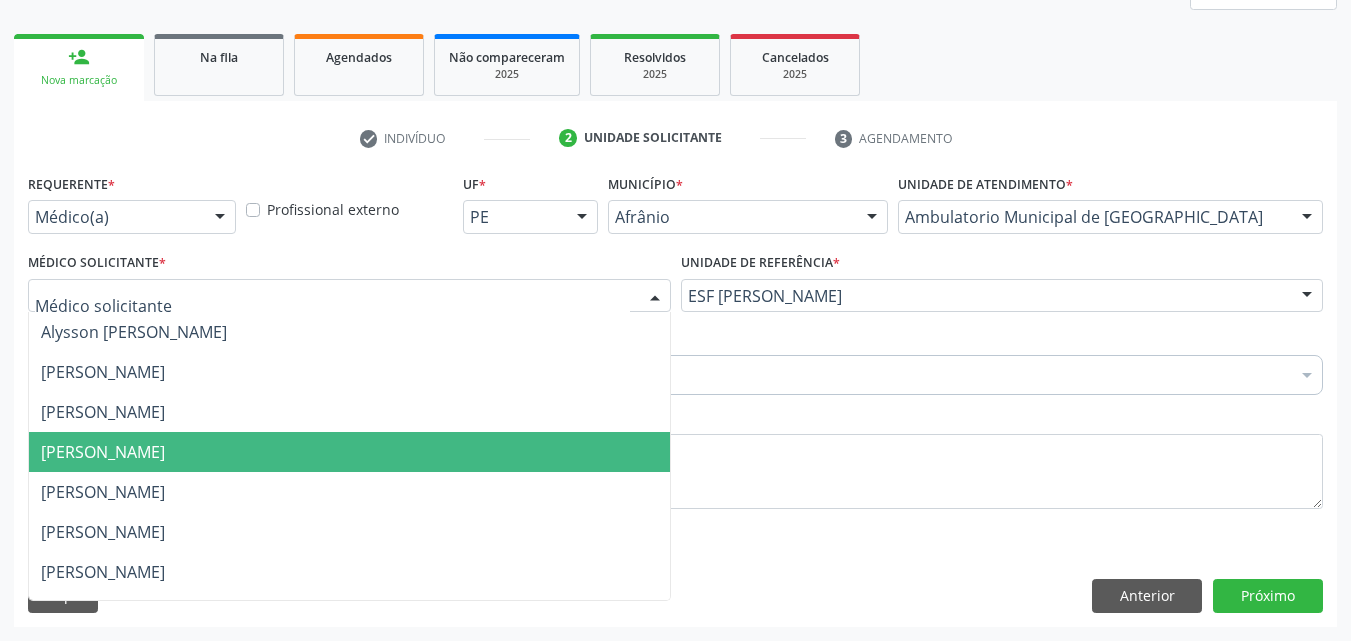 click on "[PERSON_NAME]" at bounding box center (349, 452) 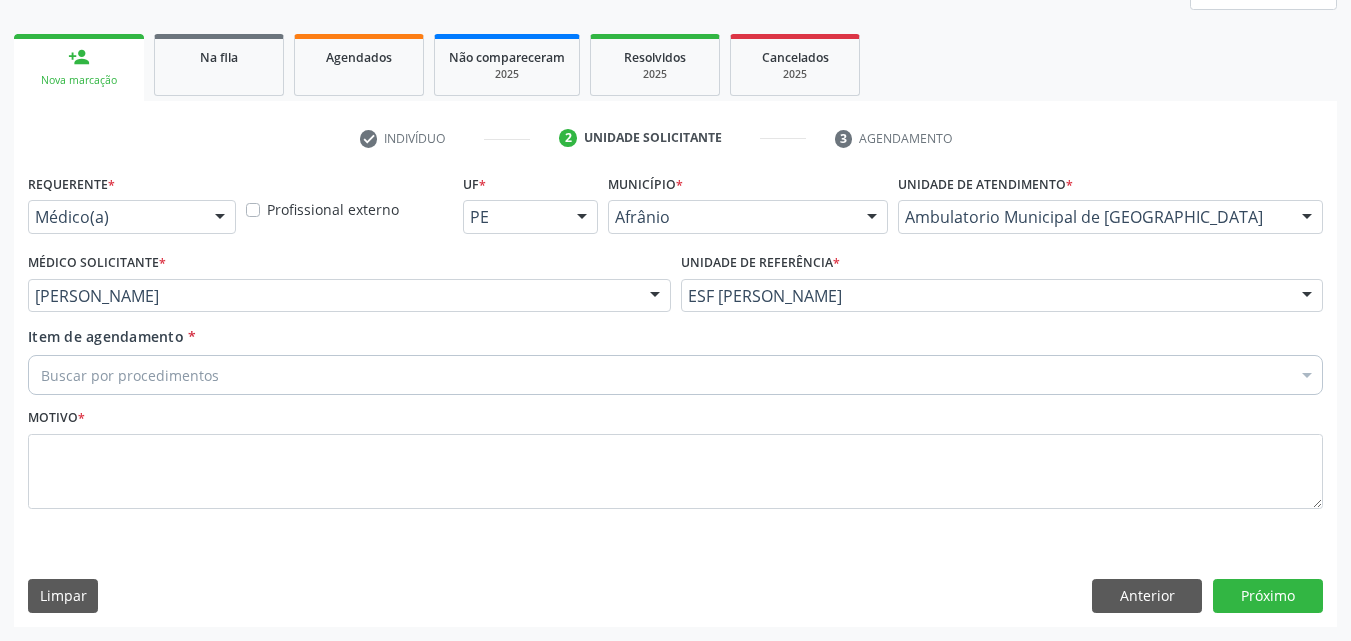 click on "Buscar por procedimentos" at bounding box center [675, 375] 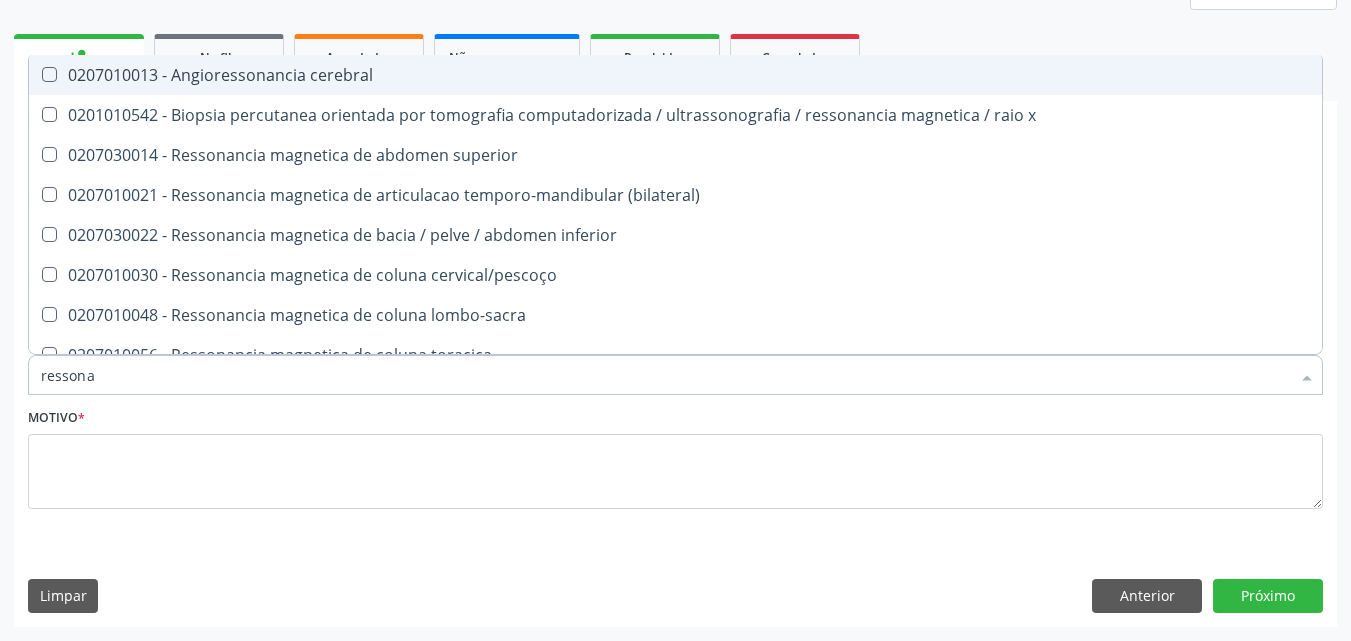 type on "ressonan" 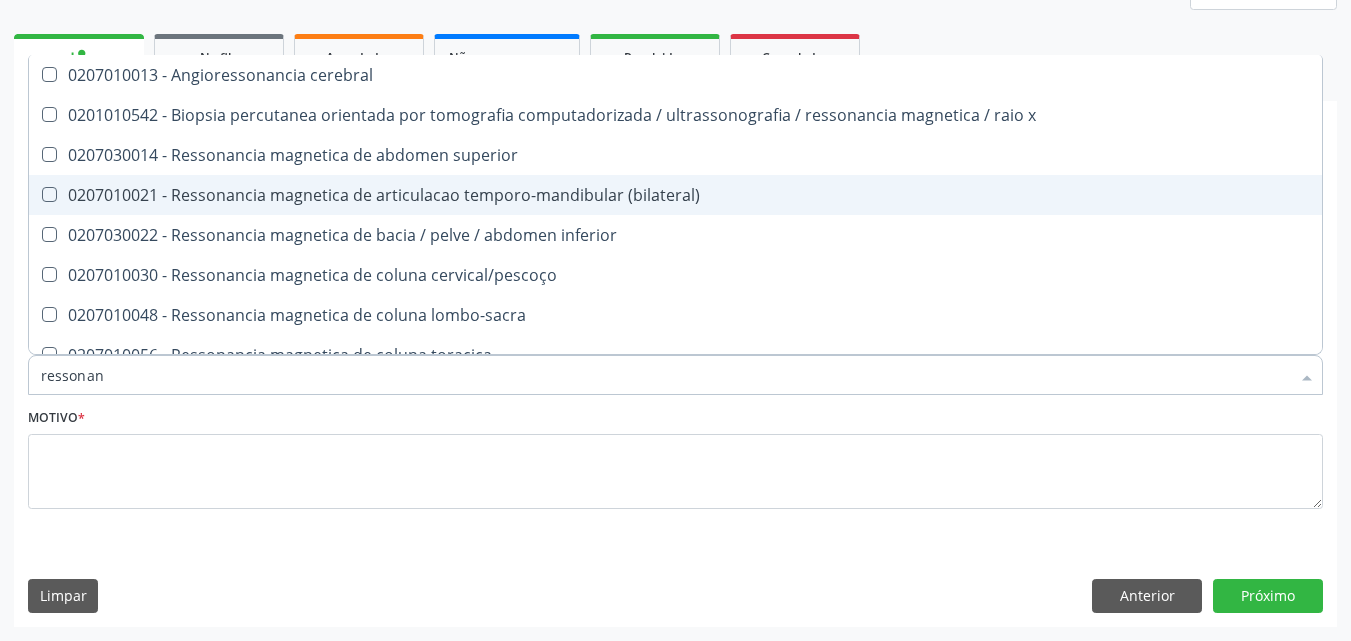 click on "0207010021 - Ressonancia magnetica de articulacao temporo-mandibular (bilateral)" at bounding box center [675, 195] 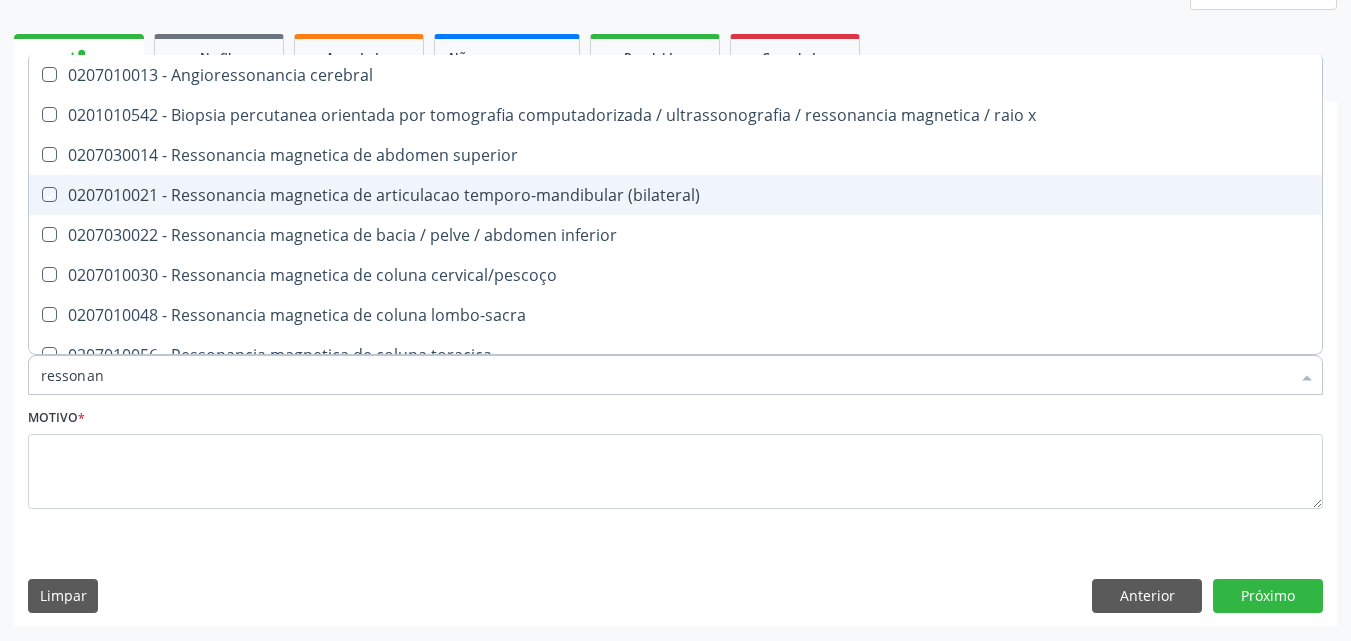checkbox on "true" 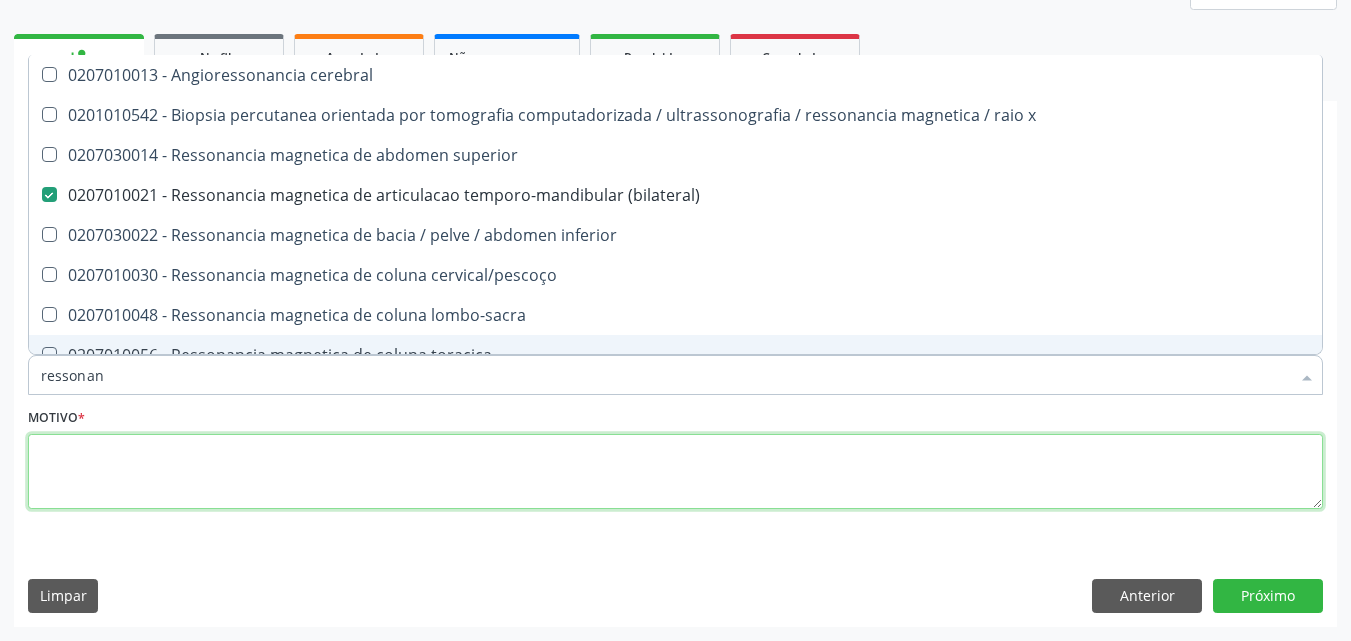 click at bounding box center (675, 472) 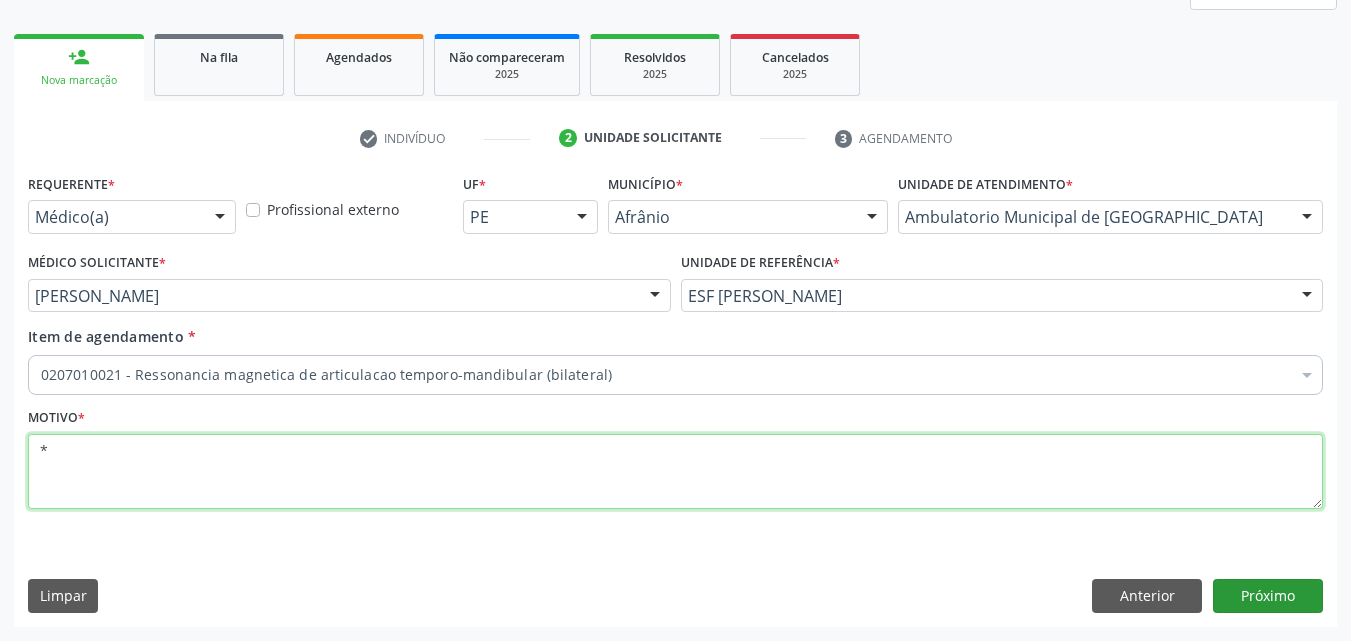 type on "*" 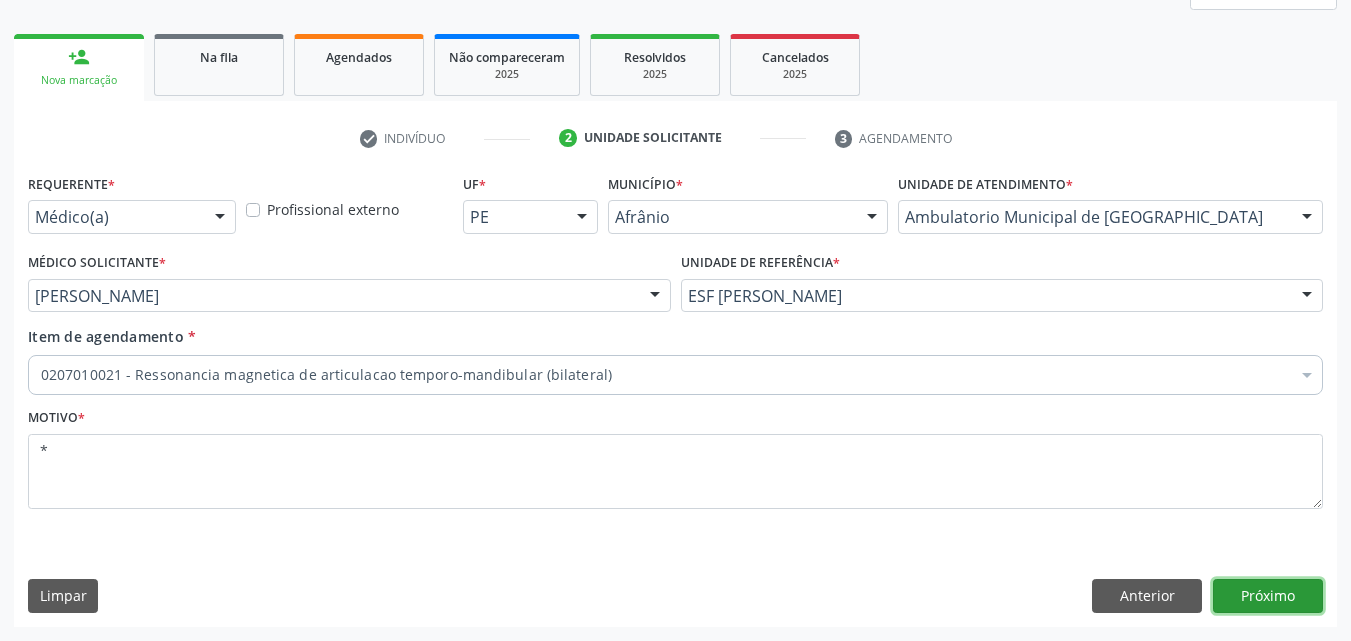 click on "Próximo" at bounding box center [1268, 596] 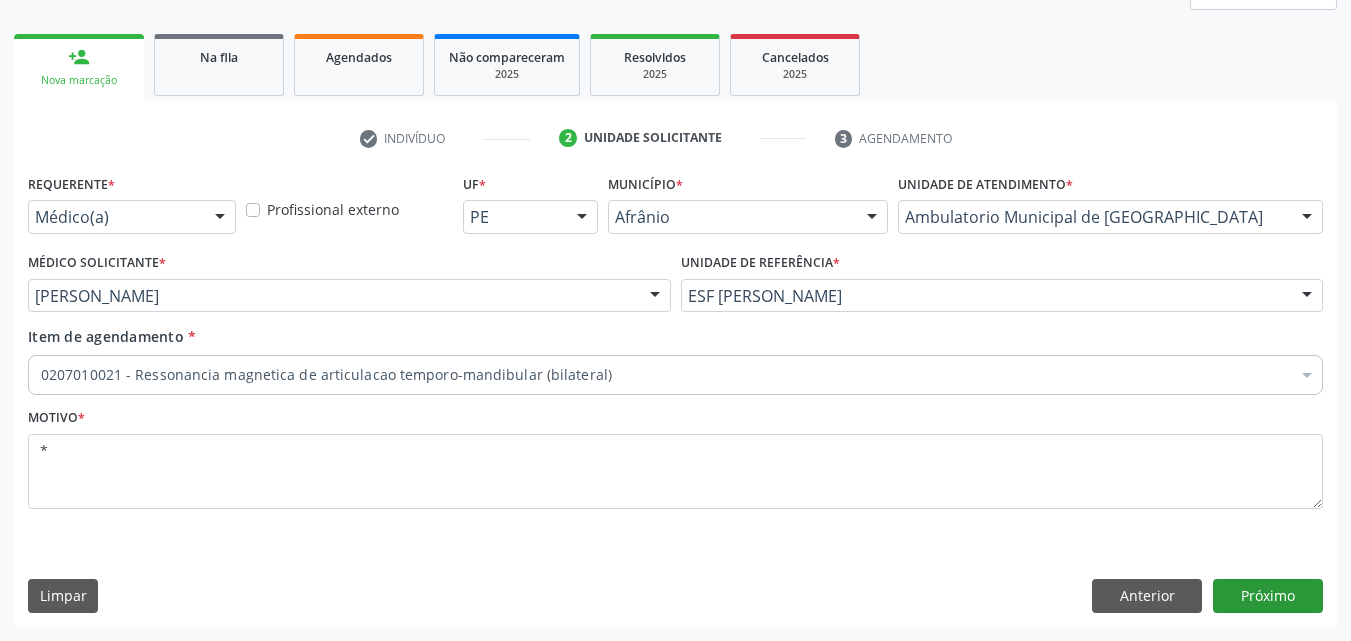 scroll, scrollTop: 229, scrollLeft: 0, axis: vertical 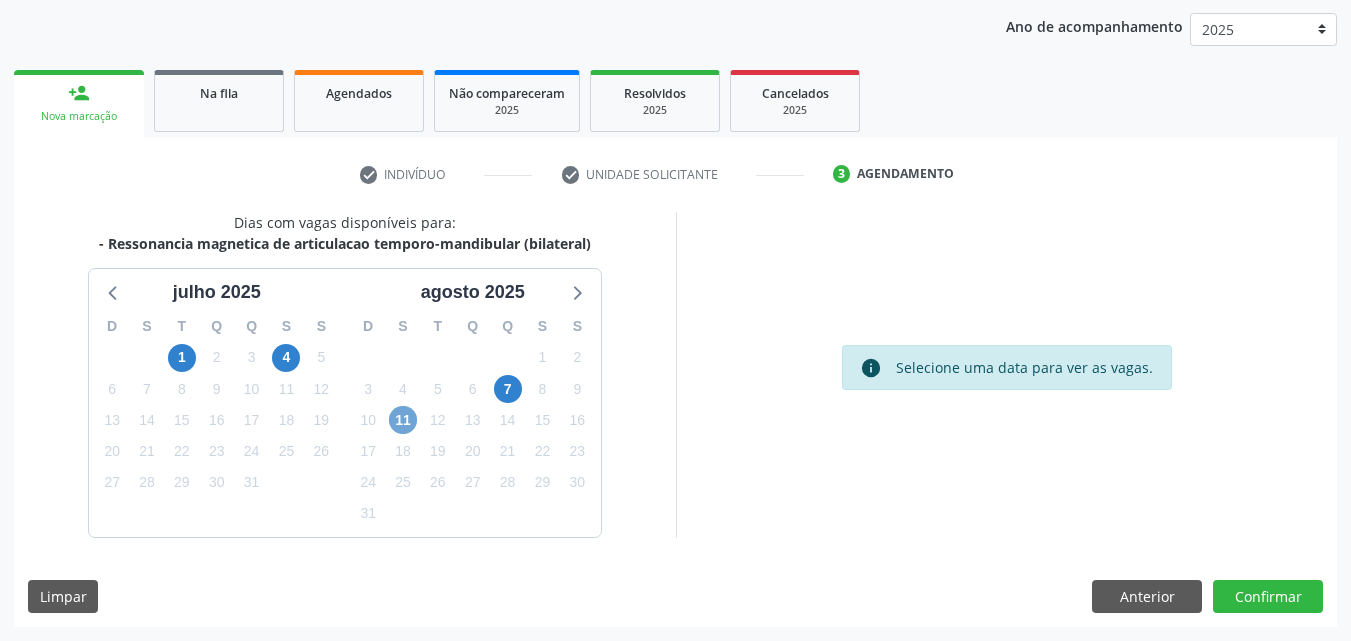 click on "11" at bounding box center [403, 420] 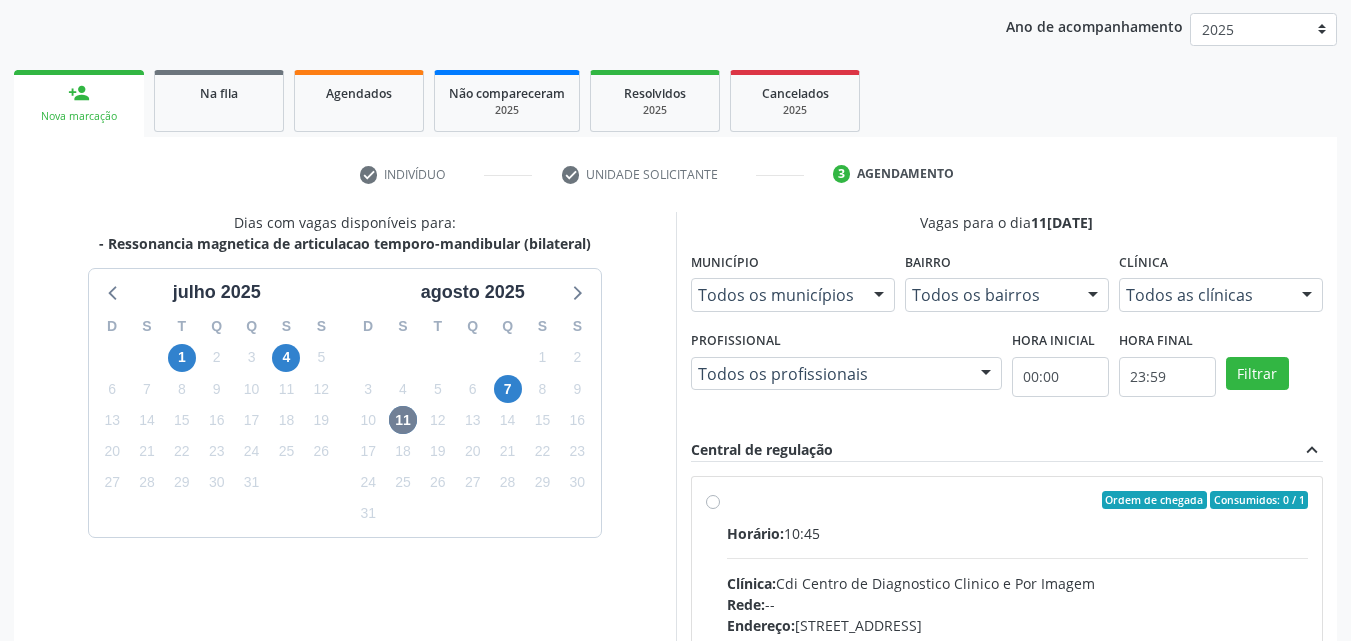 click on "Ordem de chegada
Consumidos: 0 / 1" at bounding box center (1018, 500) 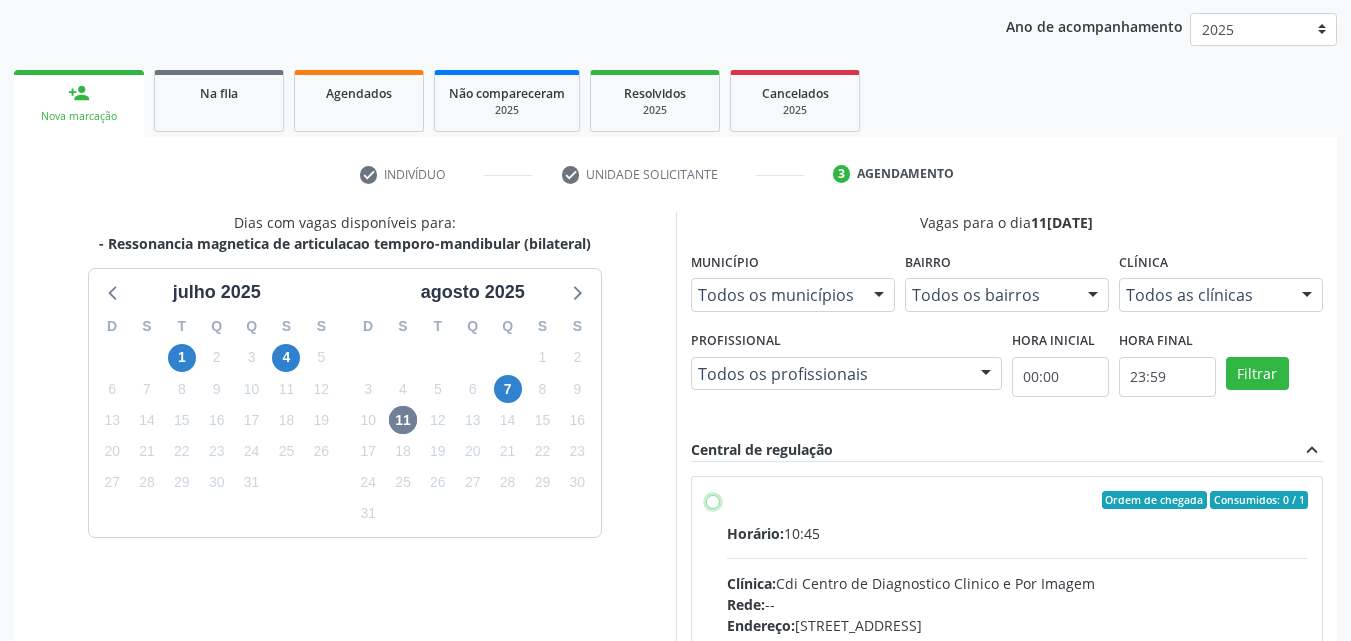 click on "Ordem de chegada
Consumidos: 0 / 1
Horário:   10:45
Clínica:  Cdi Centro de Diagnostico Clinico e Por Imagem
Rede:
--
Endereço:   Sala C, nº 7, Centro, Petrolina - PE
Telefone:   --
Profissional:
--
Informações adicionais sobre o atendimento
Idade de atendimento:
Sem restrição
Gênero(s) atendido(s):
Sem restrição
Informações adicionais:
--" at bounding box center (713, 500) 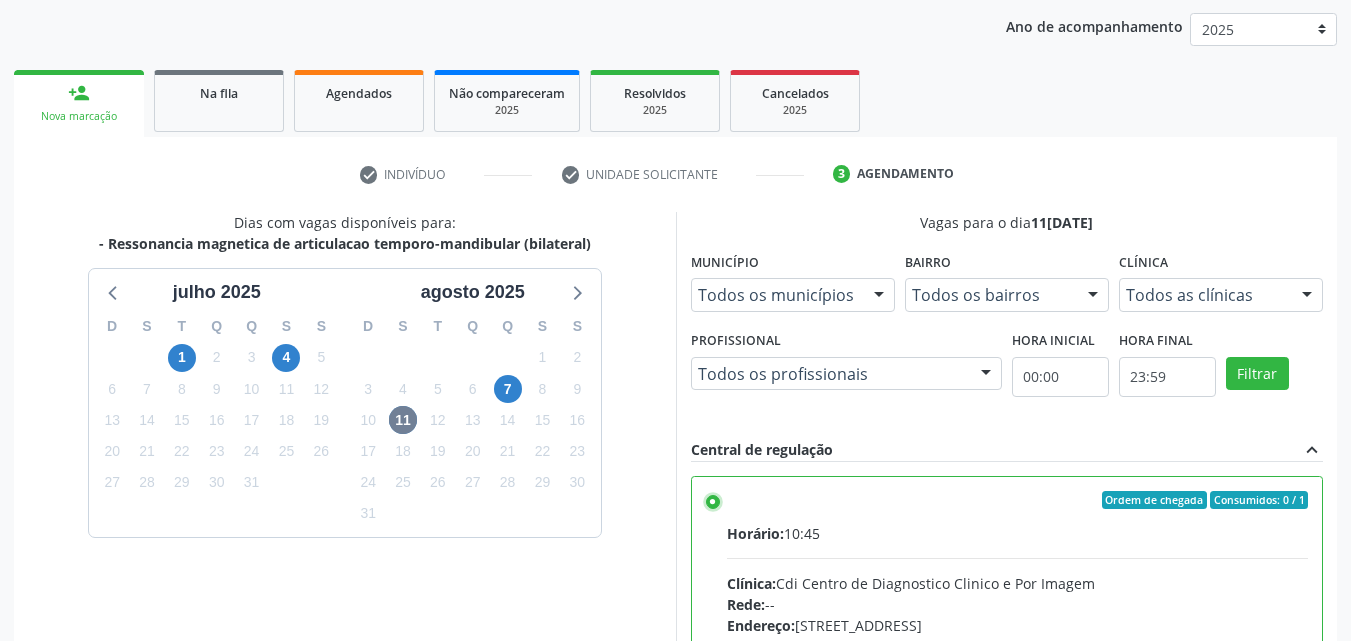 scroll, scrollTop: 99, scrollLeft: 0, axis: vertical 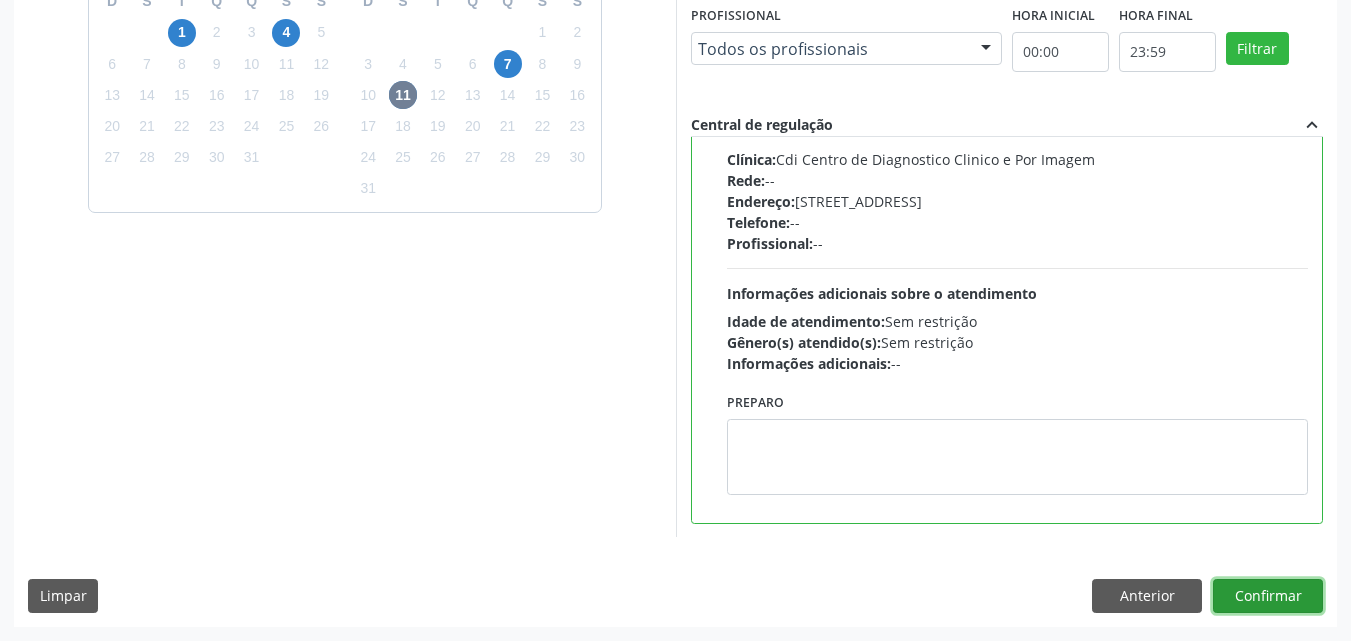 click on "Confirmar" at bounding box center (1268, 596) 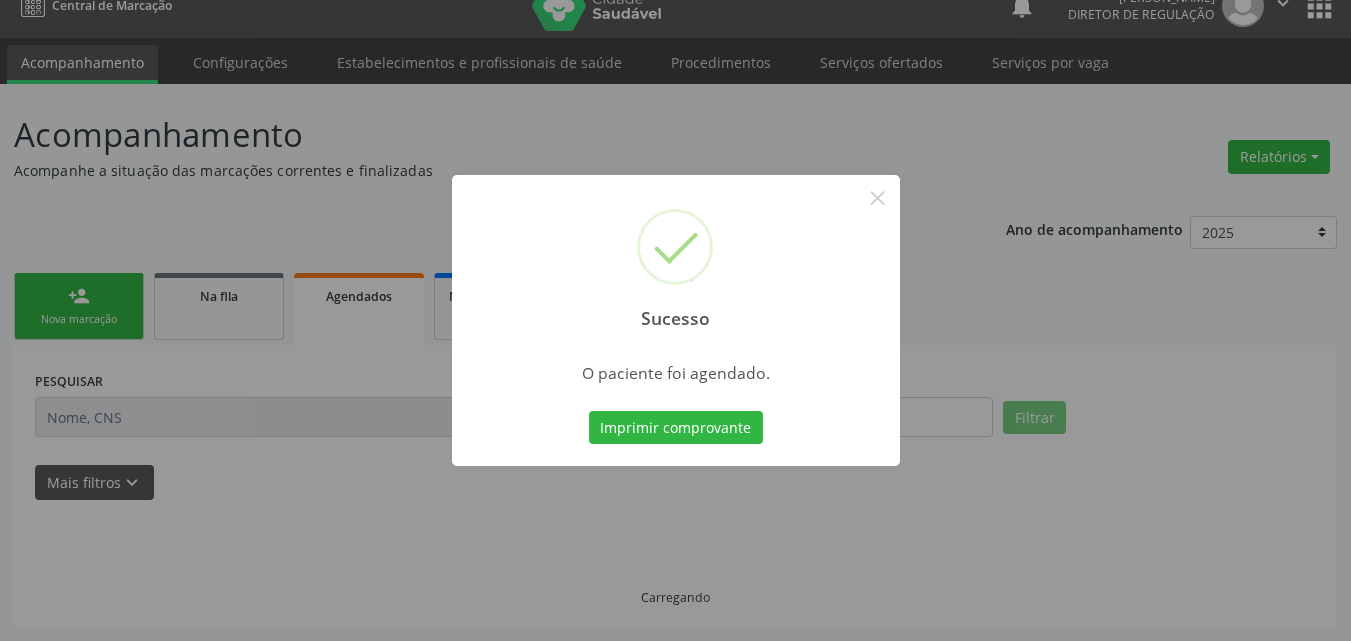 scroll, scrollTop: 26, scrollLeft: 0, axis: vertical 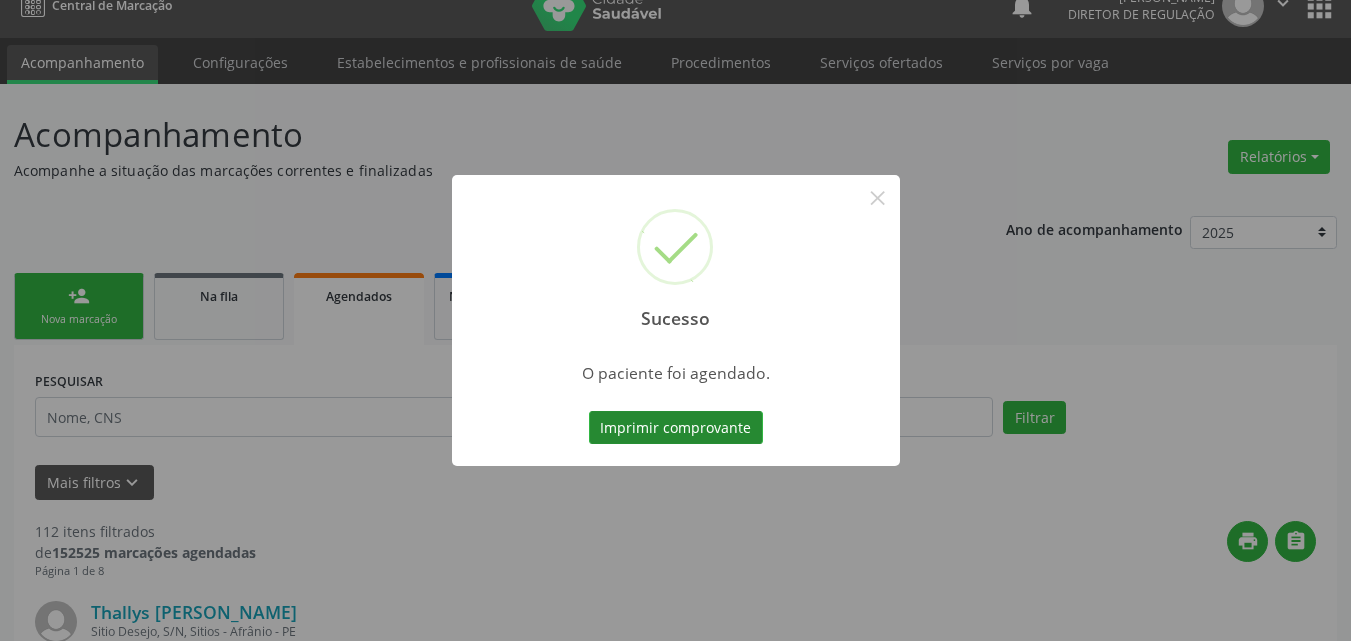 click on "Imprimir comprovante" at bounding box center [676, 428] 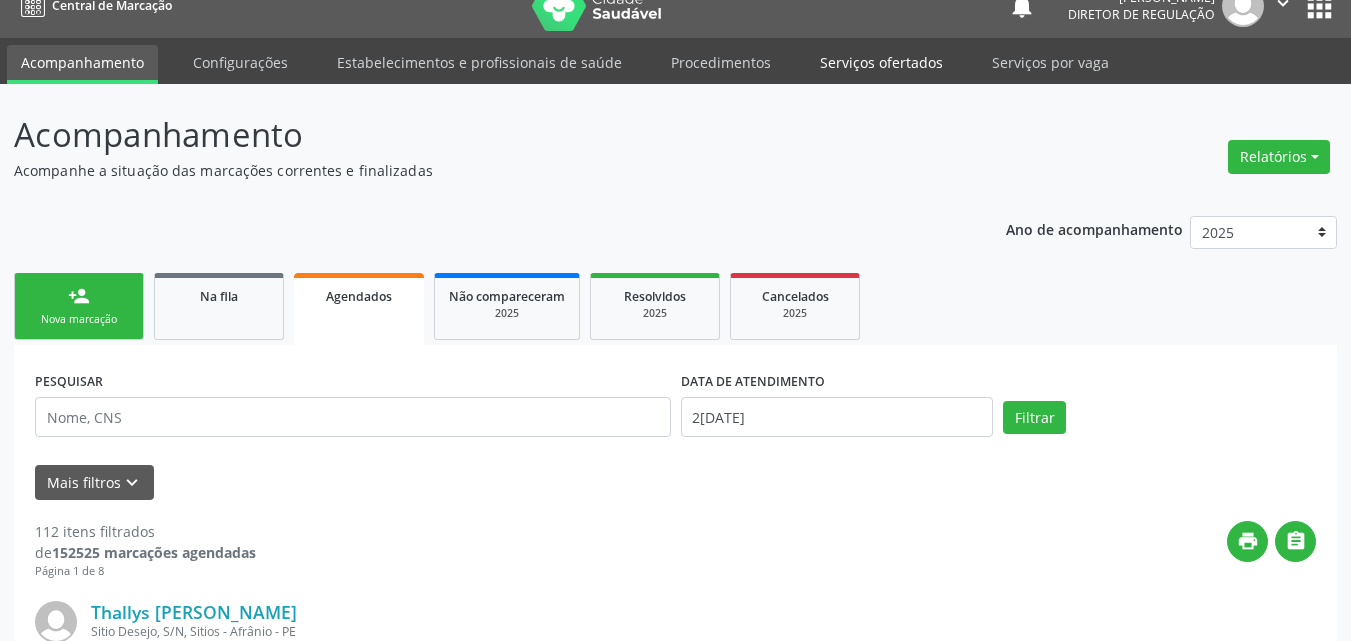 click on "Serviços ofertados" at bounding box center [881, 62] 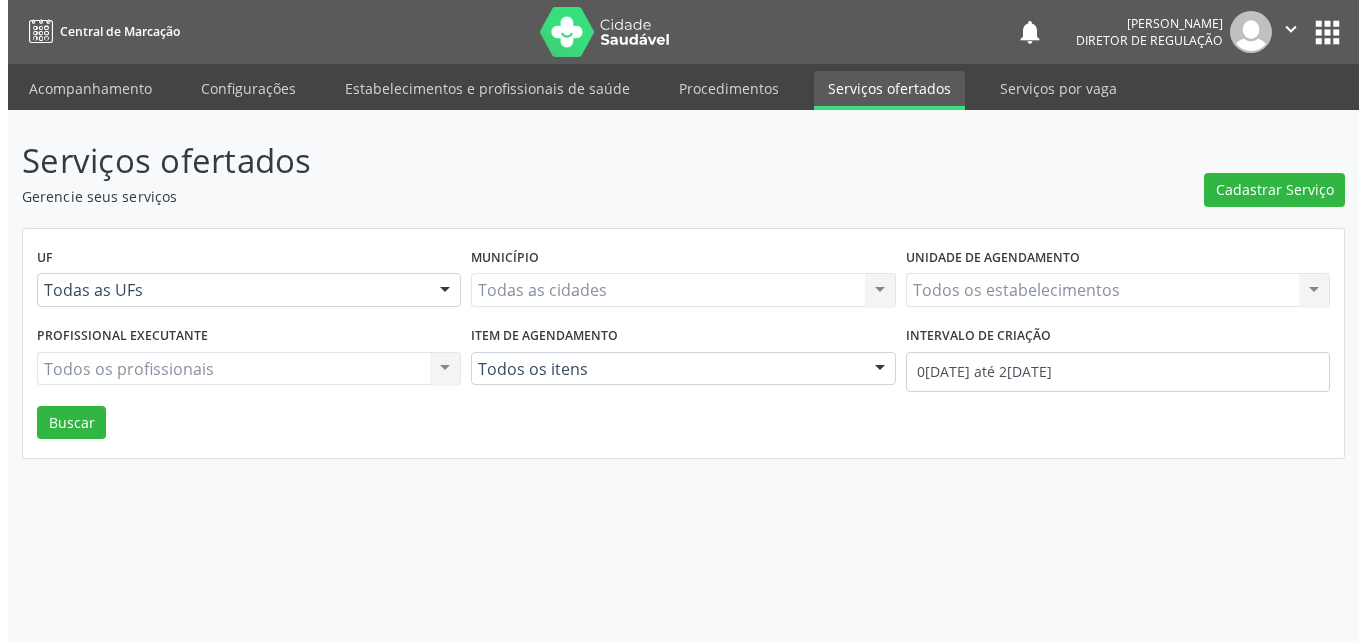 scroll, scrollTop: 0, scrollLeft: 0, axis: both 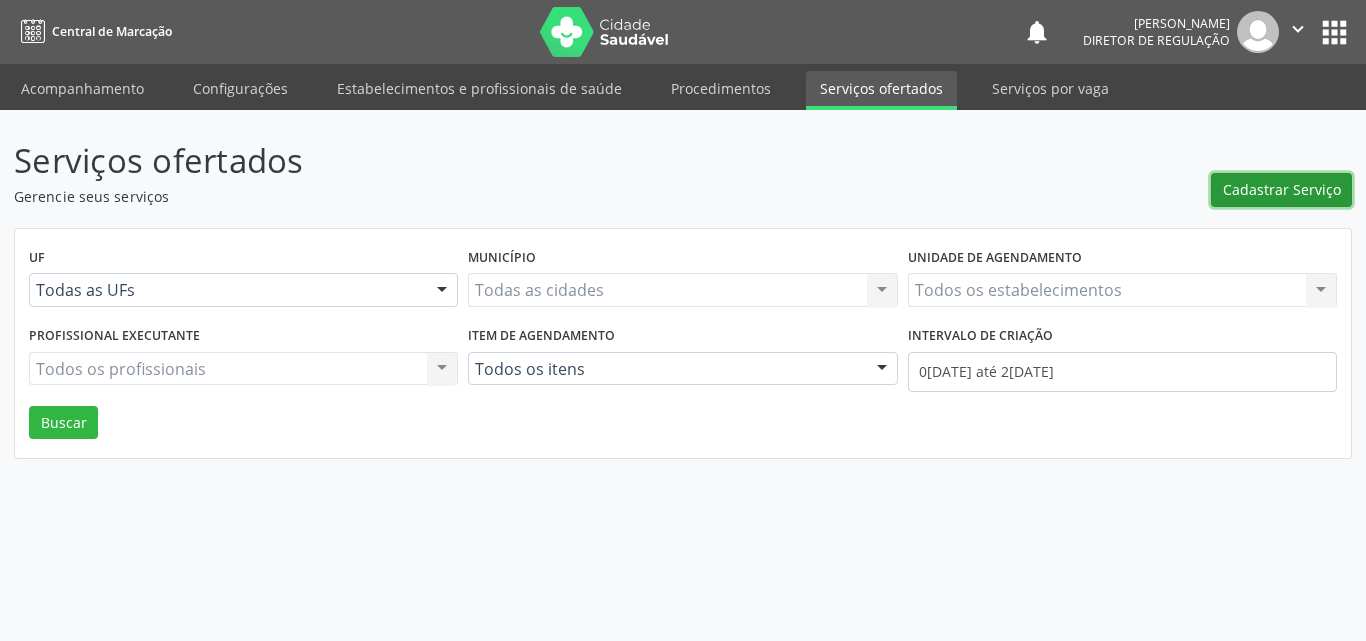 click on "Cadastrar Serviço" at bounding box center (1282, 189) 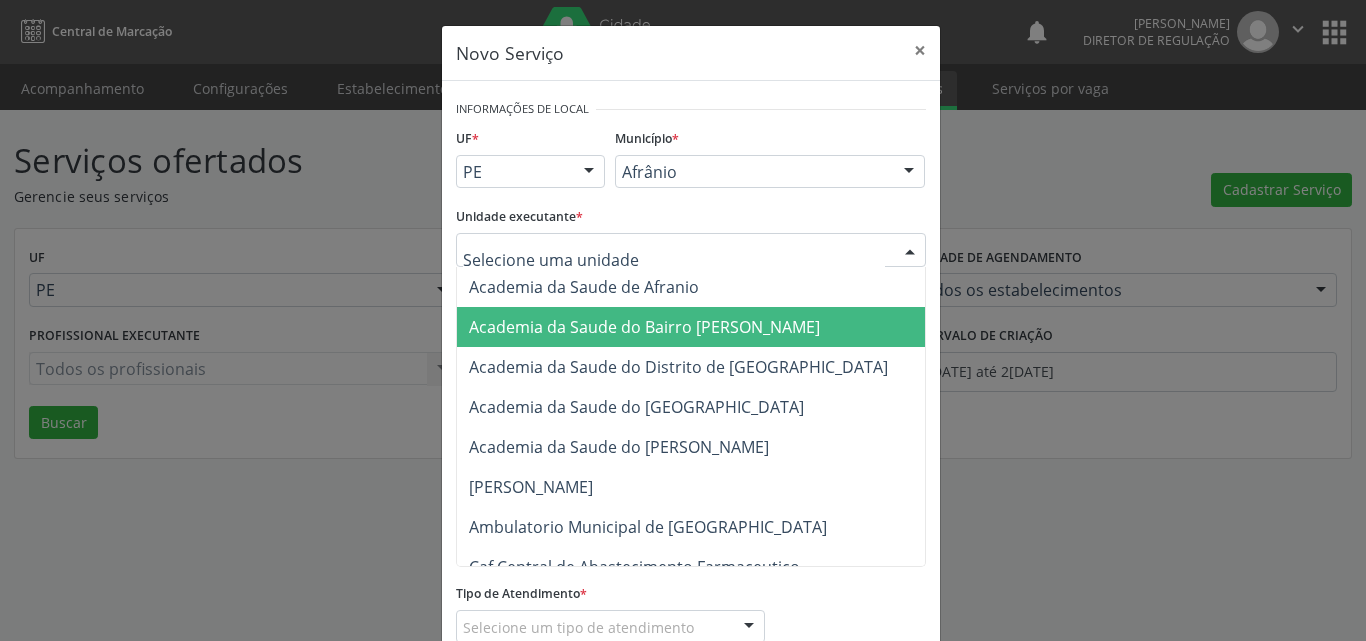 scroll, scrollTop: 200, scrollLeft: 0, axis: vertical 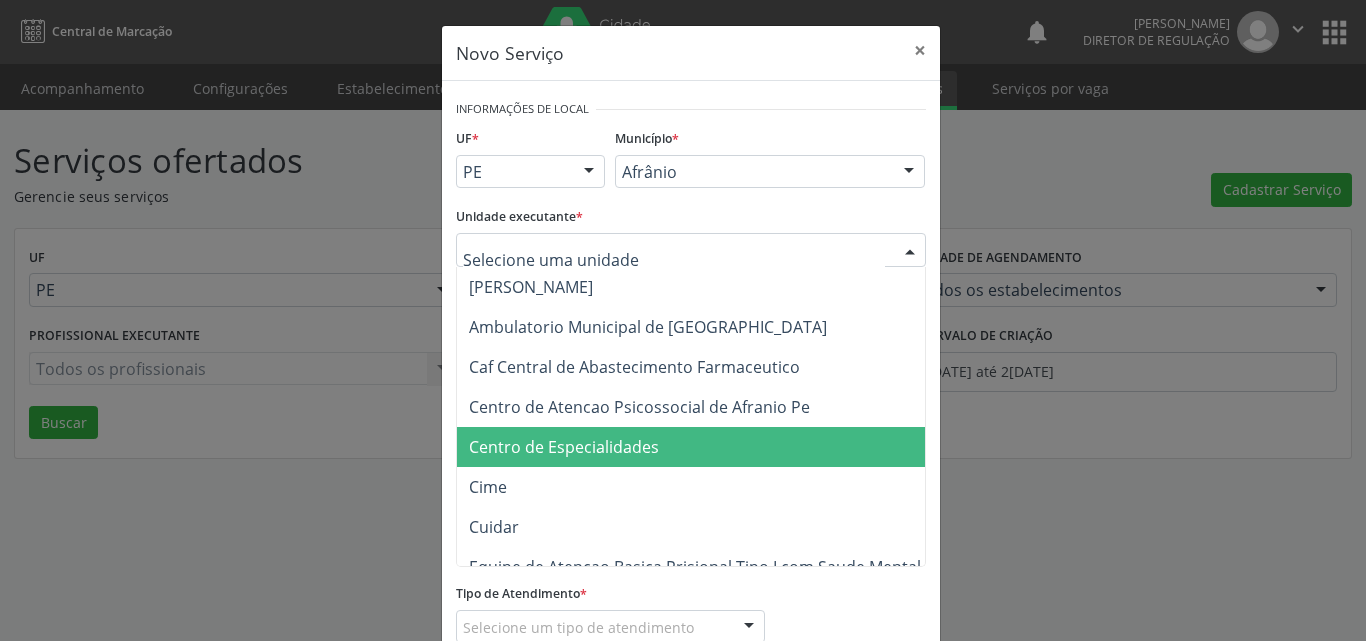 click on "Cime" at bounding box center [701, 487] 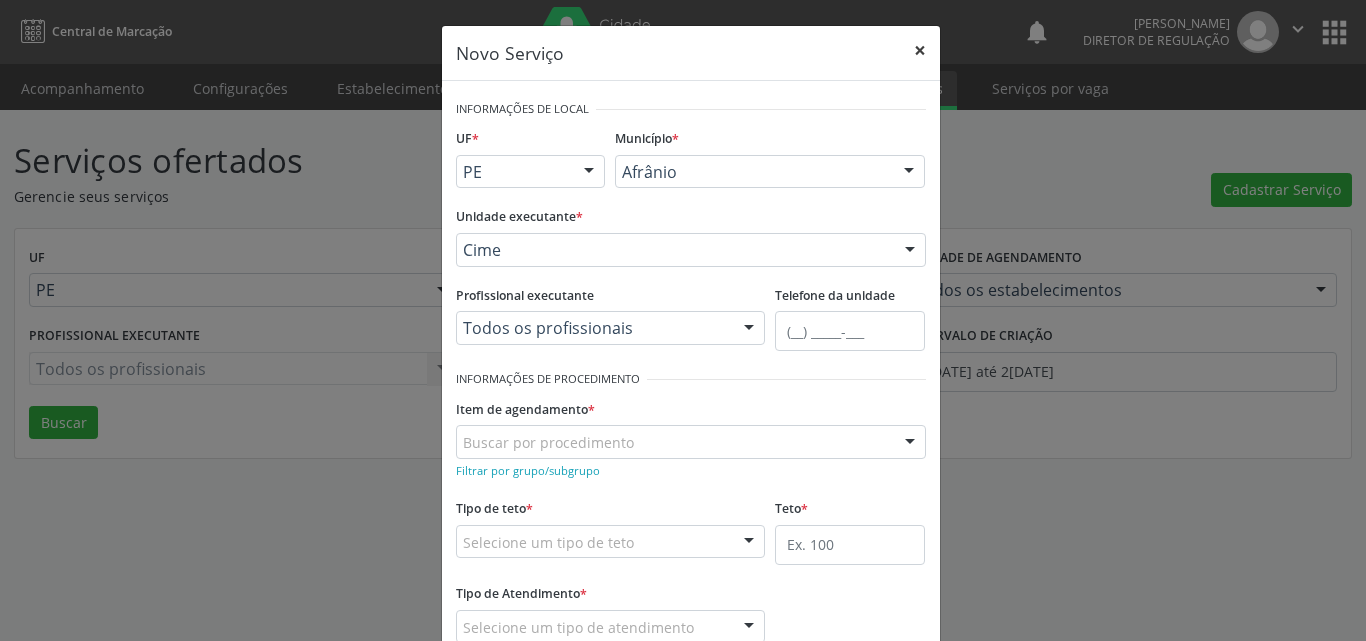 click on "×" at bounding box center [920, 50] 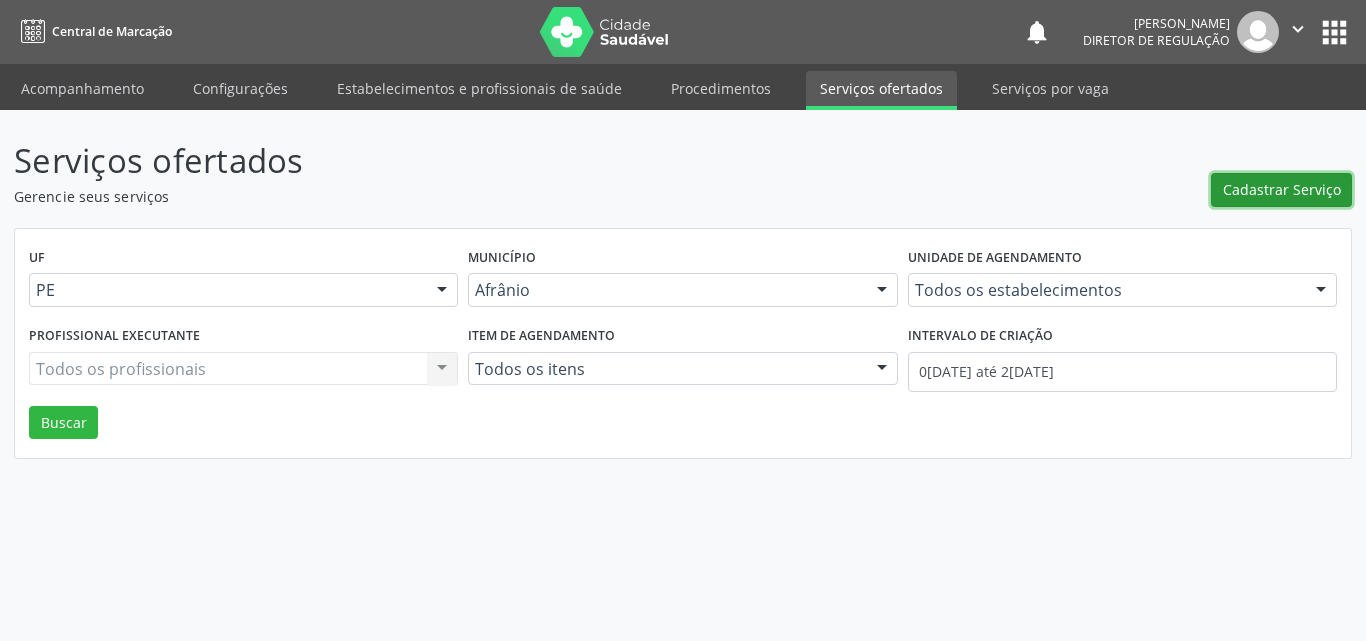 click on "Cadastrar Serviço" at bounding box center (1282, 189) 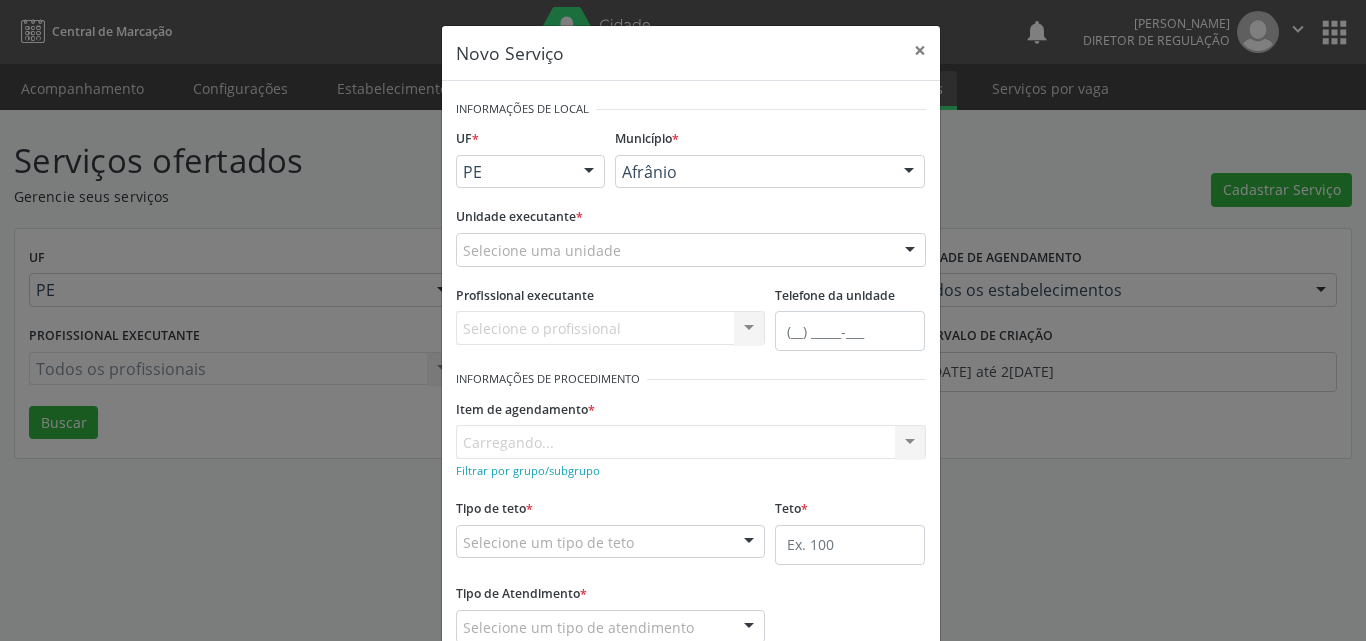 click on "Item de agendamento
*
Carregando...
No elements found. Consider changing the search query.   List is empty." at bounding box center [691, 426] 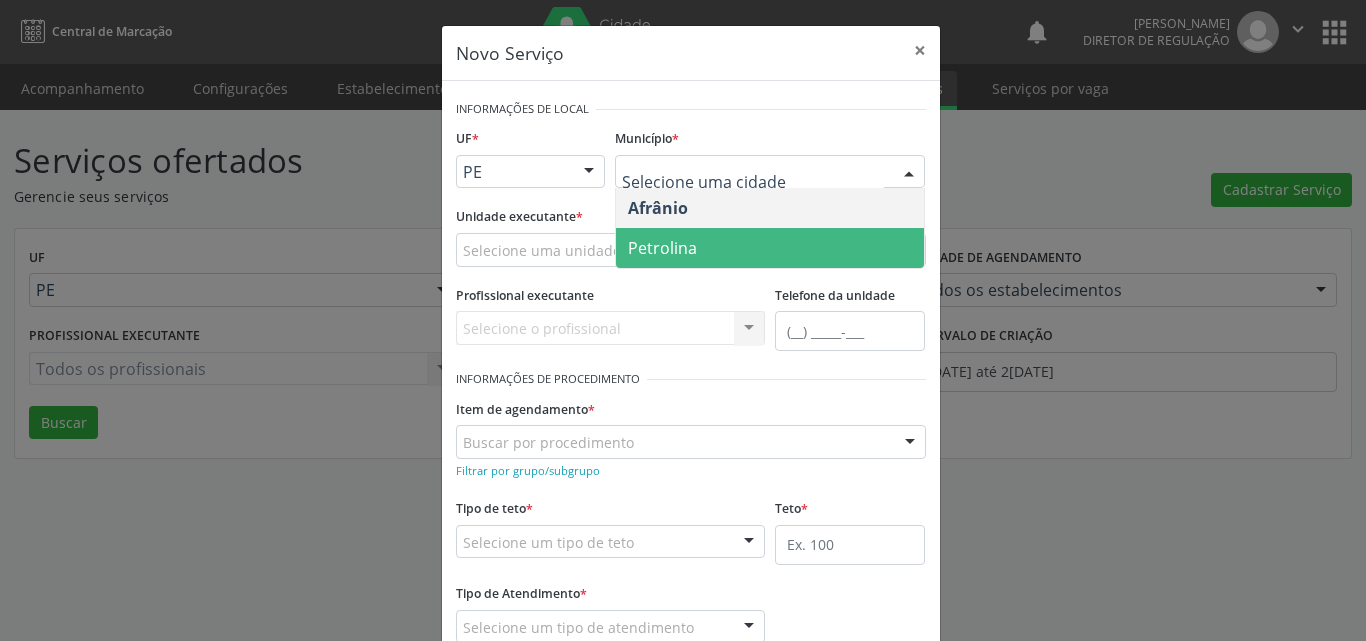 click on "Petrolina" at bounding box center (770, 248) 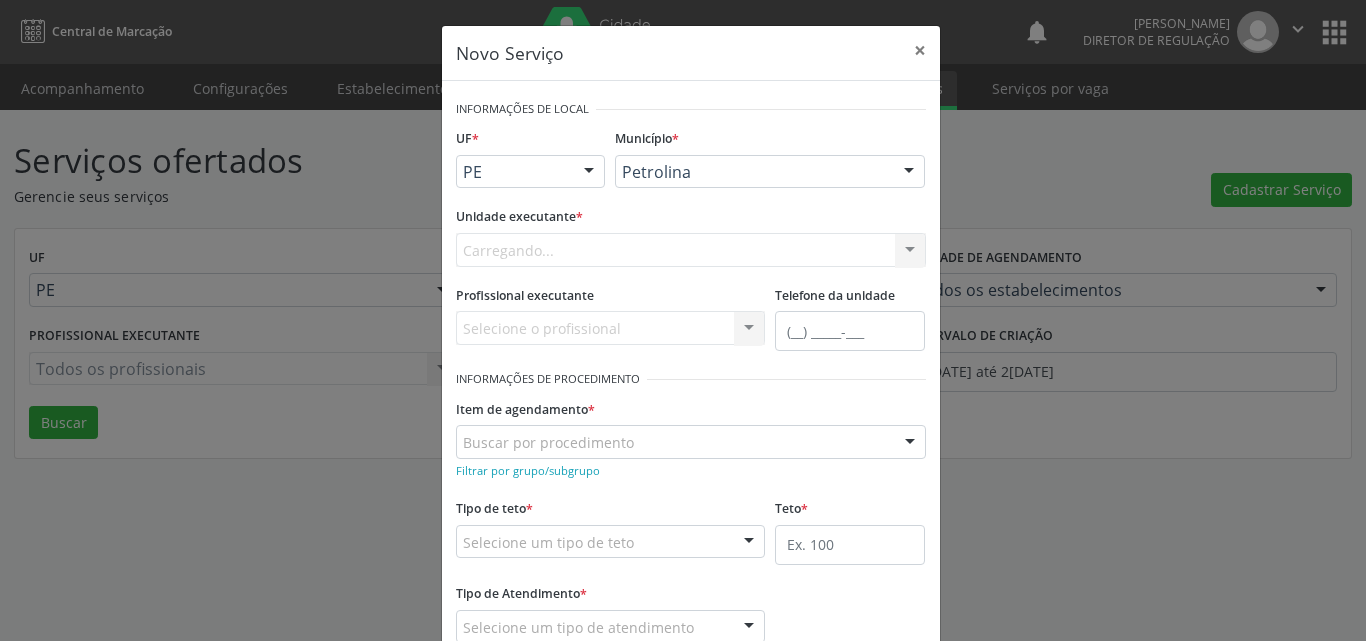 click on "Carregando...
Academia da Saude de Afranio   Academia da Saude do Bairro Roberto Luis   Academia da Saude do Distrito de Cachoeira do Roberto   Academia da Saude do Distrito de Extrema   Academia da Saude do Jose Ramos   Alves Landim   Ambulatorio Municipal de Saude   Caf Central de Abastecimento Farmaceutico   Centro de Atencao Psicossocial de Afranio Pe   Centro de Especialidades   Cime   Cuidar   Equipe de Atencao Basica Prisional Tipo I com Saude Mental   Esf Ana Coelho Nonato   Esf Custodia Maria da Conceicao   Esf Isabel Gomes   Esf Jose Ramos   Esf Jose e Maria Rodrigues de Macedo   Esf Maria Dilurdes da Silva   Esf Maria da Silva Pereira   Esf Rosalia Cavalcanti Gomes   Esf de Barra das Melancias   Esf de Extrema   Farmacia Basica do Municipio de Afranio   Hospital Municipal Maria Coelho Cavalcanti Rodrigues   Hospital de Campanha Covid 19 Ambulatorio Municipal   Laboratorio de Protese Dentario   Lid Laboratorio de Investigacoes e Diagnosticos               Selac" at bounding box center (691, 250) 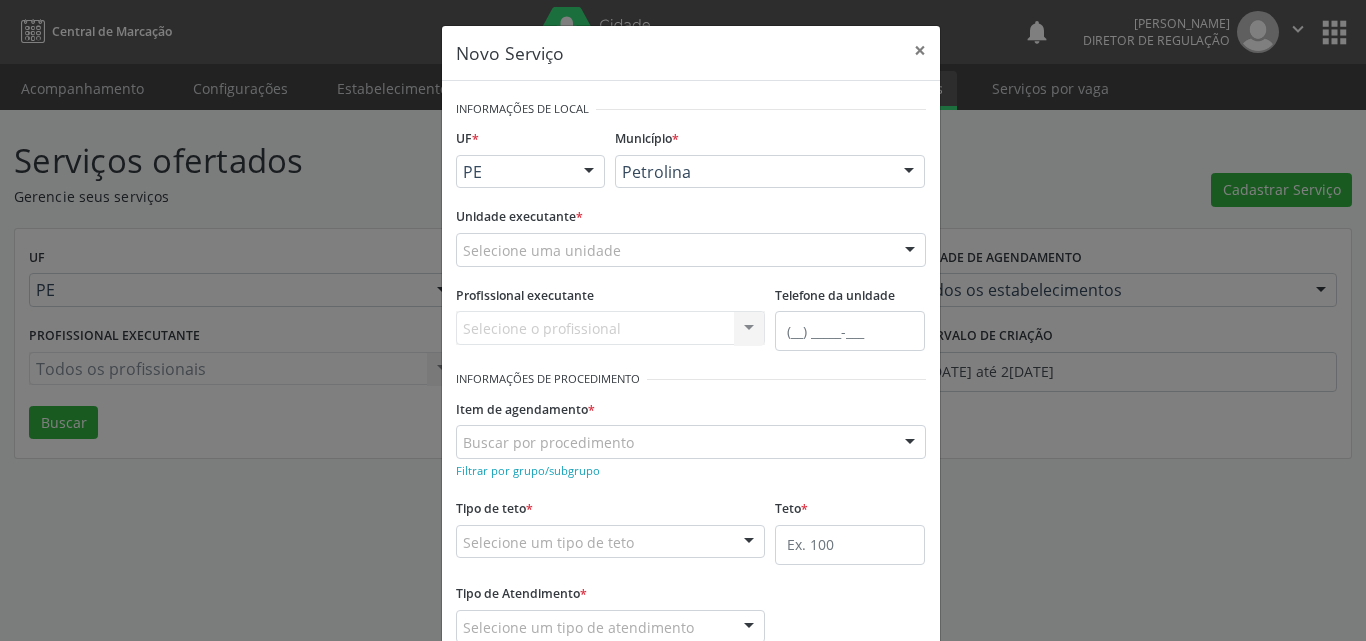 click on "Selecione uma unidade" at bounding box center [691, 250] 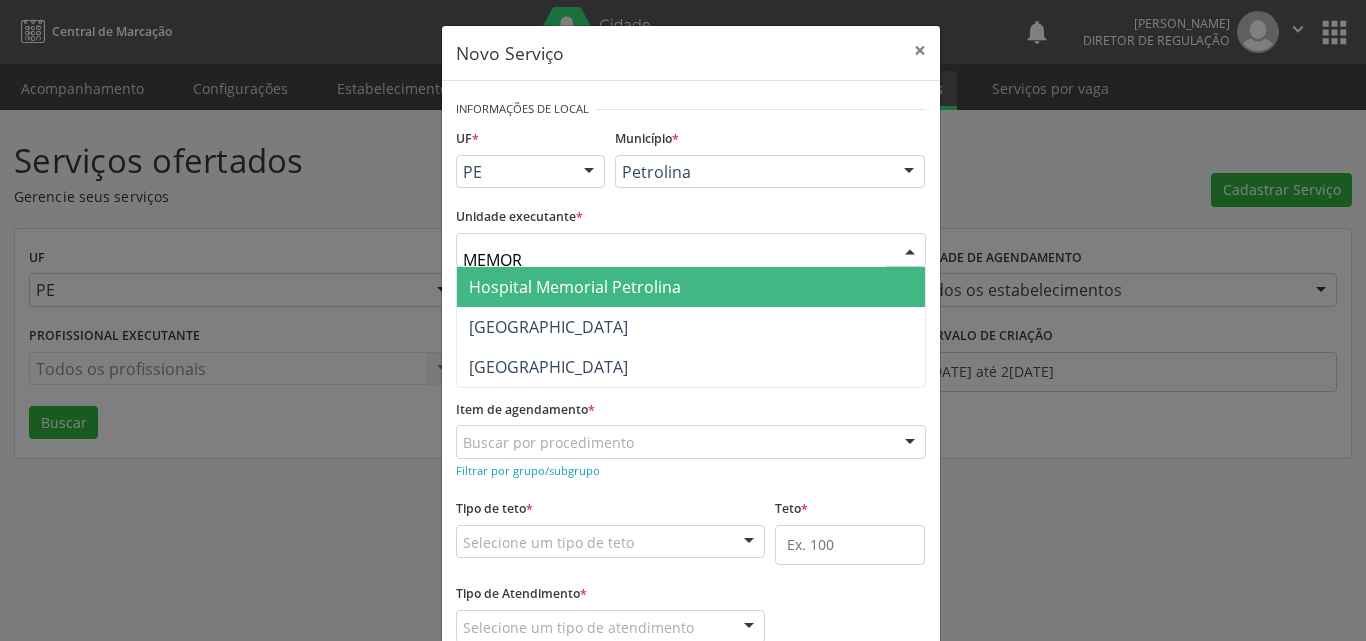 type on "MEMORI" 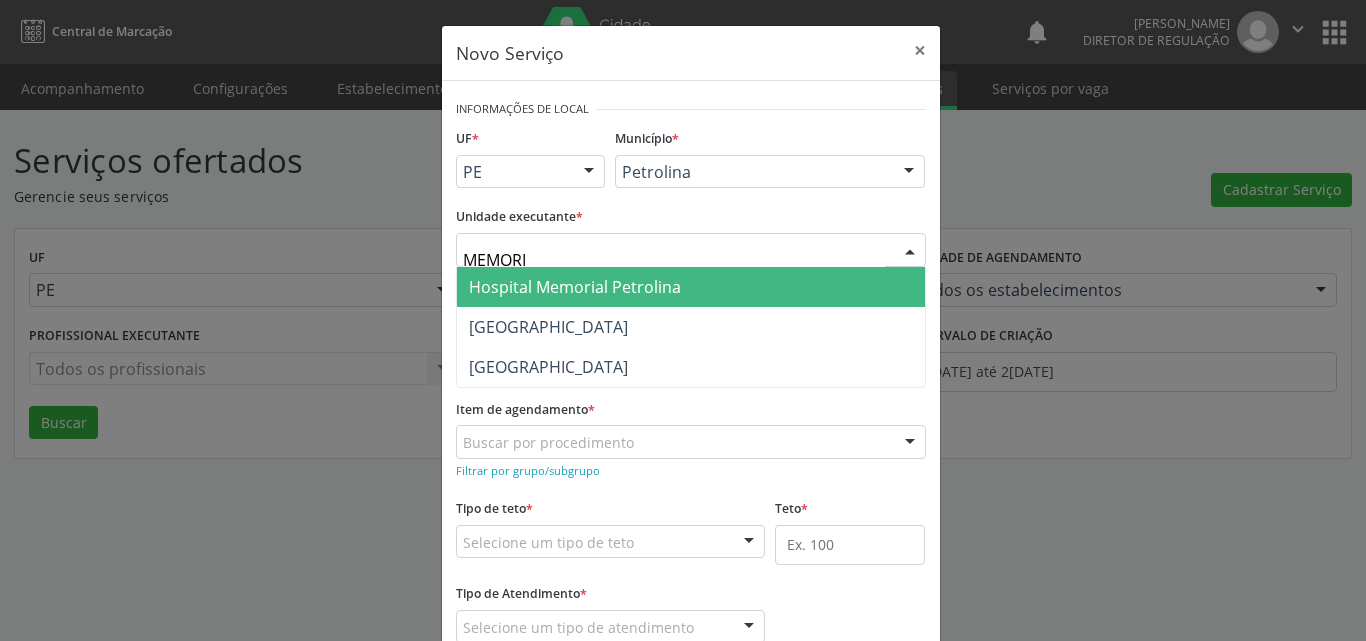 click on "Hospital Memorial Petrolina" at bounding box center (575, 287) 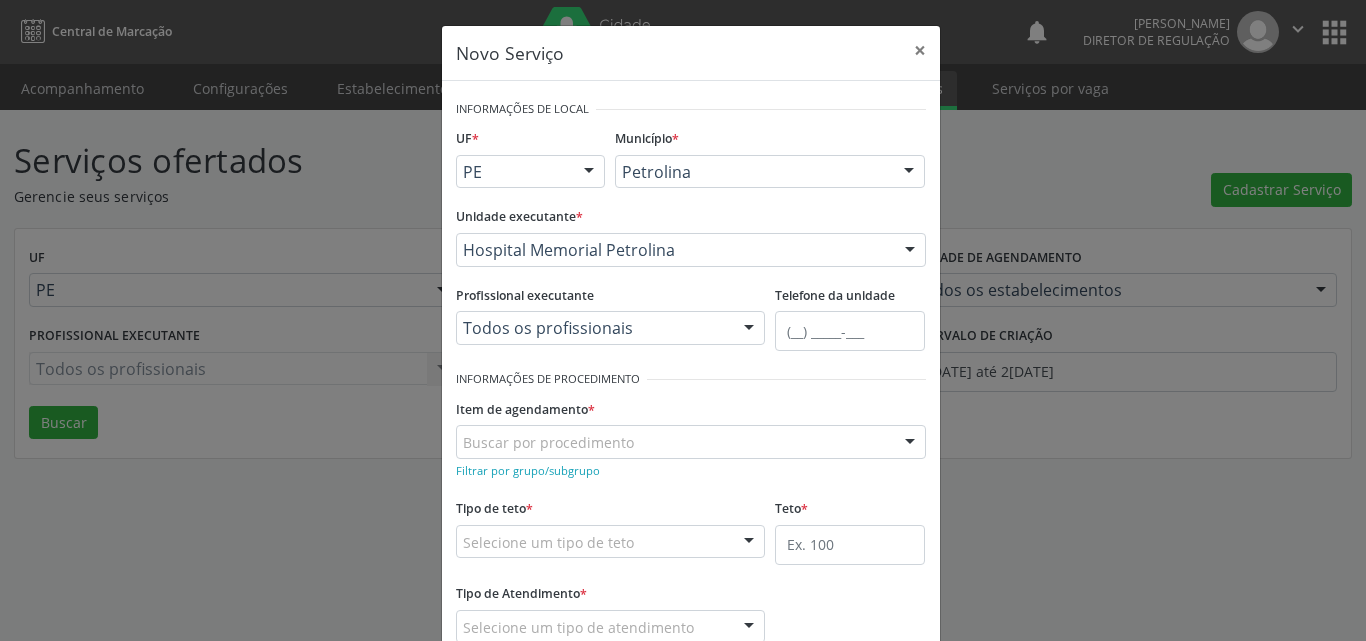 click on "Buscar por procedimento" at bounding box center [691, 442] 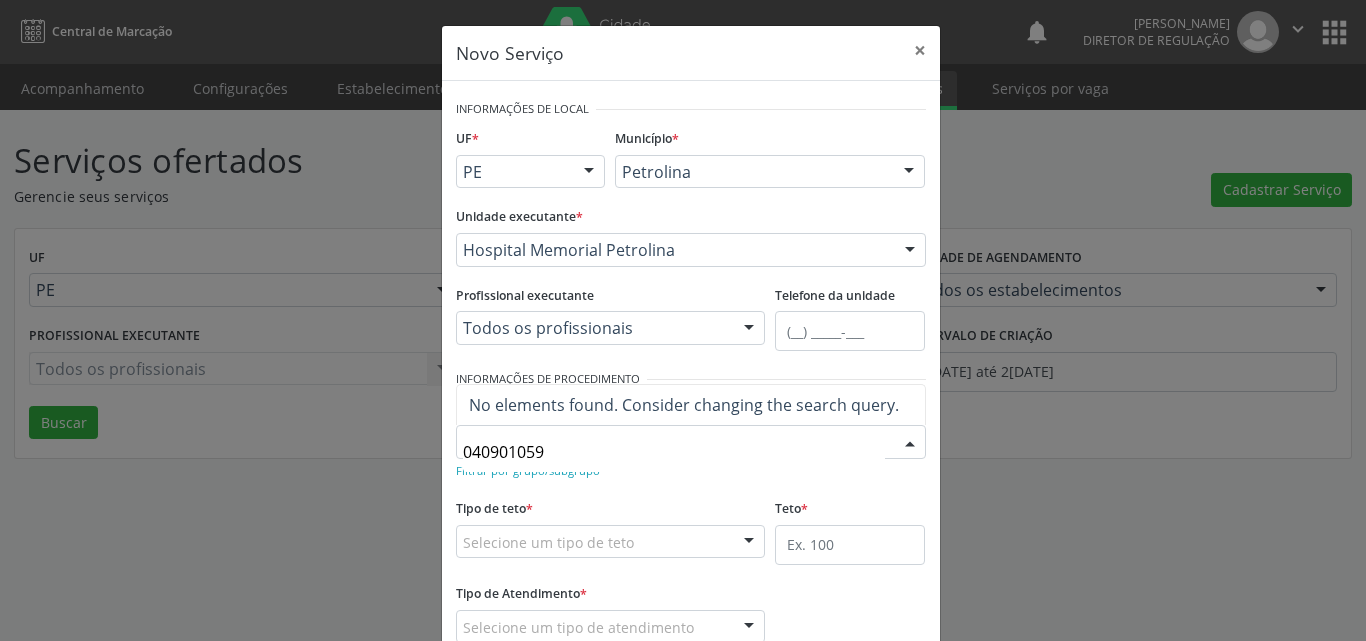 type on "04090105" 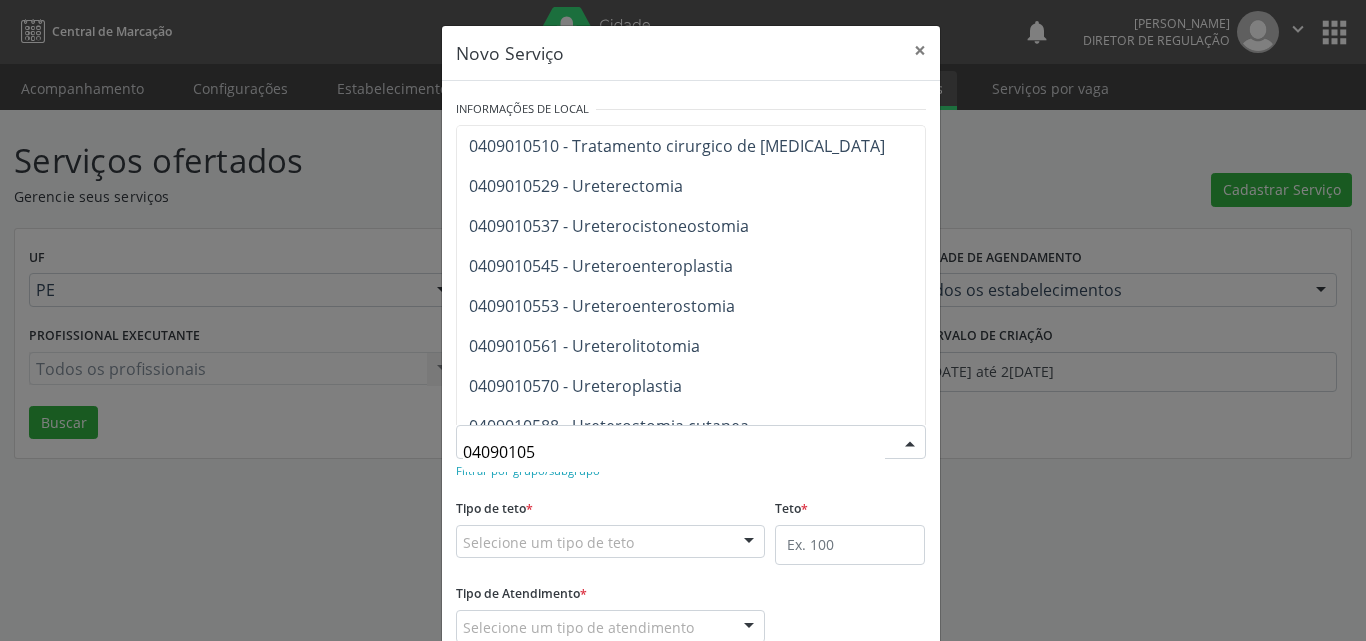 scroll, scrollTop: 76, scrollLeft: 0, axis: vertical 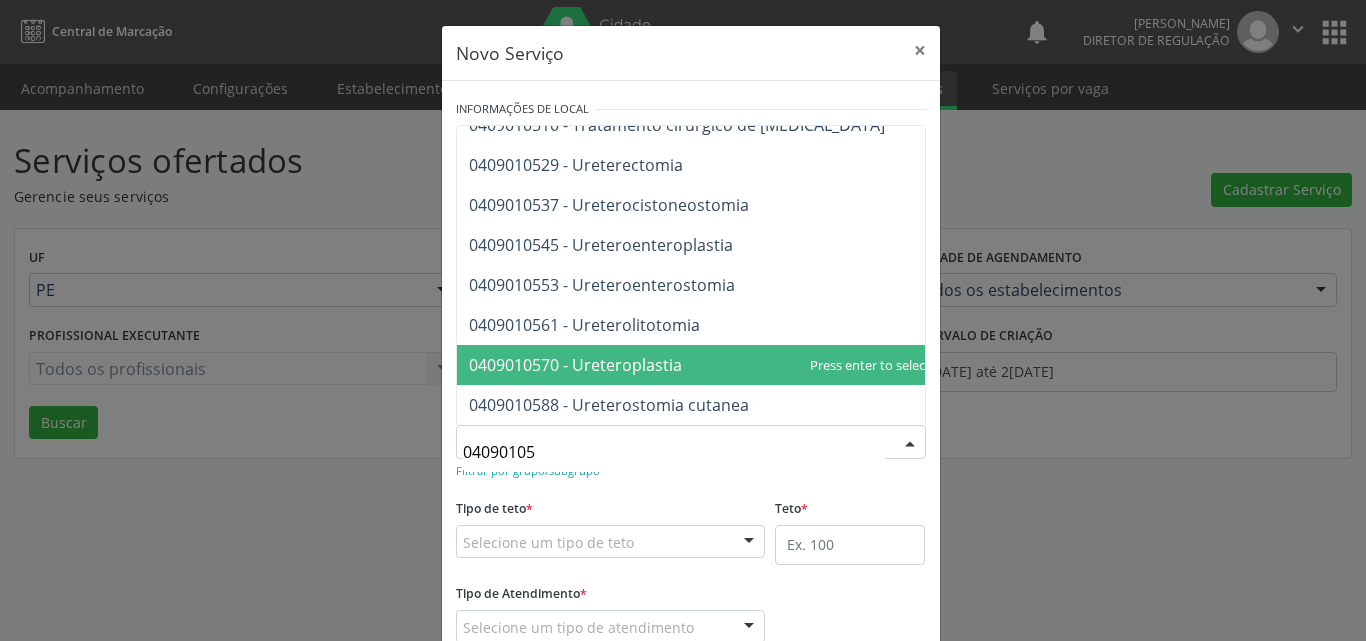 click on "Novo Serviço × Informações de Local
UF
*
PE         BA   PE
Nenhum resultado encontrado para: "   "
Não há nenhuma opção para ser exibida.
Município
*
Petrolina         Afrânio   Petrolina
Nenhum resultado encontrado para: "   "
Não há nenhuma opção para ser exibida.
Unidade executante
*
Hospital Memorial Petrolina         4 Grupamento de Bombeiros   7 Sentidos Desenvolvimento Terapeutico Infantil   A B Nascimento Gonzaga   A C S Saude   Abcd Petrolina   Ac Coelho Psicologia Aplicada   Academia da Saude Dona Marinete Fonseca   Academia da Saude Isabel Cavalcanti Coelho   Academia da Saude Janio Amadeu Alves   Academia da Saude Joaquim Francisco Araujo   Acolher   Acolher Consultorio e Servicos de Psicologia   Acquavita Clinica de Reabilitacao   Adriano Bonafin Diagnostico Por Imagem   Afeto Psicologia     Alcance Clinica de Desenvolvimento Infantil" at bounding box center [683, 320] 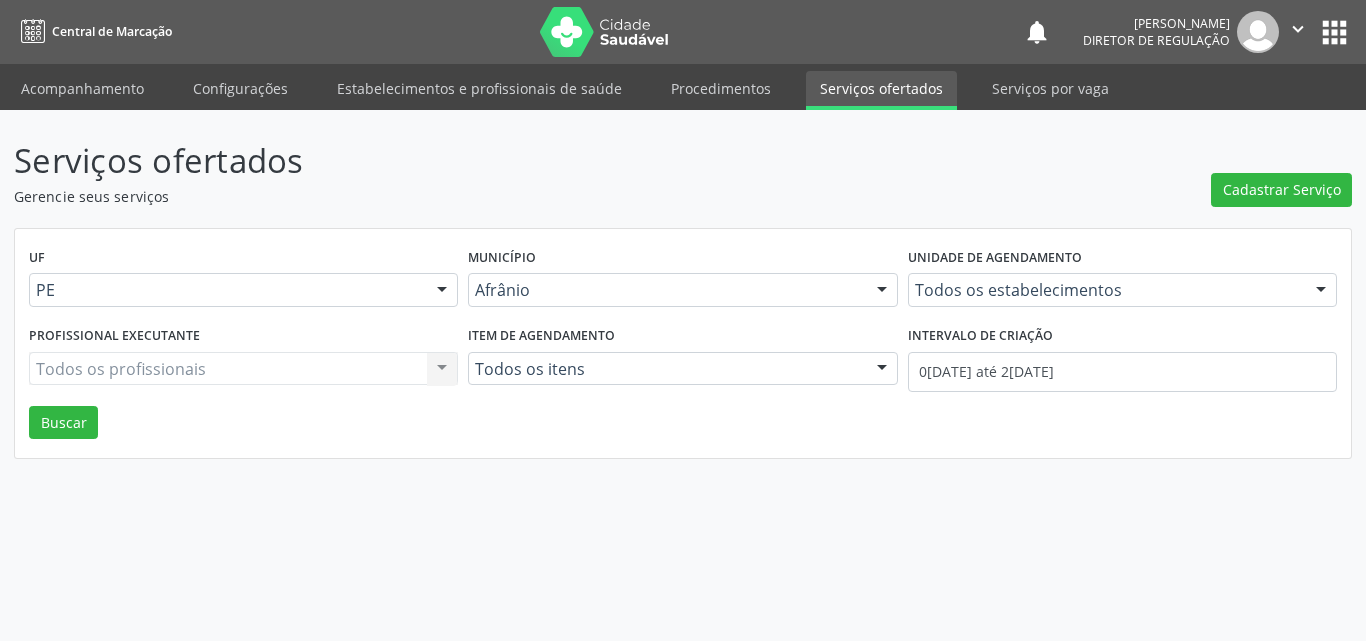 drag, startPoint x: 874, startPoint y: 85, endPoint x: 987, endPoint y: 104, distance: 114.58621 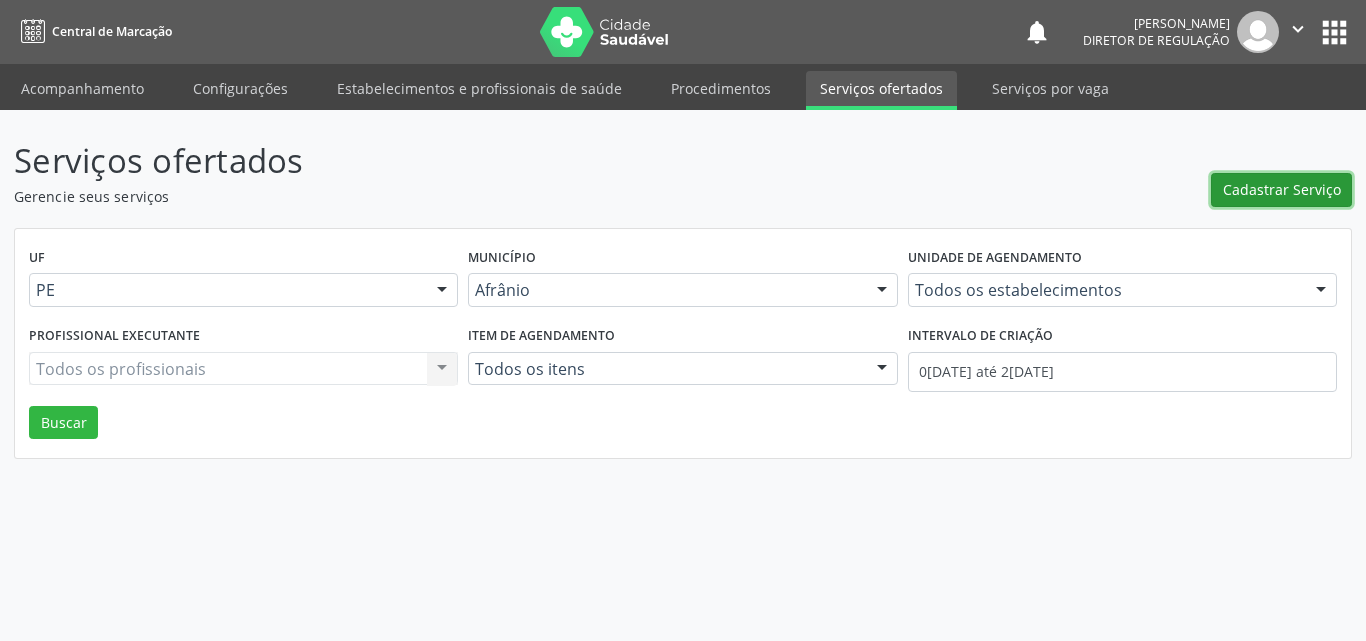 click on "Cadastrar Serviço" at bounding box center [1282, 189] 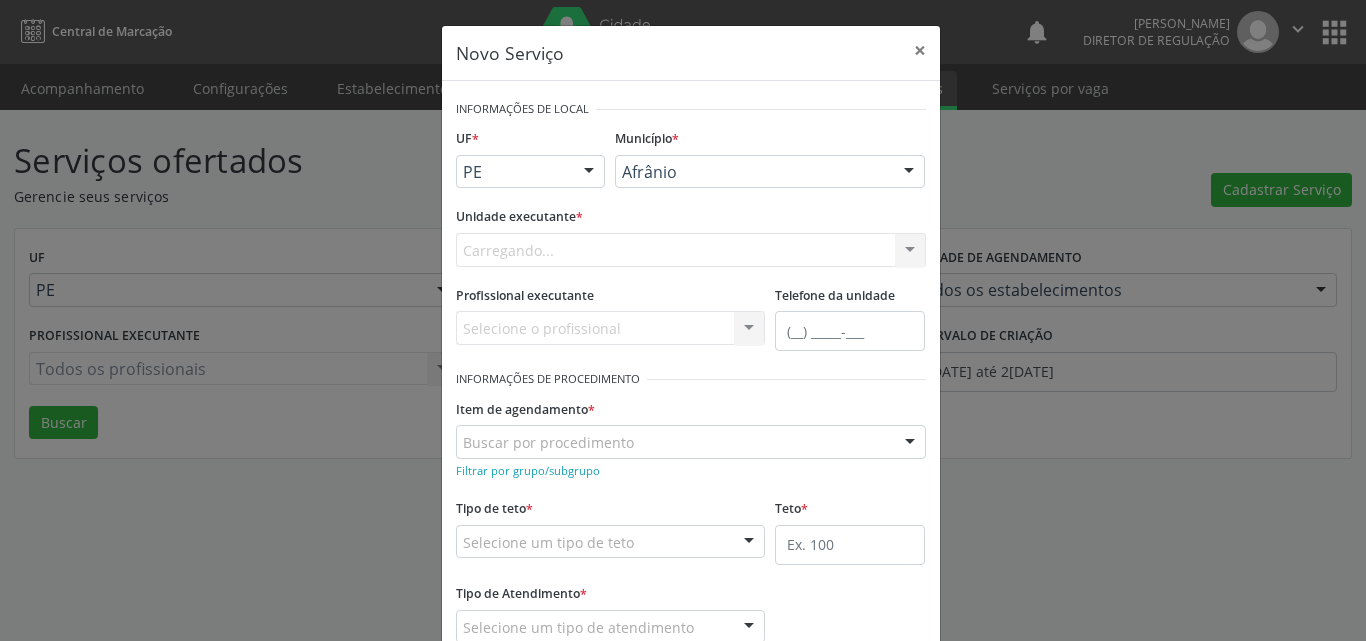 scroll, scrollTop: 0, scrollLeft: 0, axis: both 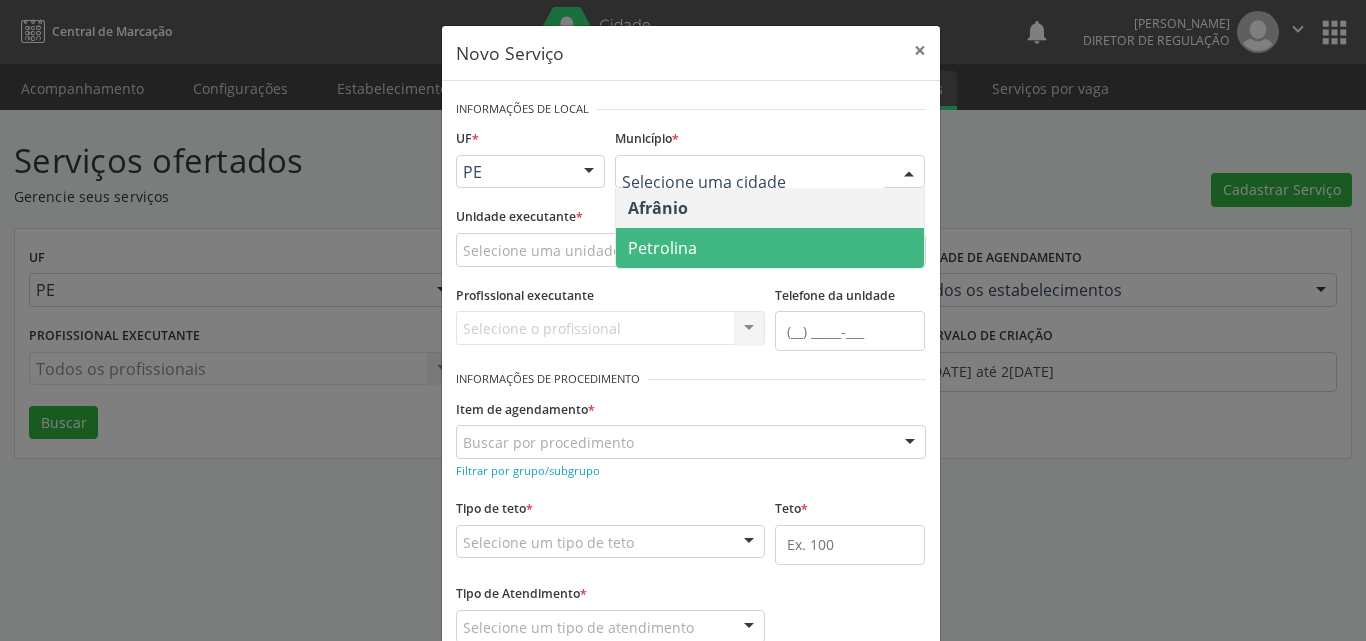 click on "Petrolina" at bounding box center [770, 248] 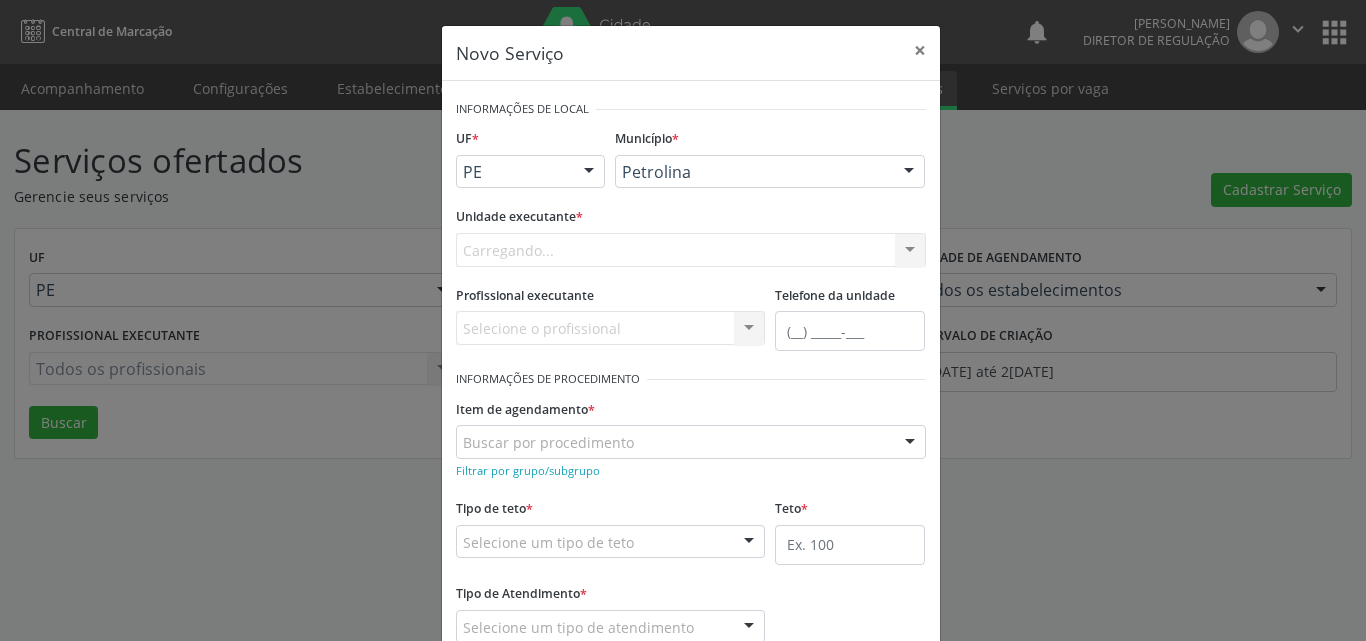 click on "Carregando...
Academia da Saude de Afranio   Academia da Saude do Bairro Roberto Luis   Academia da Saude do Distrito de Cachoeira do Roberto   Academia da Saude do Distrito de Extrema   Academia da Saude do Jose Ramos   Alves Landim   Ambulatorio Municipal de Saude   Caf Central de Abastecimento Farmaceutico   Centro de Atencao Psicossocial de Afranio Pe   Centro de Especialidades   Cime   Cuidar   Equipe de Atencao Basica Prisional Tipo I com Saude Mental   Esf Ana Coelho Nonato   Esf Custodia Maria da Conceicao   Esf Isabel Gomes   Esf Jose Ramos   Esf Jose e Maria Rodrigues de Macedo   Esf Maria Dilurdes da Silva   Esf Maria da Silva Pereira   Esf Rosalia Cavalcanti Gomes   Esf de Barra das Melancias   Esf de Extrema   Farmacia Basica do Municipio de Afranio   Hospital Municipal Maria Coelho Cavalcanti Rodrigues   Hospital de Campanha Covid 19 Ambulatorio Municipal   Laboratorio de Protese Dentario   Lid Laboratorio de Investigacoes e Diagnosticos               Selac" at bounding box center [691, 250] 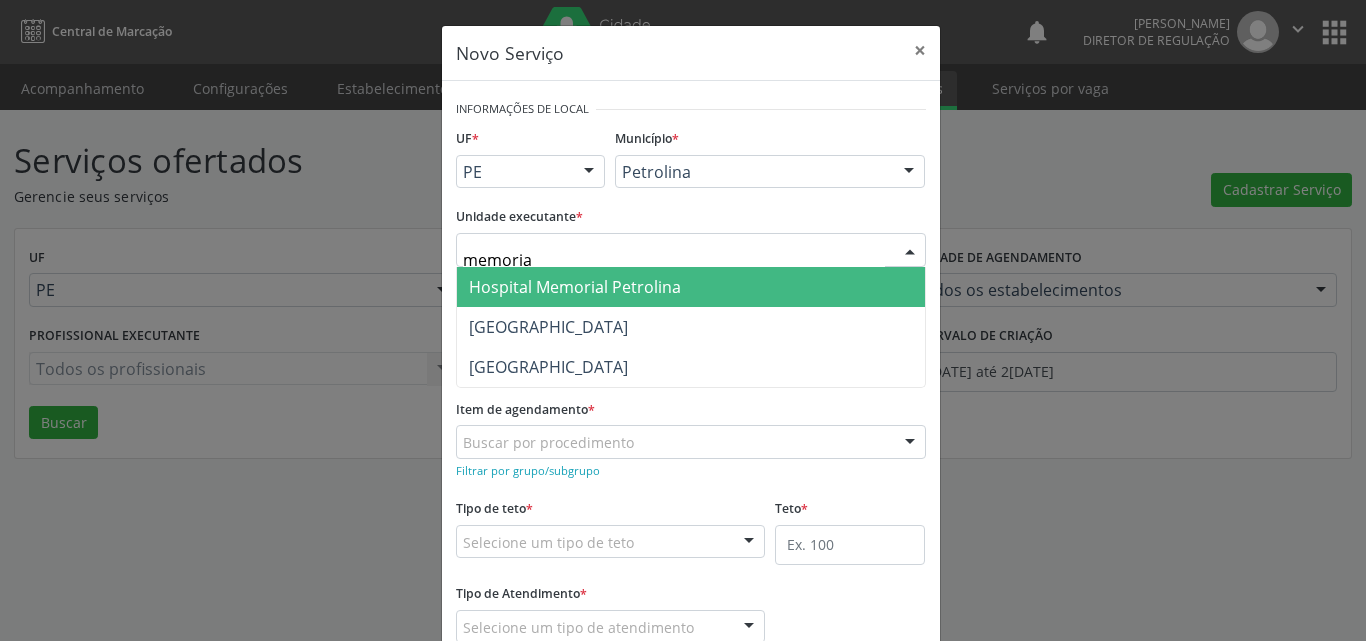 type on "memorial" 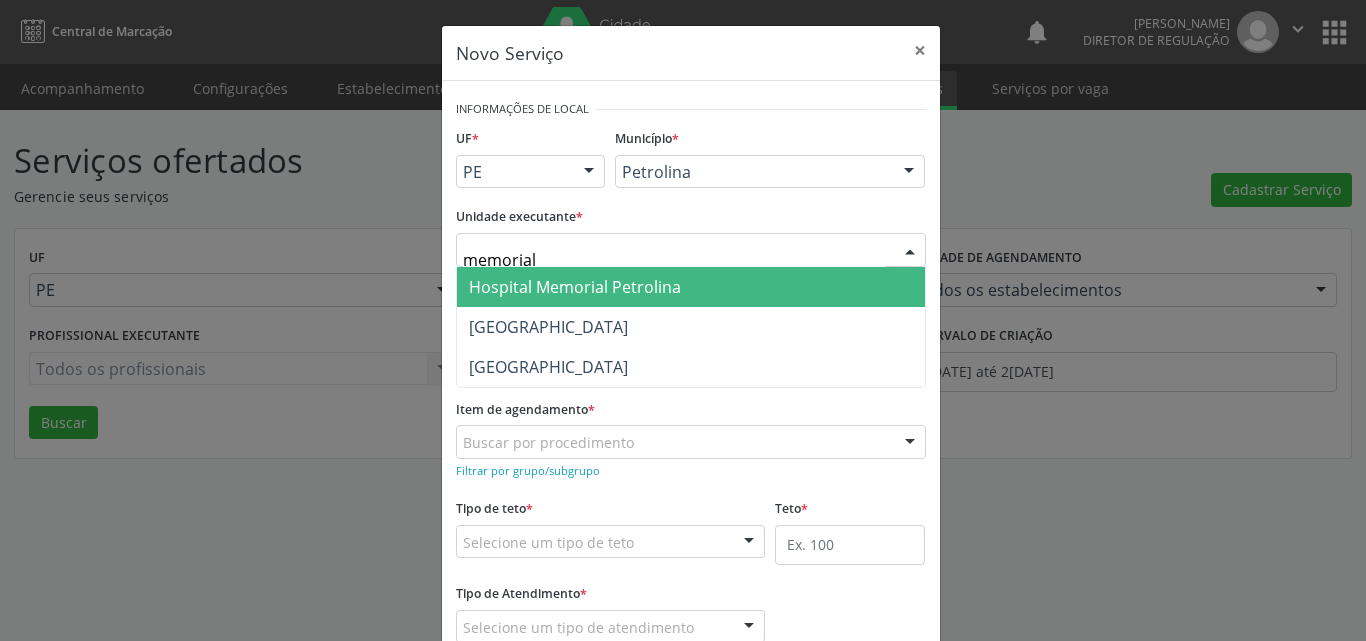 click on "Hospital Memorial Petrolina" at bounding box center (575, 287) 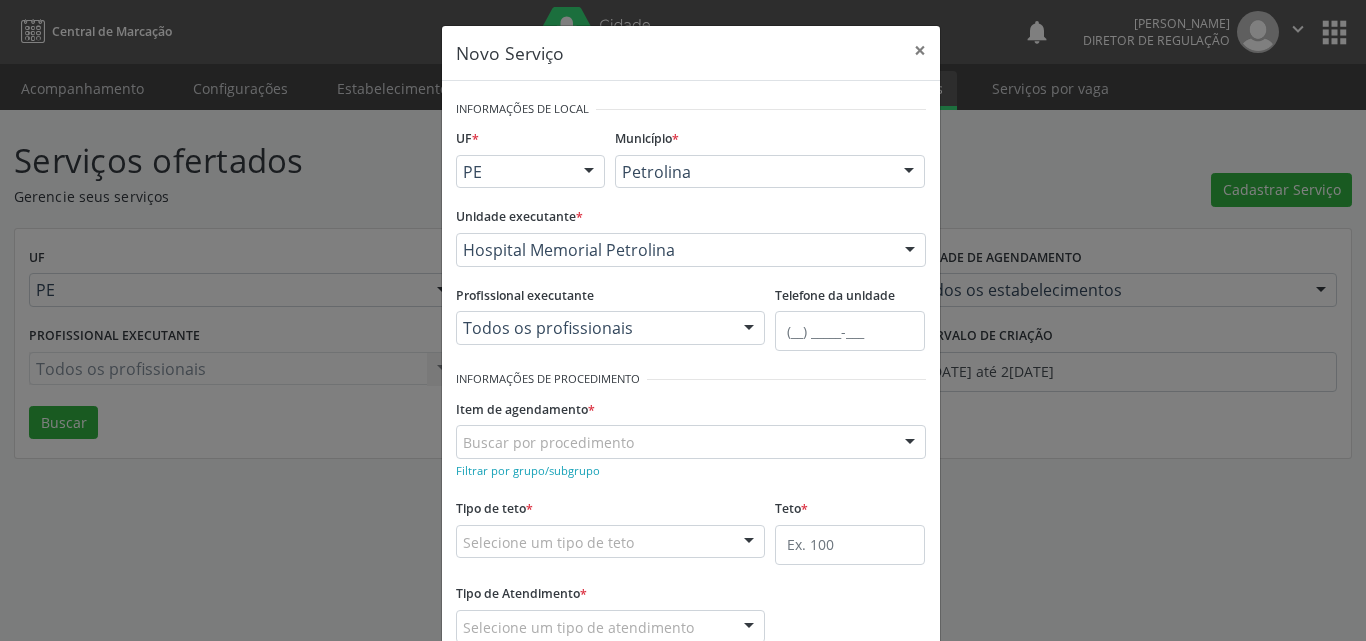 click on "Buscar por procedimento" at bounding box center [691, 442] 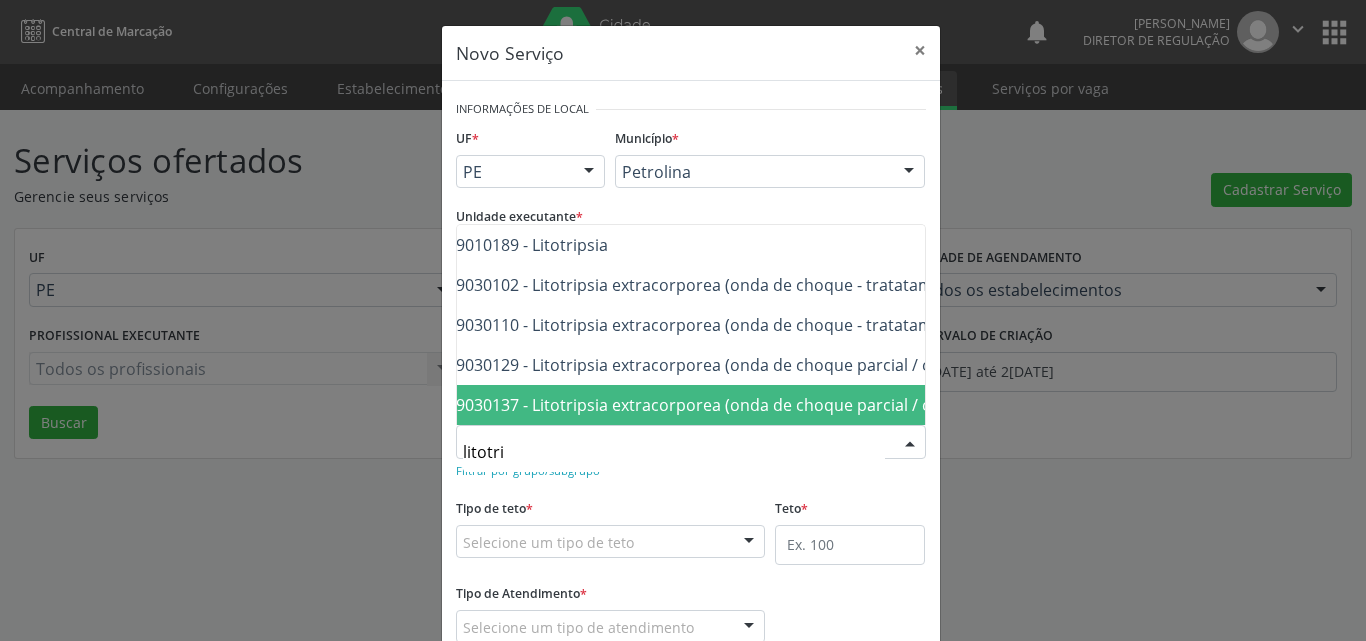 scroll, scrollTop: 0, scrollLeft: 80, axis: horizontal 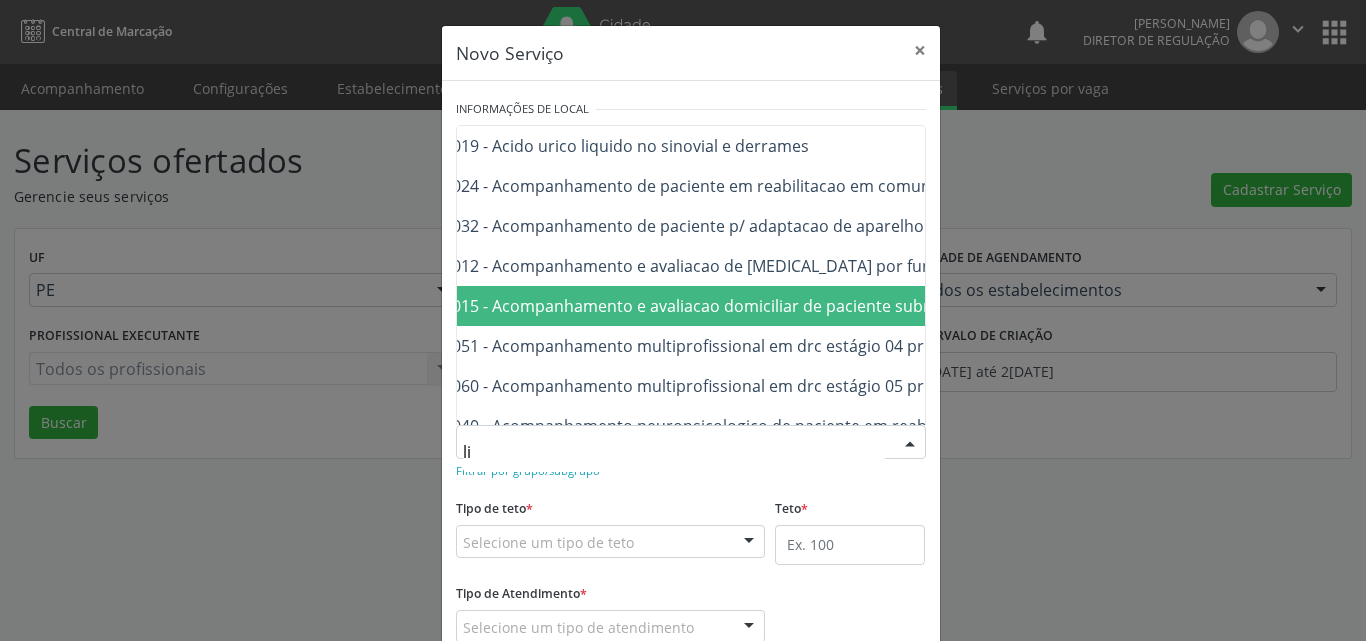 type on "l" 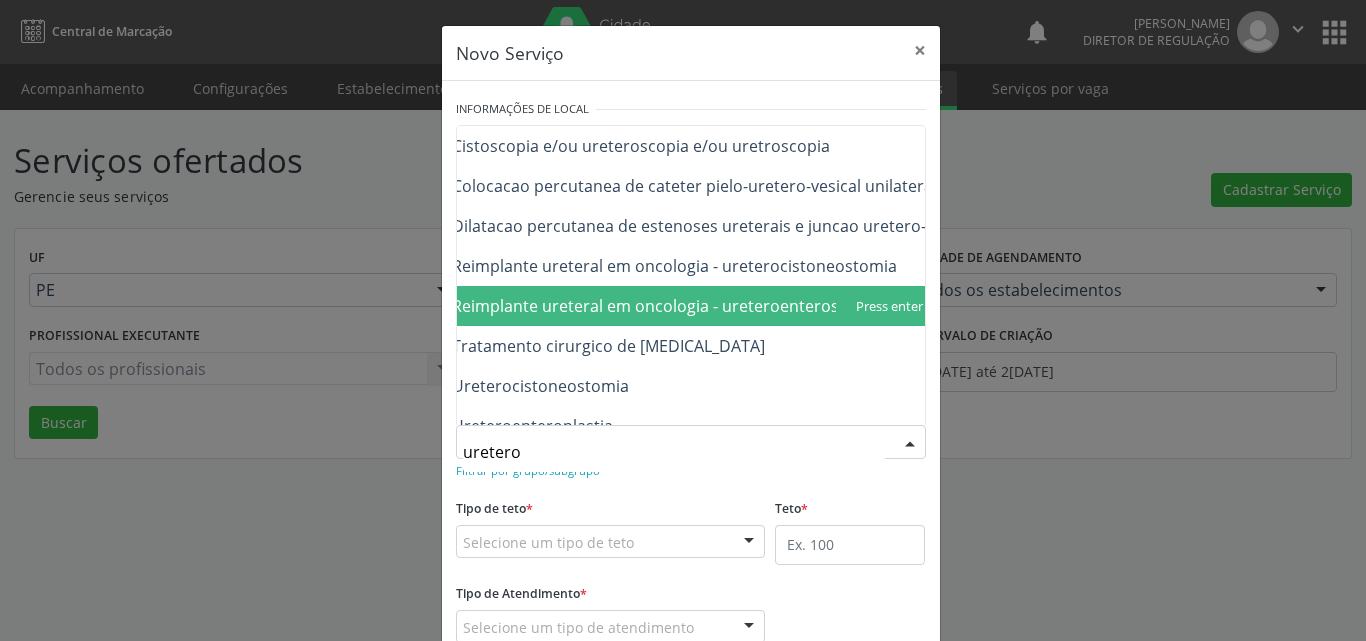 scroll, scrollTop: 0, scrollLeft: 160, axis: horizontal 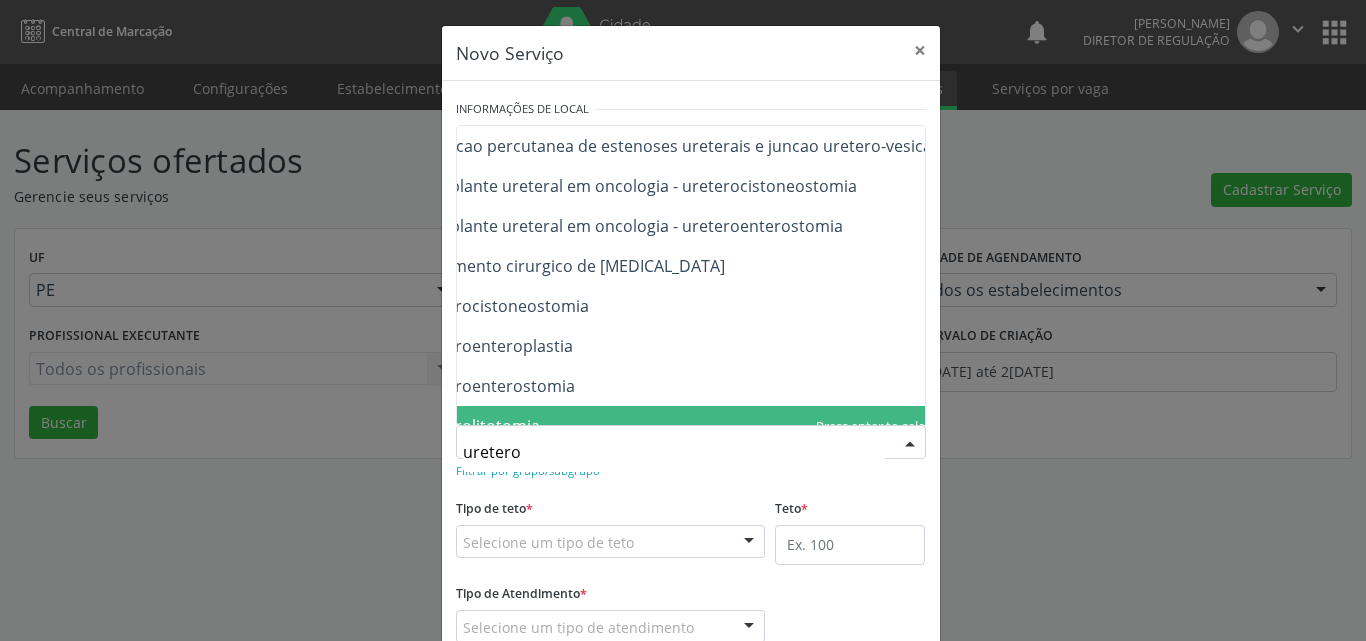 type on "uretero" 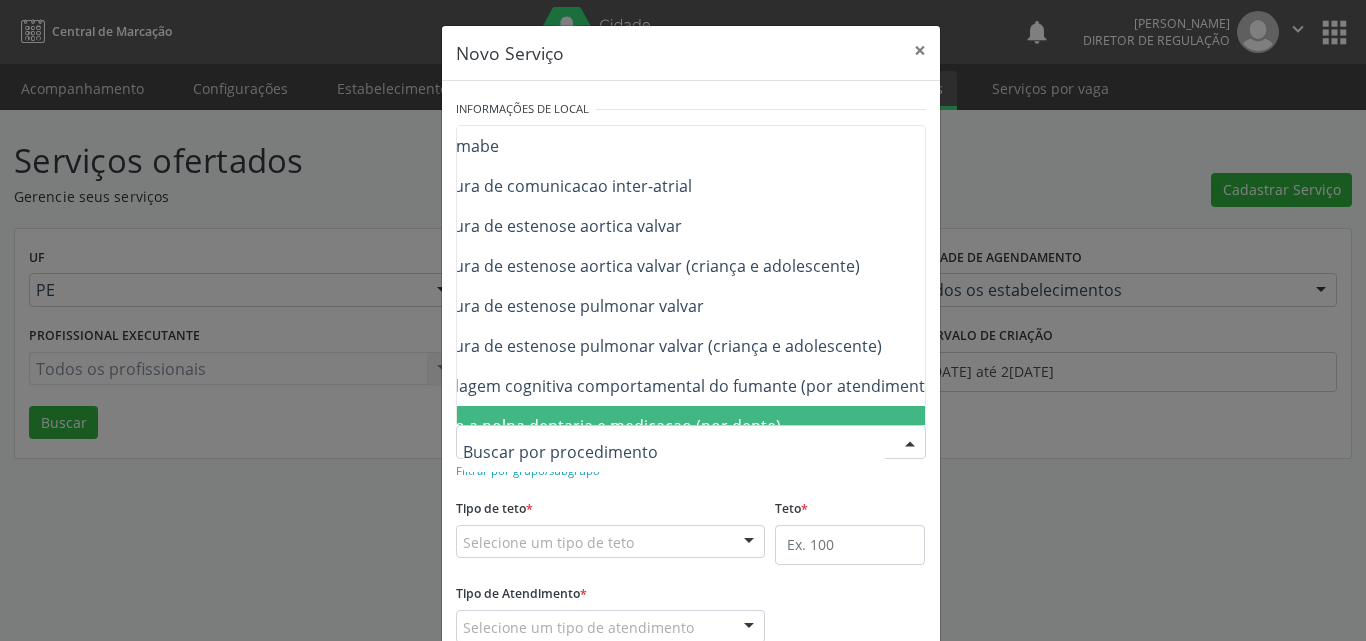 click at bounding box center [691, 442] 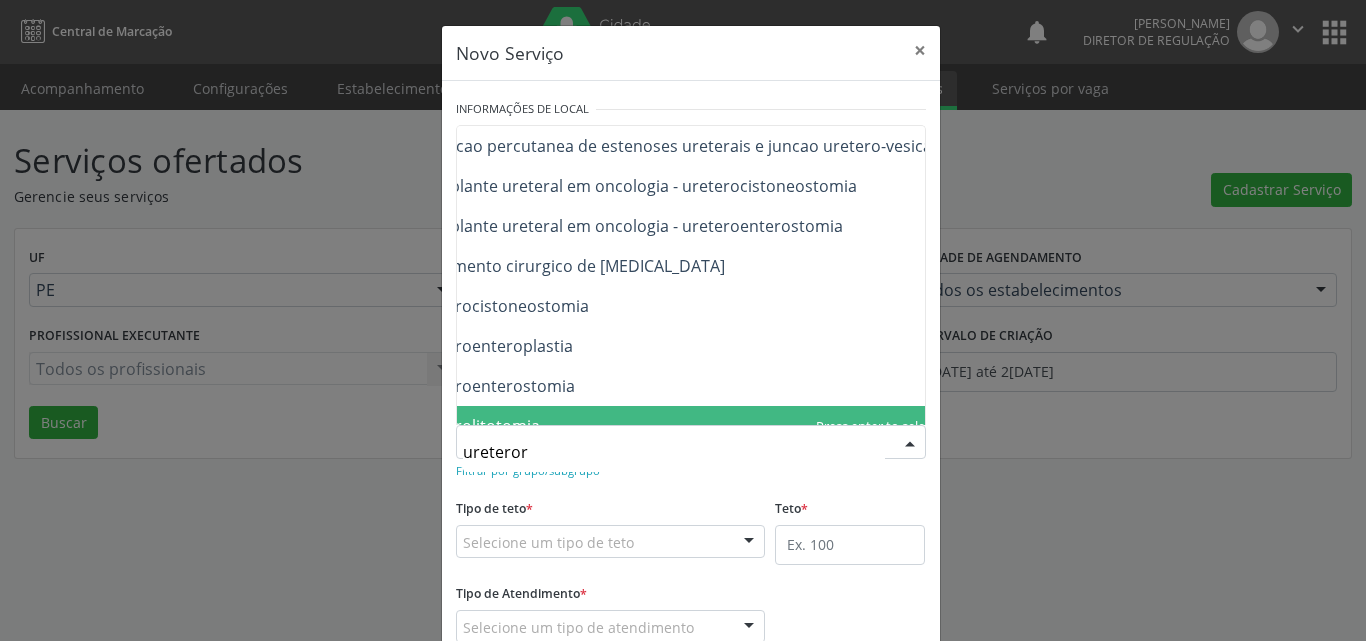 scroll, scrollTop: 0, scrollLeft: 0, axis: both 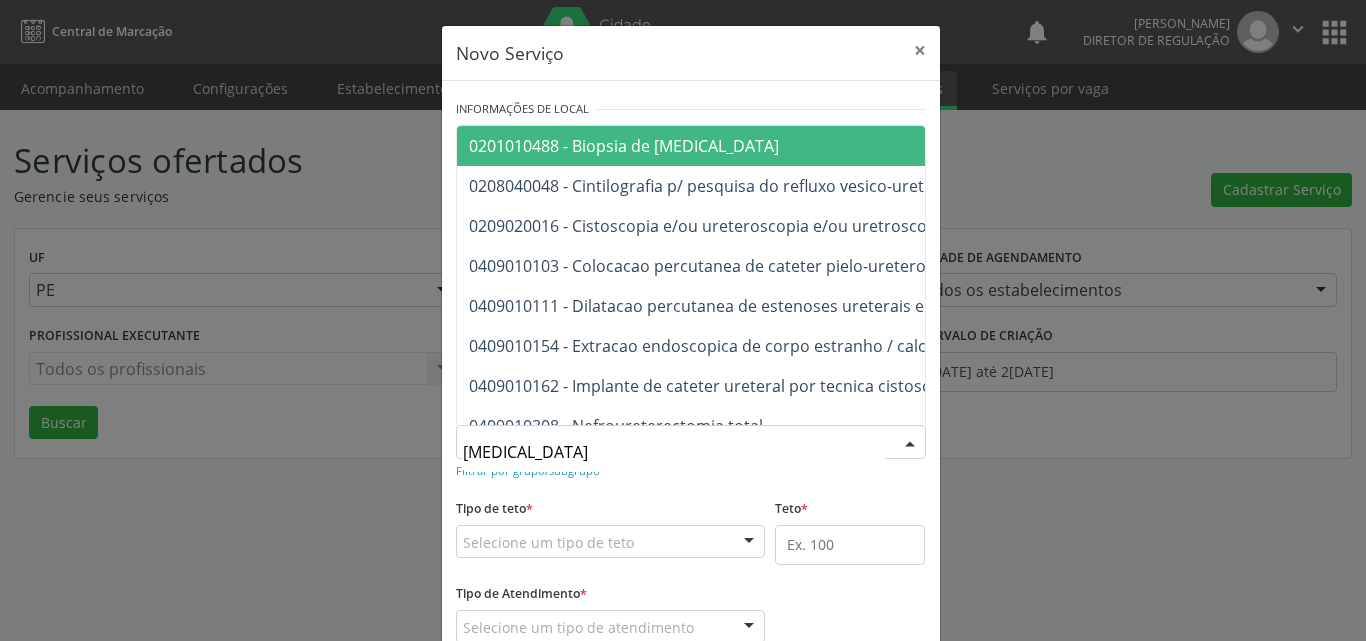 type on "urete" 